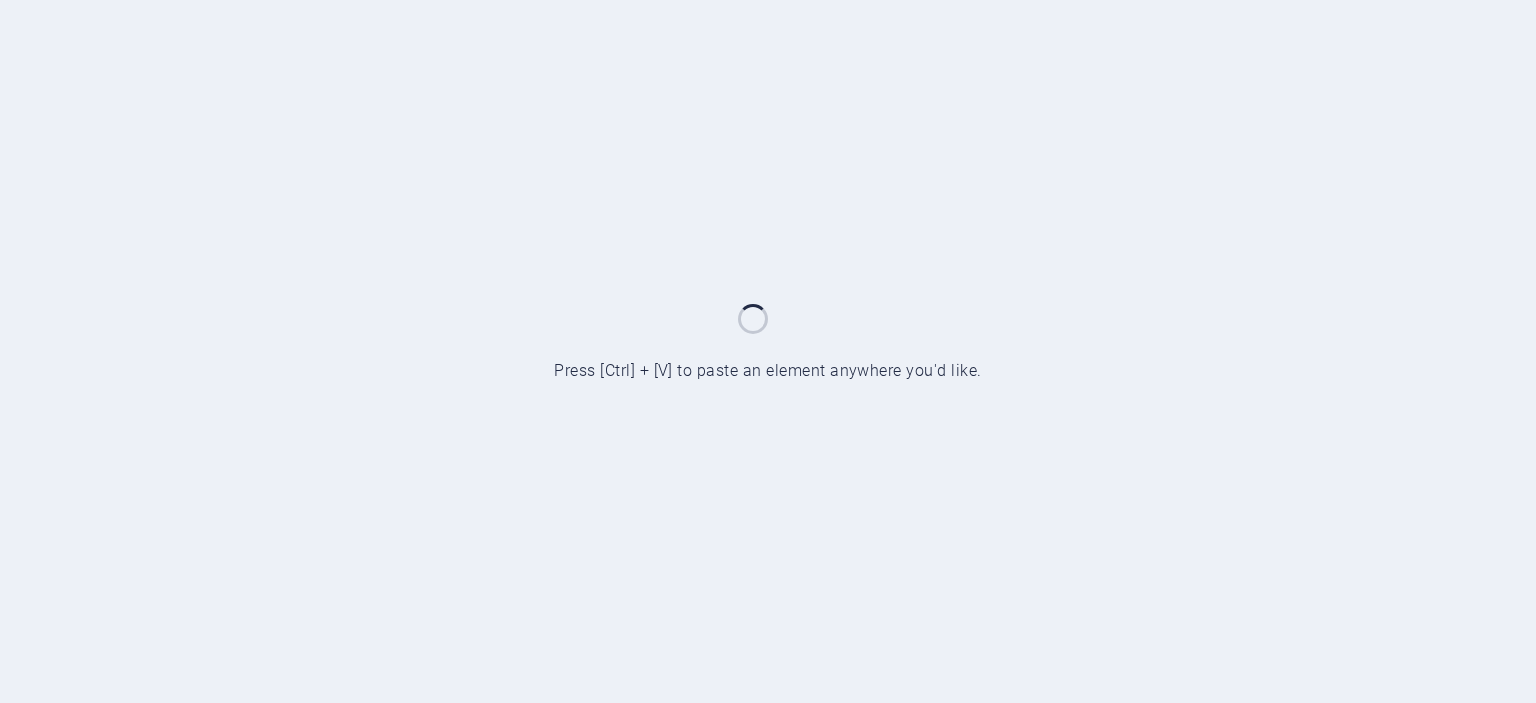 scroll, scrollTop: 0, scrollLeft: 0, axis: both 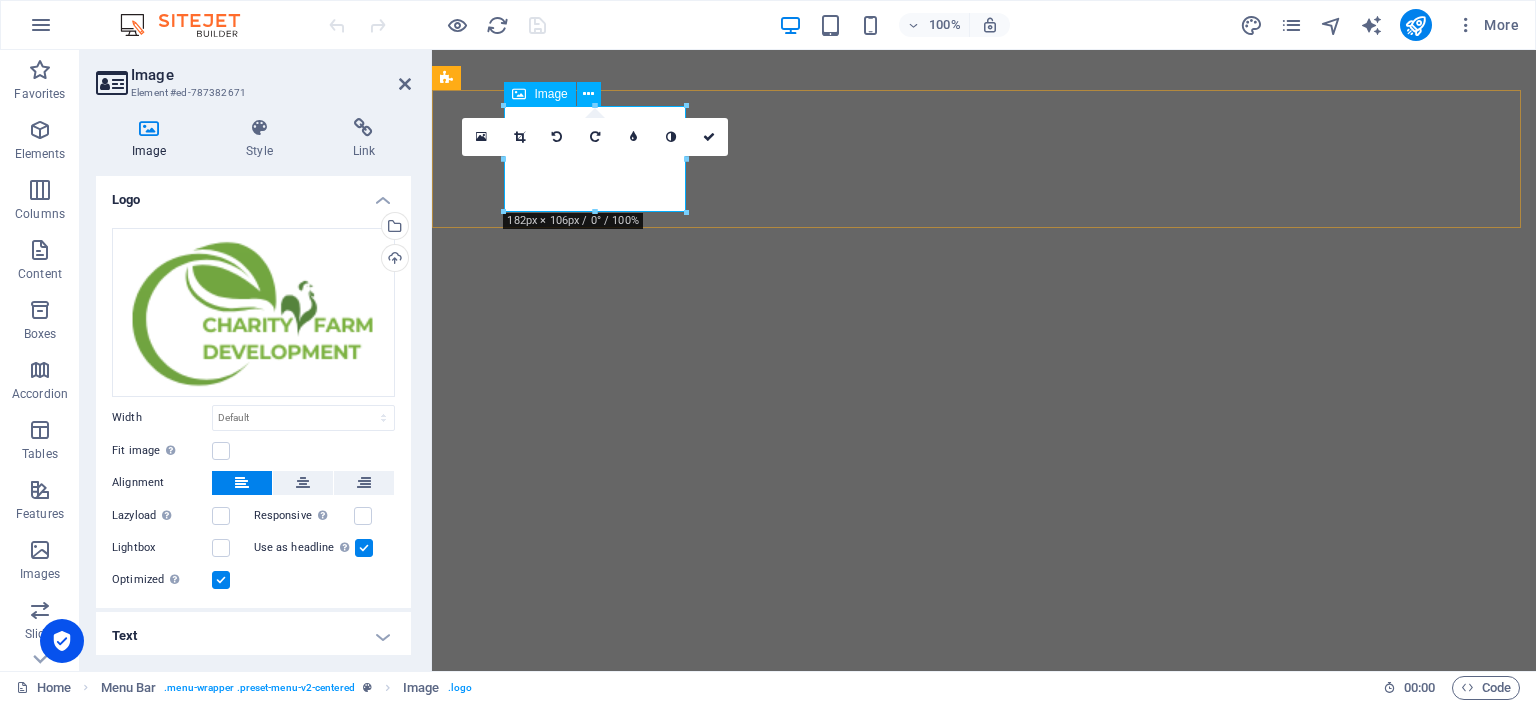 drag, startPoint x: 596, startPoint y: 211, endPoint x: 596, endPoint y: 162, distance: 49 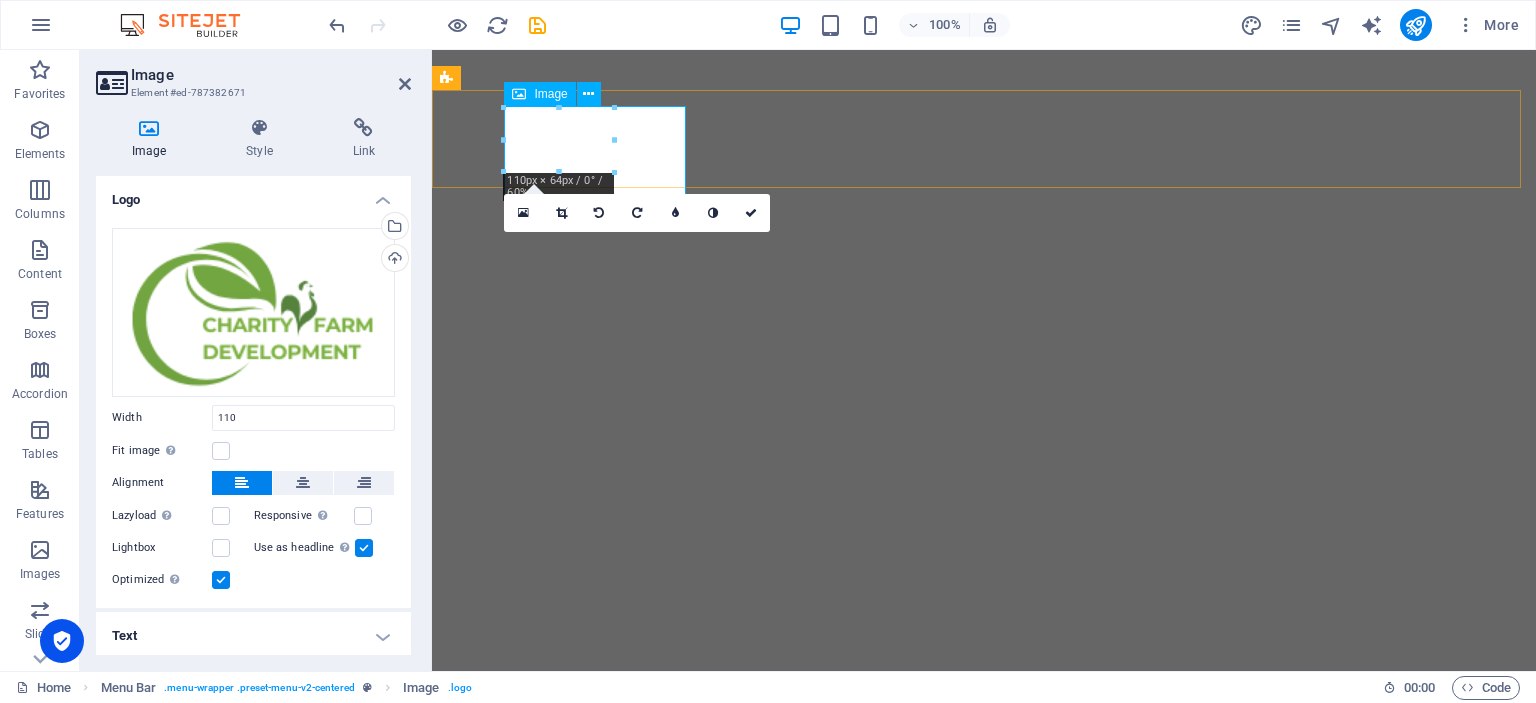 type on "110" 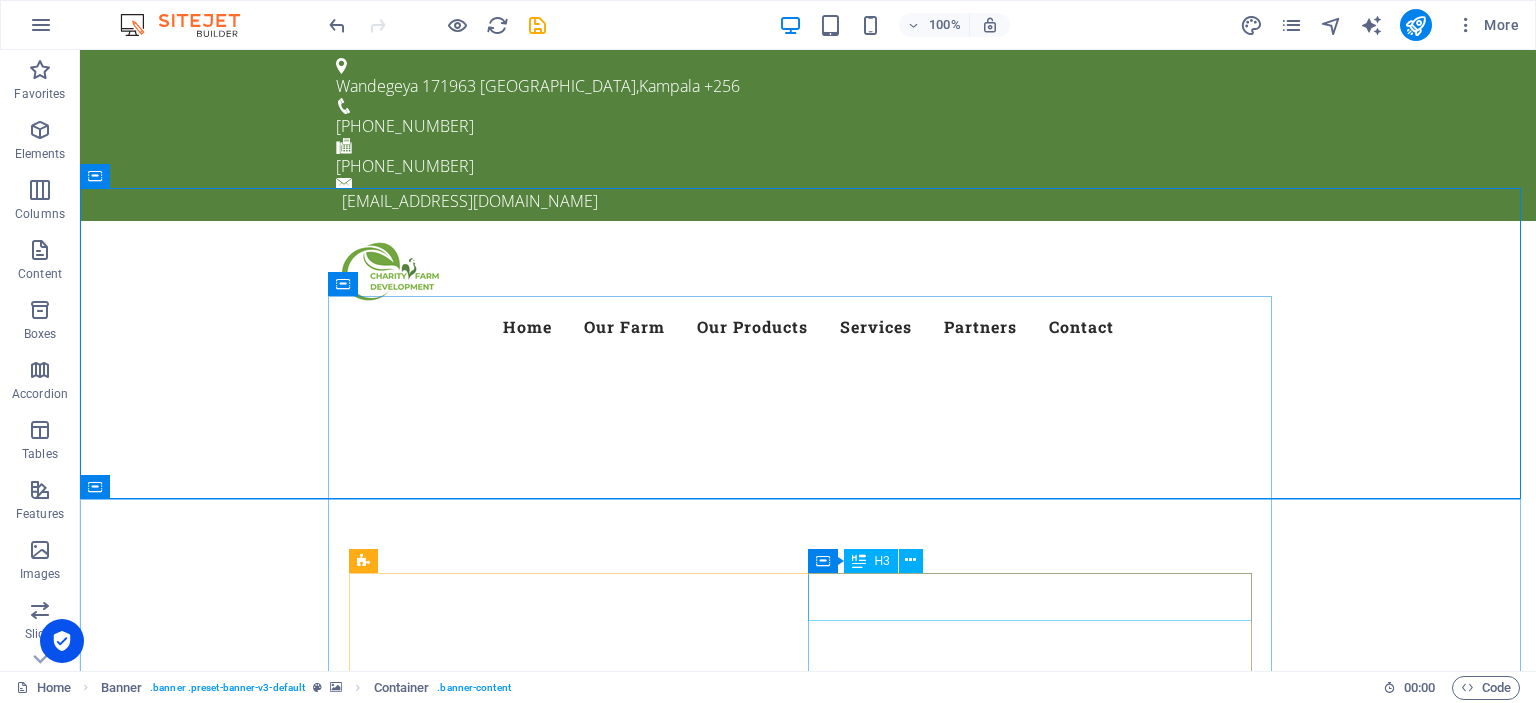 scroll, scrollTop: 0, scrollLeft: 0, axis: both 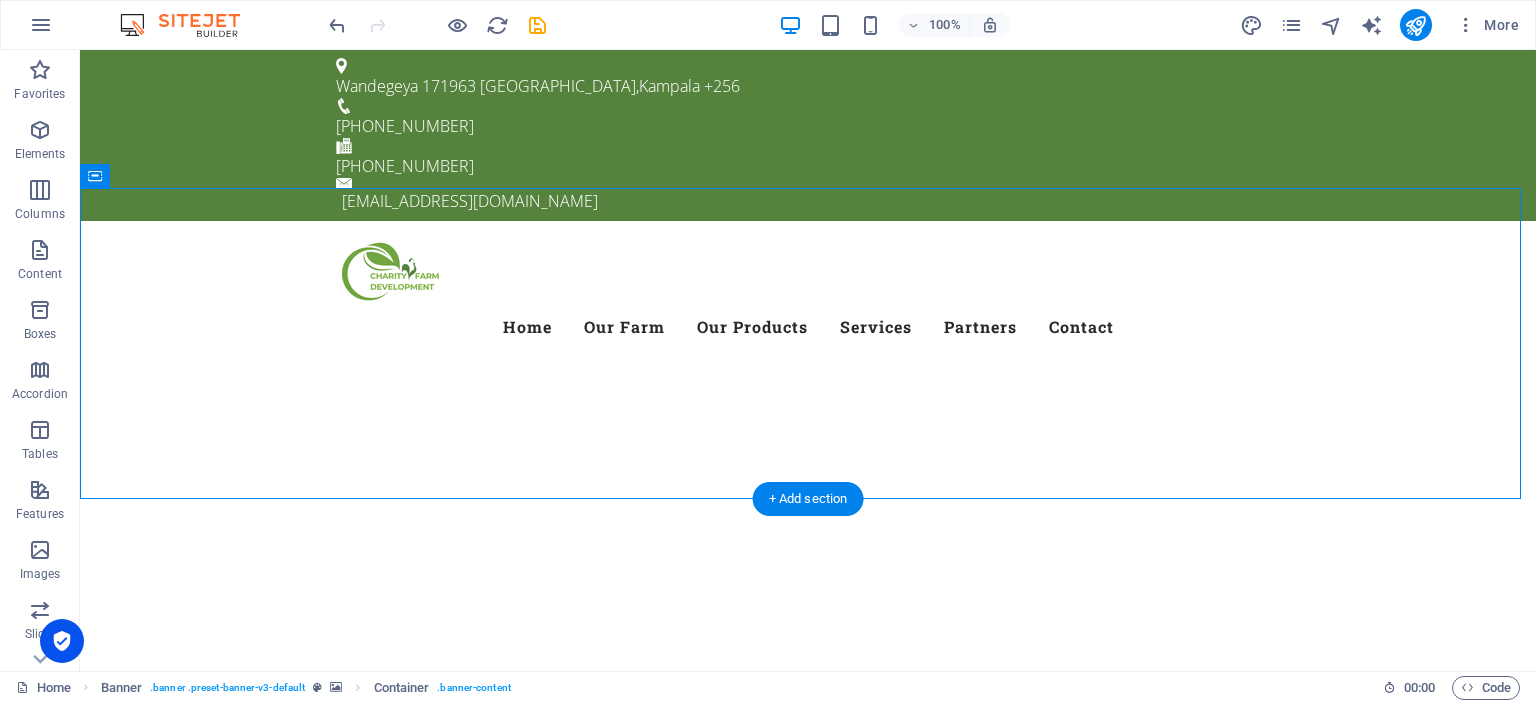 click at bounding box center (808, 1050) 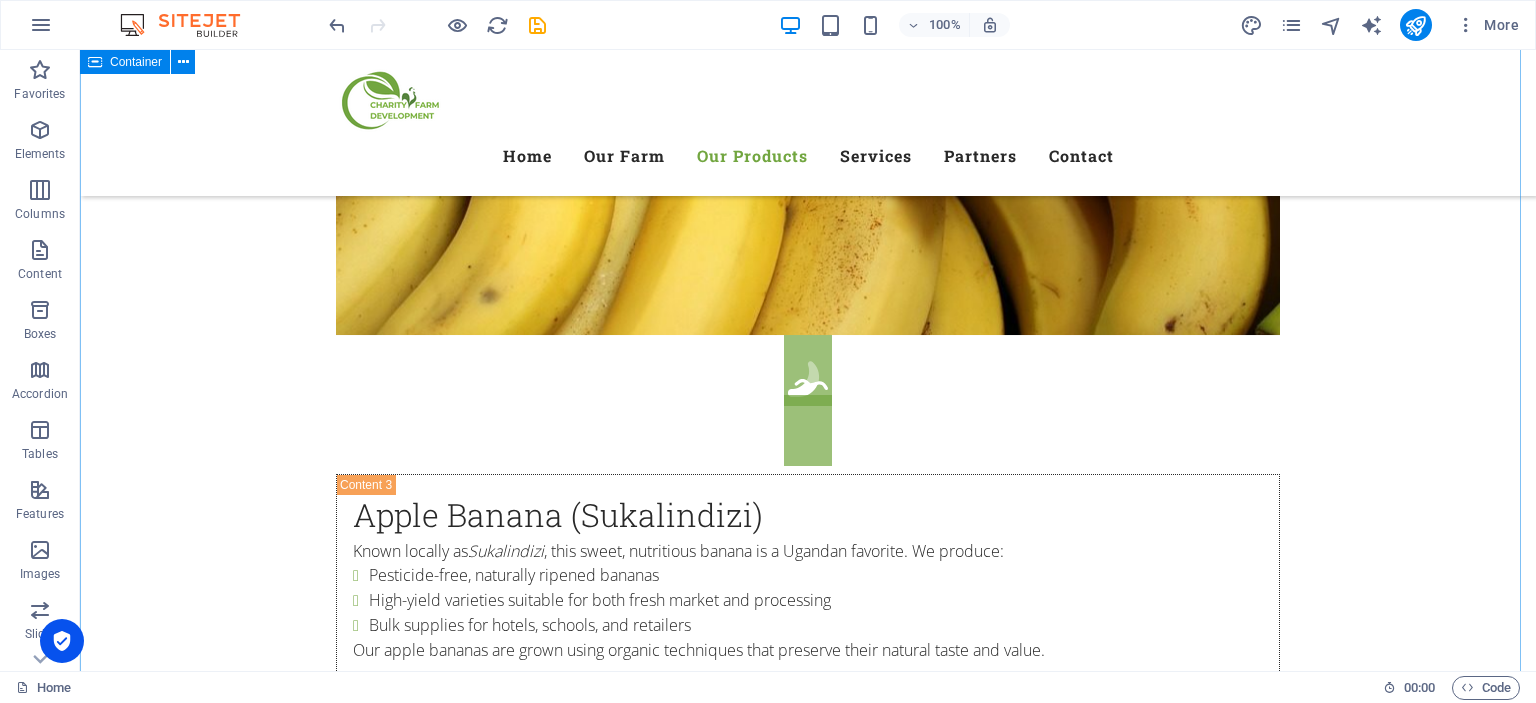 scroll, scrollTop: 4394, scrollLeft: 0, axis: vertical 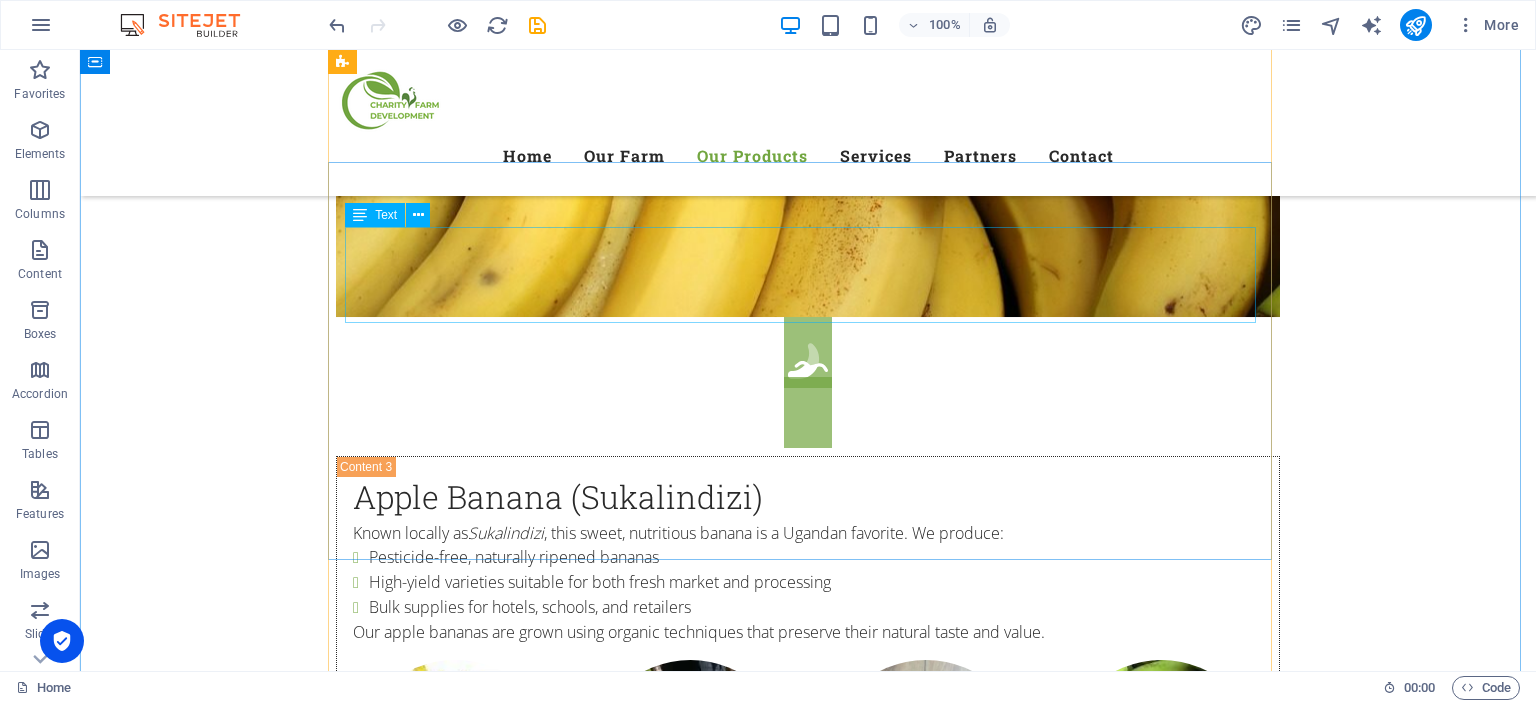 click on "Lorem ipsum dolor sit amet, consectetur adipisicing elit. Natus, dolores, at, nisi eligendi repellat voluptatem minima officia veritatis quasi animi porro laudantium dicta dolor voluptate non maiores ipsum reprehenderit odio fugiat reiciendis consectetur fuga pariatur libero accusantium quod minus odit debitis cumque quo adipisci vel vitae aliquid corrupti perferendis voluptates." at bounding box center [808, 2059] 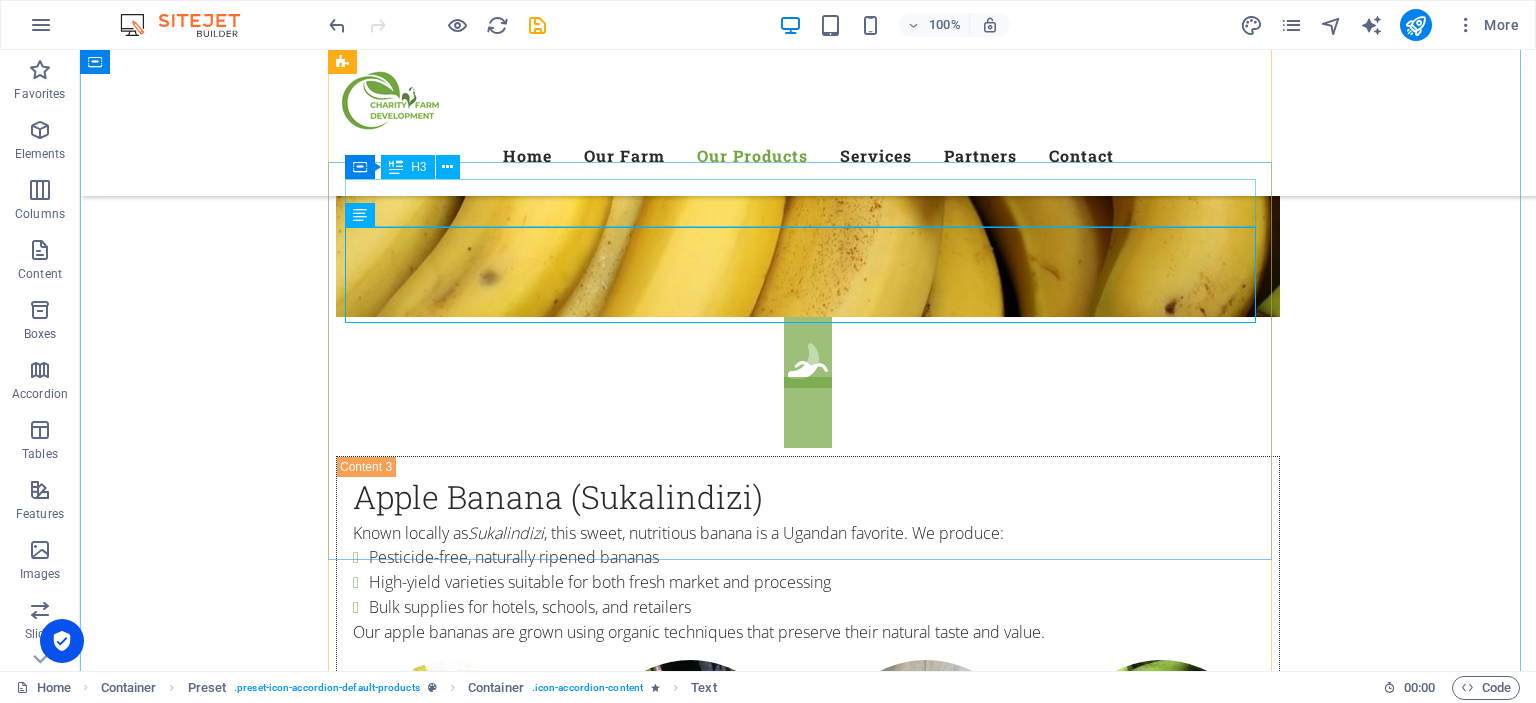 click on "Veggie Box" at bounding box center (808, 1999) 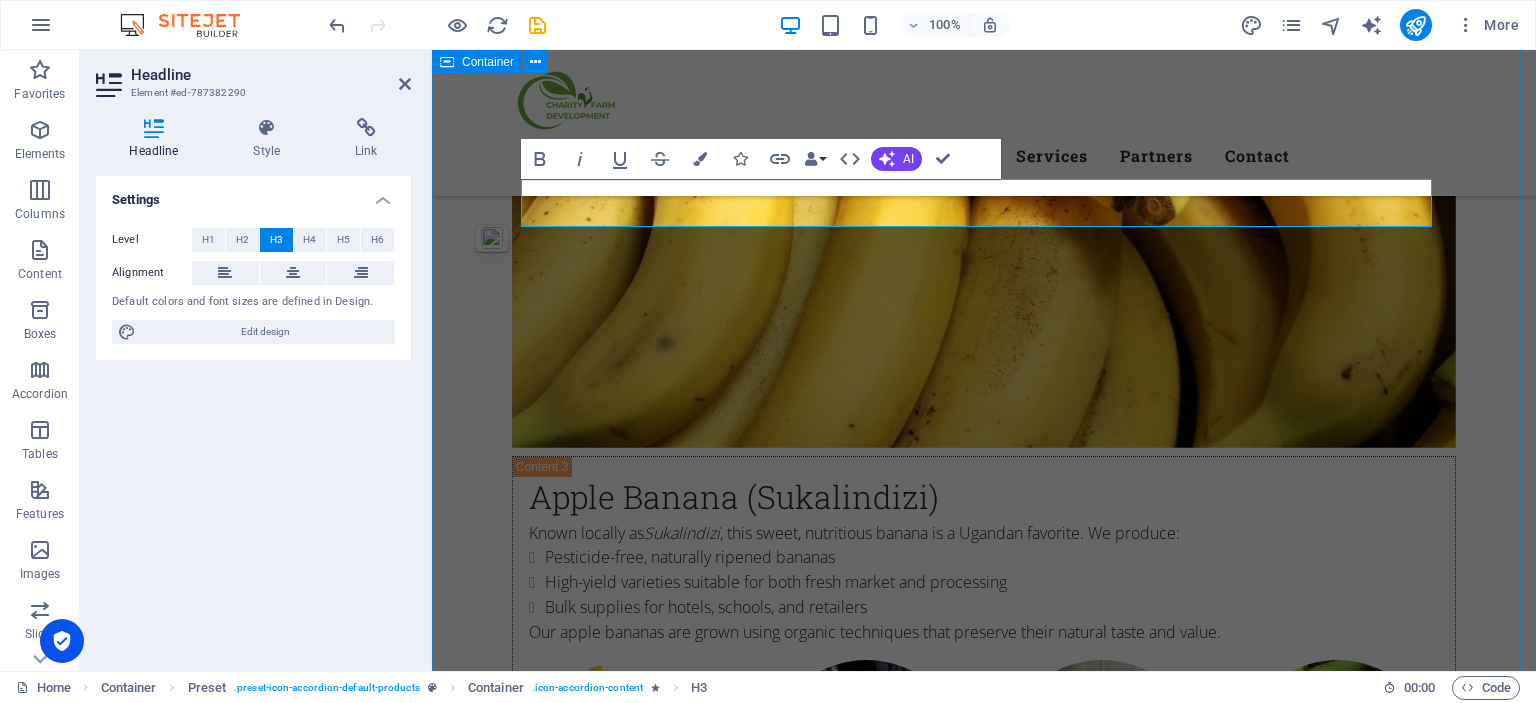 click on "Our  Products What we offer We specialize in  high-value crops  and  poultry production , ensuring both quality and consistency in everything we grow and raise  COffee Coffee We cultivate  high-quality Arabica and Robusta coffee , grown on fertile Ugandan soils under optimal climatic conditions. Our coffee is: Organically grown with sustainable practices Carefully harvested and processed to preserve aroma and flavor Available for local and international markets From the seed to the cup — we grow excellence. Soyabean Soyabean Soybeans are a key crop in our sustainability mission. We grow  non-GMO, protein-rich soybeans  used for: Animal feed production Human consumption Agricultural value addition We work with local cooperatives to support value chain development and promote food security. .fa-secondary{opacity:.4} Apple Banana (Sukalindizi) Apple Banana (Sukalindizi) Known locally as  Sukalindizi , this sweet, nutritious banana is a [DEMOGRAPHIC_DATA] favorite. We produce: Pesticide-free, naturally ripened bananas" at bounding box center (984, 678) 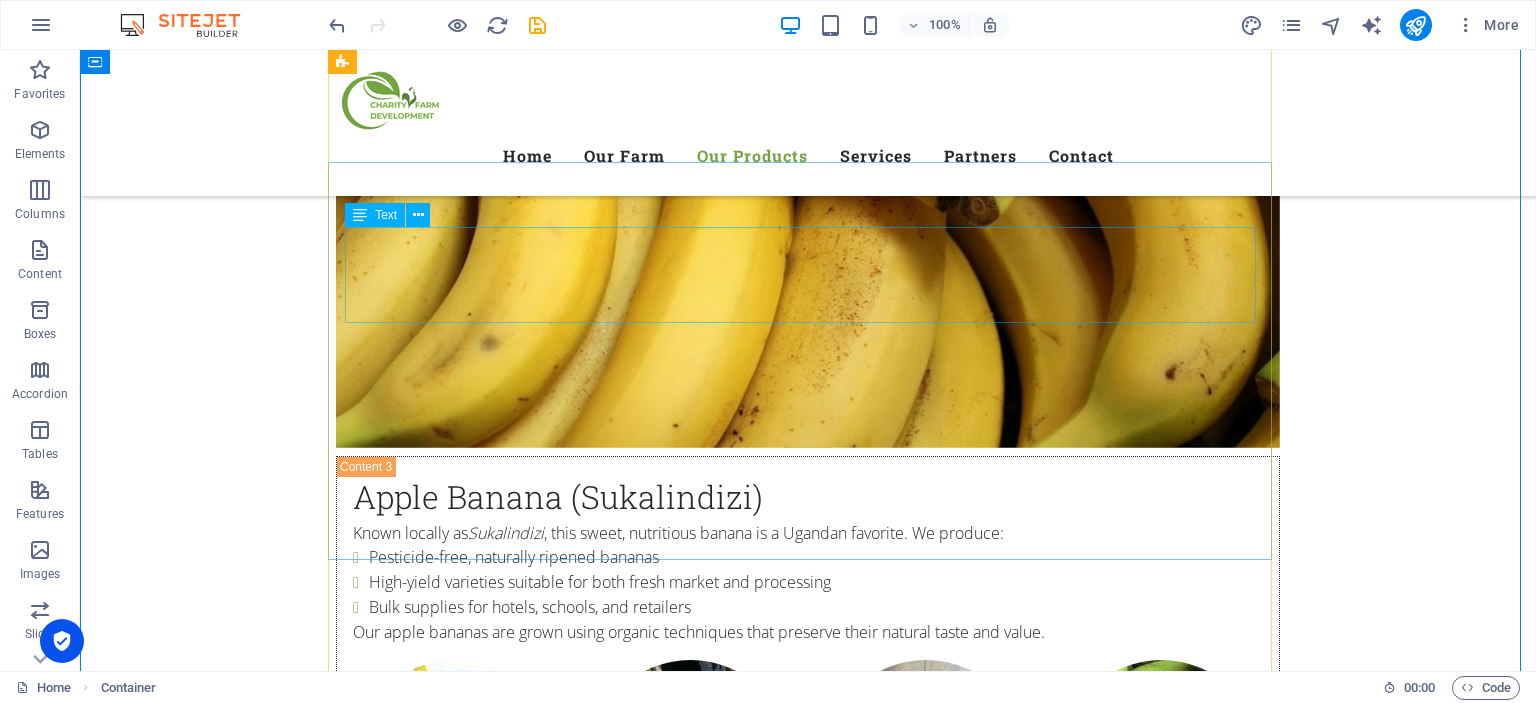 click on "Lorem ipsum dolor sit amet, consectetur adipisicing elit. Natus, dolores, at, nisi eligendi repellat voluptatem minima officia veritatis quasi animi porro laudantium dicta dolor voluptate non maiores ipsum reprehenderit odio fugiat reiciendis consectetur fuga pariatur libero accusantium quod minus odit debitis cumque quo adipisci vel vitae aliquid corrupti perferendis voluptates." at bounding box center [808, 2059] 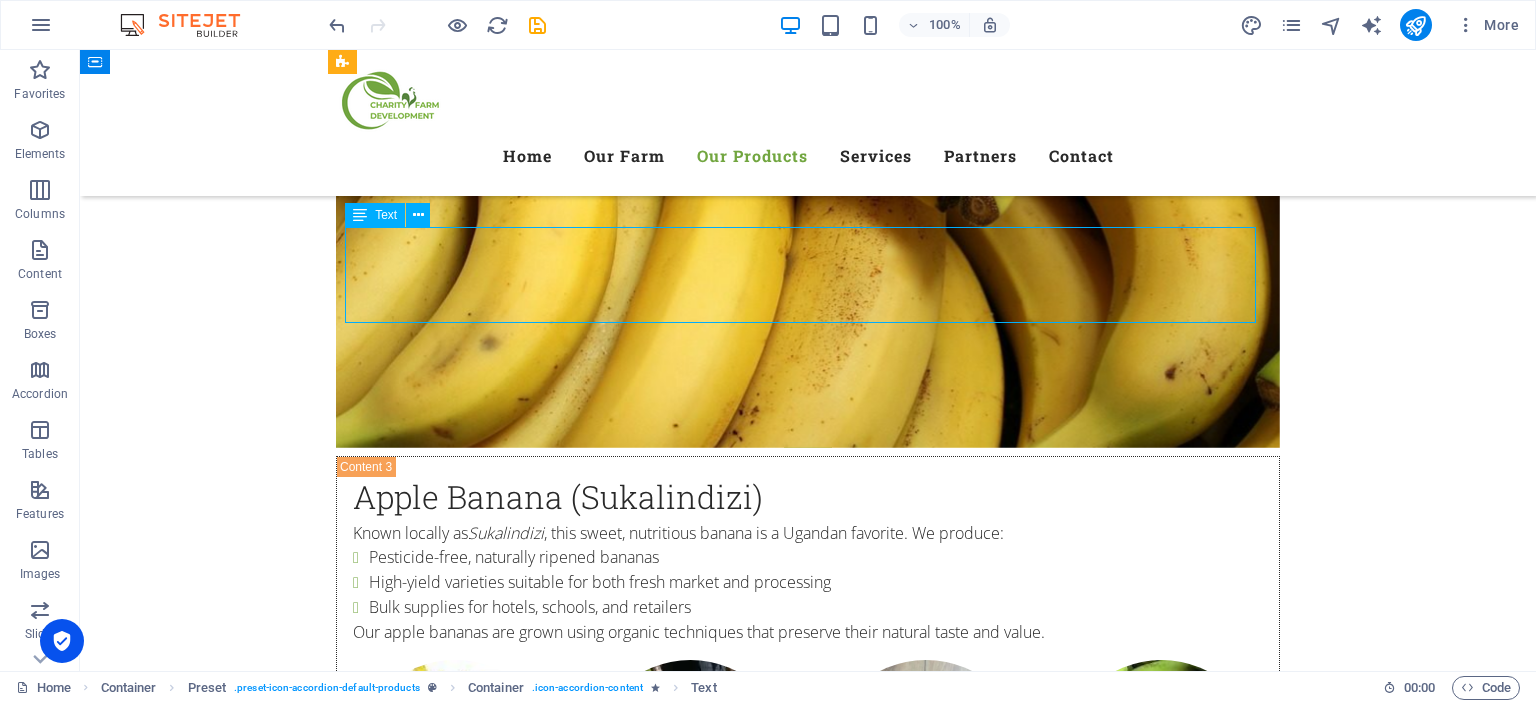 click on "Lorem ipsum dolor sit amet, consectetur adipisicing elit. Natus, dolores, at, nisi eligendi repellat voluptatem minima officia veritatis quasi animi porro laudantium dicta dolor voluptate non maiores ipsum reprehenderit odio fugiat reiciendis consectetur fuga pariatur libero accusantium quod minus odit debitis cumque quo adipisci vel vitae aliquid corrupti perferendis voluptates." at bounding box center (808, 2059) 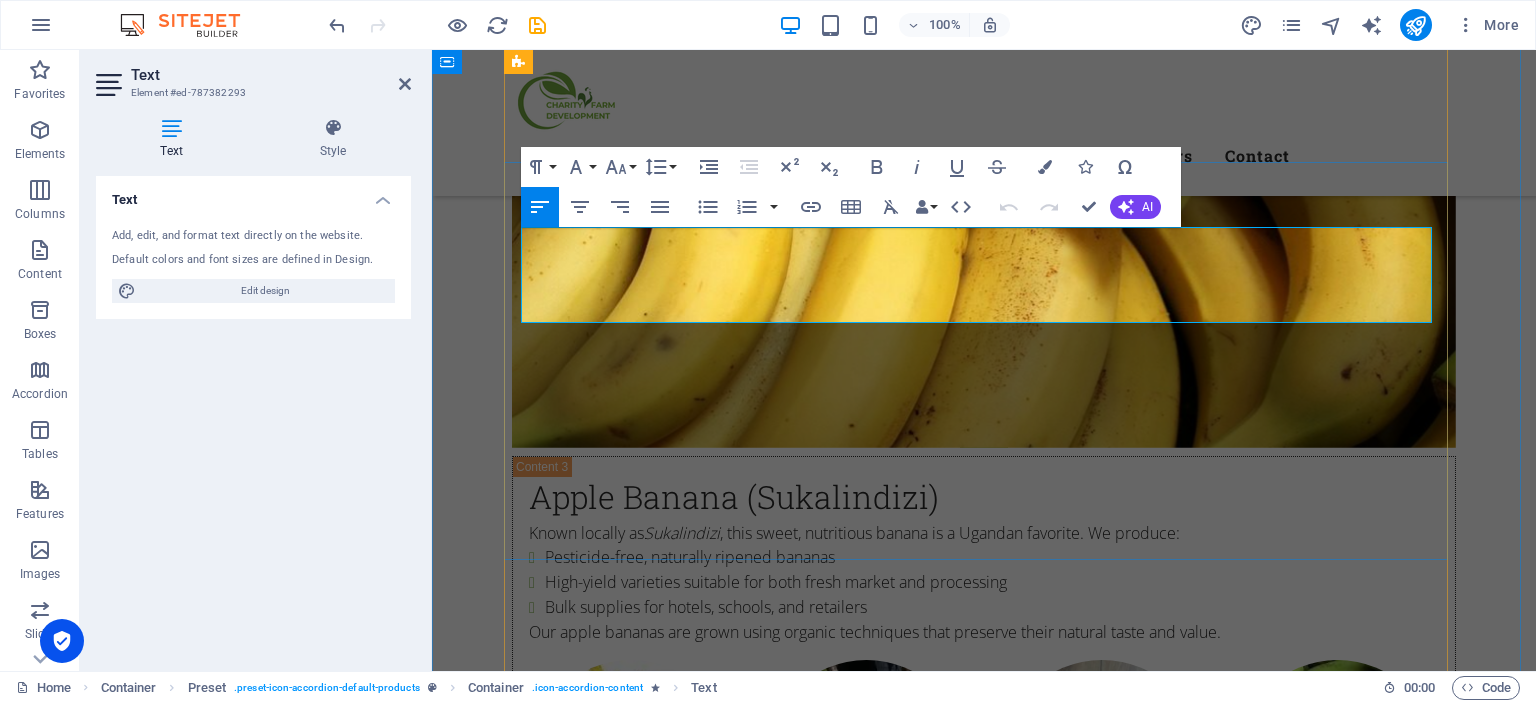 click on "Lorem ipsum dolor sit amet, consectetur adipisicing elit. Natus, dolores, at, nisi eligendi repellat voluptatem minima officia veritatis quasi animi porro laudantium dicta dolor voluptate non maiores ipsum reprehenderit odio fugiat reiciendis consectetur fuga pariatur libero accusantium quod minus odit debitis cumque quo adipisci vel vitae aliquid corrupti perferendis voluptates." at bounding box center (984, 2059) 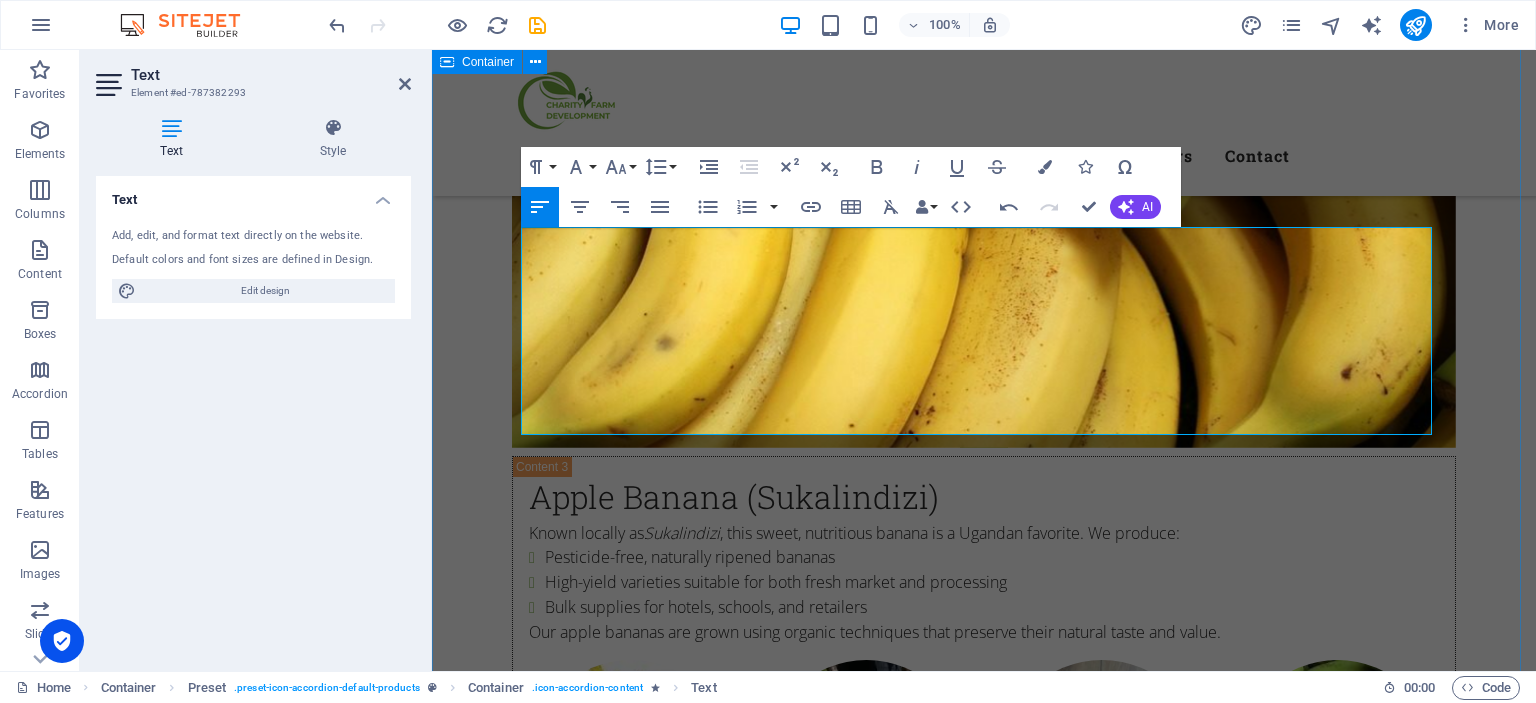 drag, startPoint x: 918, startPoint y: 382, endPoint x: 502, endPoint y: 267, distance: 431.6028 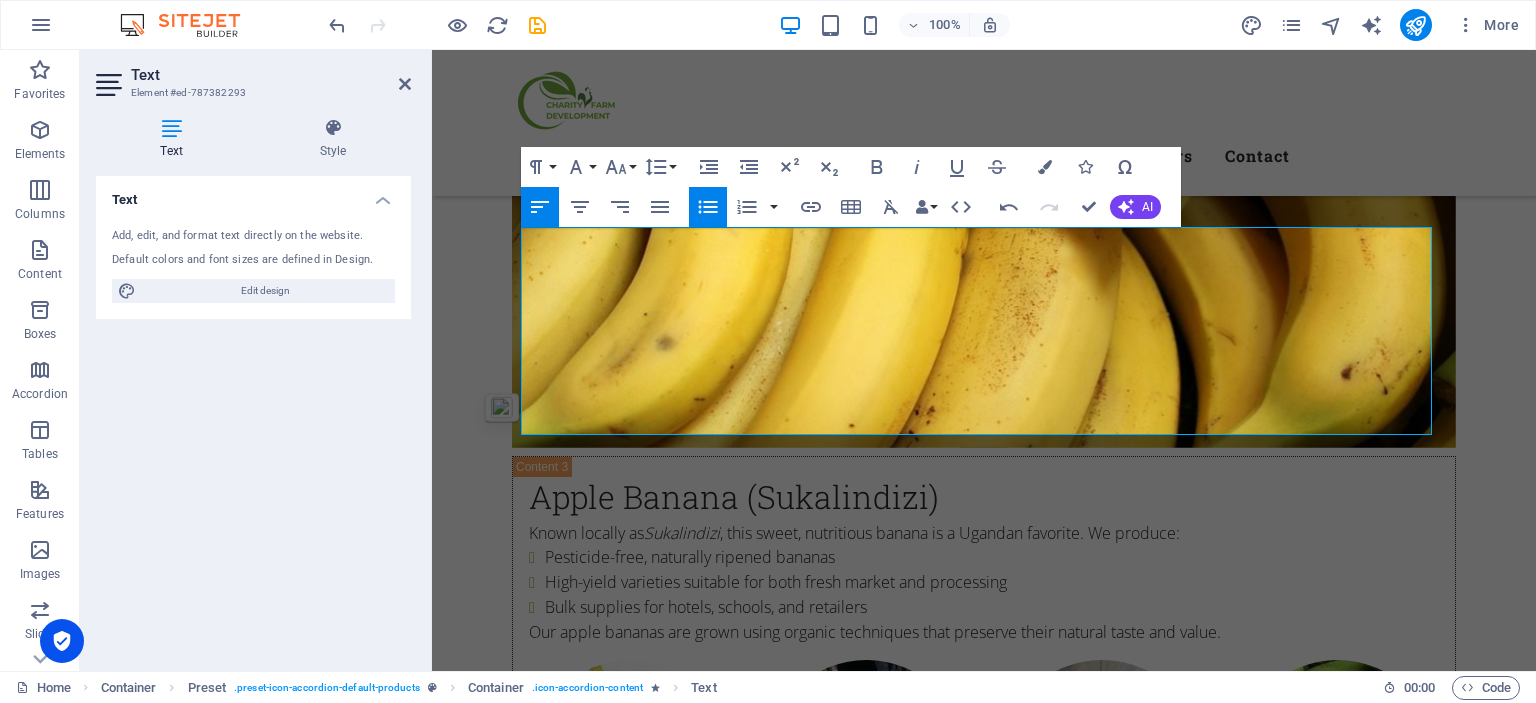 click 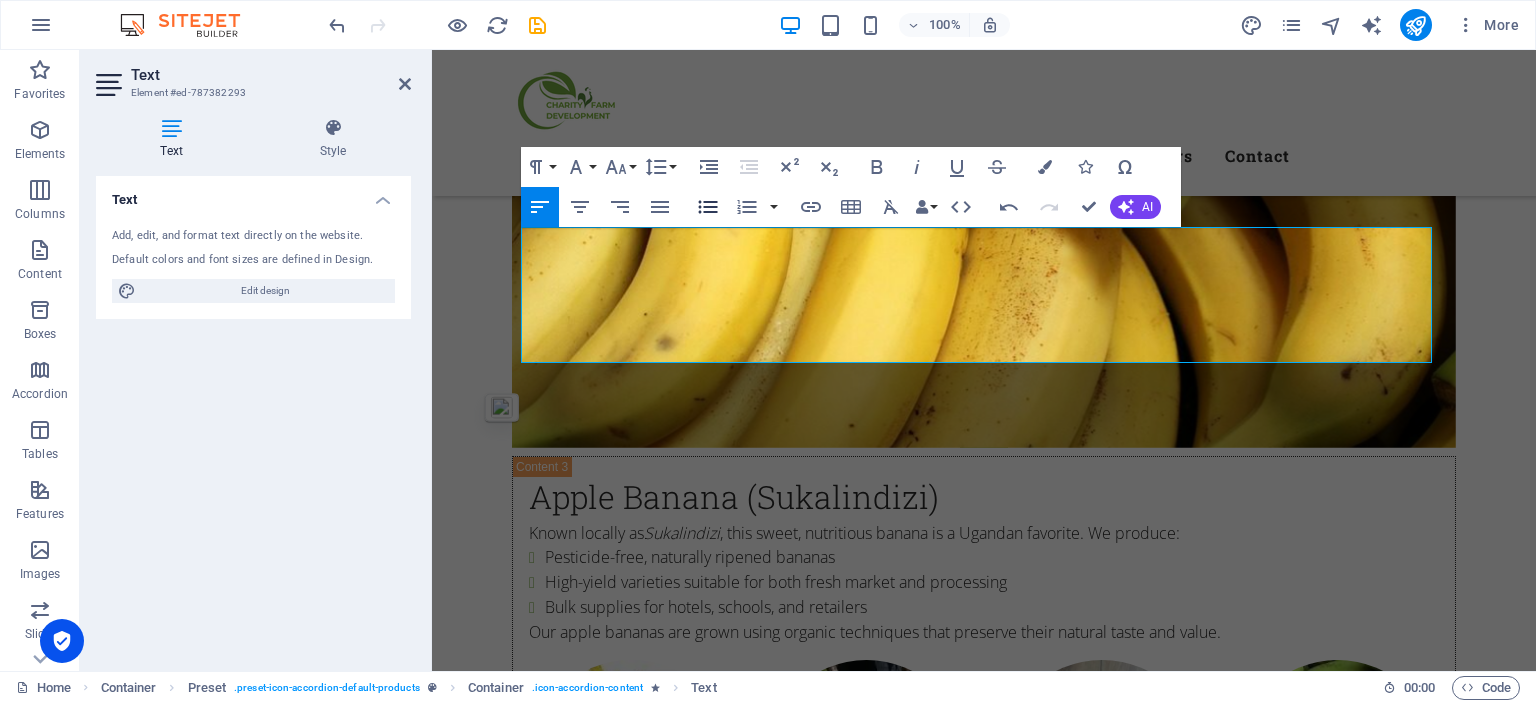 click 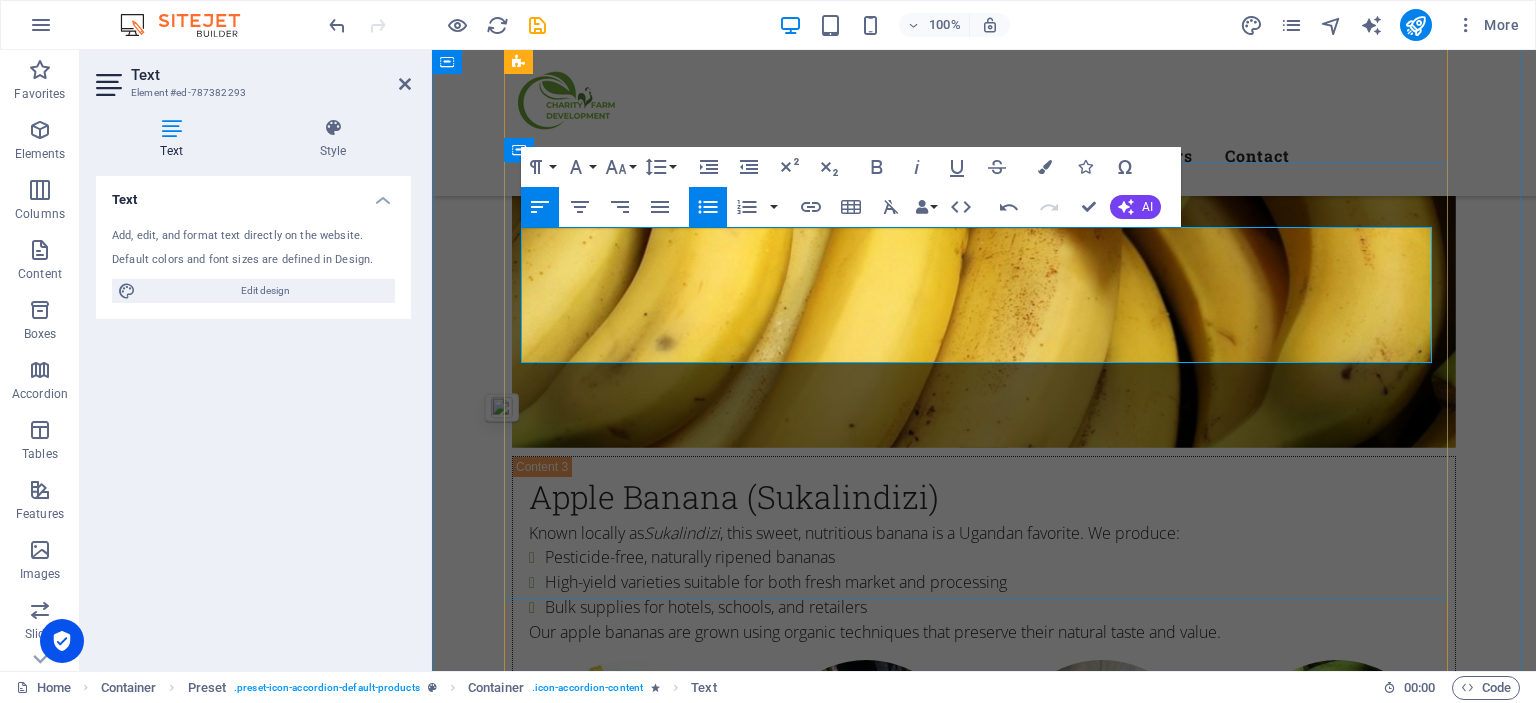 click on "From farm to fork — our poultry is raised with care." at bounding box center (985, 2134) 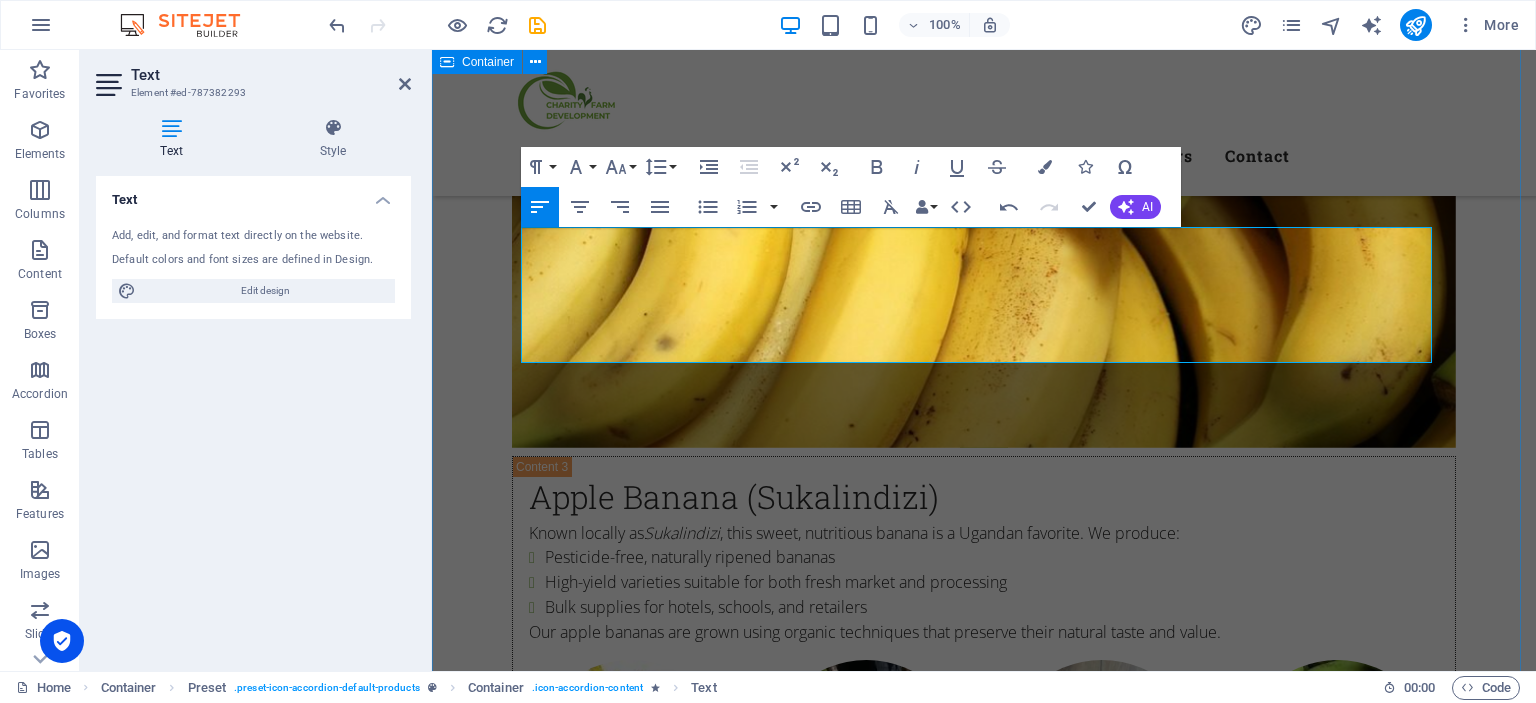 click on "Our  Products What we offer We specialize in  high-value crops  and  poultry production , ensuring both quality and consistency in everything we grow and raise  COffee Coffee We cultivate  high-quality Arabica and Robusta coffee , grown on fertile Ugandan soils under optimal climatic conditions. Our coffee is: Organically grown with sustainable practices Carefully harvested and processed to preserve aroma and flavor Available for local and international markets From the seed to the cup — we grow excellence. Soyabean Soyabean Soybeans are a key crop in our sustainability mission. We grow  non-GMO, protein-rich soybeans  used for: Animal feed production Human consumption Agricultural value addition We work with local cooperatives to support value chain development and promote food security. .fa-secondary{opacity:.4} Apple Banana (Sukalindizi) Apple Banana (Sukalindizi) Known locally as  Sukalindizi , this sweet, nutritious banana is a Ugandan favorite. We produce: Pesticide-free, naturally ripened bananas" at bounding box center (984, 711) 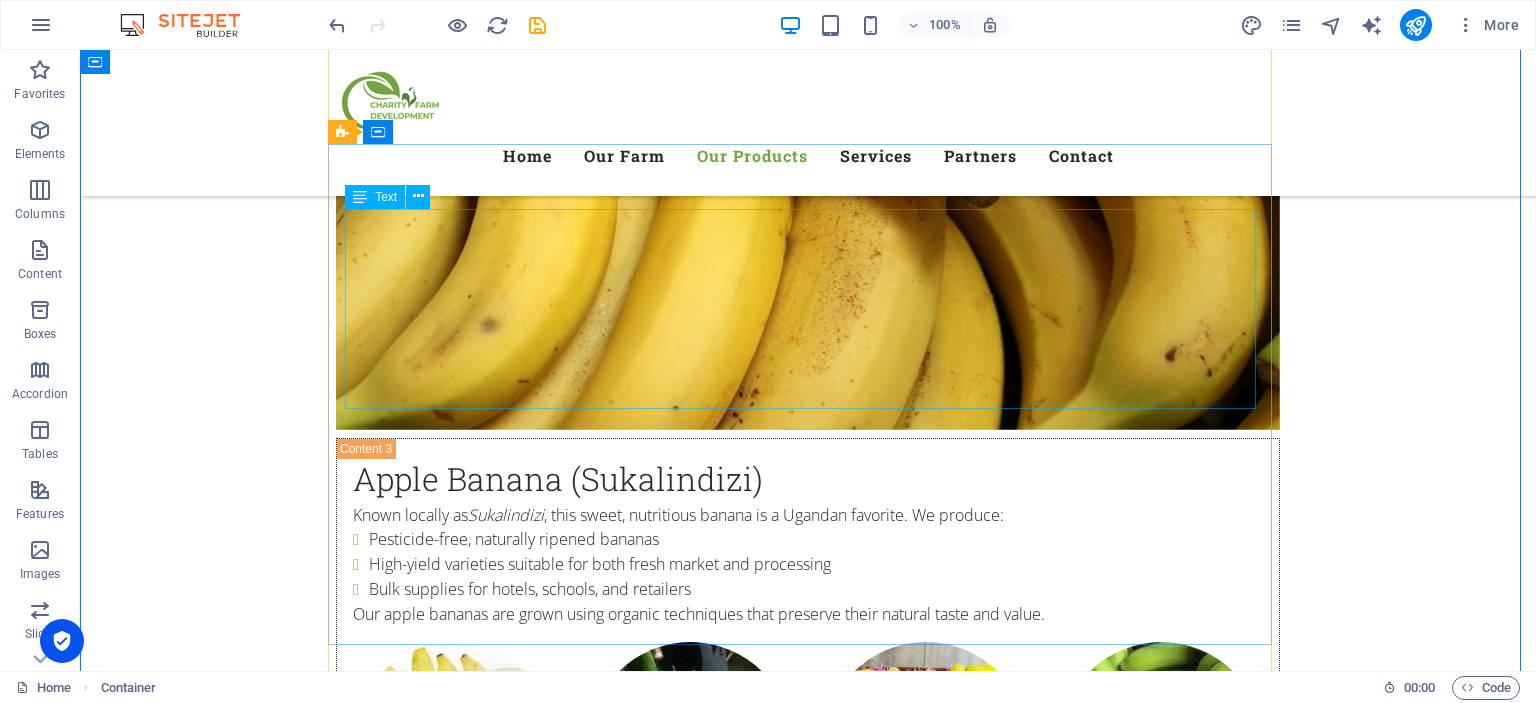 scroll, scrollTop: 4399, scrollLeft: 0, axis: vertical 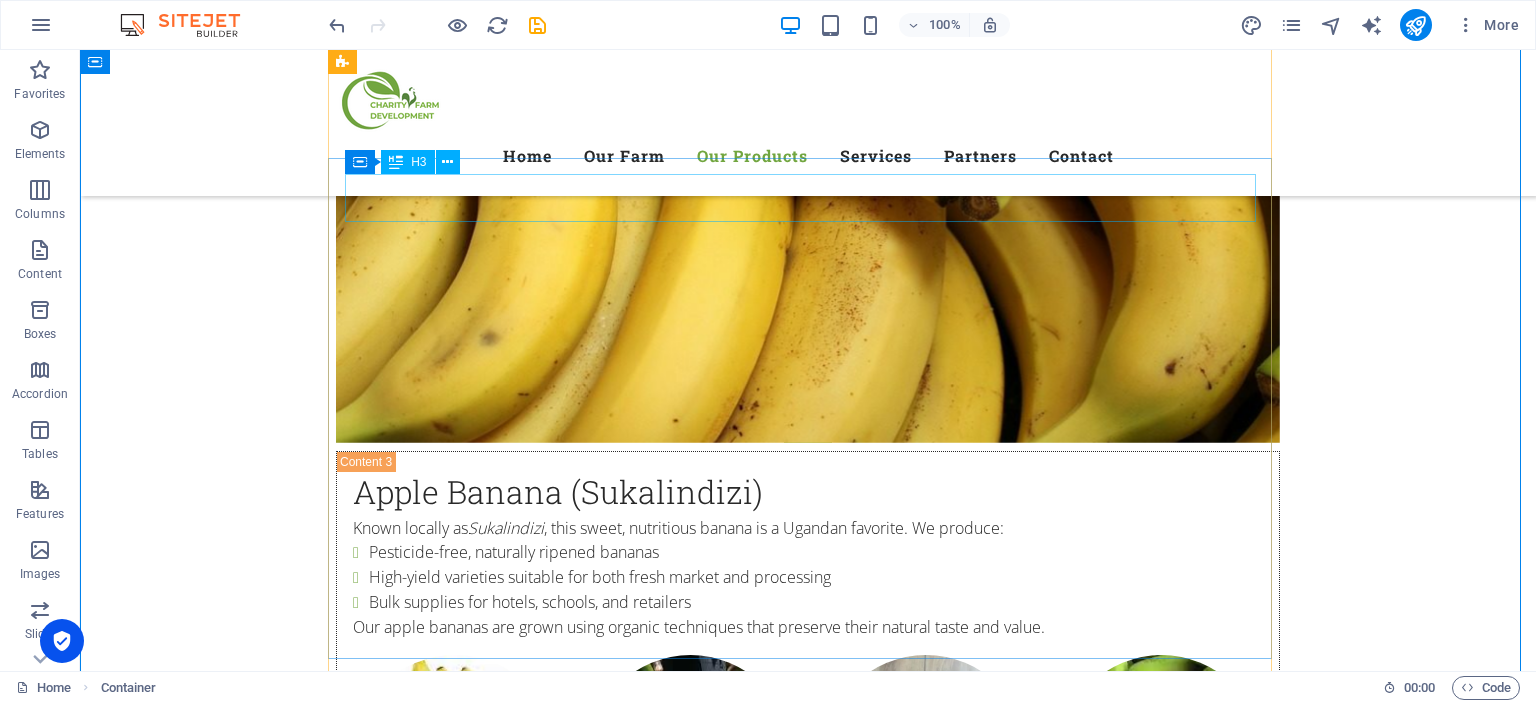 click on "Poultry - Broilers" at bounding box center (808, 1994) 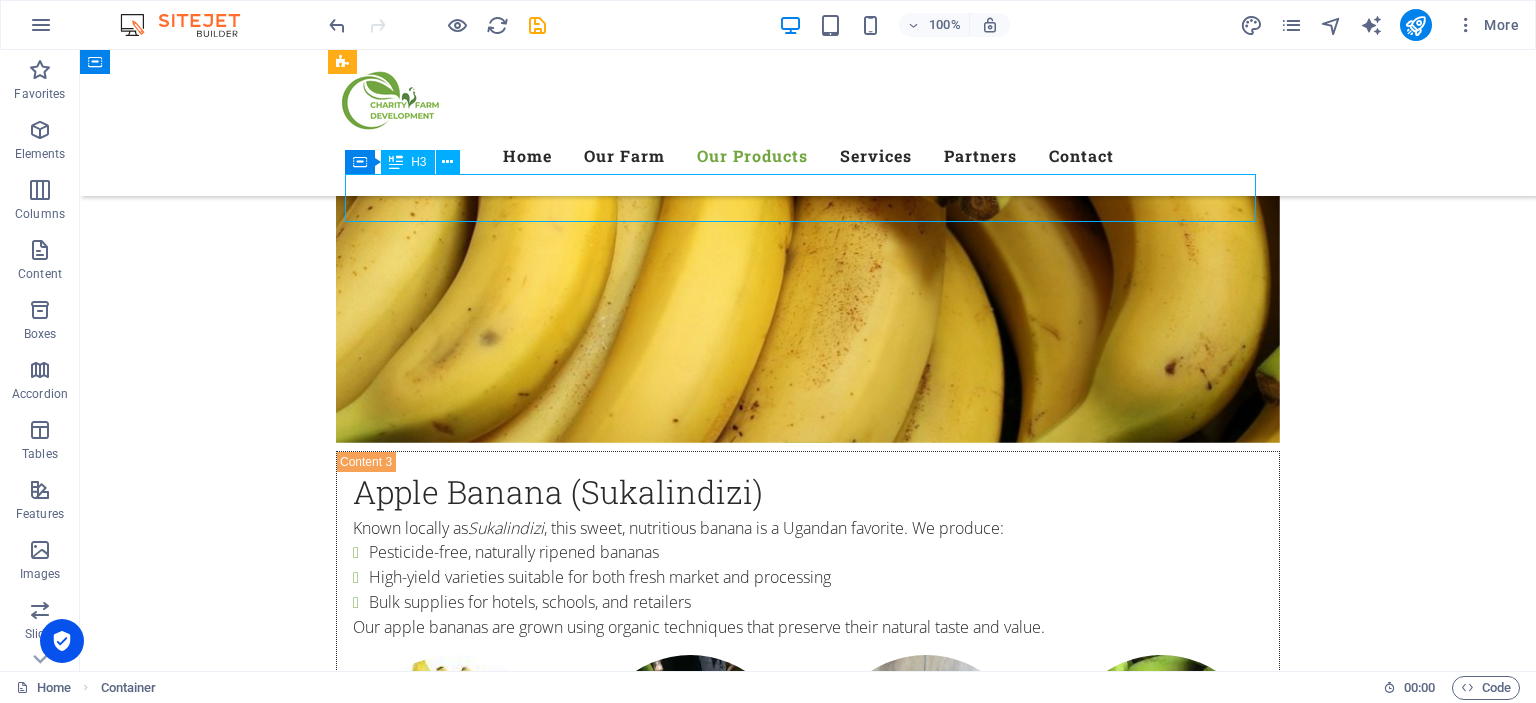 click on "Poultry - Broilers" at bounding box center [808, 1994] 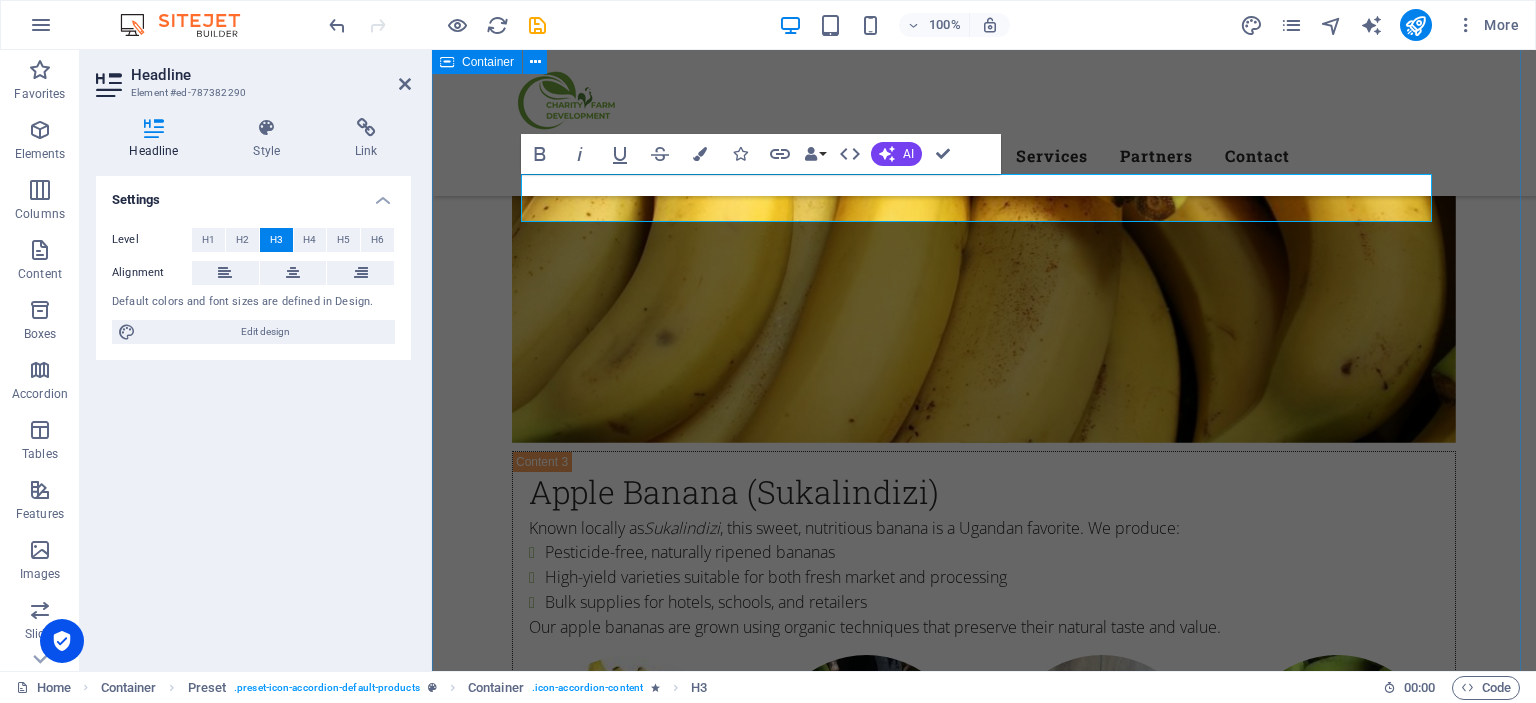 click on "Our  Products What we offer We specialize in  high-value crops  and  poultry production , ensuring both quality and consistency in everything we grow and raise  COffee Coffee We cultivate  high-quality Arabica and Robusta coffee , grown on fertile Ugandan soils under optimal climatic conditions. Our coffee is: Organically grown with sustainable practices Carefully harvested and processed to preserve aroma and flavor Available for local and international markets From the seed to the cup — we grow excellence. Soyabean Soyabean Soybeans are a key crop in our sustainability mission. We grow  non-GMO, protein-rich soybeans  used for: Animal feed production Human consumption Agricultural value addition We work with local cooperatives to support value chain development and promote food security. .fa-secondary{opacity:.4} Apple Banana (Sukalindizi) Apple Banana (Sukalindizi) Known locally as  Sukalindizi , this sweet, nutritious banana is a Ugandan favorite. We produce: Pesticide-free, naturally ripened bananas" at bounding box center [984, 738] 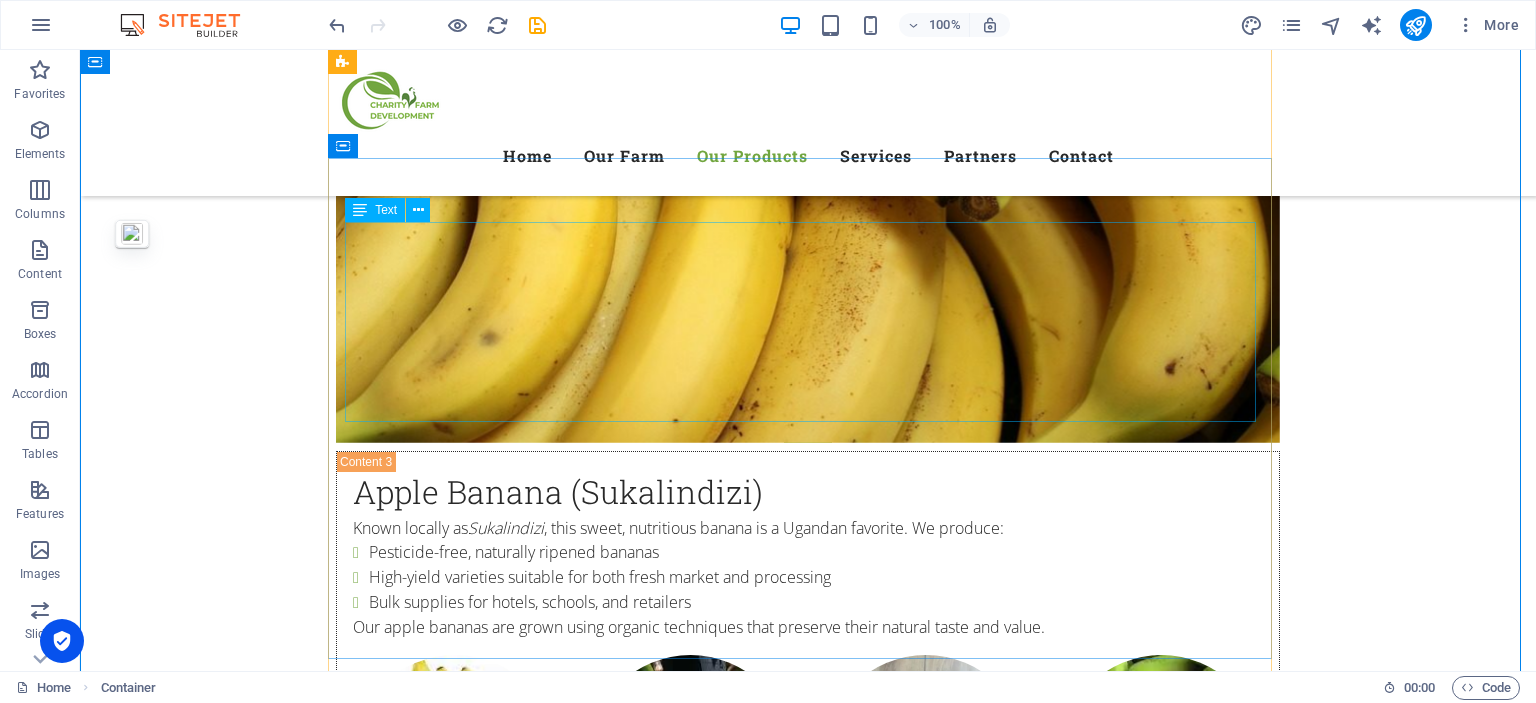 click on "We raise  broiler chickens  to provide tender, safe, and protein-rich meat. Our process includes: Rapid-growth breeds for efficient meat production Clean slaughtering and packaging Supply to restaurants, butcheries, and supermarkets From farm to fork — our poultry is raised with care." at bounding box center (808, 2111) 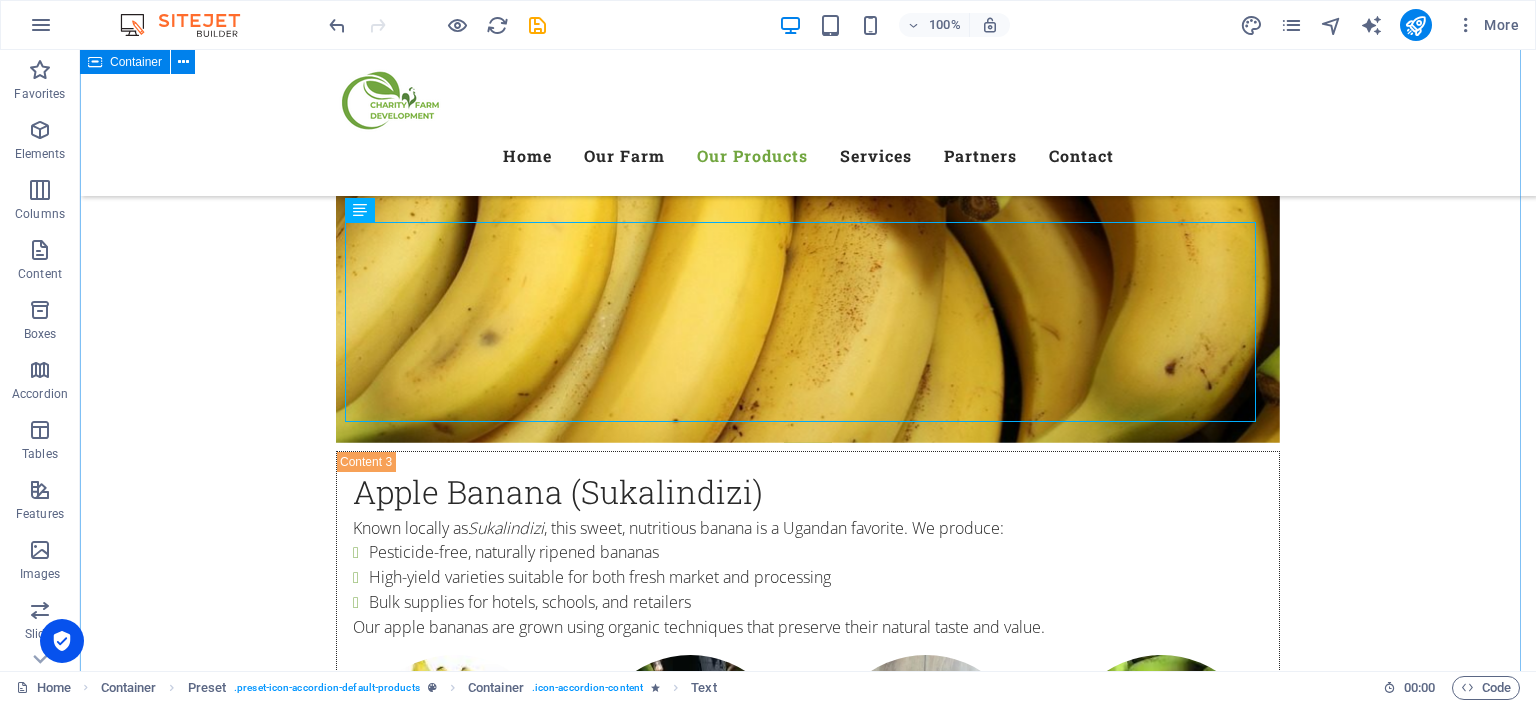 click on "Our  Products What we offer We specialize in  high-value crops  and  poultry production , ensuring both quality and consistency in everything we grow and raise  COffee Coffee We cultivate  high-quality Arabica and Robusta coffee , grown on fertile Ugandan soils under optimal climatic conditions. Our coffee is: Organically grown with sustainable practices Carefully harvested and processed to preserve aroma and flavor Available for local and international markets From the seed to the cup — we grow excellence. Soyabean Soyabean Soybeans are a key crop in our sustainability mission. We grow  non-GMO, protein-rich soybeans  used for: Animal feed production Human consumption Agricultural value addition We work with local cooperatives to support value chain development and promote food security. .fa-secondary{opacity:.4} Apple Banana (Sukalindizi) Apple Banana (Sukalindizi) Known locally as  Sukalindizi , this sweet, nutritious banana is a Ugandan favorite. We produce: Pesticide-free, naturally ripened bananas" at bounding box center (808, 738) 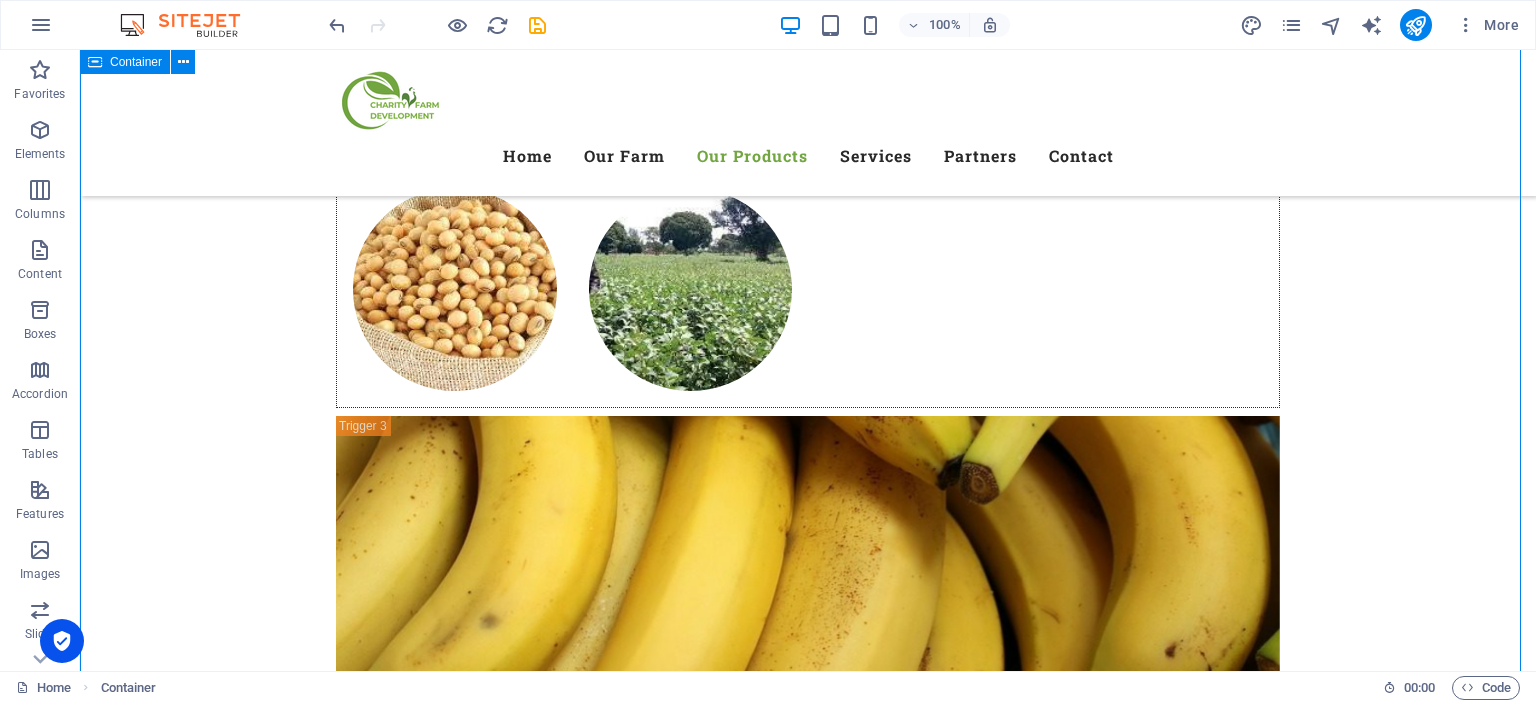scroll, scrollTop: 4115, scrollLeft: 0, axis: vertical 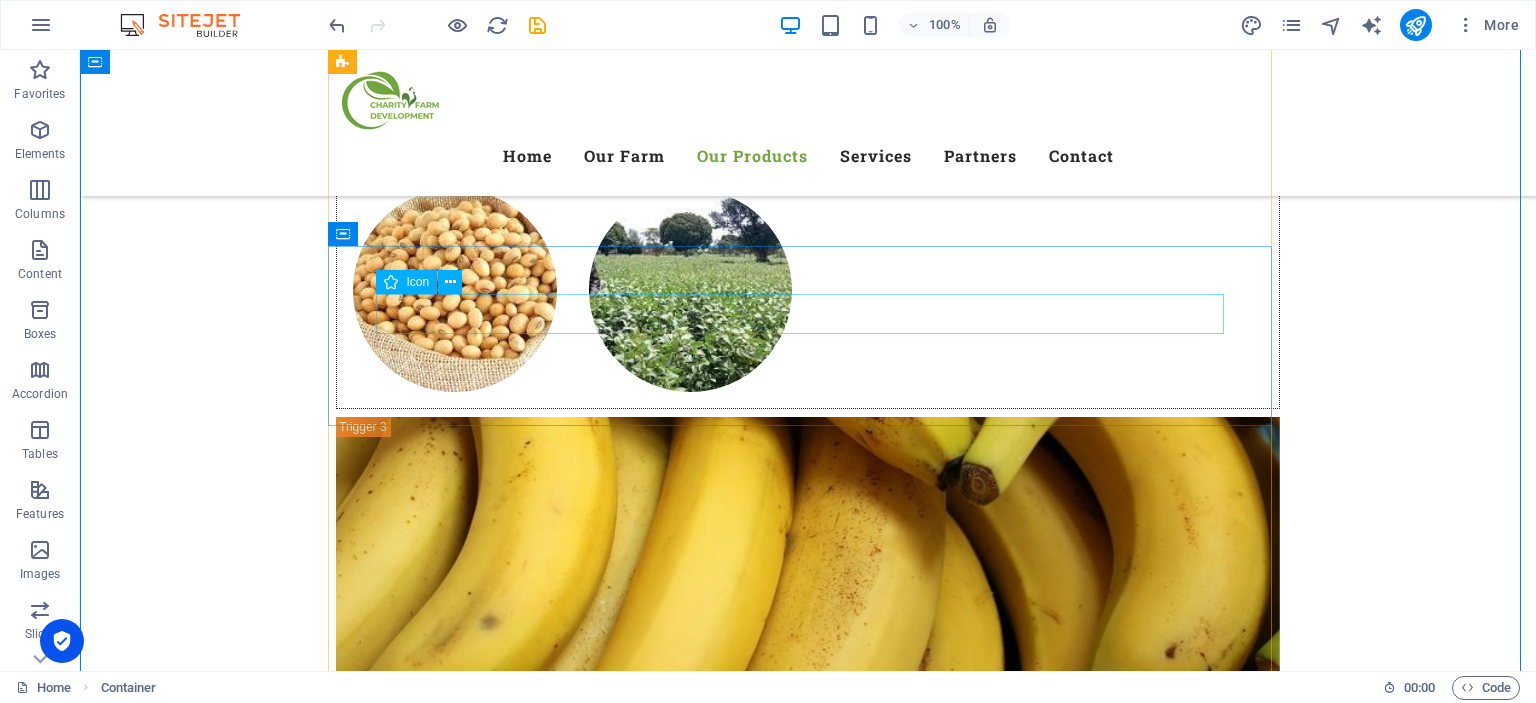 click at bounding box center [808, 2142] 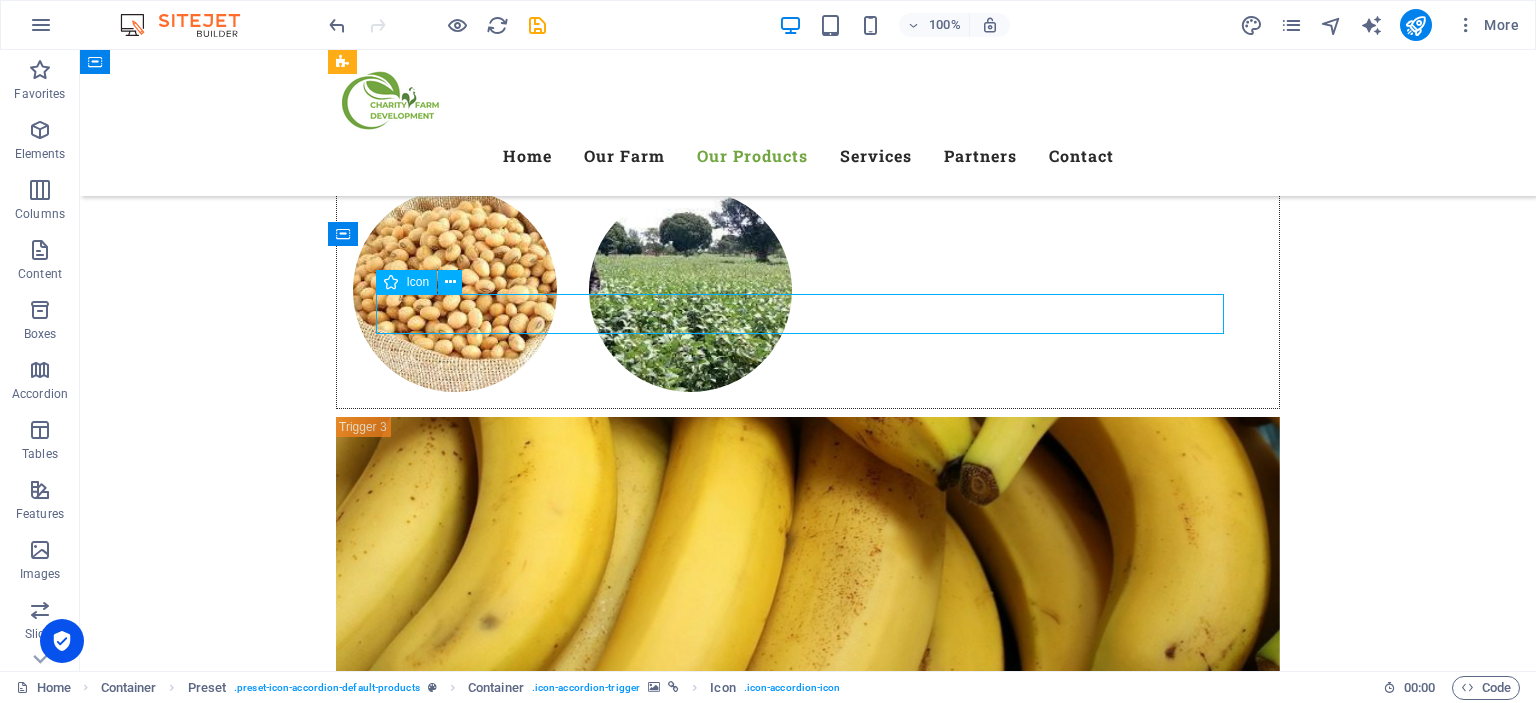 click at bounding box center (808, 2142) 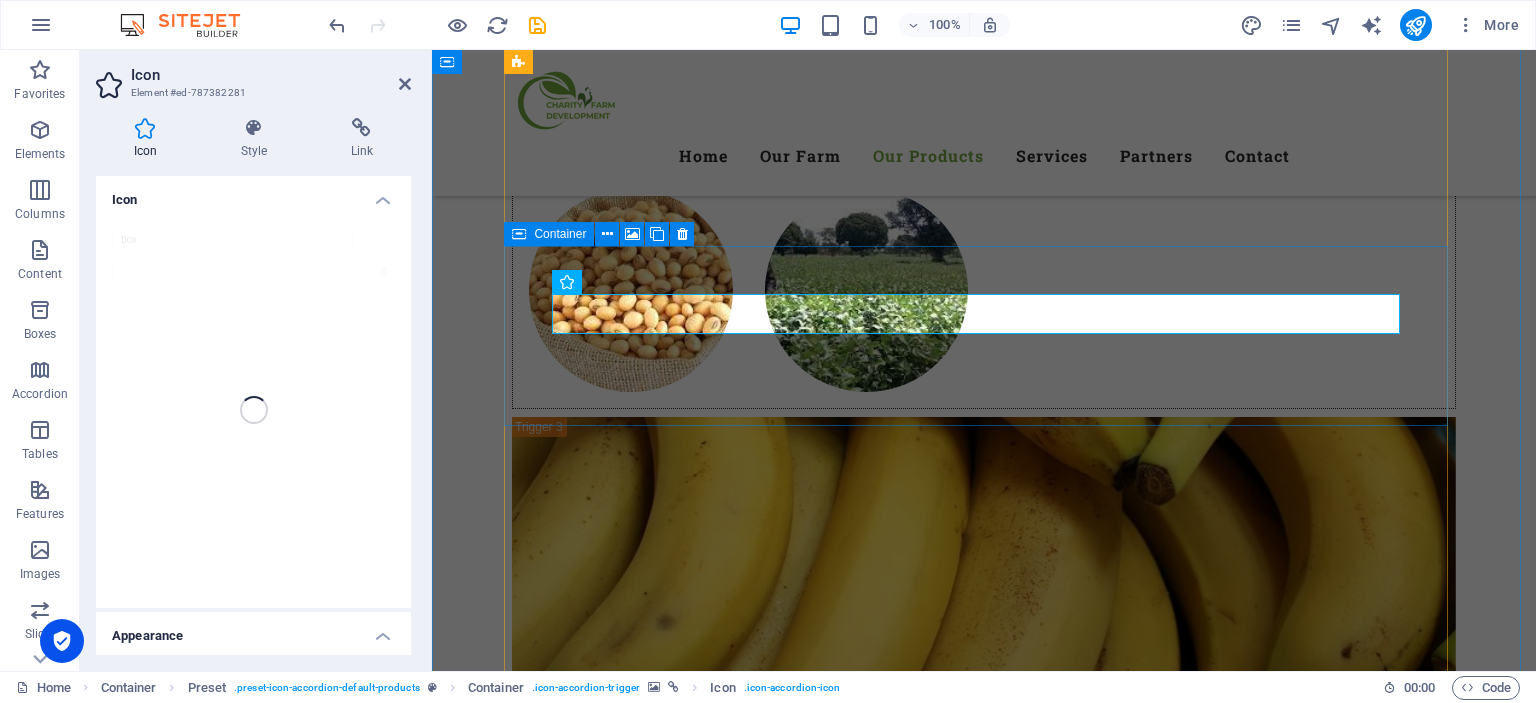 click on "Poultry - Broilers" at bounding box center [984, 2163] 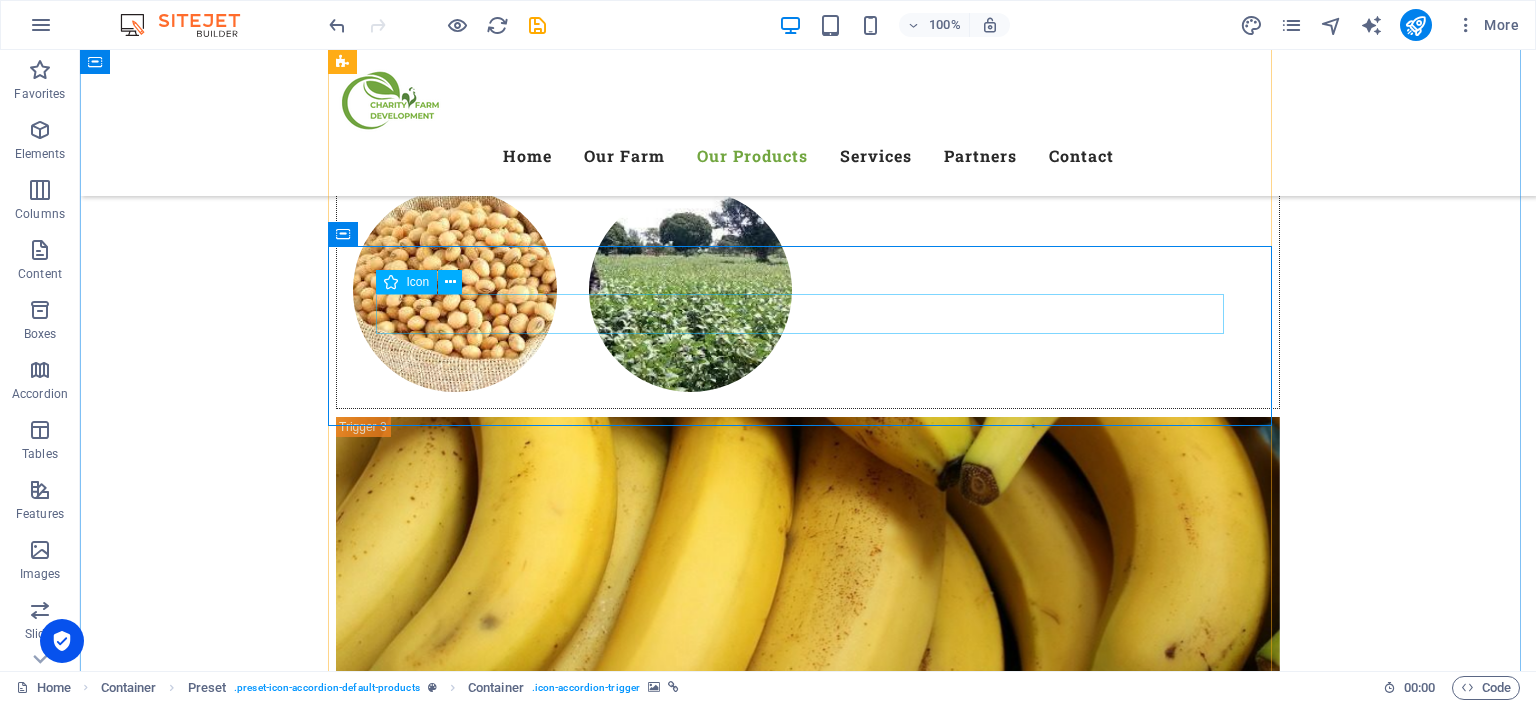 click at bounding box center [808, 2142] 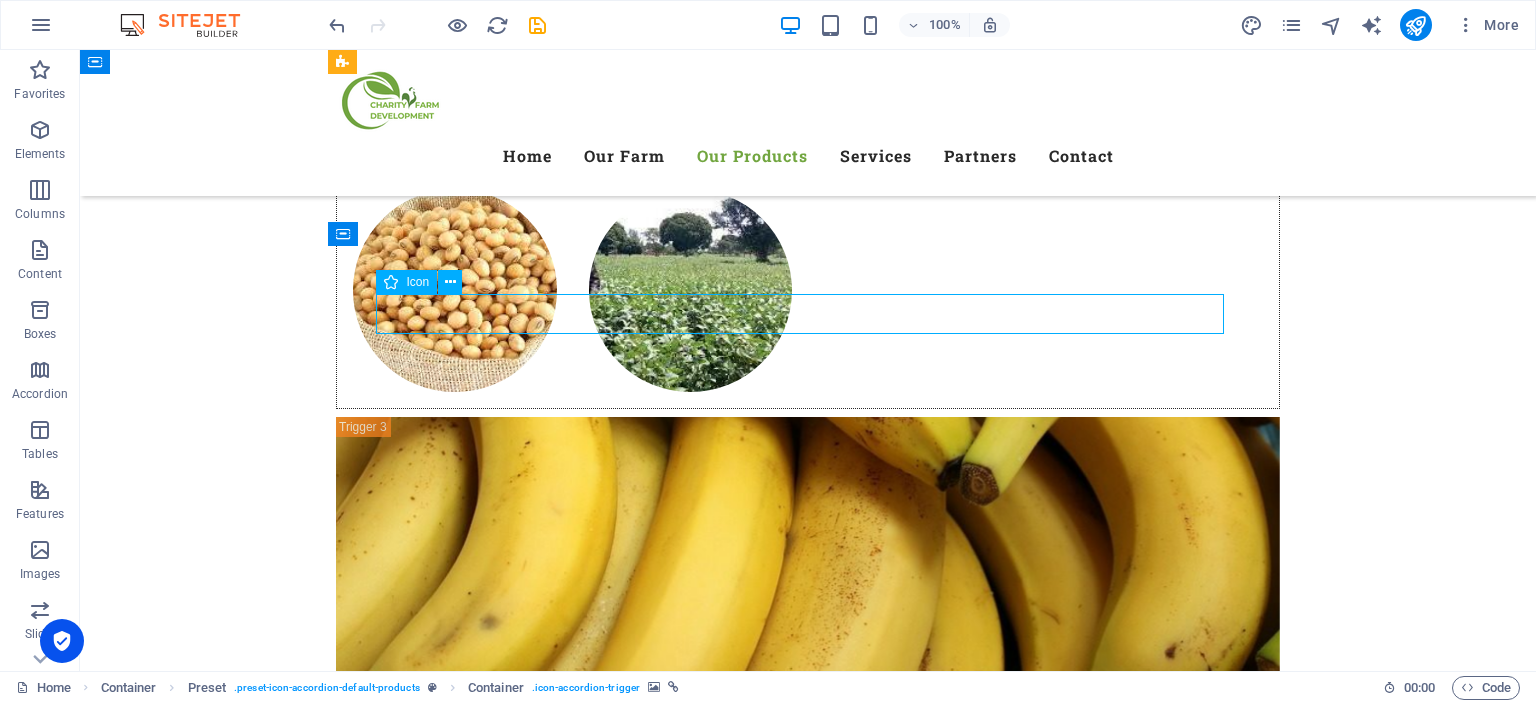 click at bounding box center (808, 2142) 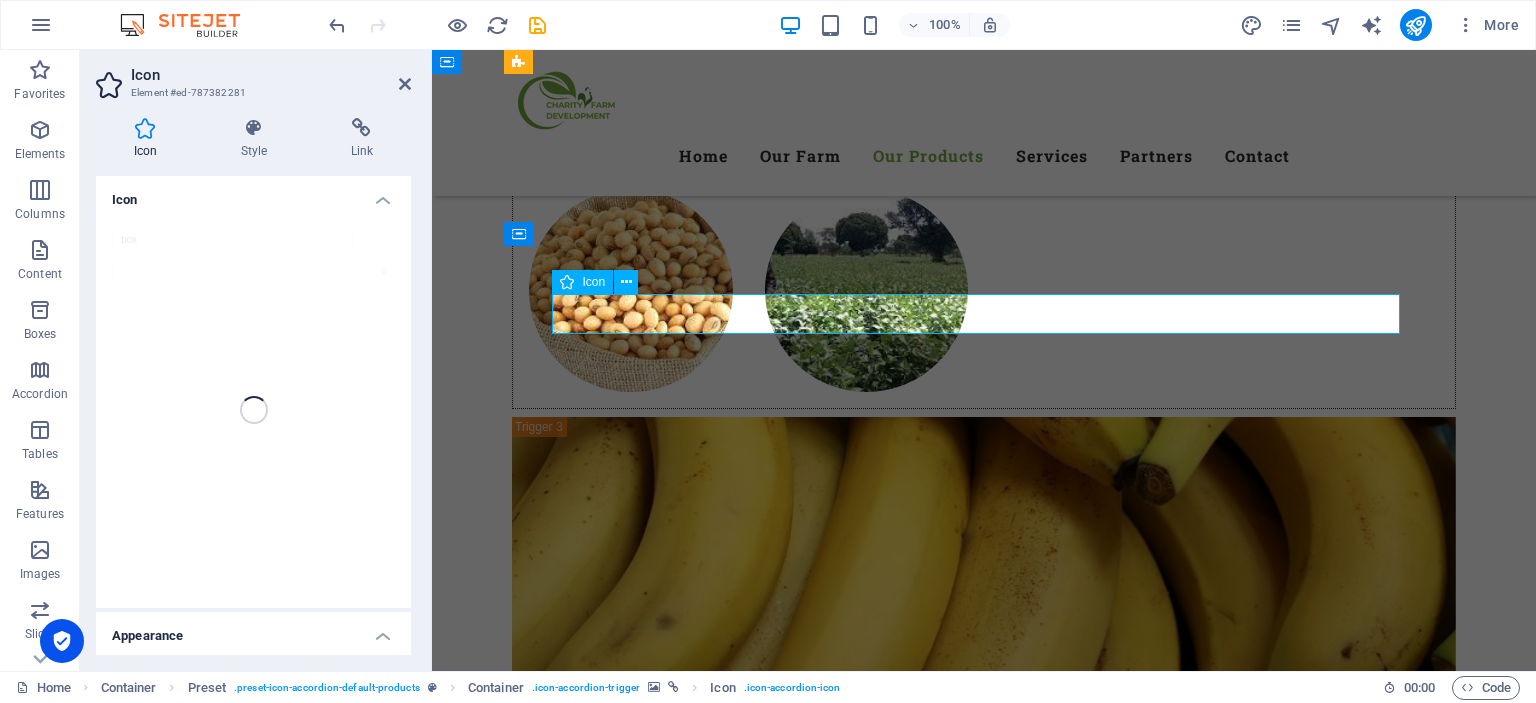 click at bounding box center [984, 2142] 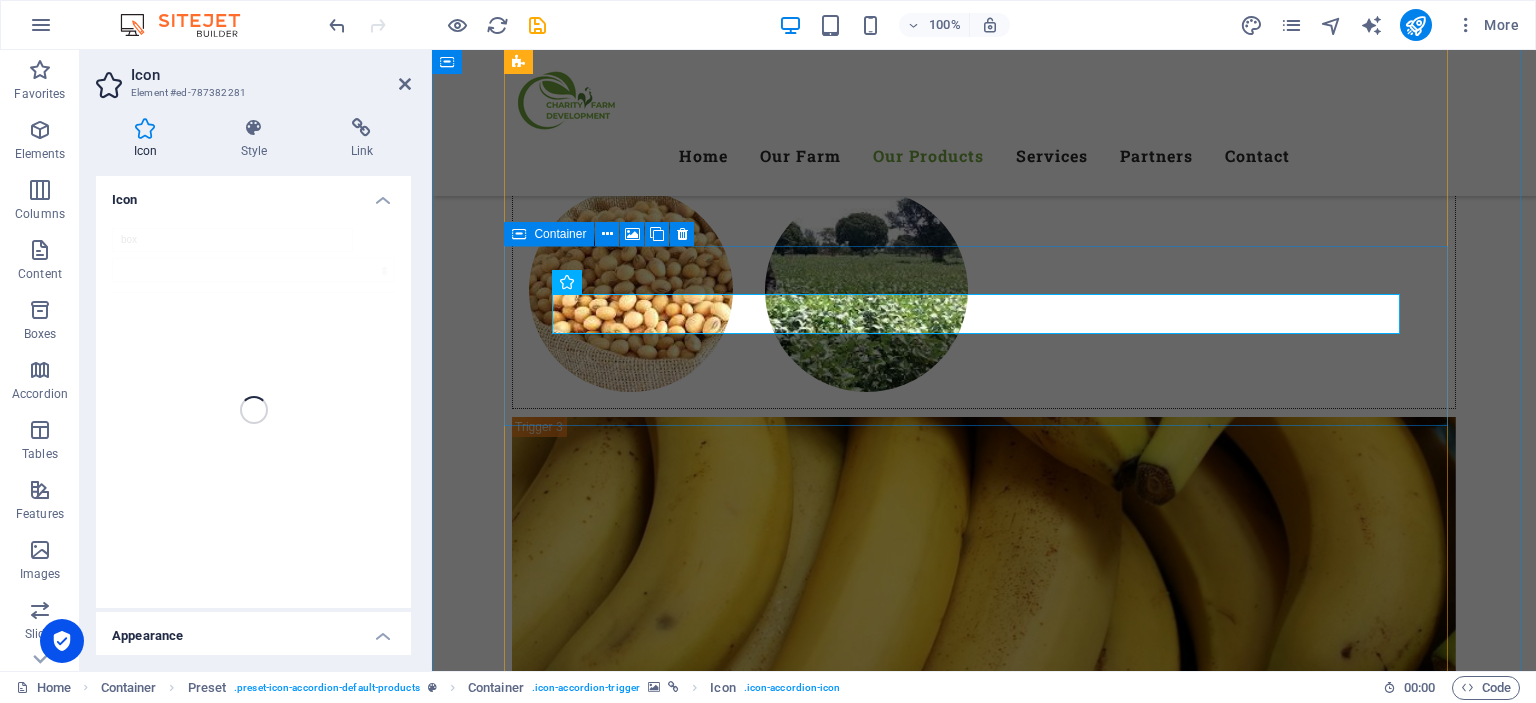 click on "Poultry - Broilers" at bounding box center (984, 2163) 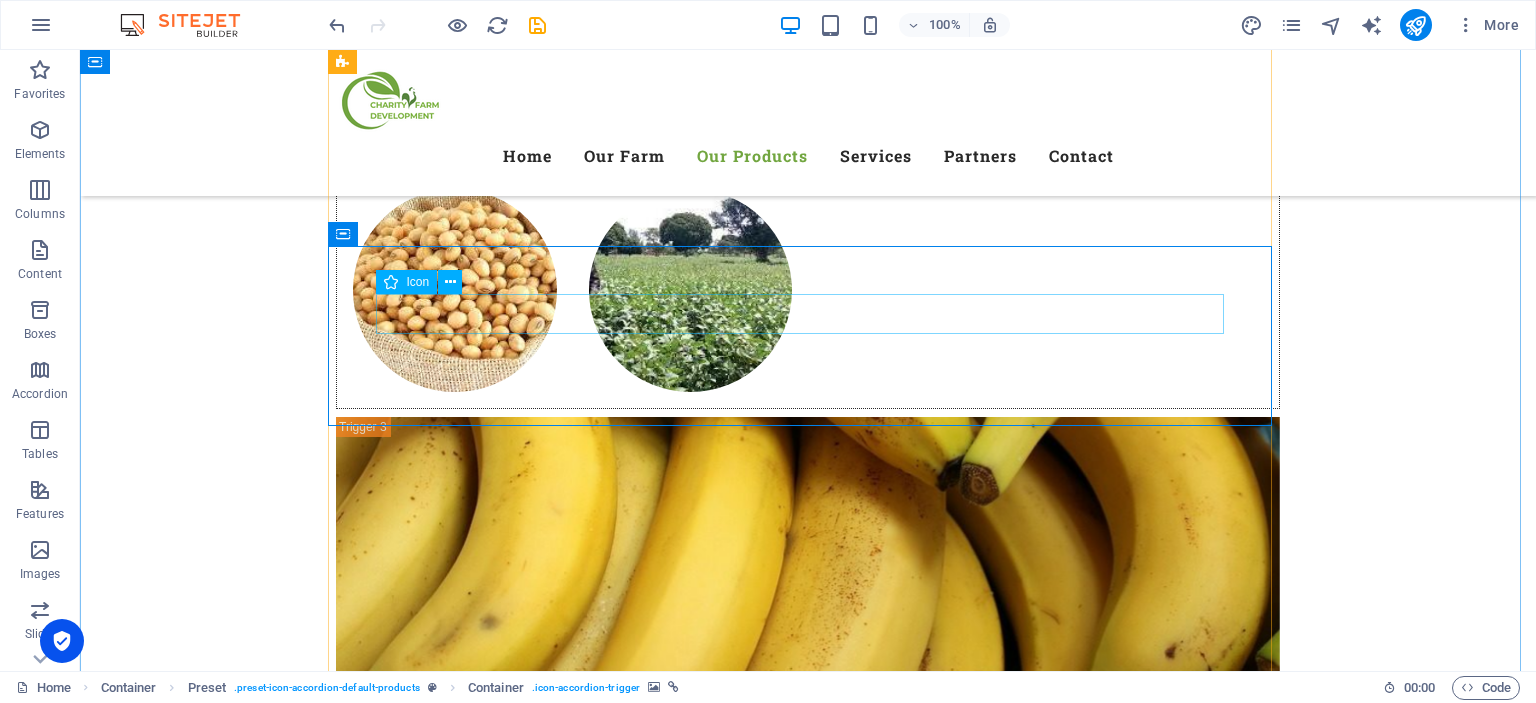 scroll, scrollTop: 3839, scrollLeft: 0, axis: vertical 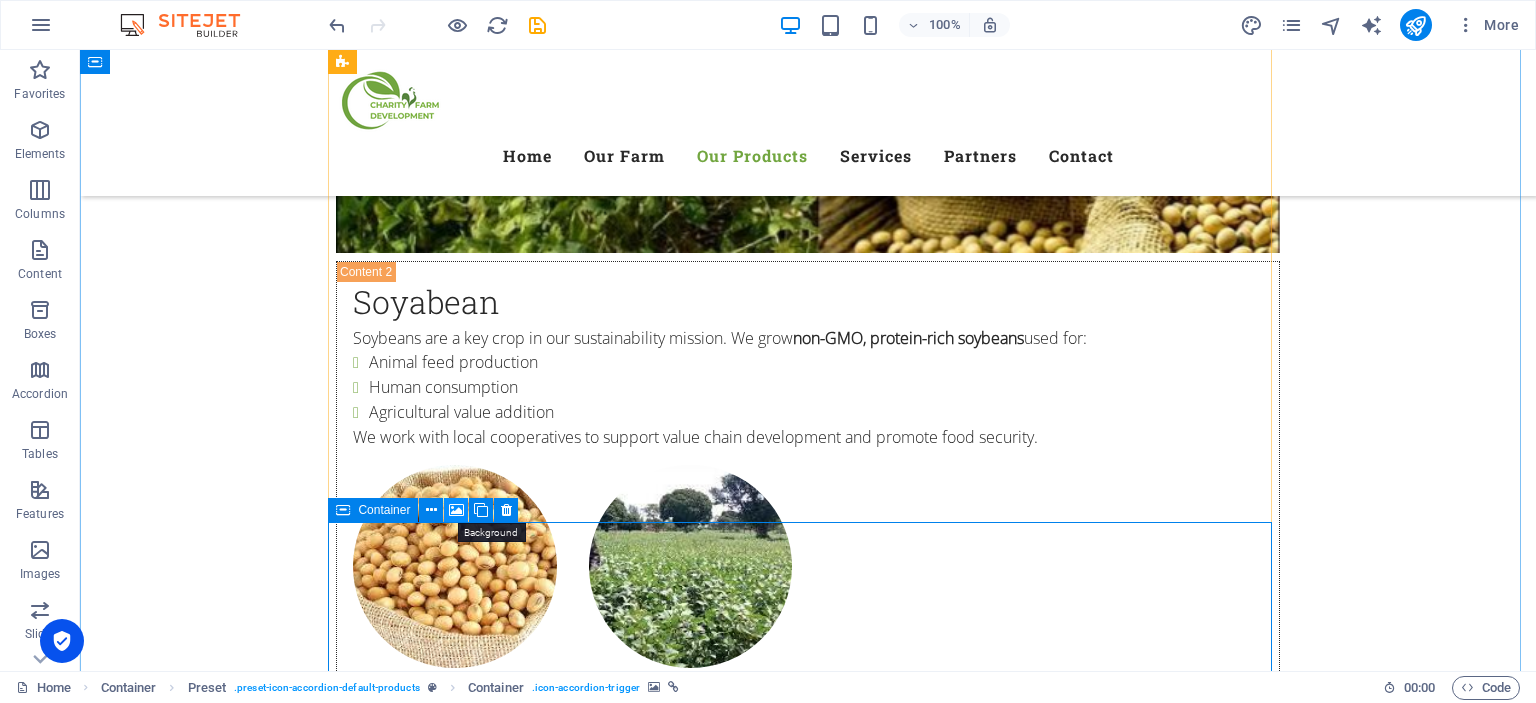 click at bounding box center [456, 510] 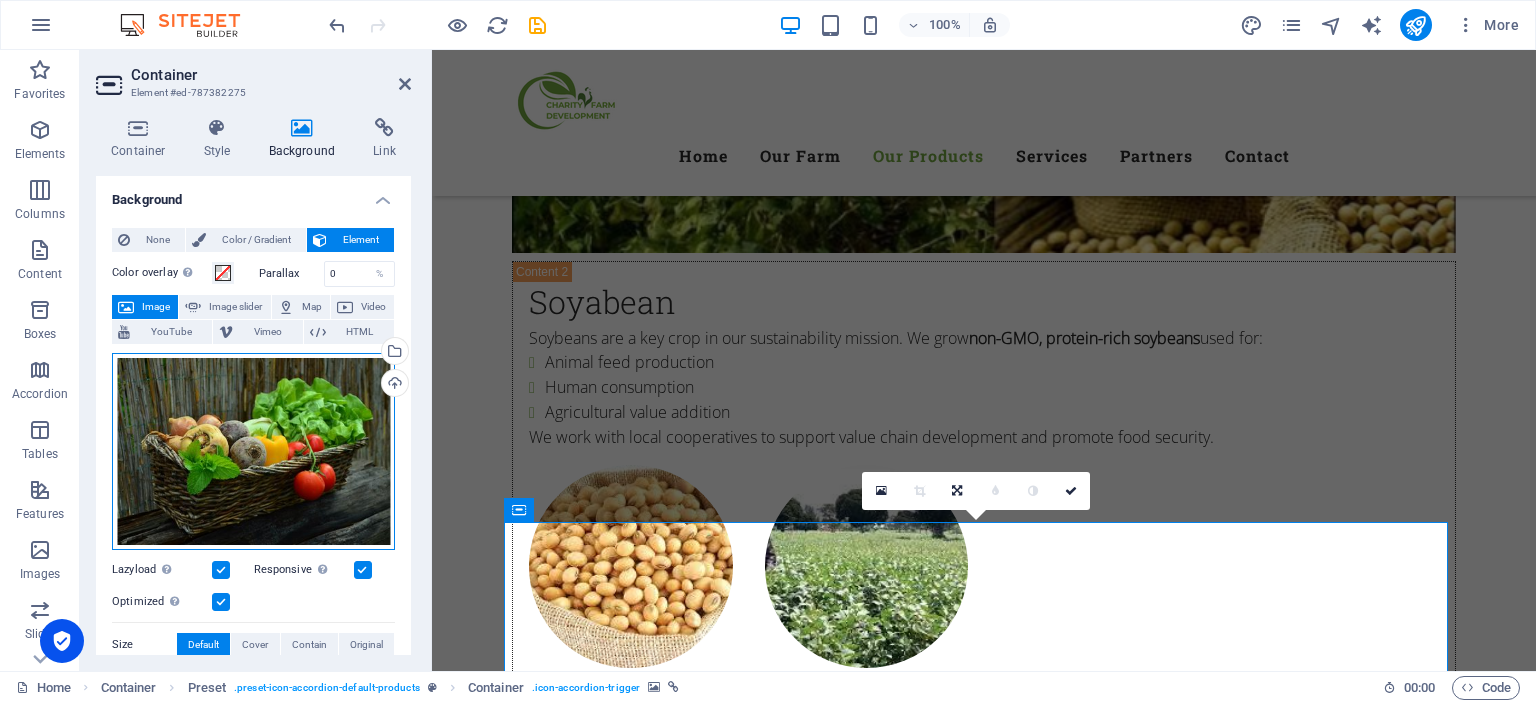 click on "Drag files here, click to choose files or select files from Files or our free stock photos & videos" at bounding box center (253, 451) 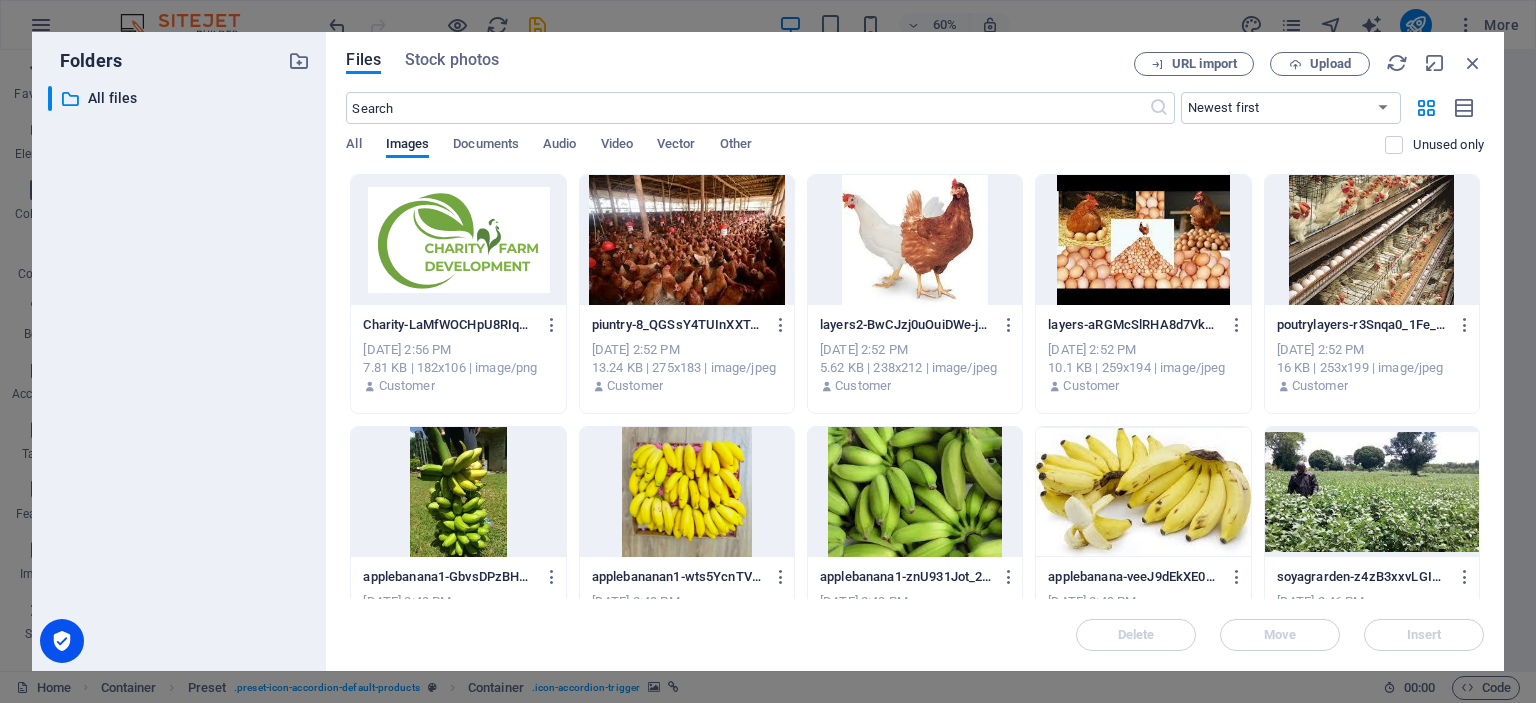 click on "Files Stock photos URL import Upload ​ Newest first Oldest first Name (A-Z) Name (Z-A) Size (0-9) Size (9-0) Resolution (0-9) Resolution (9-0) All Images Documents Audio Video Vector Other Unused only Drop files here to upload them instantly Charity-LaMfWOCHpU8RIqqqri-aXg.png Charity-LaMfWOCHpU8RIqqqri-aXg.png Jul 13, 2025 2:56 PM 7.81 KB | 182x106 | image/png Customer piuntry-8_QGSsY4TUInXXTonWPp6Q.jfif piuntry-8_QGSsY4TUInXXTonWPp6Q.jfif Jul 13, 2025 2:52 PM 13.24 KB | 275x183 | image/jpeg Customer layers2-BwCJzj0uOuiDWe-jSeGFCg.jfif layers2-BwCJzj0uOuiDWe-jSeGFCg.jfif Jul 13, 2025 2:52 PM 5.62 KB | 238x212 | image/jpeg Customer layers-aRGMcSlRHA8d7Vk5myGTcA.jfif layers-aRGMcSlRHA8d7Vk5myGTcA.jfif Jul 13, 2025 2:52 PM 10.1 KB | 259x194 | image/jpeg Customer poutrylayers-r3Snqa0_1Fe_oLayUw1p6A.jfif poutrylayers-r3Snqa0_1Fe_oLayUw1p6A.jfif Jul 13, 2025 2:52 PM 16 KB | 253x199 | image/jpeg Customer applebanana1-GbvsDPzBHeE7idc6dAjiAQ.jfif applebanana1-GbvsDPzBHeE7idc6dAjiAQ.jfif Jul 13, 2025 2:49 PM Customer" at bounding box center (915, 351) 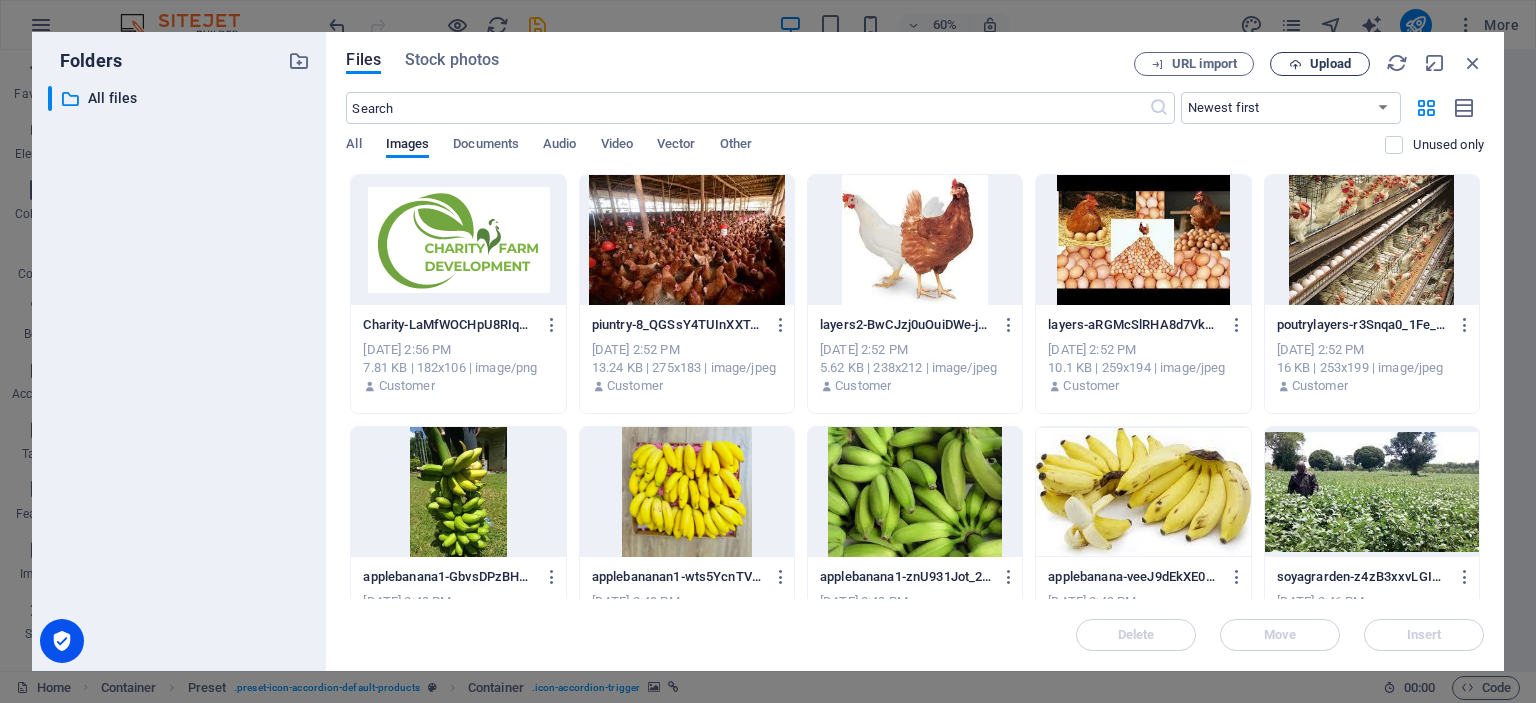 click on "Upload" at bounding box center [1330, 64] 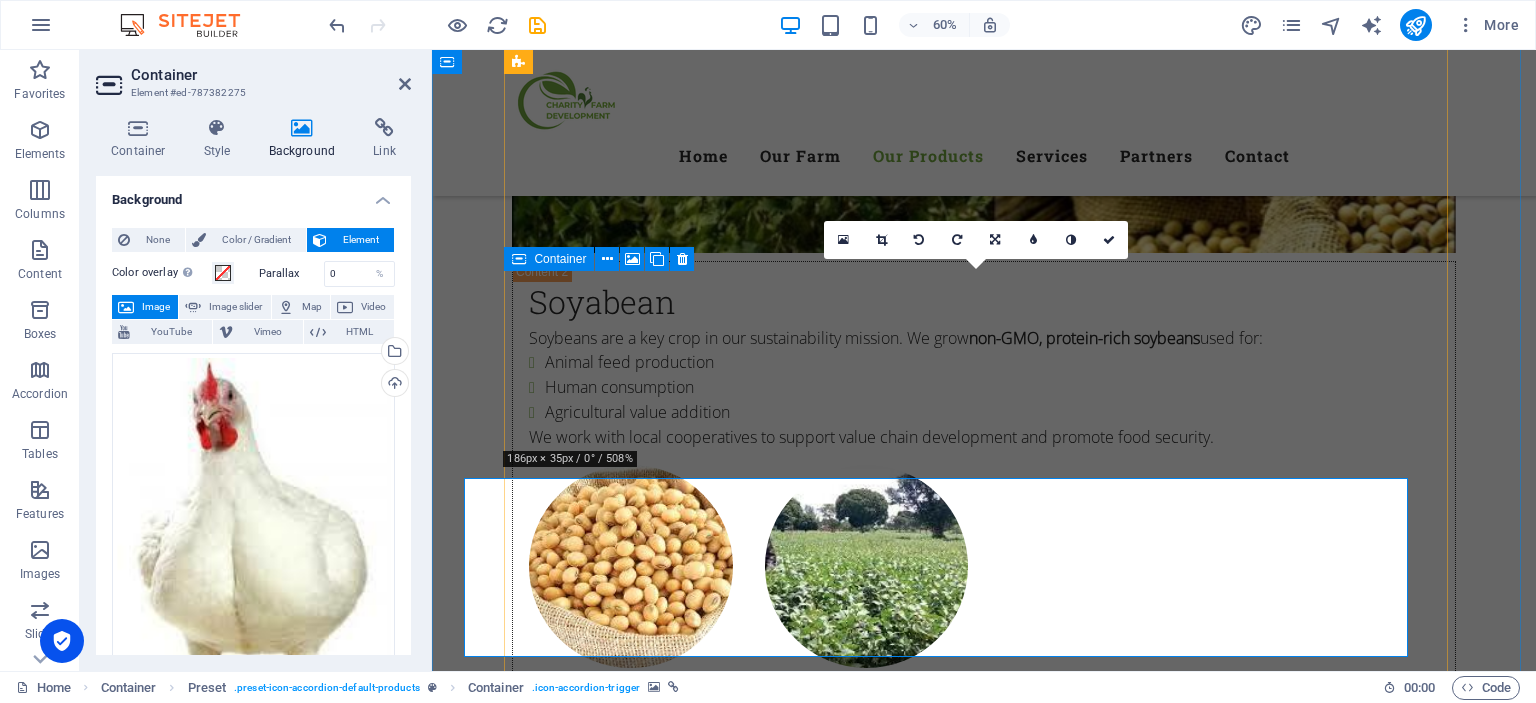 scroll, scrollTop: 4090, scrollLeft: 0, axis: vertical 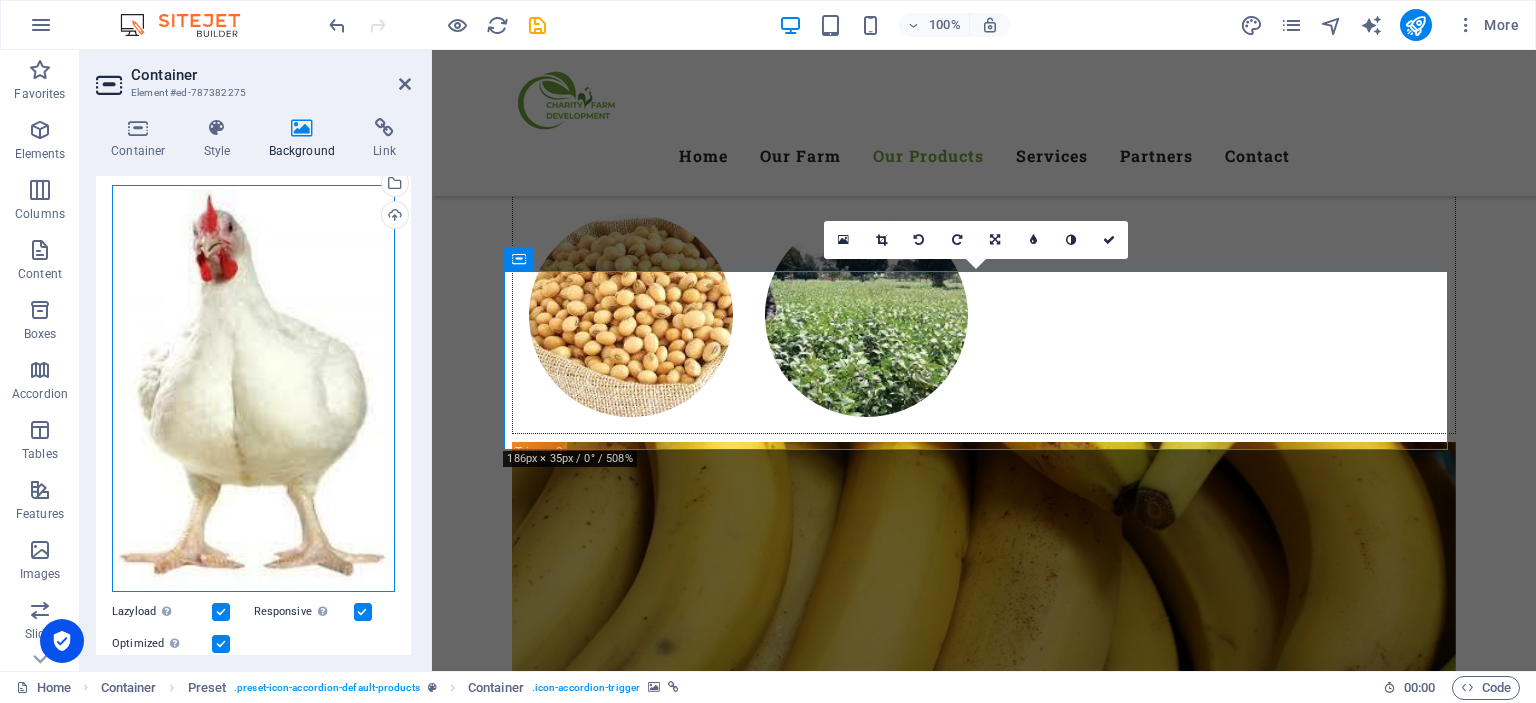 click on "Drag files here, click to choose files or select files from Files or our free stock photos & videos" at bounding box center (253, 389) 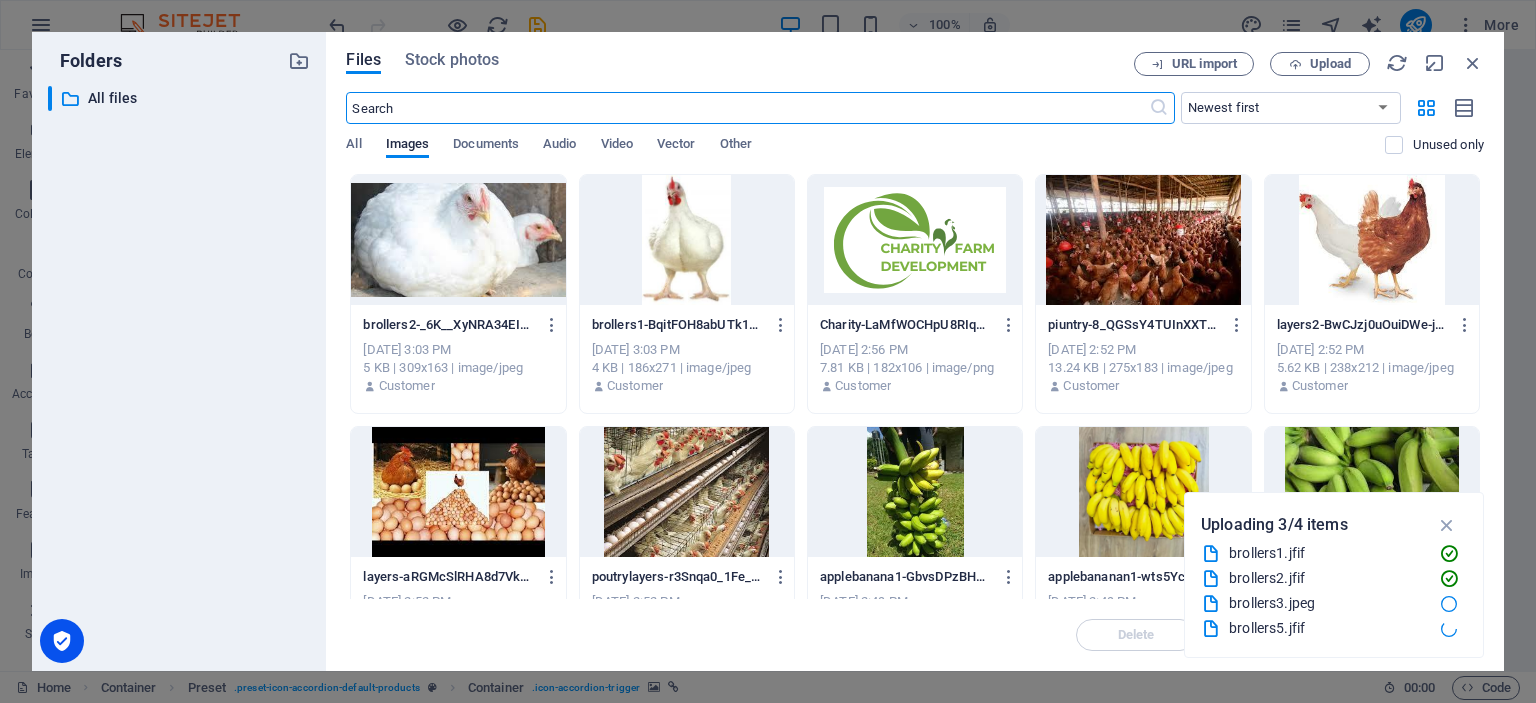 scroll, scrollTop: 4297, scrollLeft: 0, axis: vertical 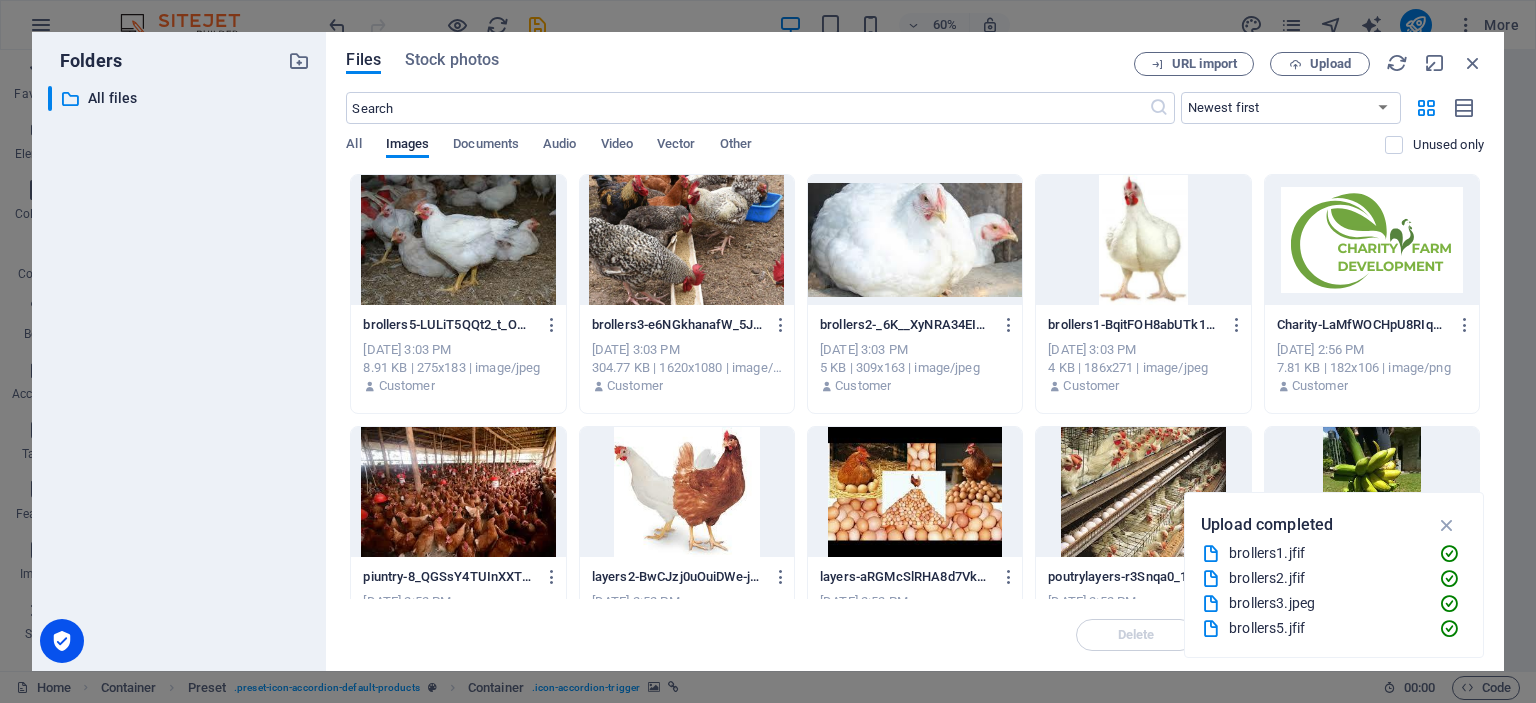 click at bounding box center (458, 240) 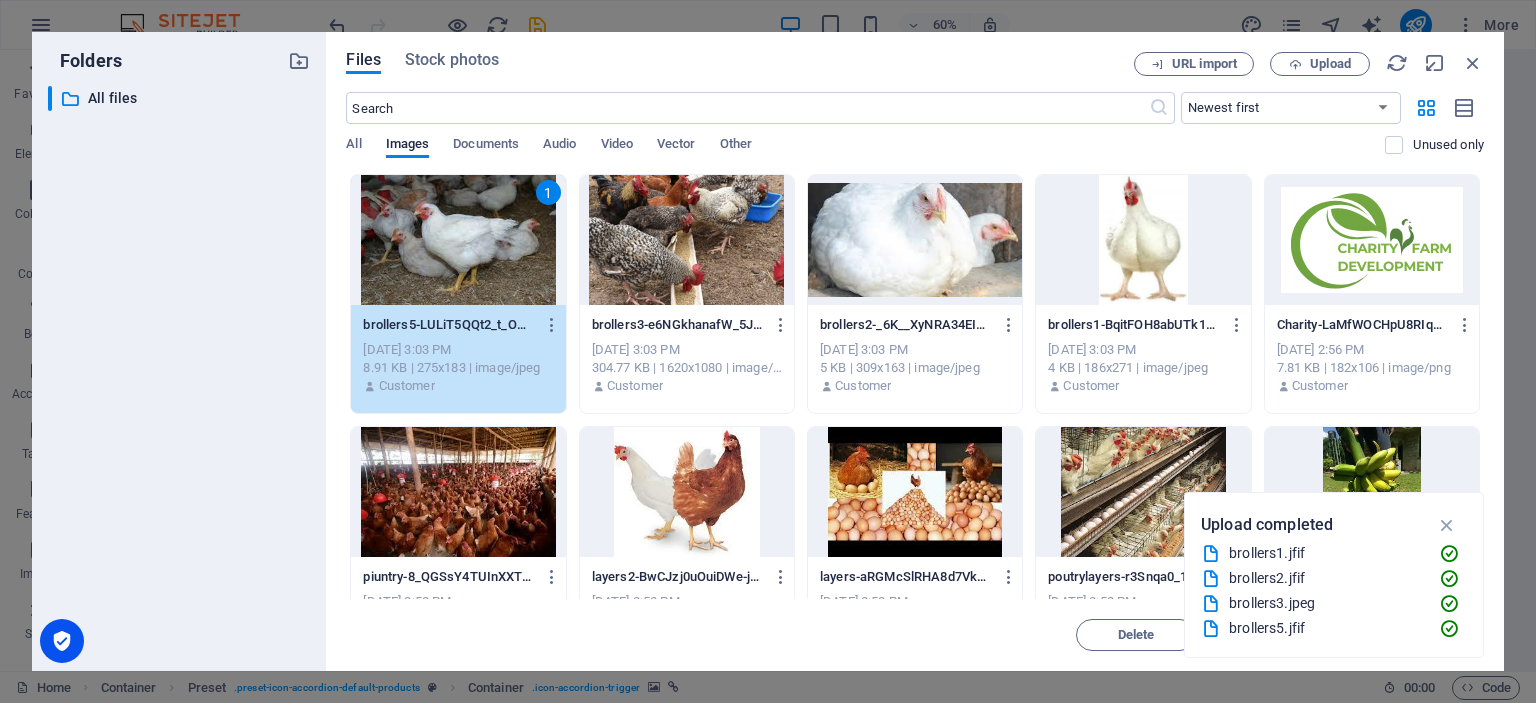 click on "1" at bounding box center [458, 240] 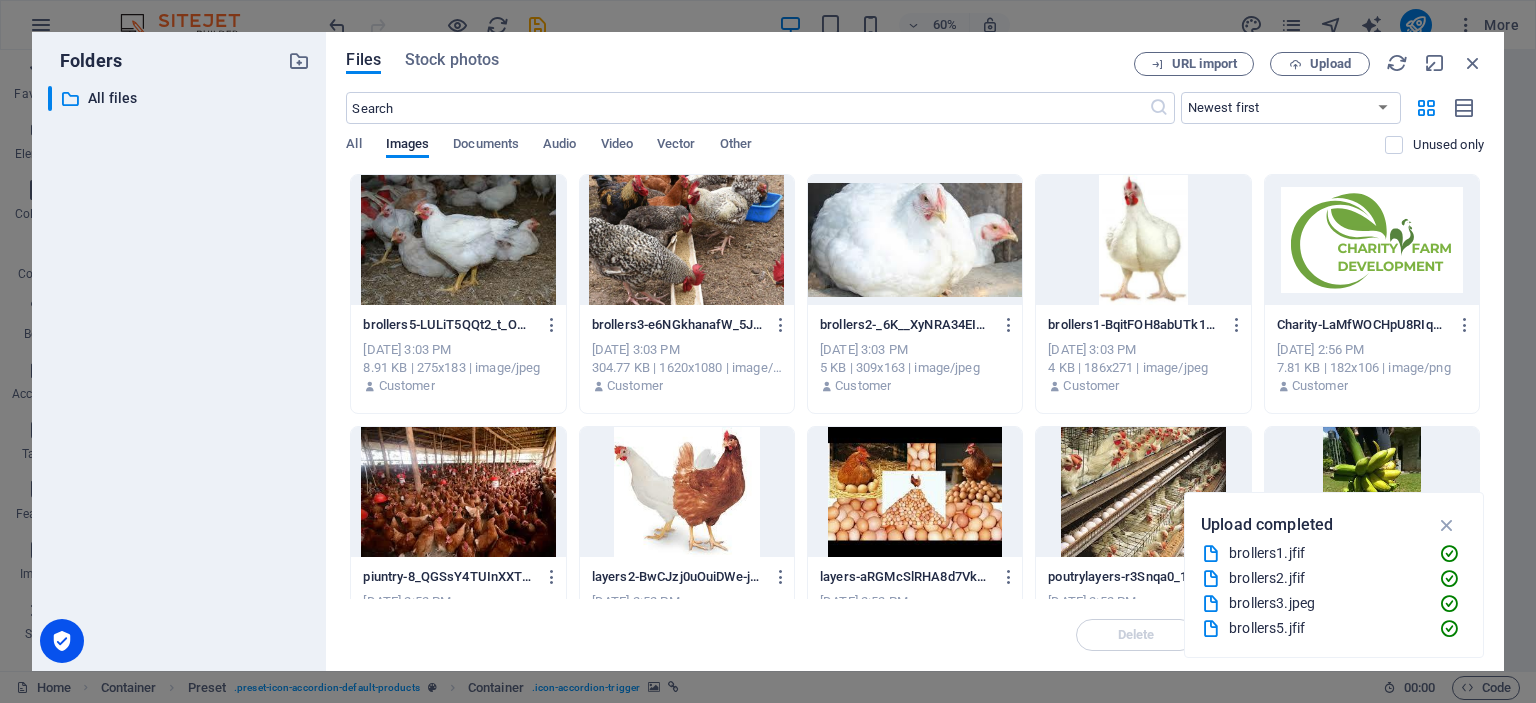 click at bounding box center [458, 240] 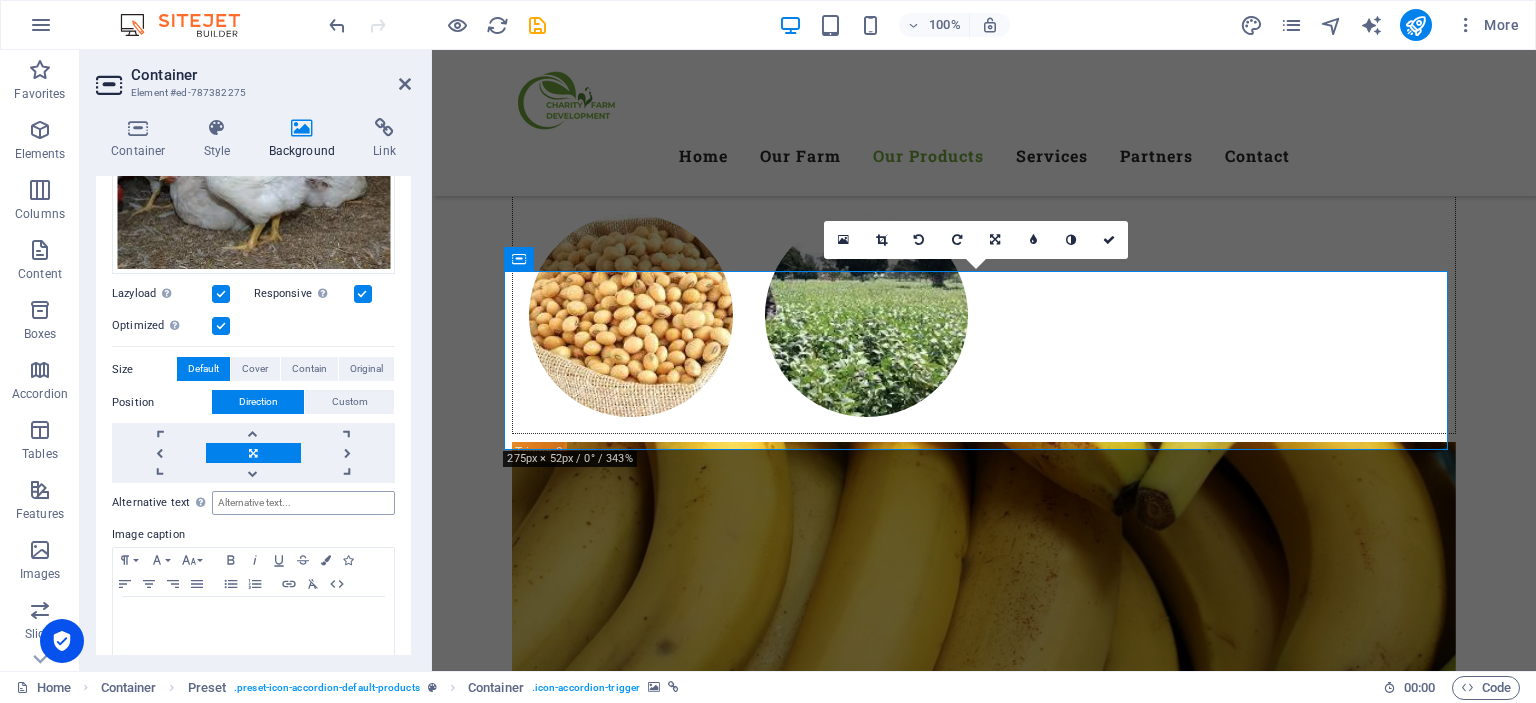 scroll, scrollTop: 276, scrollLeft: 0, axis: vertical 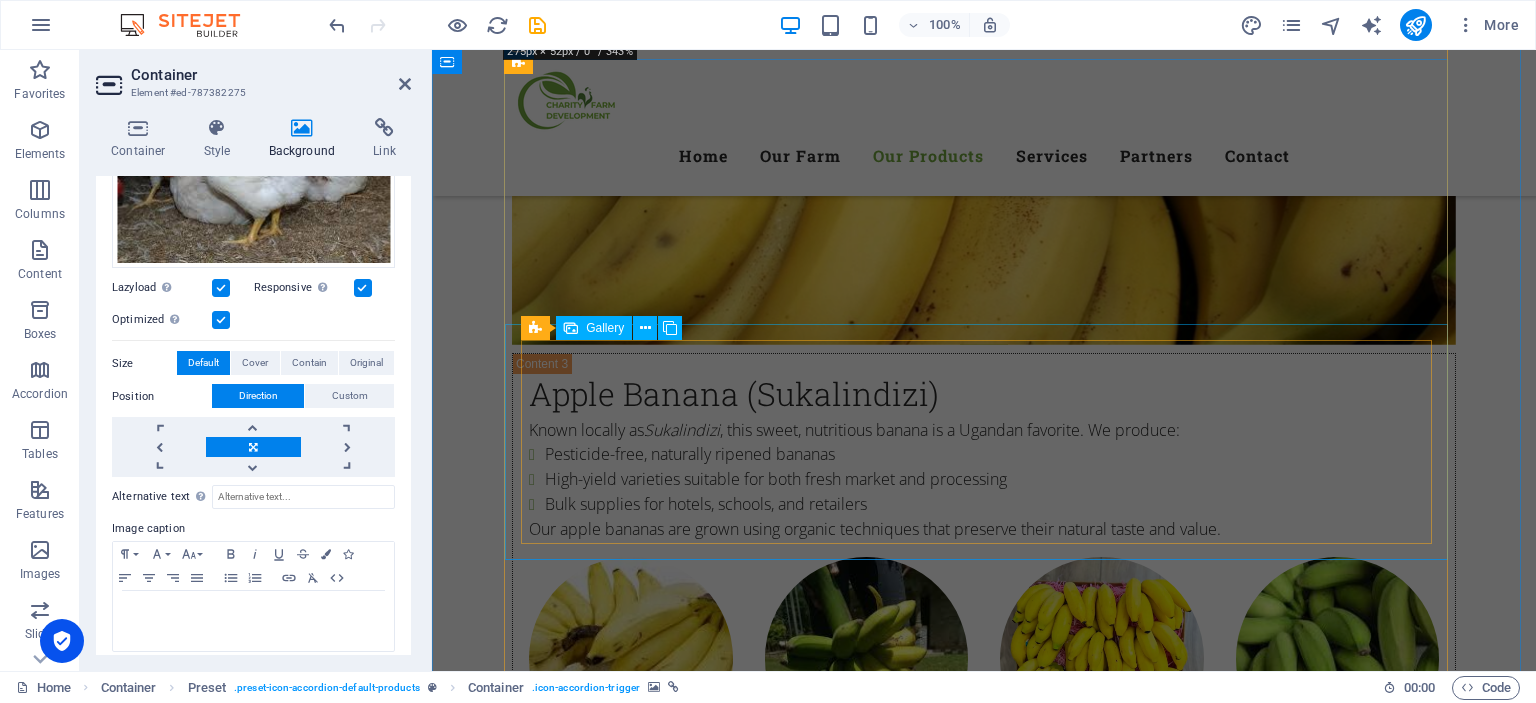 click at bounding box center [631, 2241] 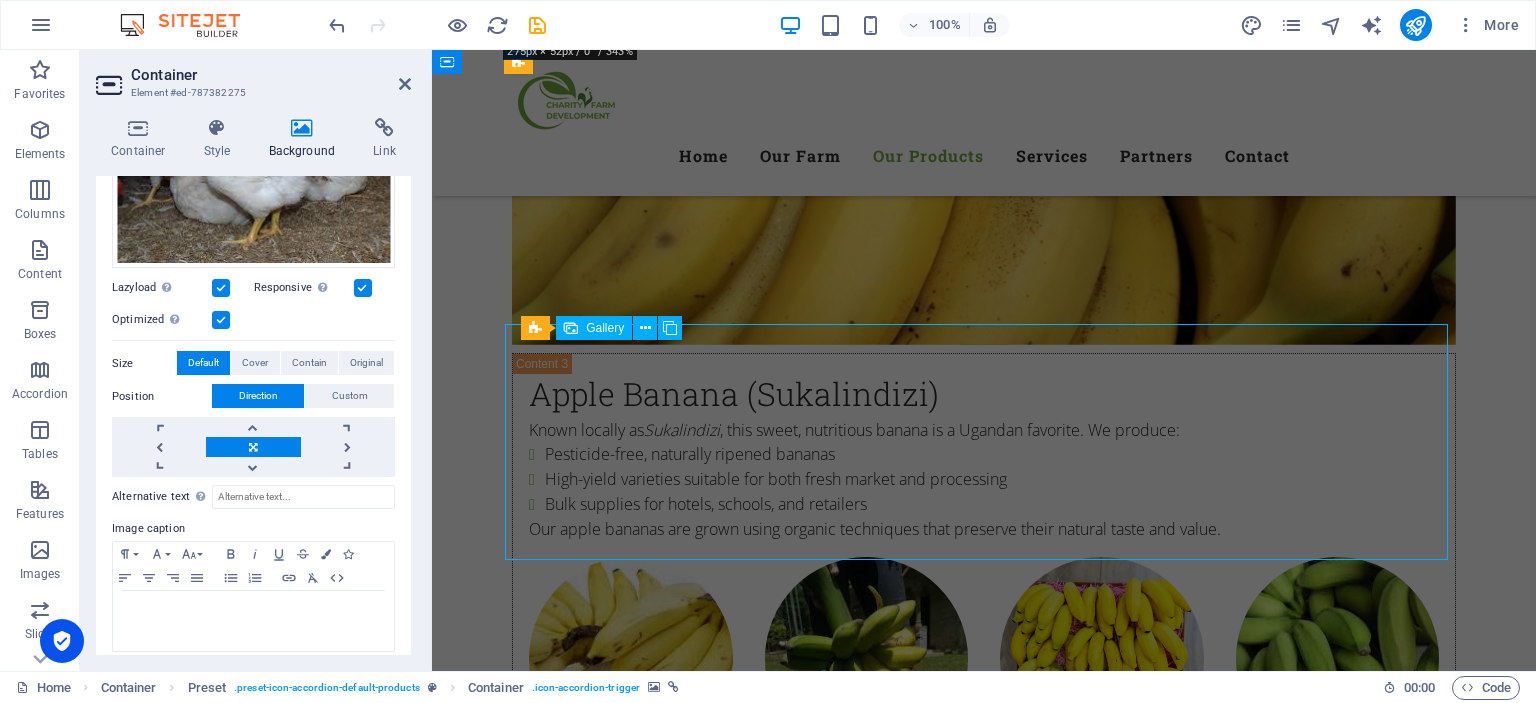 click at bounding box center (631, 2241) 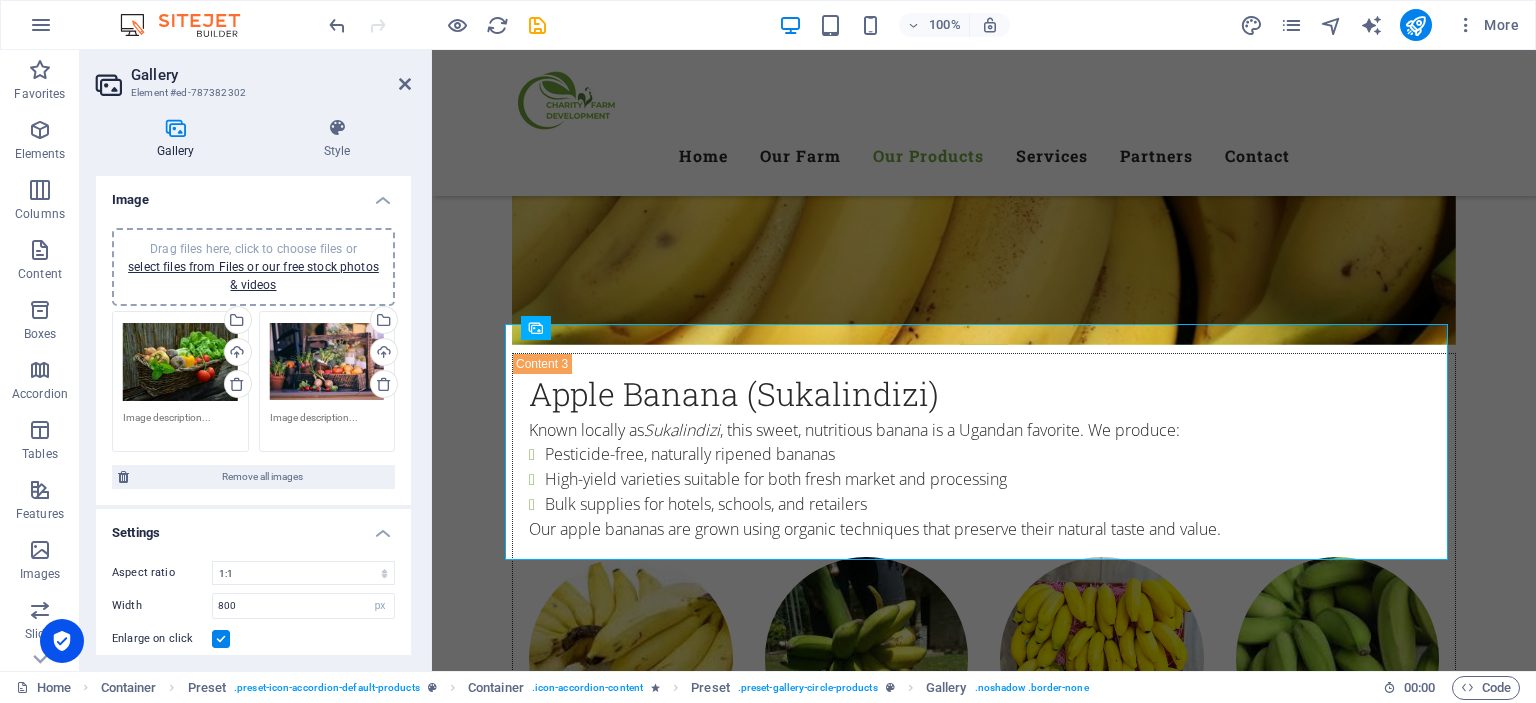 click on "Drag files here, click to choose files or select files from Files or our free stock photos & videos" at bounding box center (180, 362) 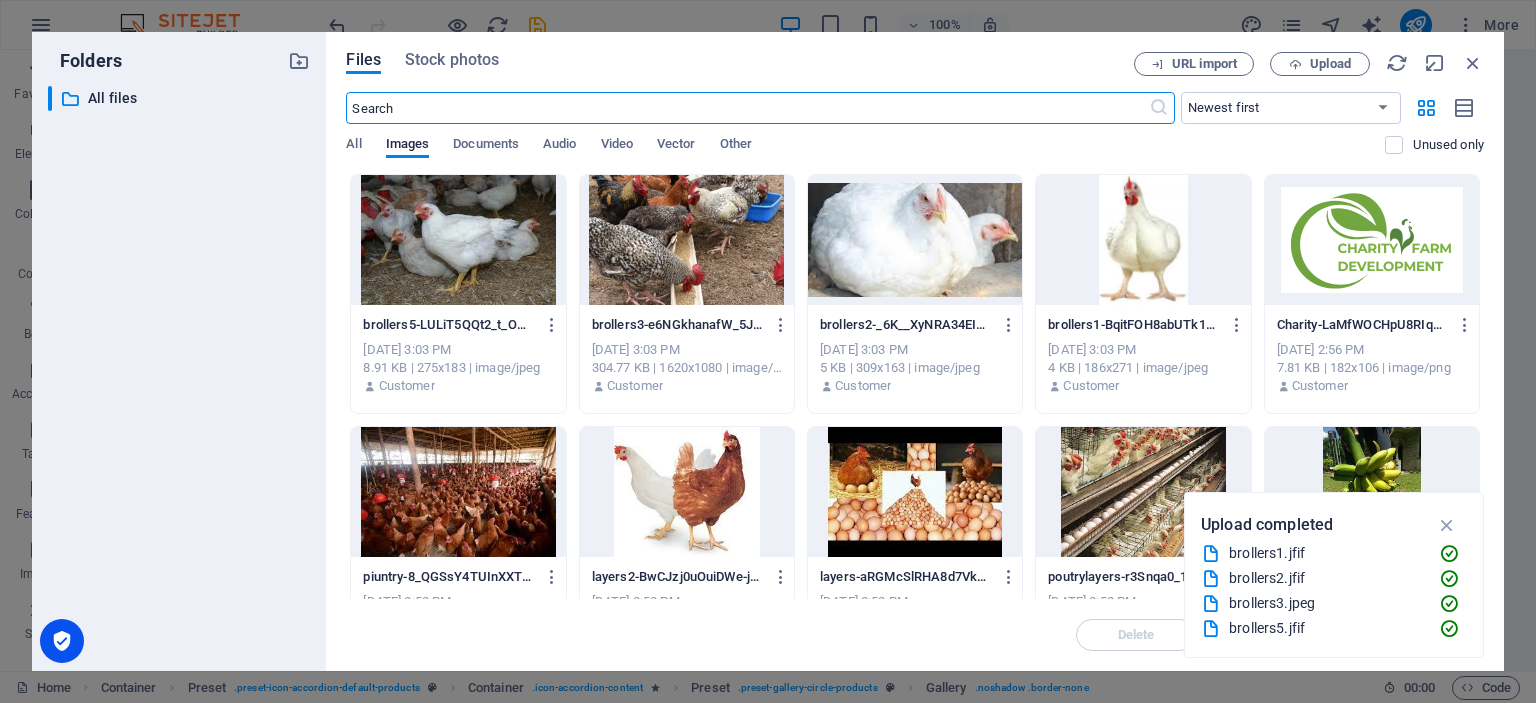 scroll, scrollTop: 4704, scrollLeft: 0, axis: vertical 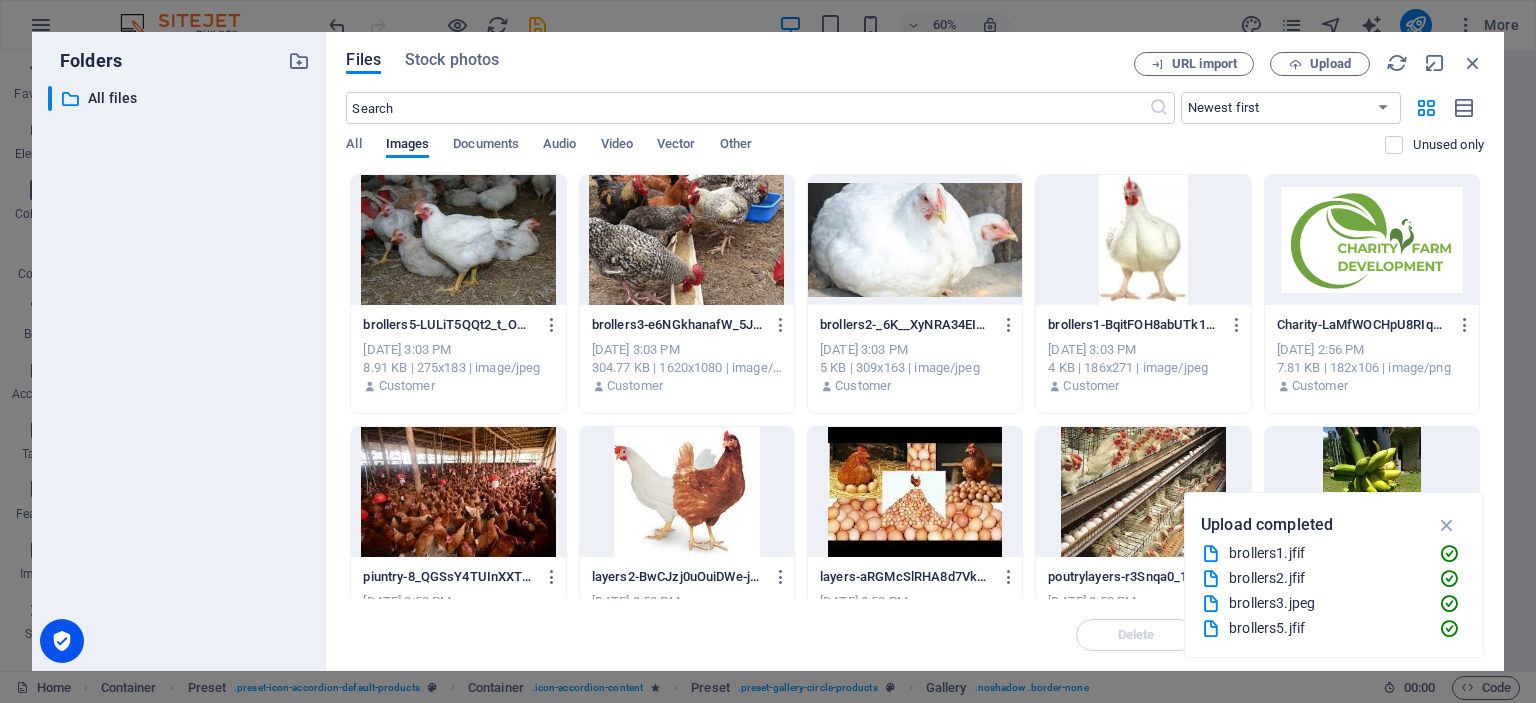 click at bounding box center [687, 240] 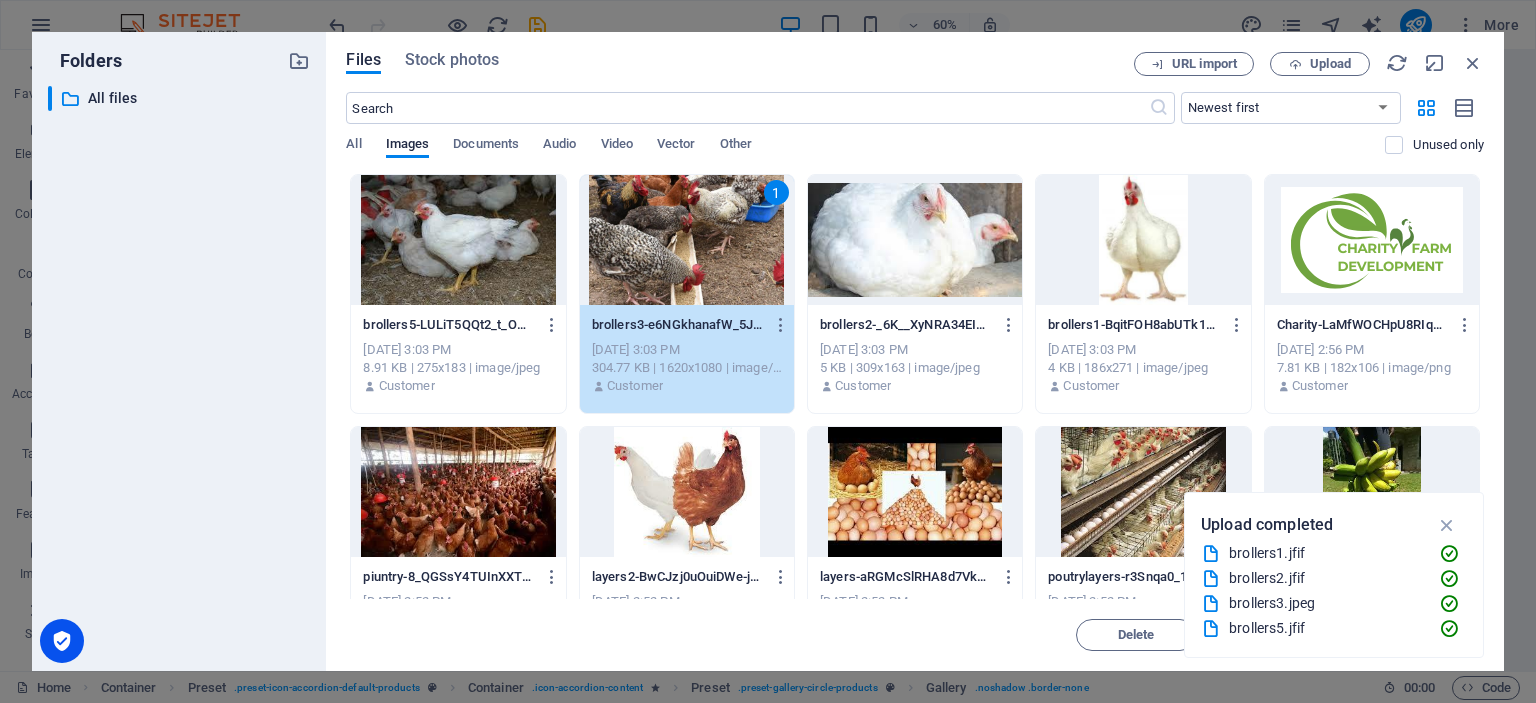 click on "1" at bounding box center (687, 240) 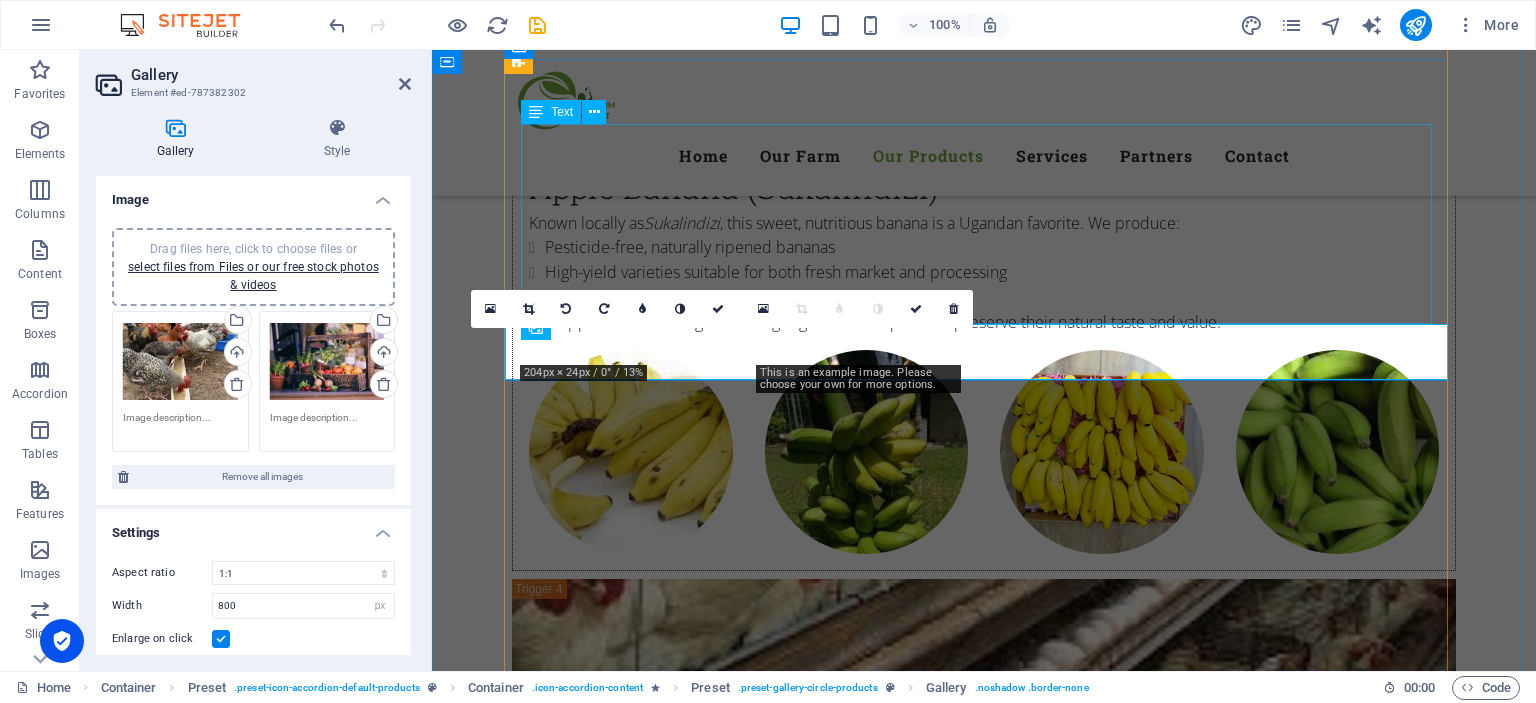 scroll, scrollTop: 4497, scrollLeft: 0, axis: vertical 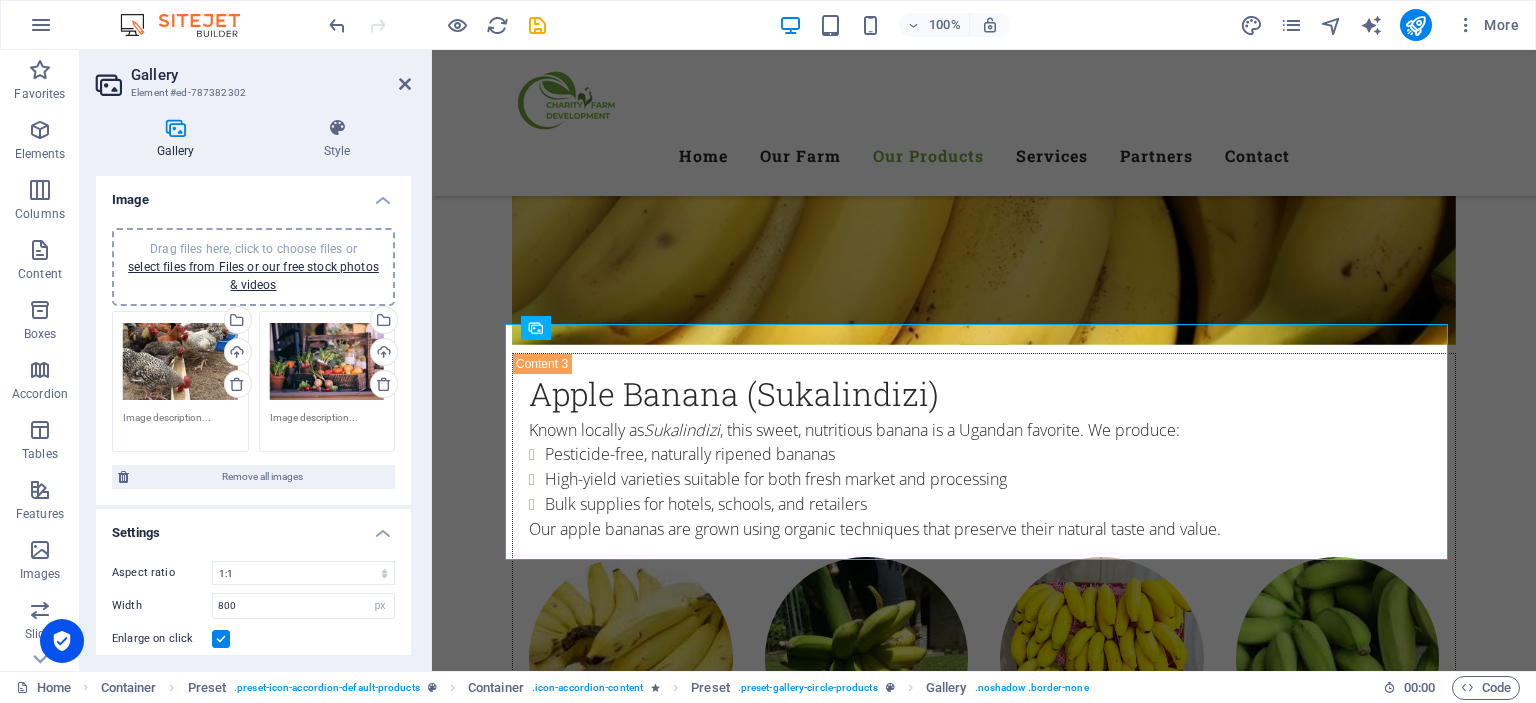 click on "Drag files here, click to choose files or select files from Files or our free stock photos & videos" at bounding box center (327, 362) 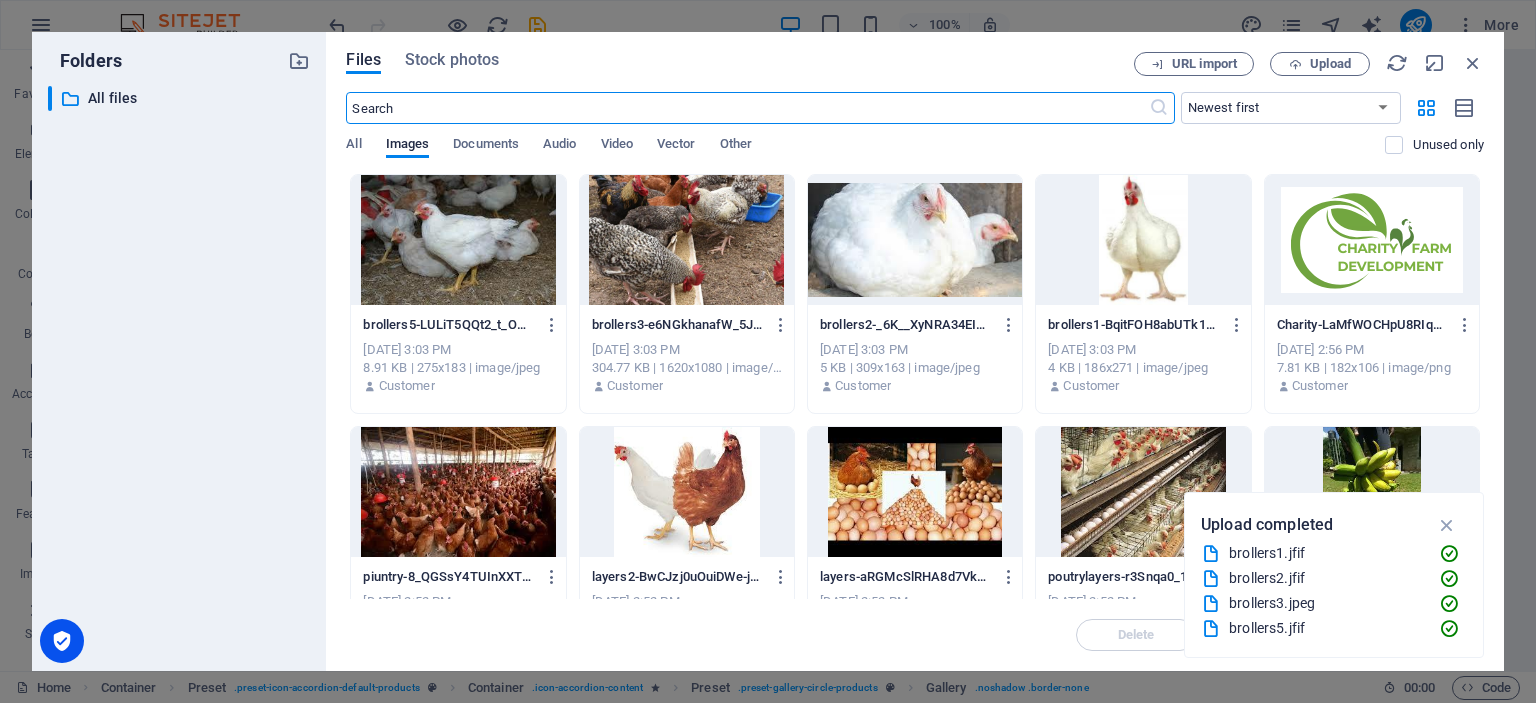 click on "Charity Farm Development LTD Home Favorites Elements Columns Content Boxes Accordion Tables Features Images Slider Header Footer Forms Marketing Collections Gallery Element #ed-787382302 Gallery Style Image Drag files here, click to choose files or select files from Files or our free stock photos & videos Drag files here, click to choose files or select files from Files or our free stock photos & videos Select files from the file manager, stock photos, or upload file(s) Upload Drag files here, click to choose files or select files from Files or our free stock photos & videos Select files from the file manager, stock photos, or upload file(s) Upload Remove all images Settings Aspect ratio No fixed aspect ratio 16:9 16:10 4:3 1:1 1:2 2:1 Width 800 px % Enlarge on click Responsive Automatically load retina image and smartphone optimized sizes. Lazyload Loading images after the page loads improves page speed. Horizontal padding 0 px 0" at bounding box center [768, 351] 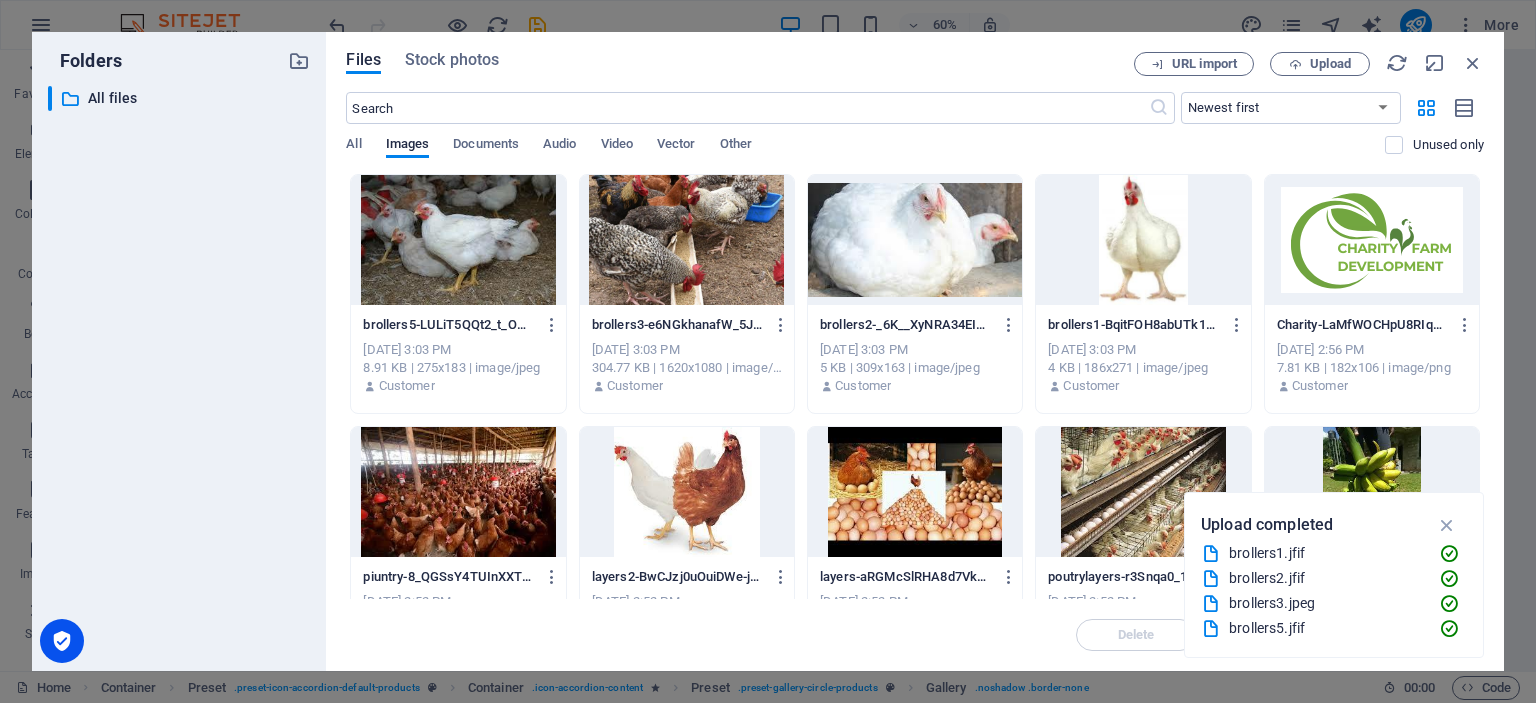 click at bounding box center (915, 240) 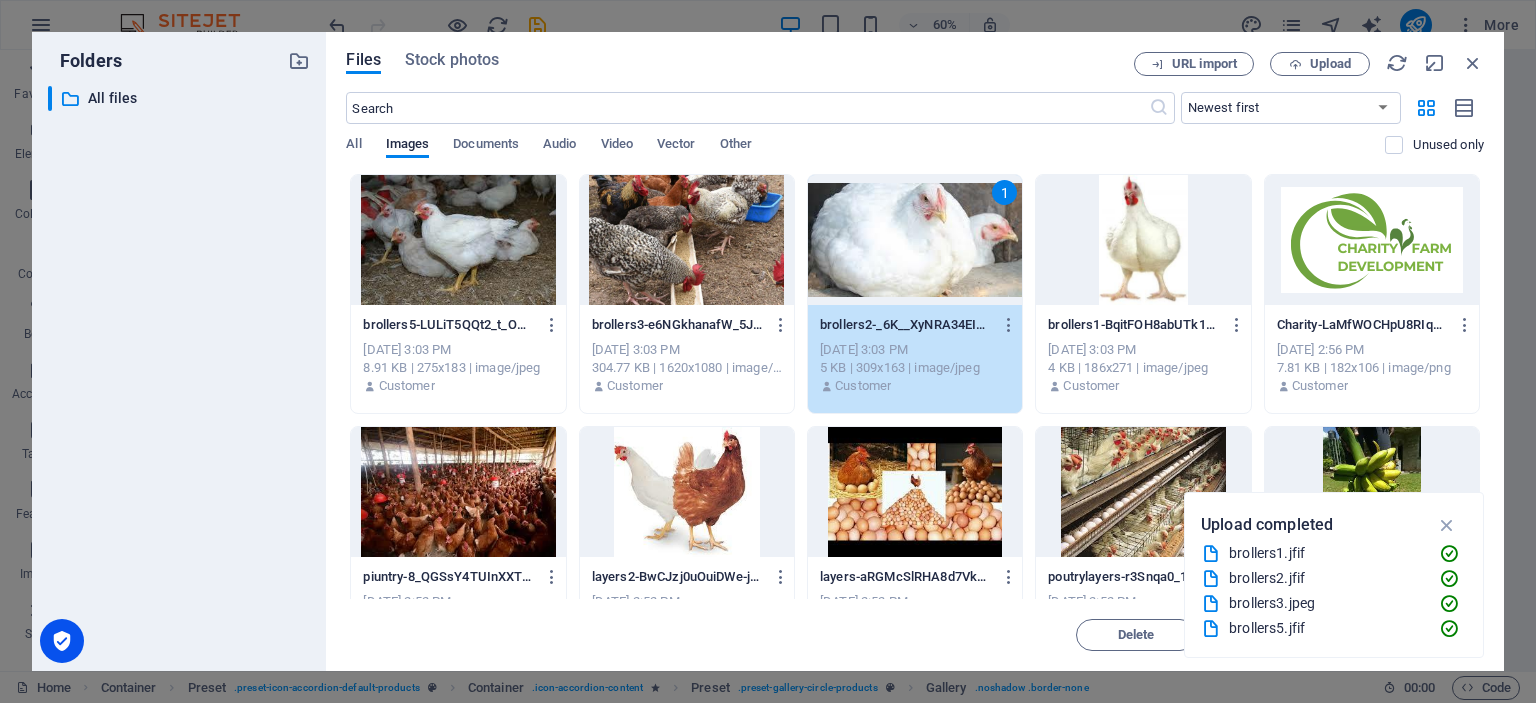 click on "1" at bounding box center [915, 240] 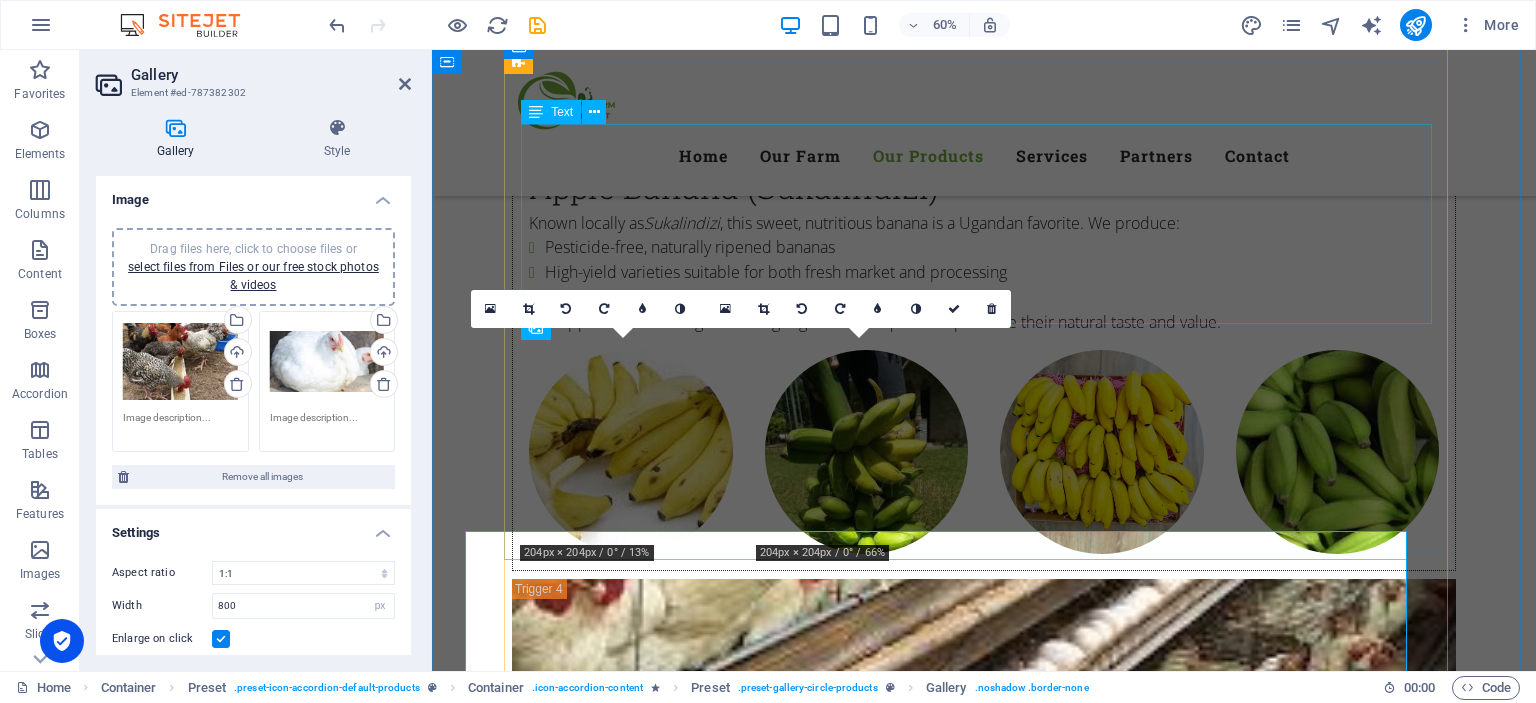 scroll, scrollTop: 4497, scrollLeft: 0, axis: vertical 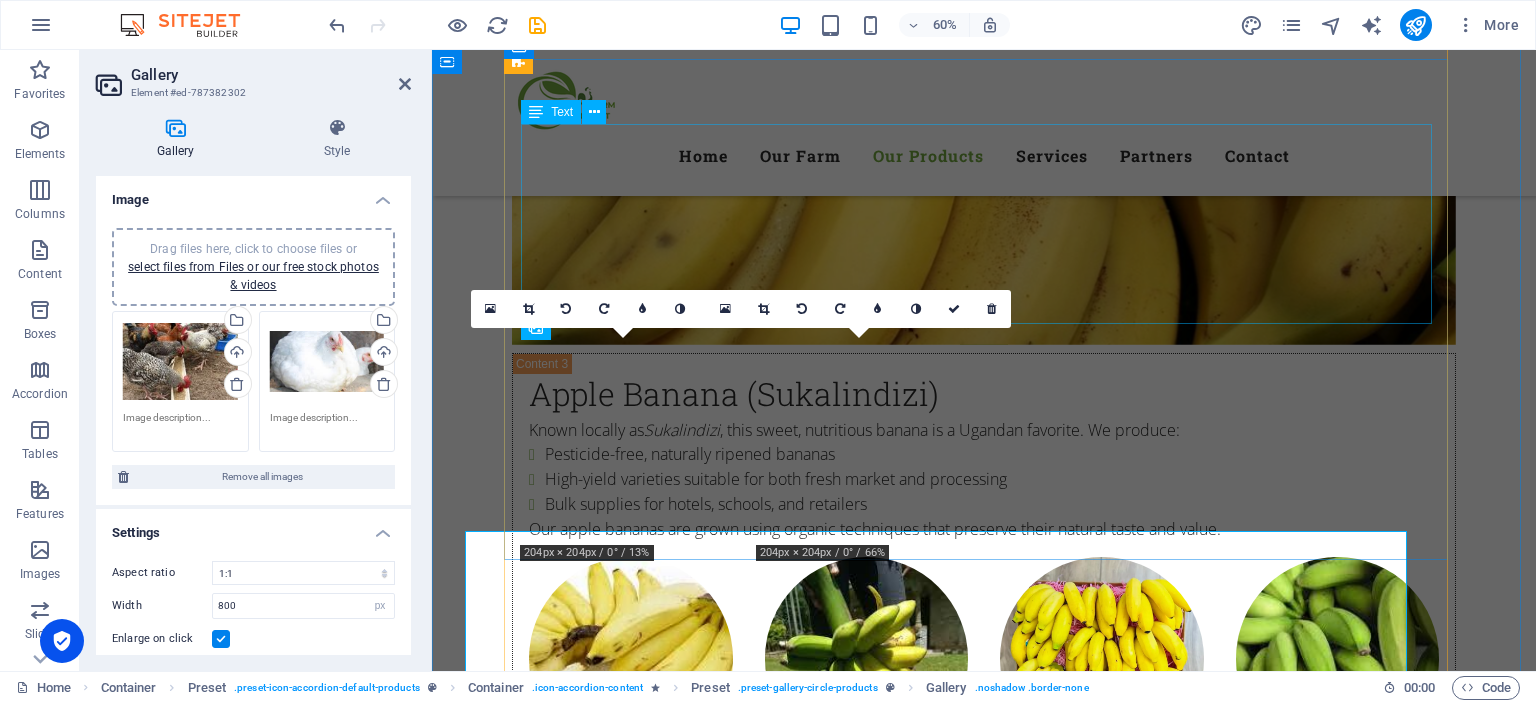drag, startPoint x: 1323, startPoint y: 313, endPoint x: 891, endPoint y: 263, distance: 434.88388 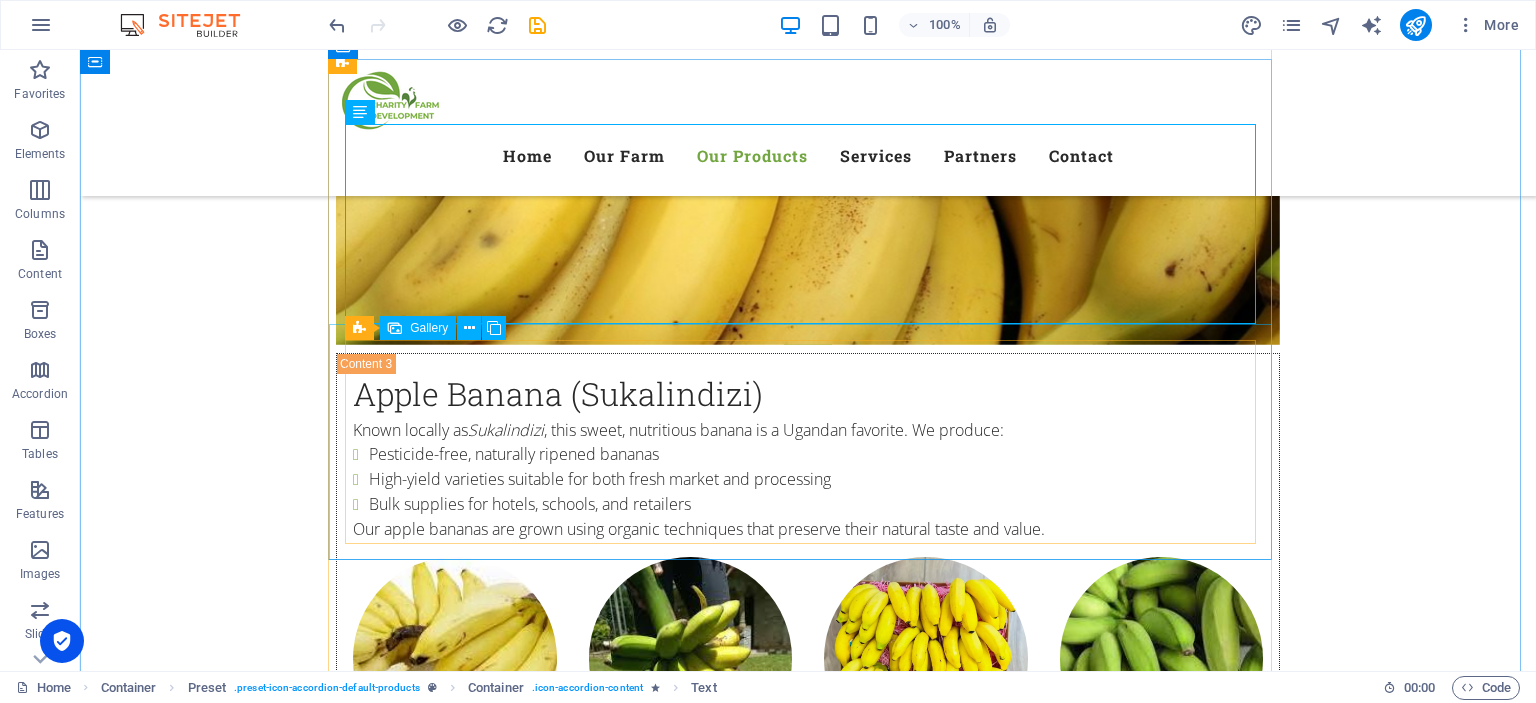 click at bounding box center (691, 2241) 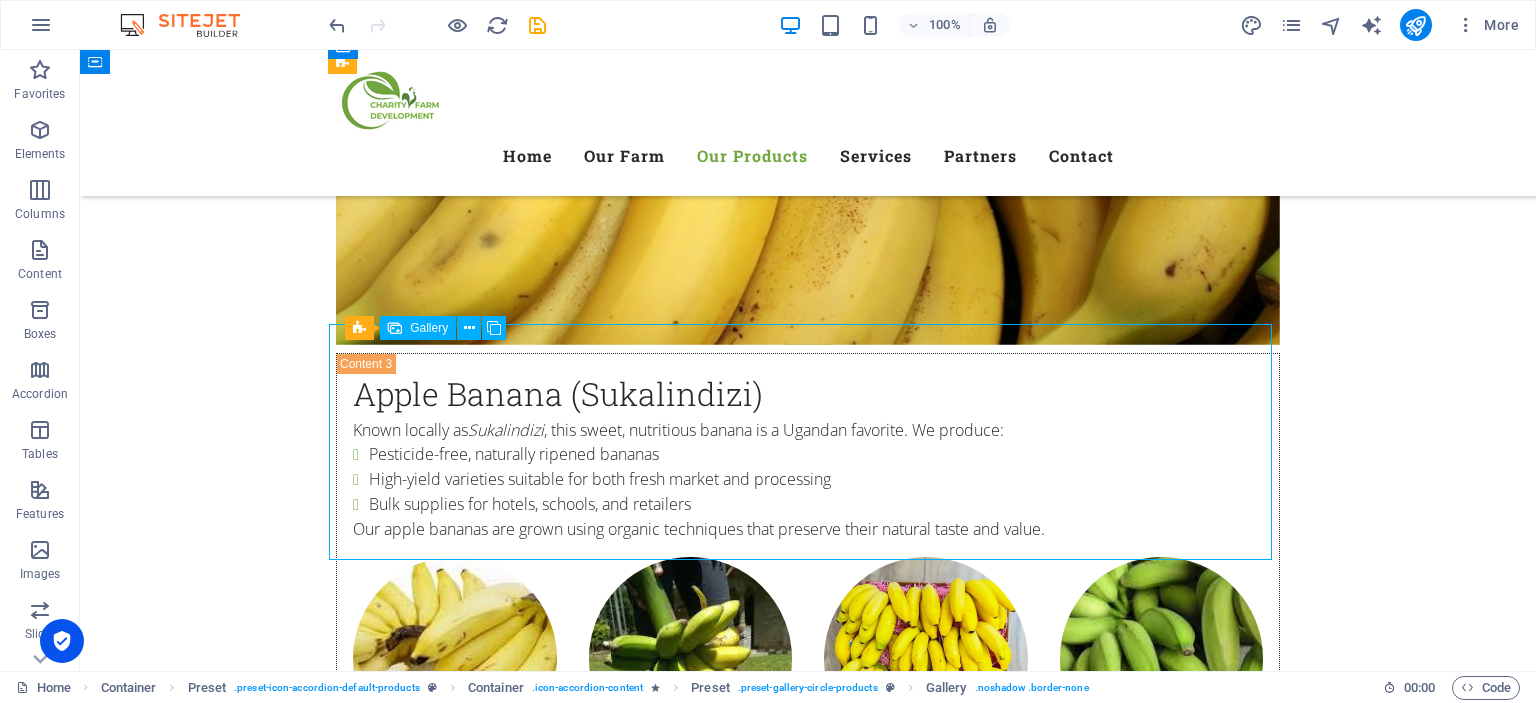 click at bounding box center [691, 2241] 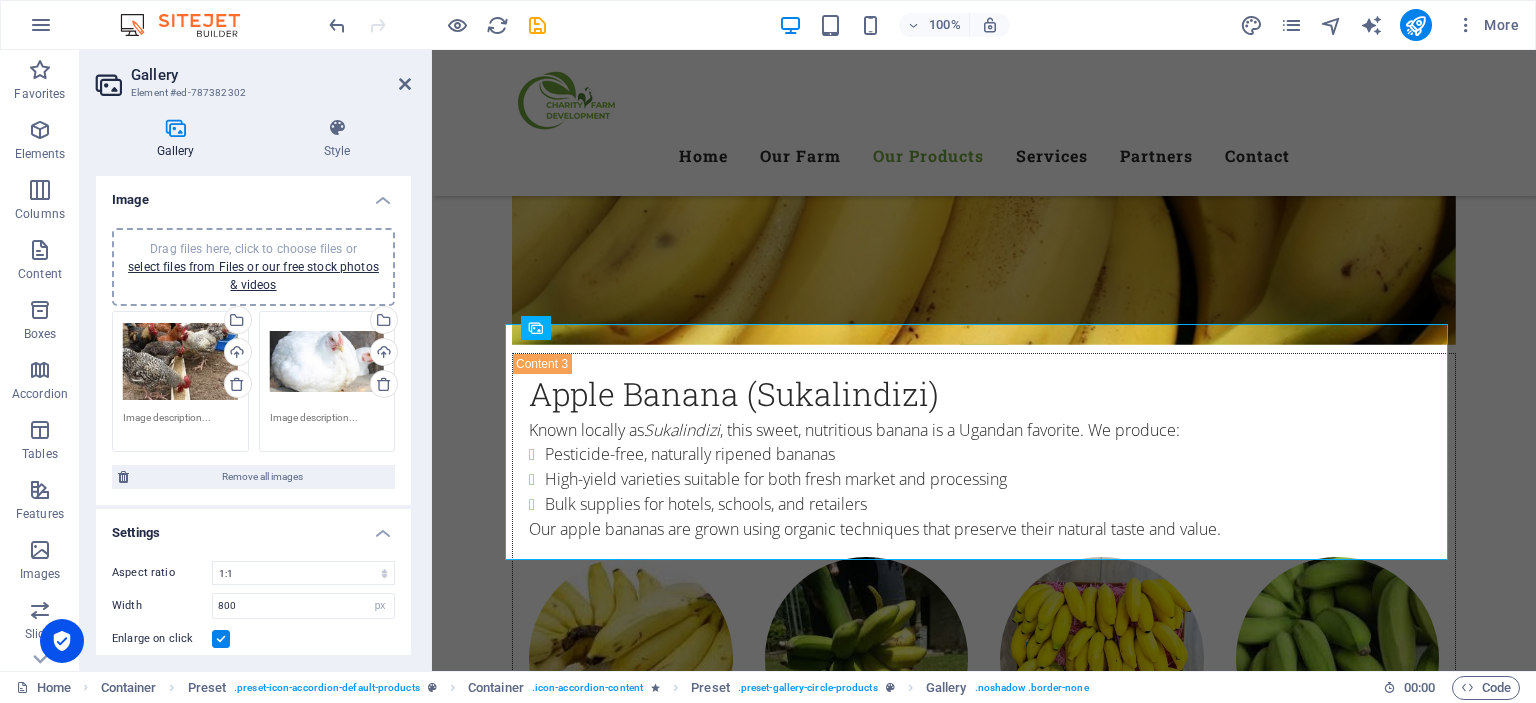 click on "Drag files here, click to choose files or select files from Files or our free stock photos & videos" at bounding box center [327, 362] 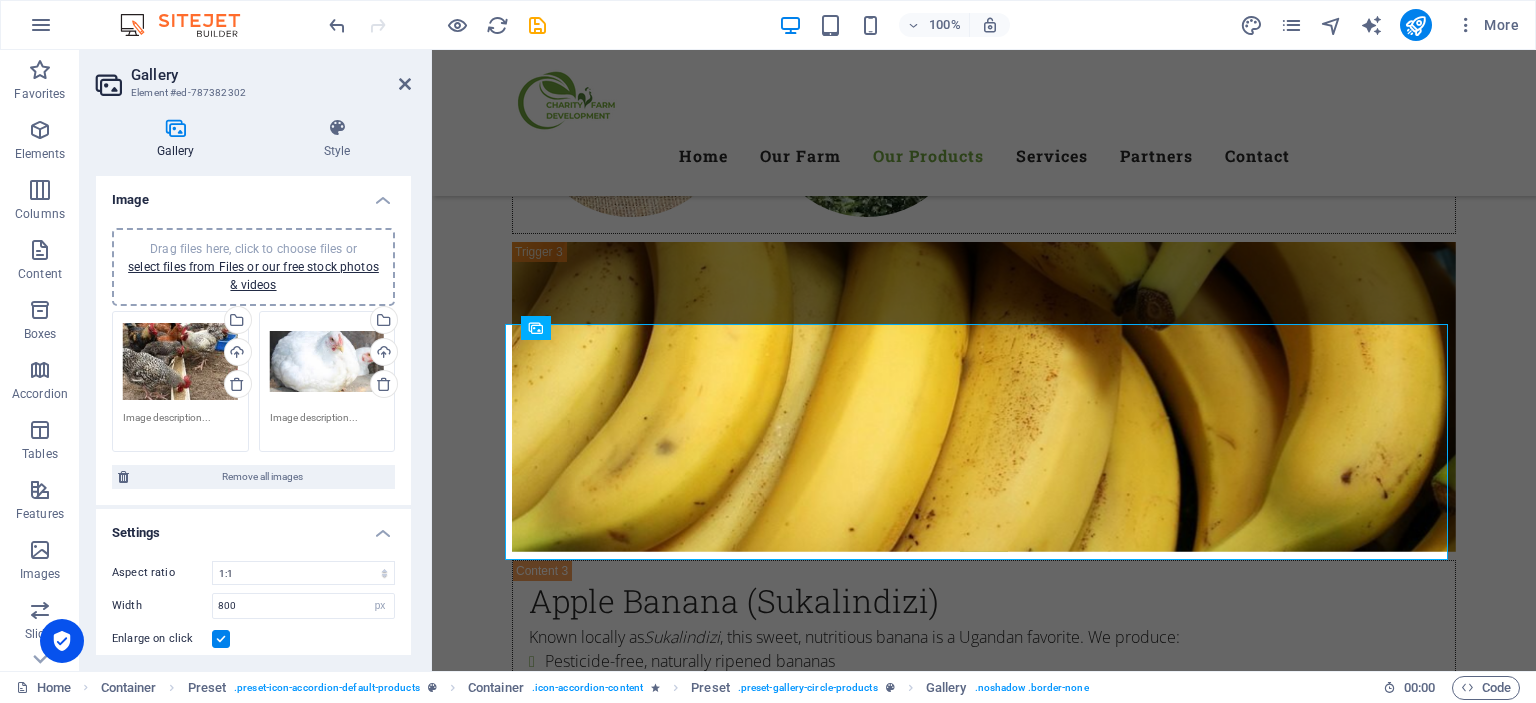 scroll, scrollTop: 4704, scrollLeft: 0, axis: vertical 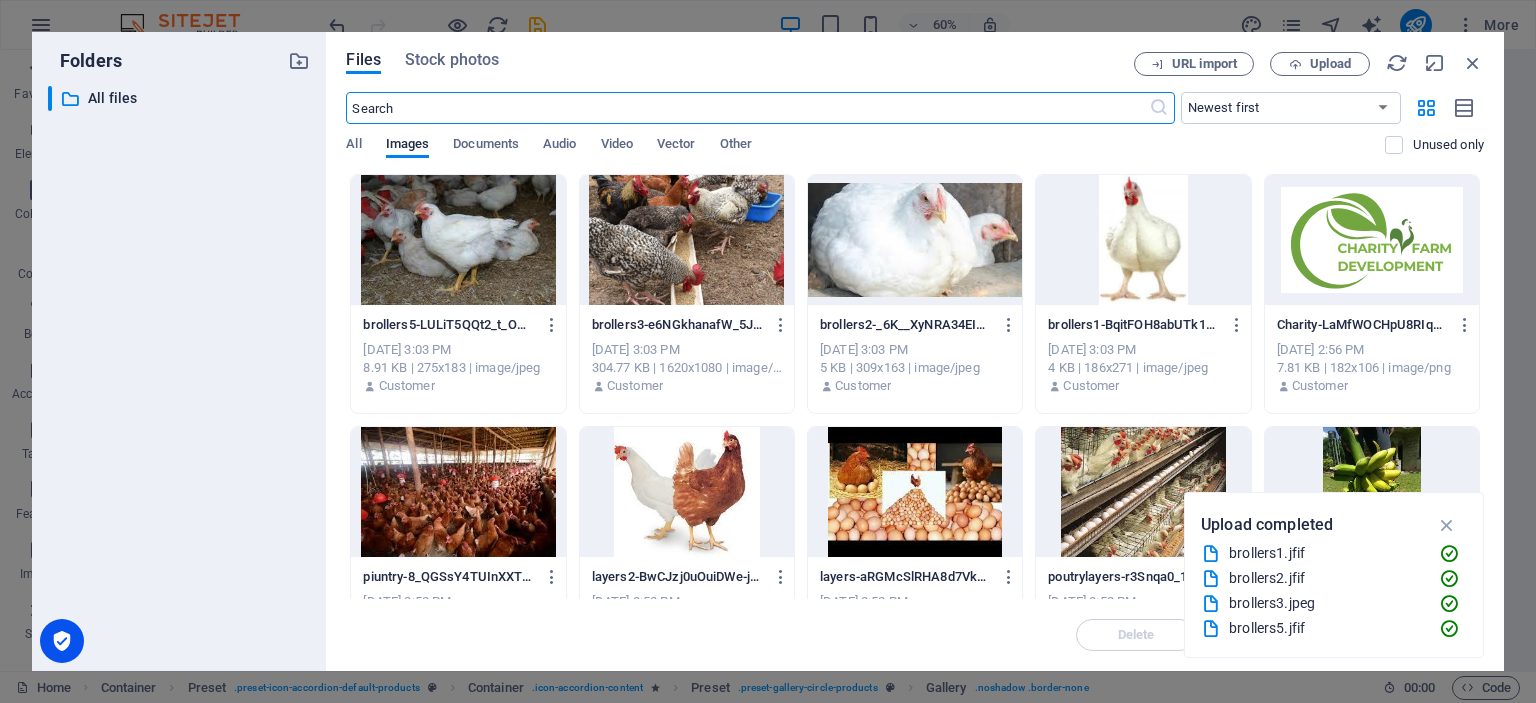 click at bounding box center (1143, 240) 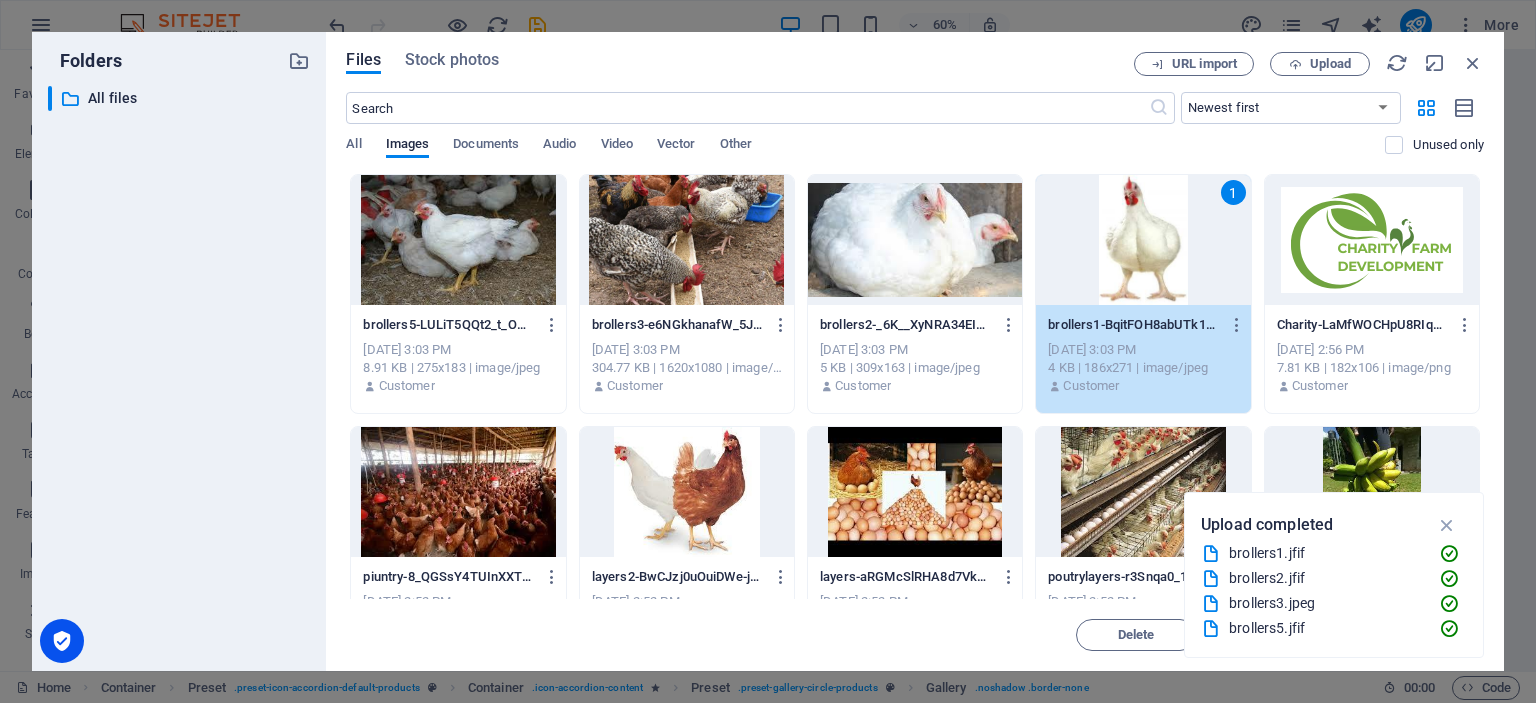 click on "1" at bounding box center (1143, 240) 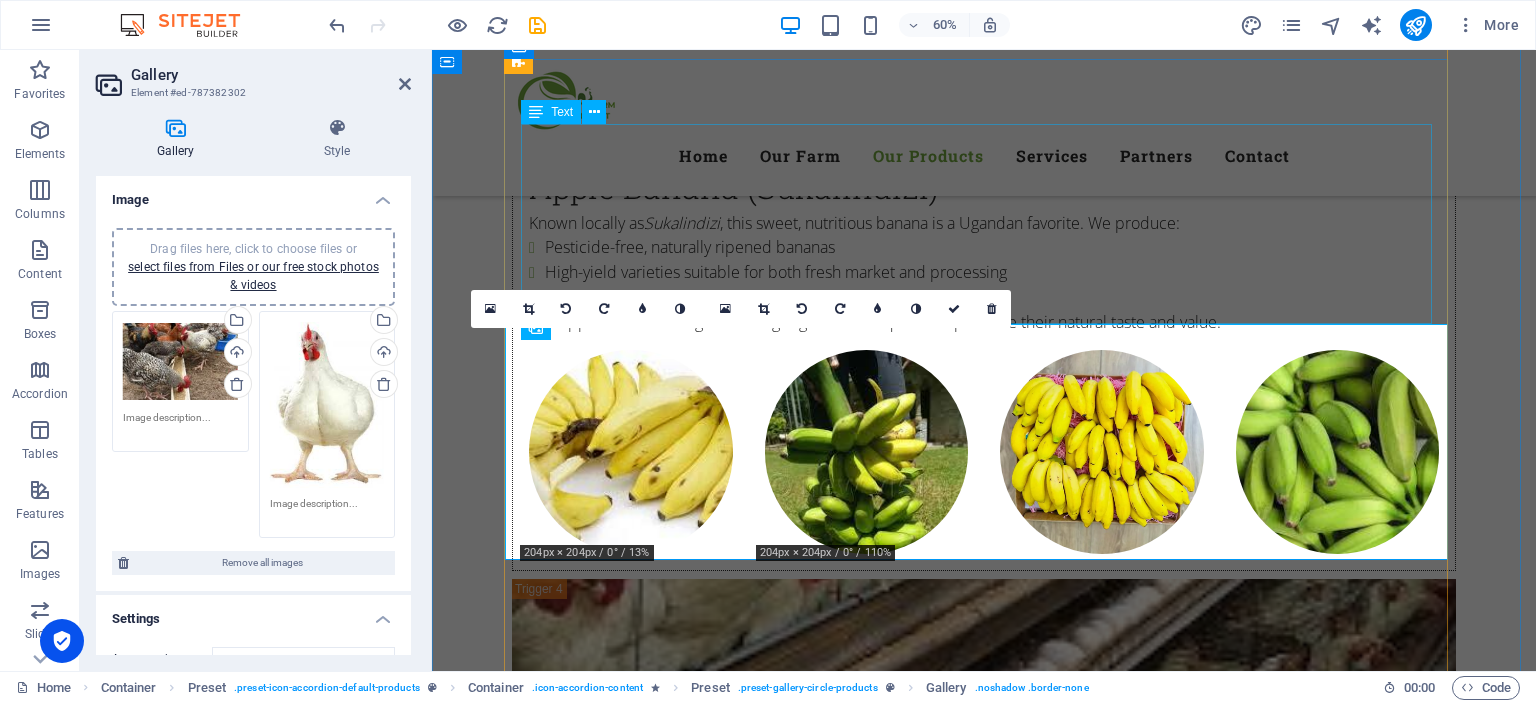 scroll, scrollTop: 4497, scrollLeft: 0, axis: vertical 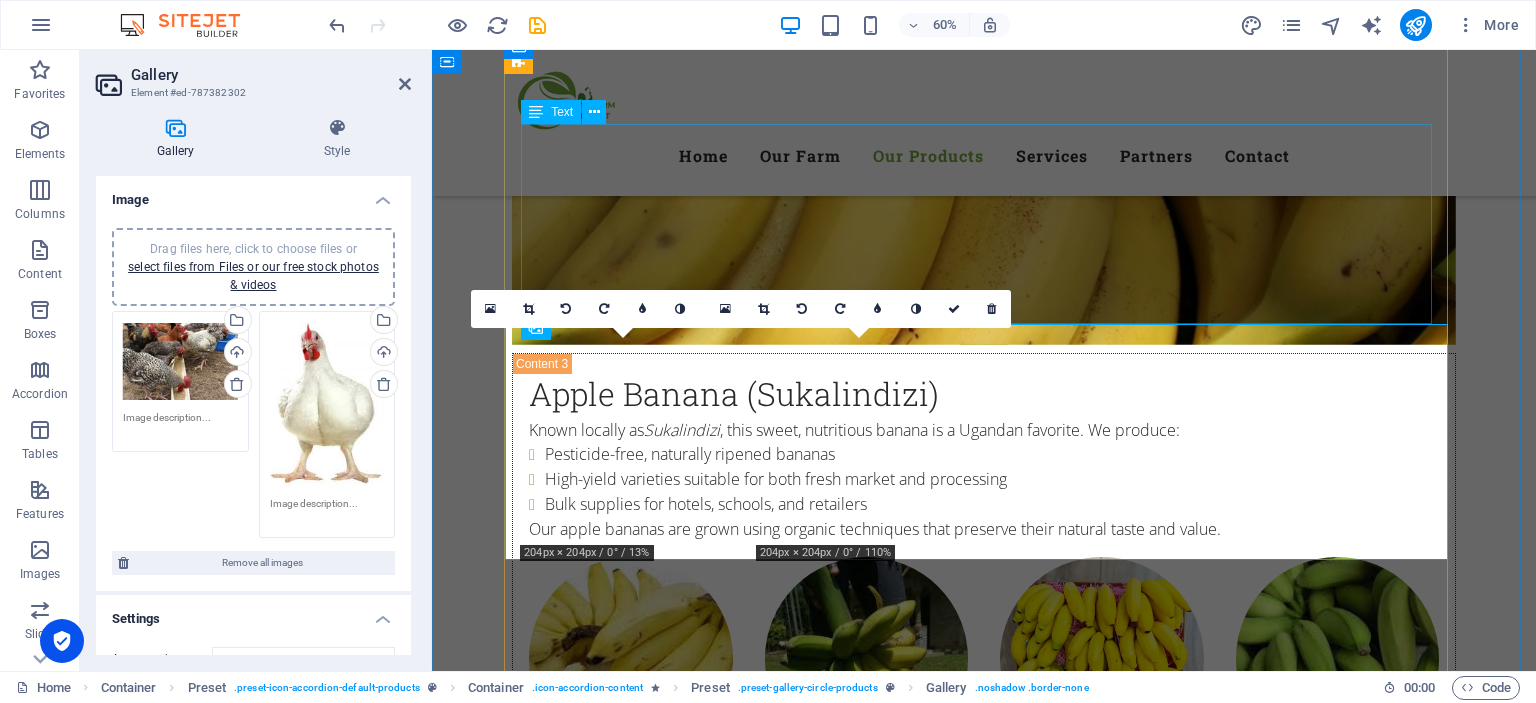 drag, startPoint x: 1613, startPoint y: 297, endPoint x: 1181, endPoint y: 247, distance: 434.88388 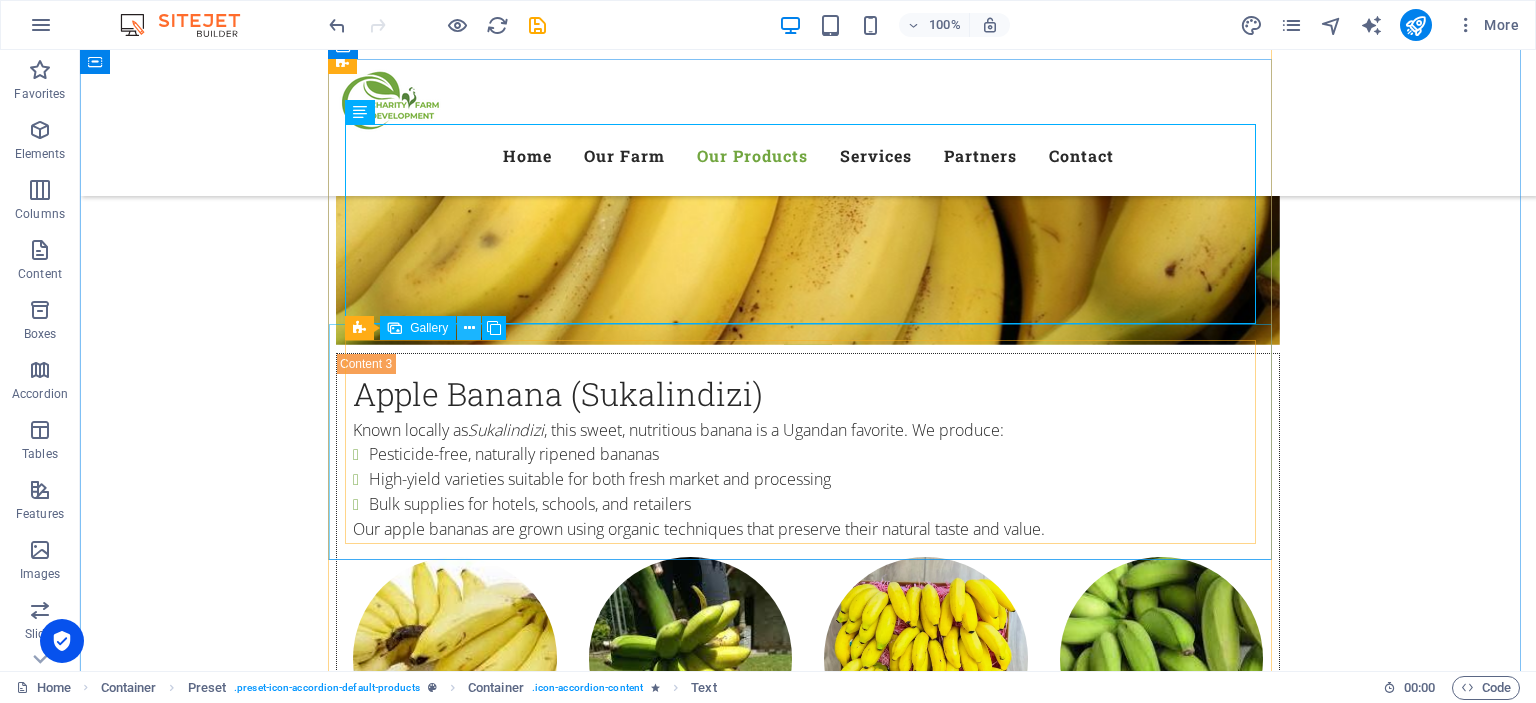 click at bounding box center [469, 328] 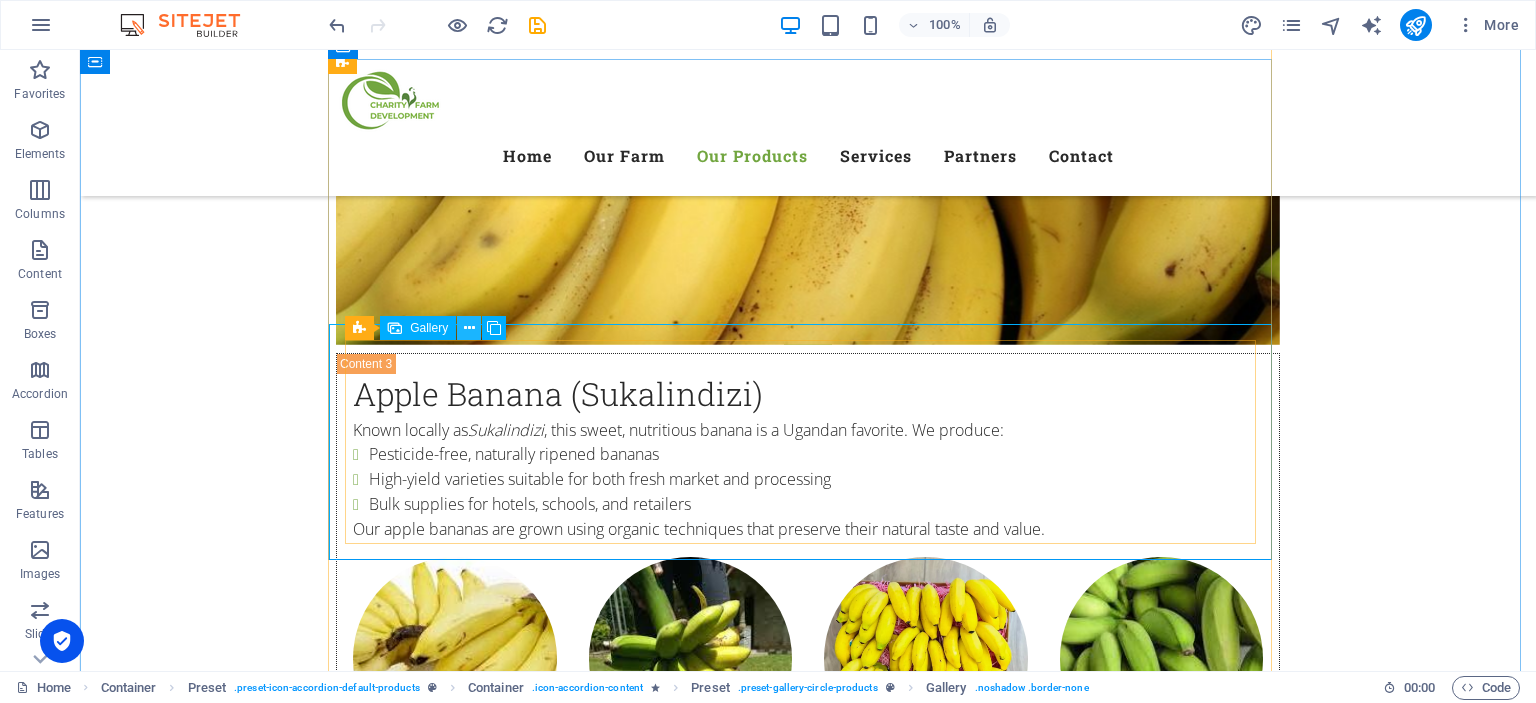 click at bounding box center [469, 328] 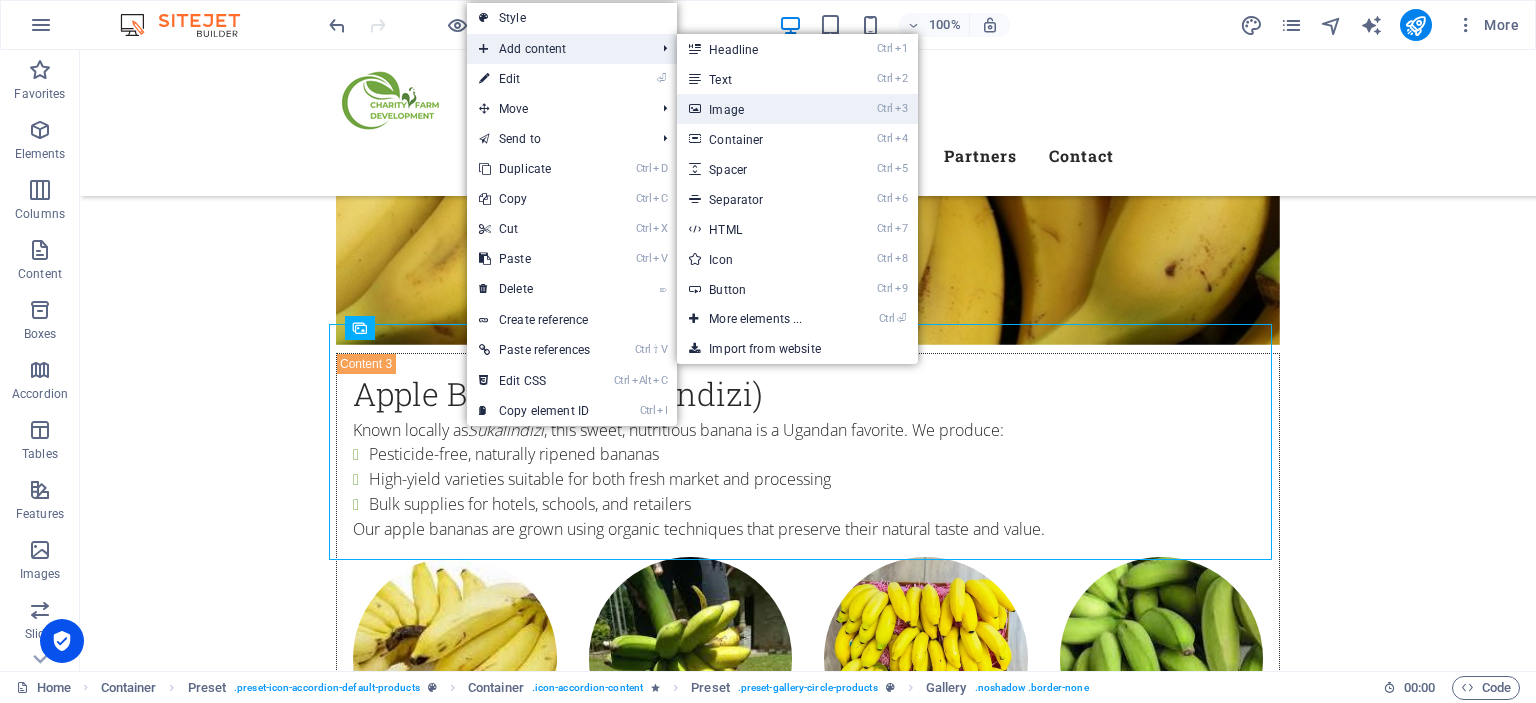 click on "Ctrl 3  Image" at bounding box center (759, 109) 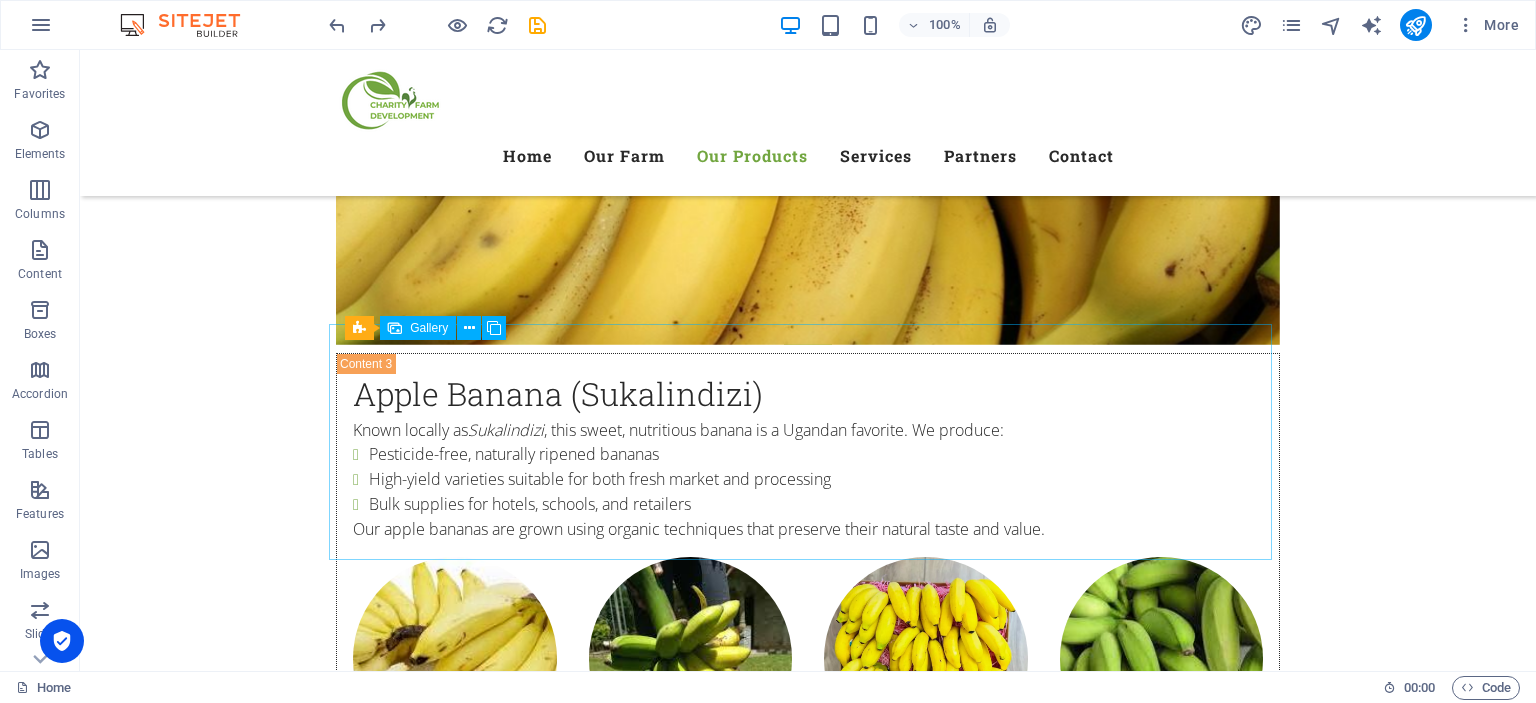 click at bounding box center [691, 2241] 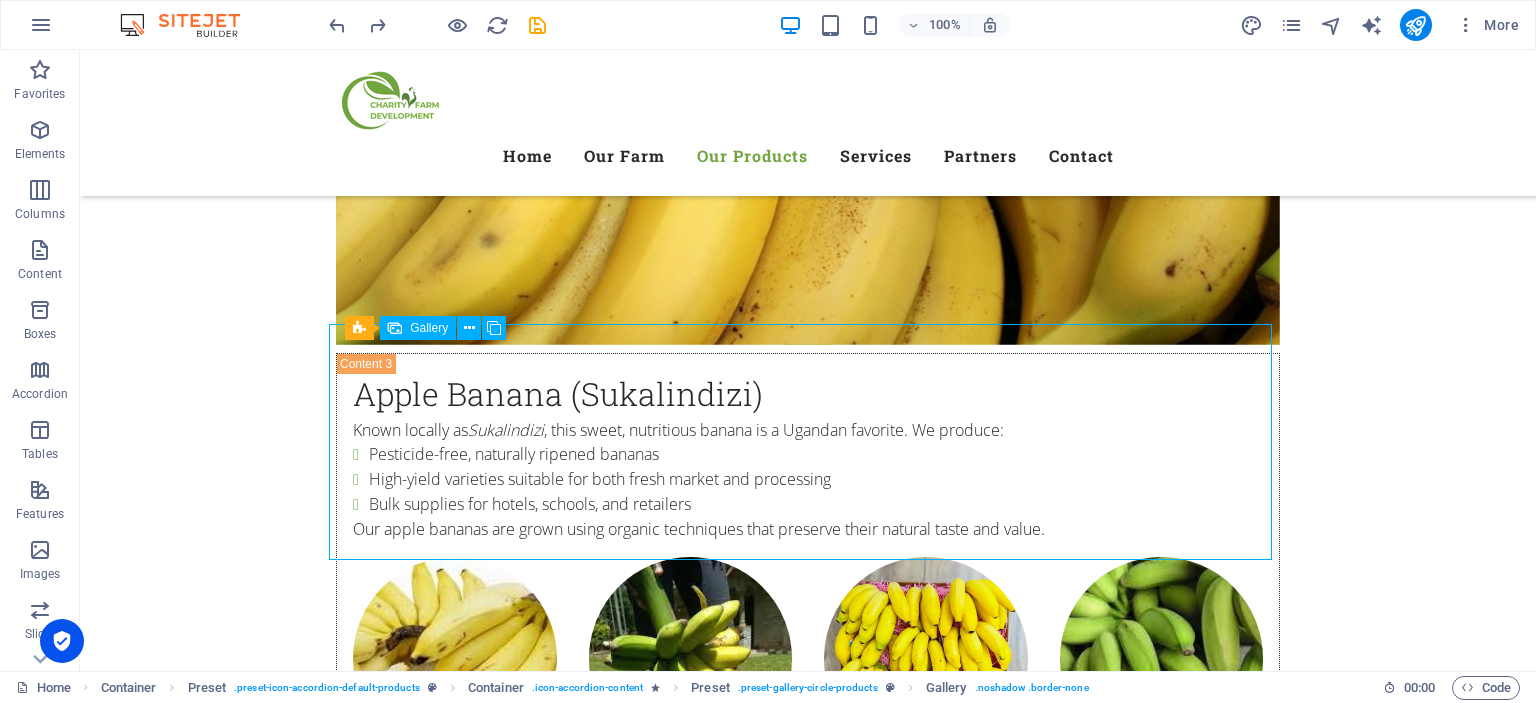 click at bounding box center (691, 2241) 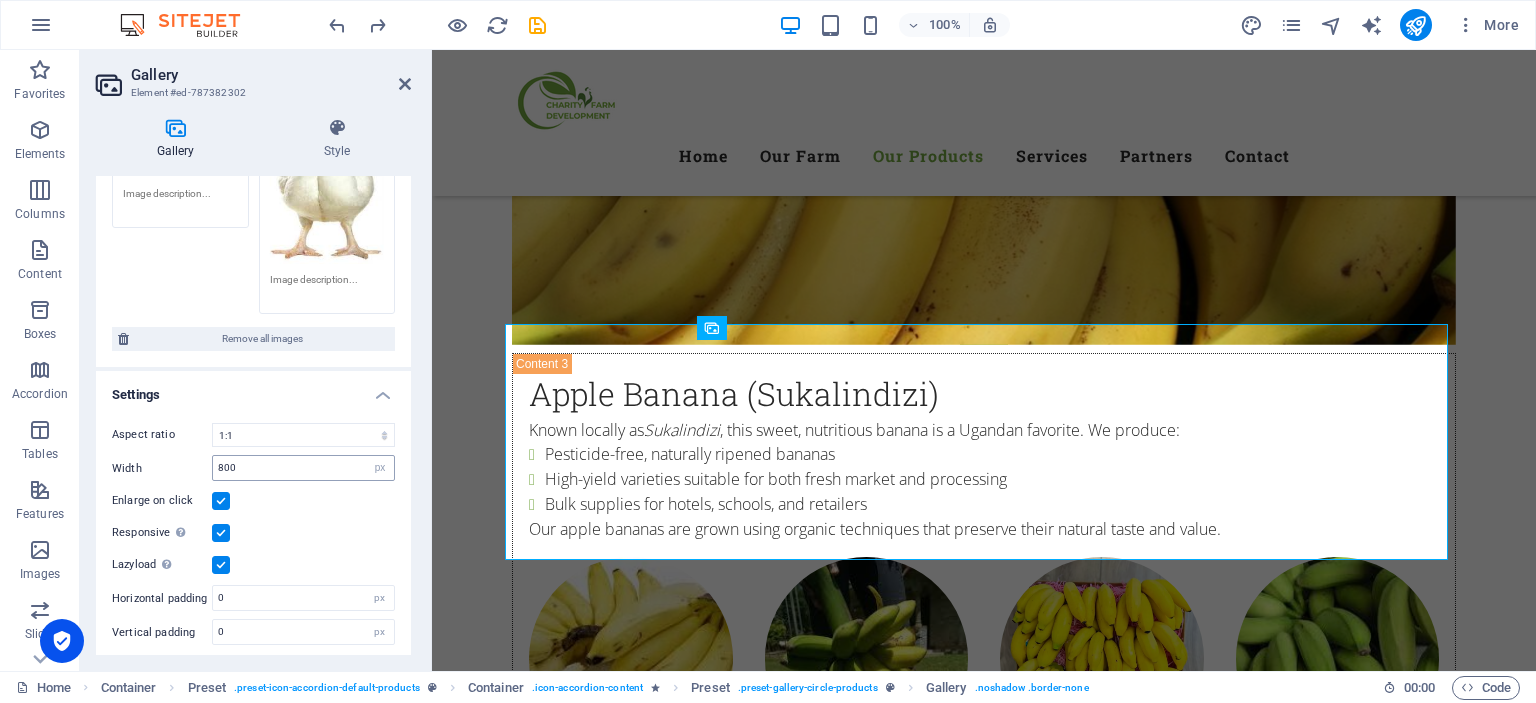 scroll, scrollTop: 0, scrollLeft: 0, axis: both 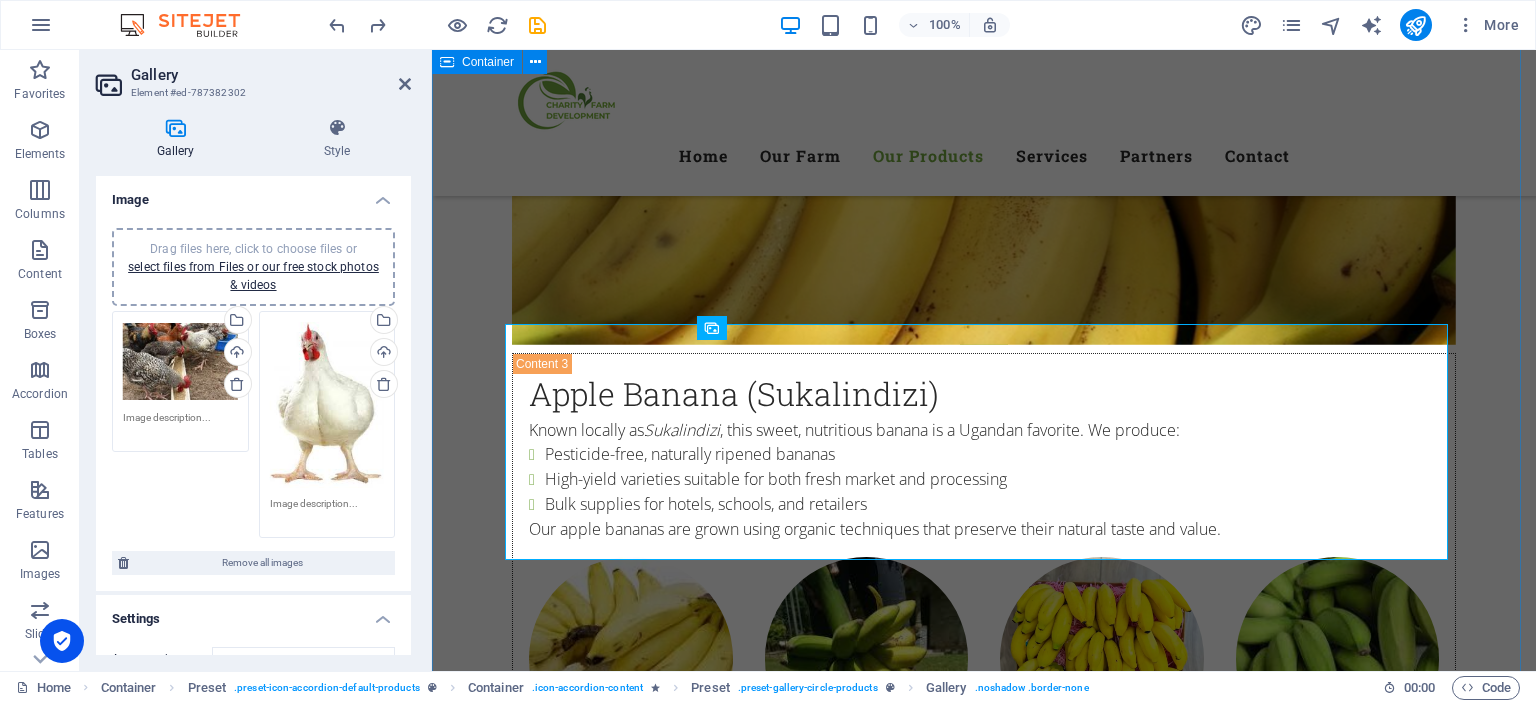 click on "Our  Products What we offer We specialize in  high-value crops  and  poultry production , ensuring both quality and consistency in everything we grow and raise  COffee Coffee We cultivate  high-quality Arabica and Robusta coffee , grown on fertile Ugandan soils under optimal climatic conditions. Our coffee is: Organically grown with sustainable practices Carefully harvested and processed to preserve aroma and flavor Available for local and international markets From the seed to the cup — we grow excellence. Soyabean Soyabean Soybeans are a key crop in our sustainability mission. We grow  non-GMO, protein-rich soybeans  used for: Animal feed production Human consumption Agricultural value addition We work with local cooperatives to support value chain development and promote food security. .fa-secondary{opacity:.4} Apple Banana (Sukalindizi) Apple Banana (Sukalindizi) Known locally as  Sukalindizi , this sweet, nutritious banana is a Ugandan favorite. We produce: Pesticide-free, naturally ripened bananas" at bounding box center (984, 640) 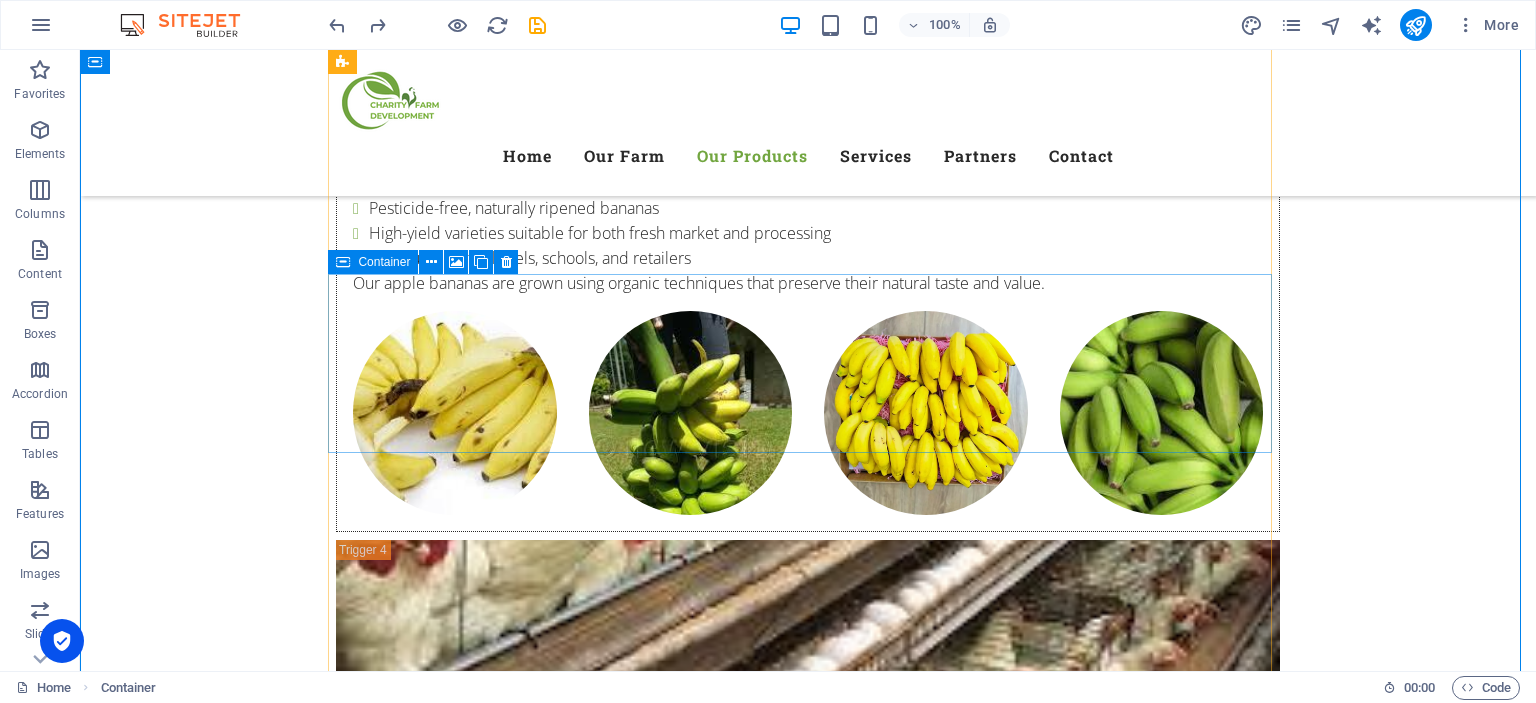scroll, scrollTop: 4848, scrollLeft: 0, axis: vertical 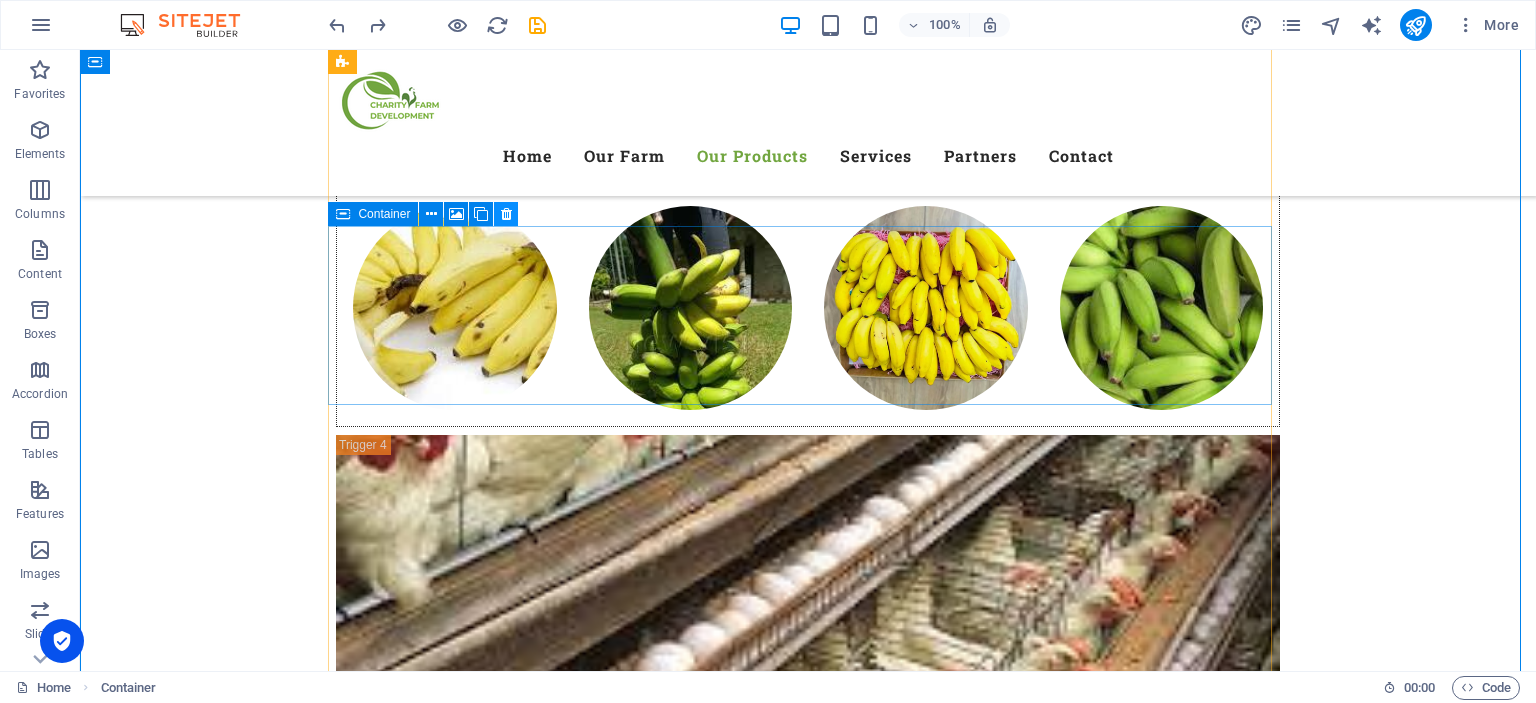 click at bounding box center (506, 214) 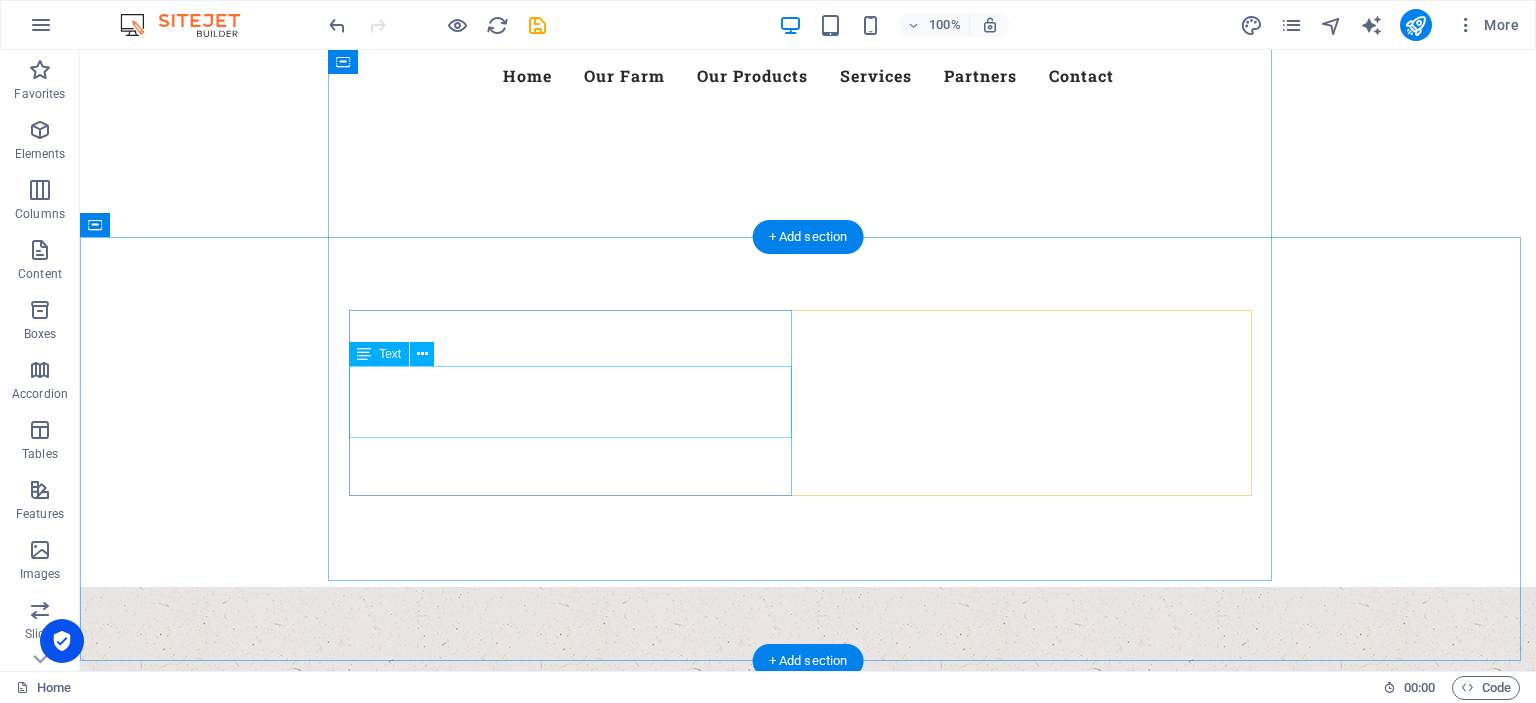 scroll, scrollTop: 264, scrollLeft: 0, axis: vertical 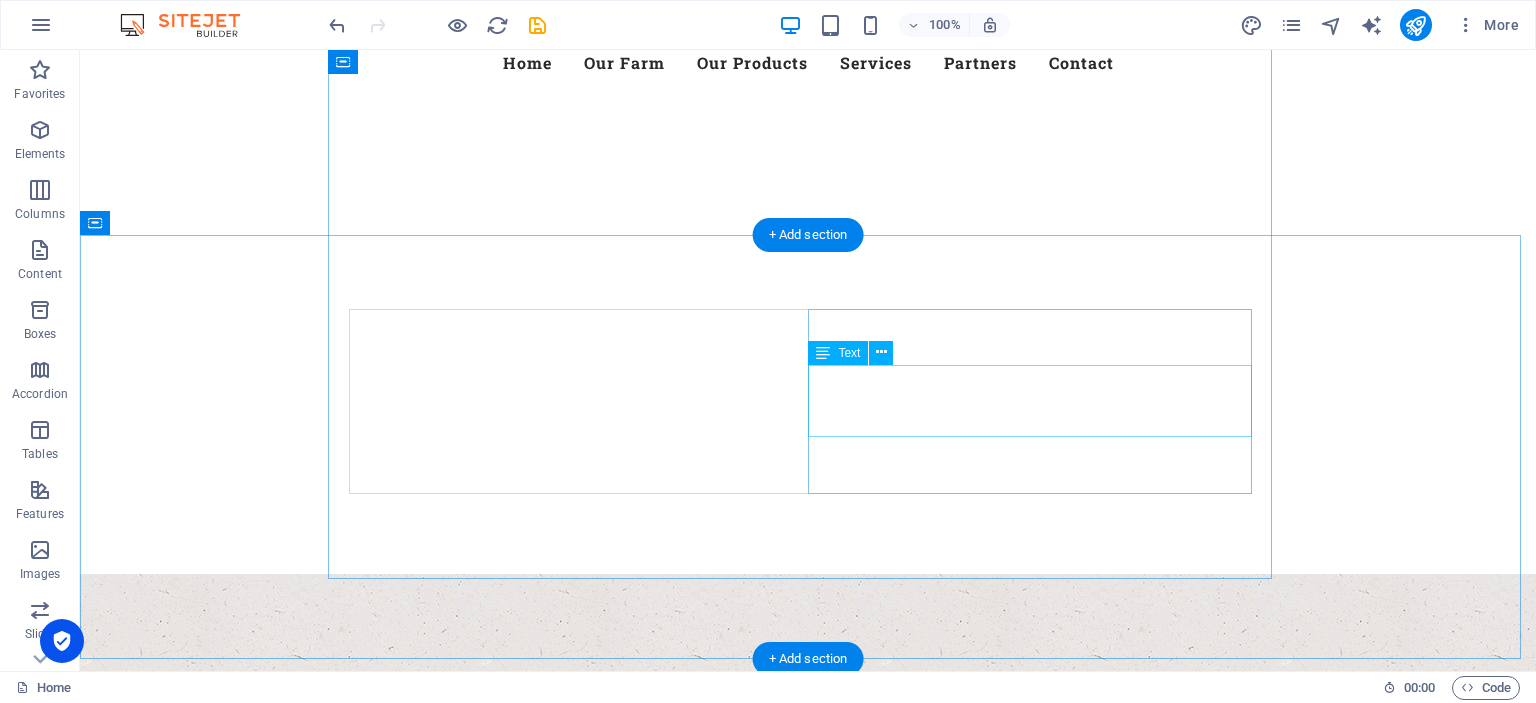 click on "Lorem ipsum dolor sit amet, consetetur sadipscing elitr, sed diam nonumy eirmod tempor invidunt ut labore et dolore magna aliquyam erat, sed diam voluptua." at bounding box center (808, 1322) 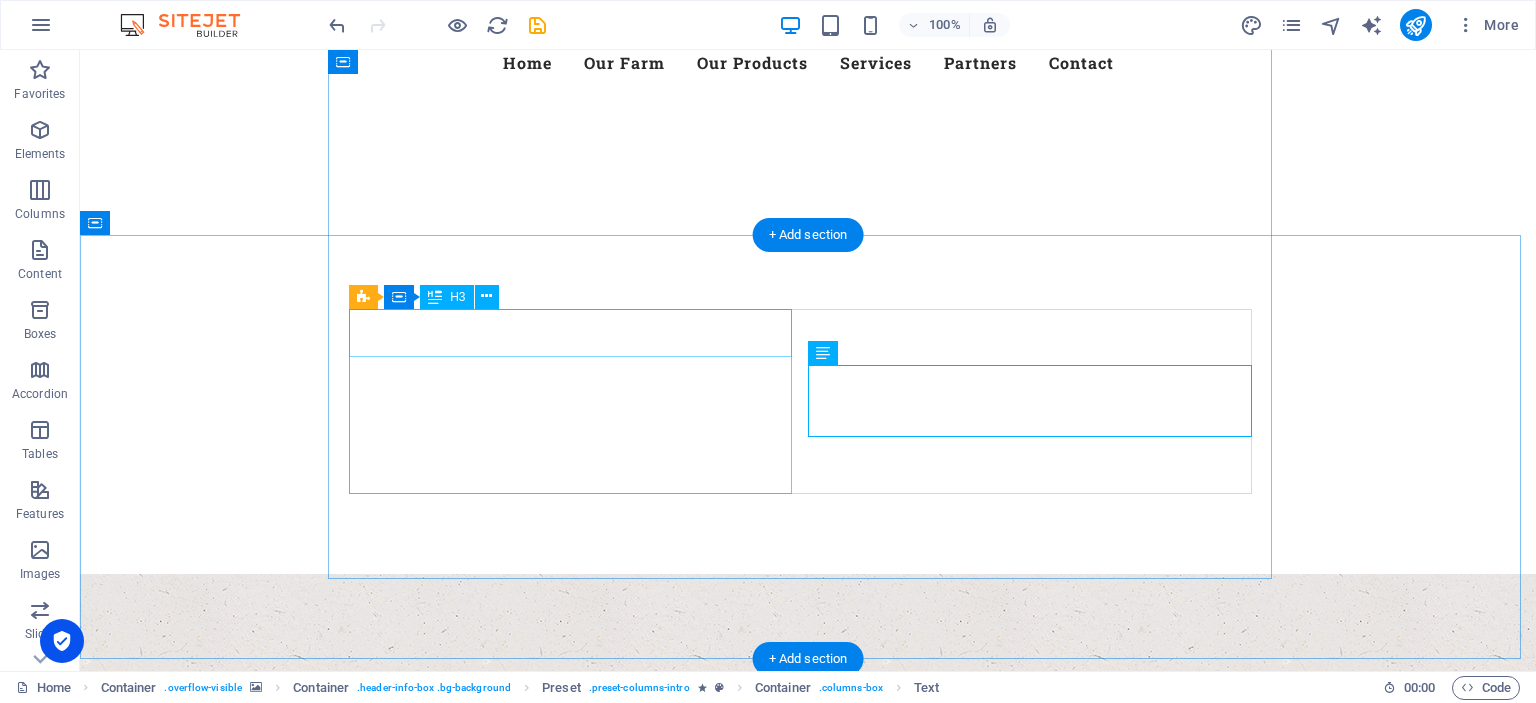 click on "Fresh. Healty. Organic" at bounding box center (808, 1096) 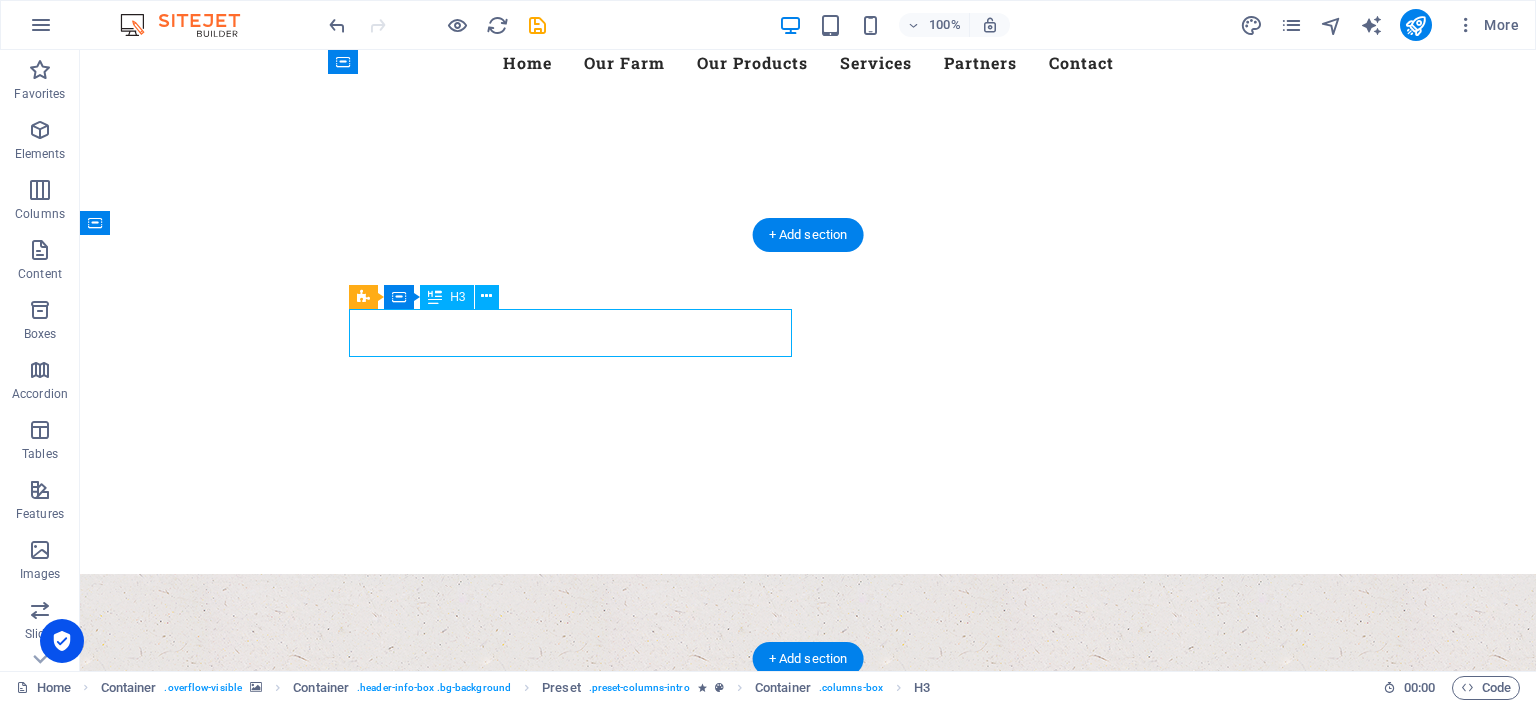 click on "Fresh. Healty. Organic" at bounding box center [808, 1096] 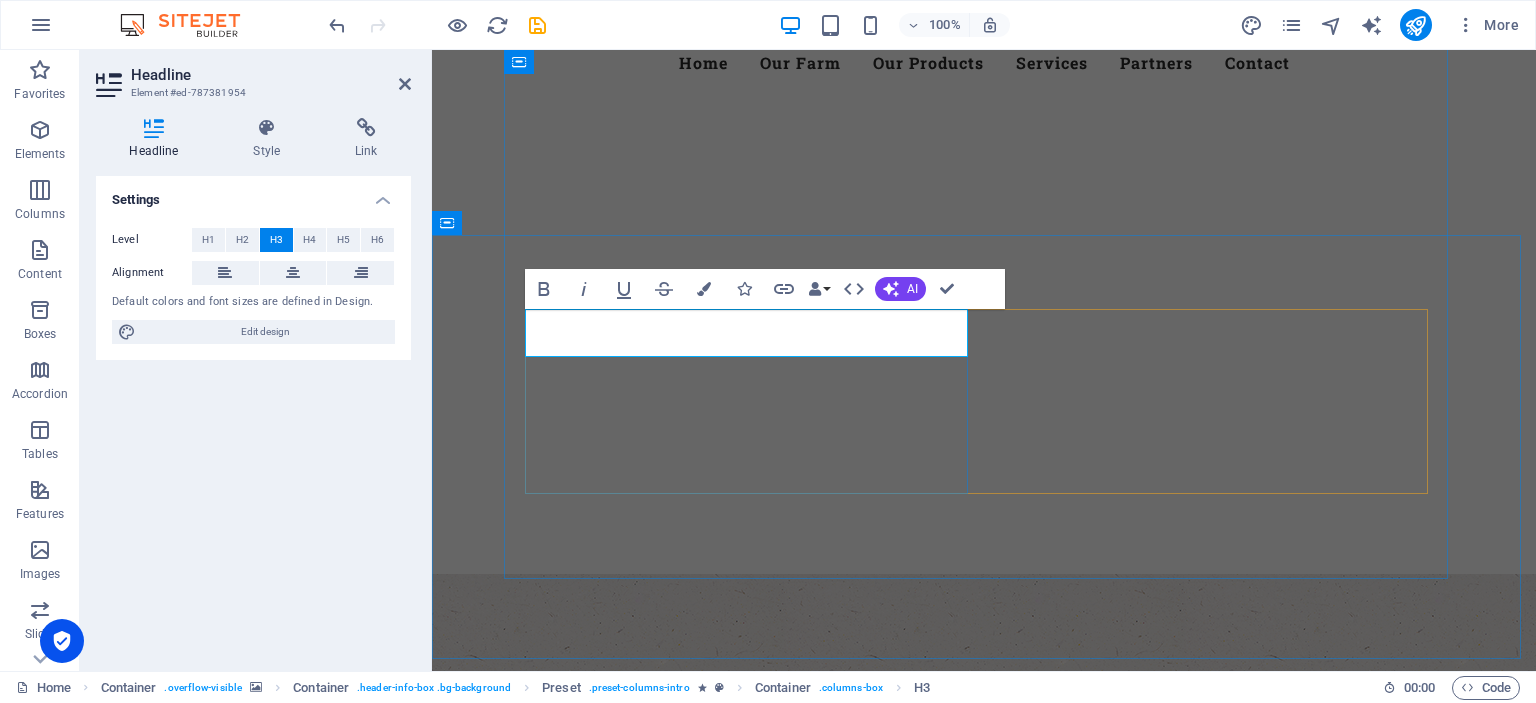 click on "Fresh. Healty. Organic" at bounding box center [984, 1096] 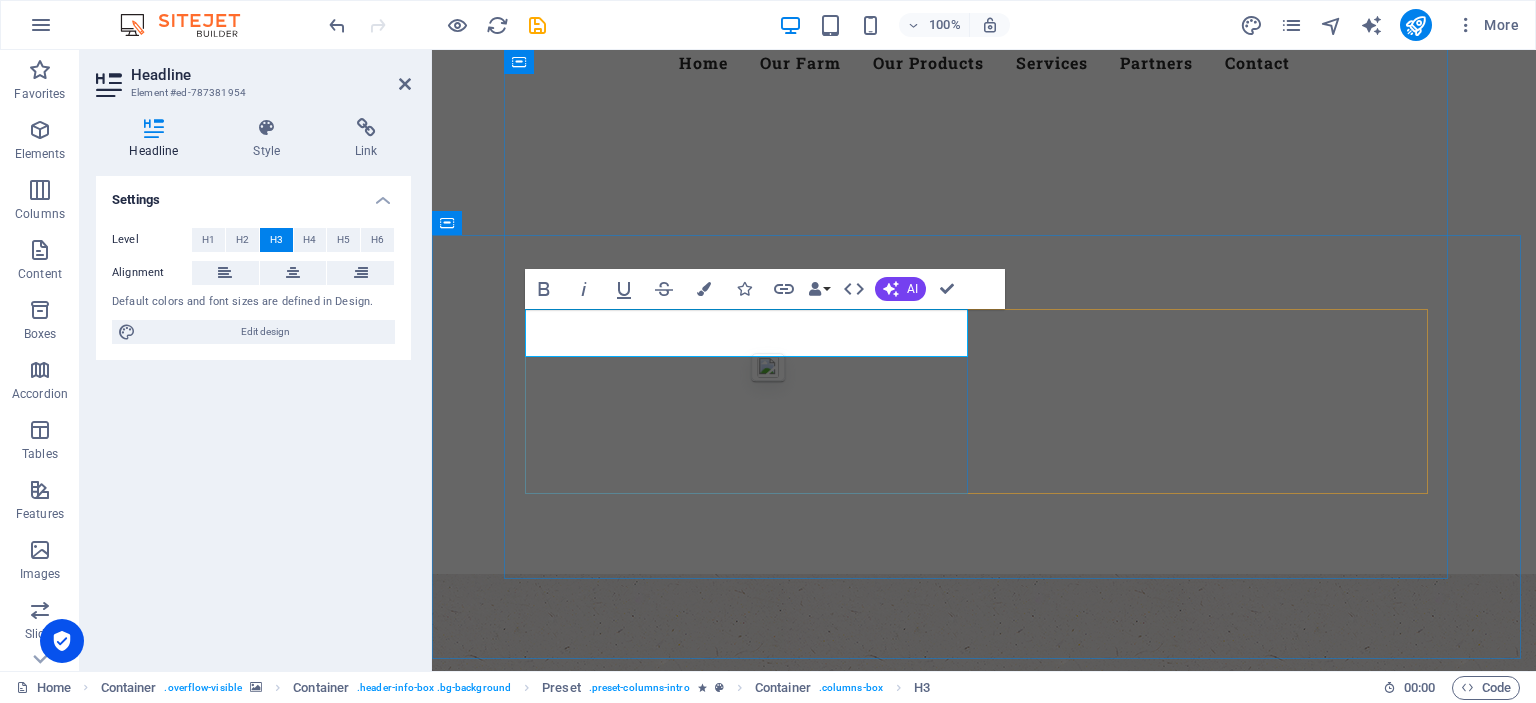 drag, startPoint x: 793, startPoint y: 330, endPoint x: 924, endPoint y: 332, distance: 131.01526 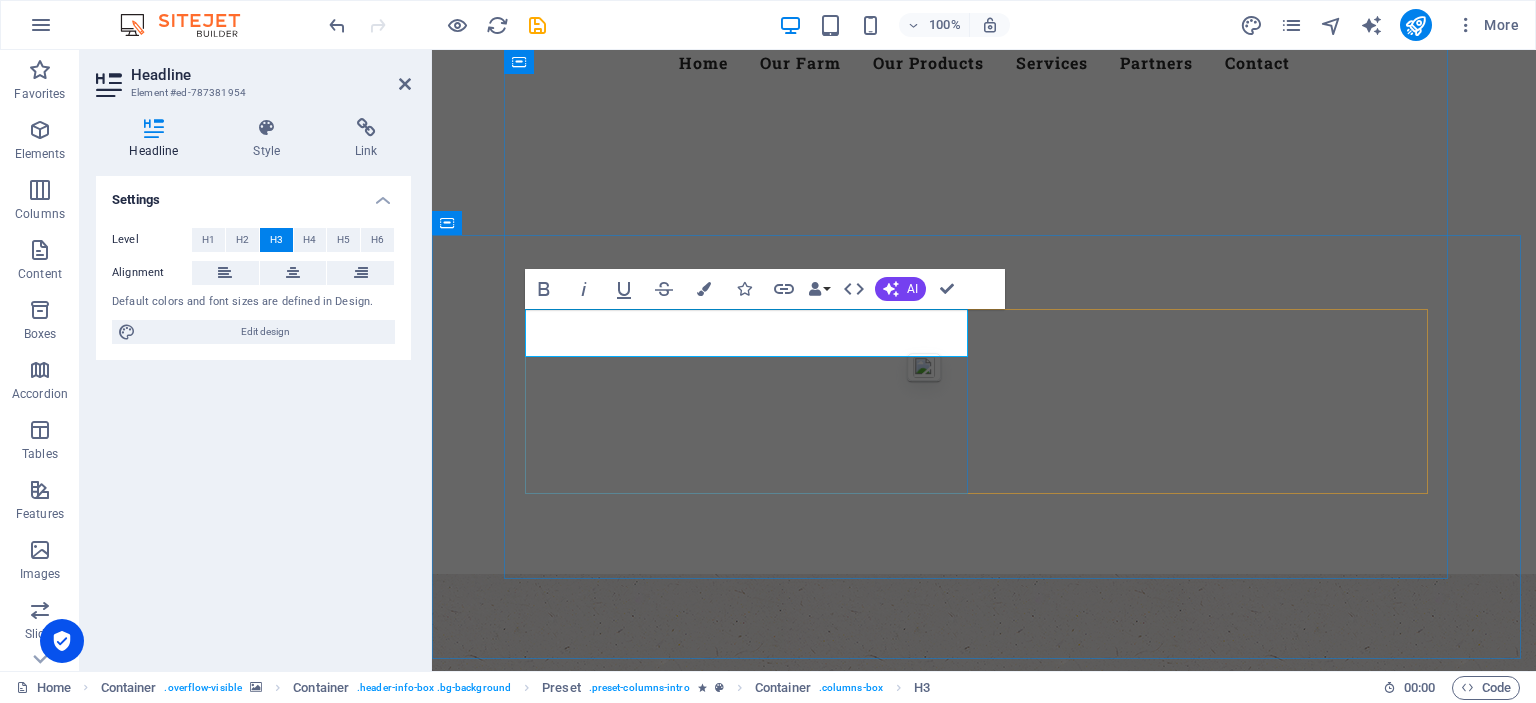 click on "Fresh. Healty. Organic" at bounding box center (984, 1096) 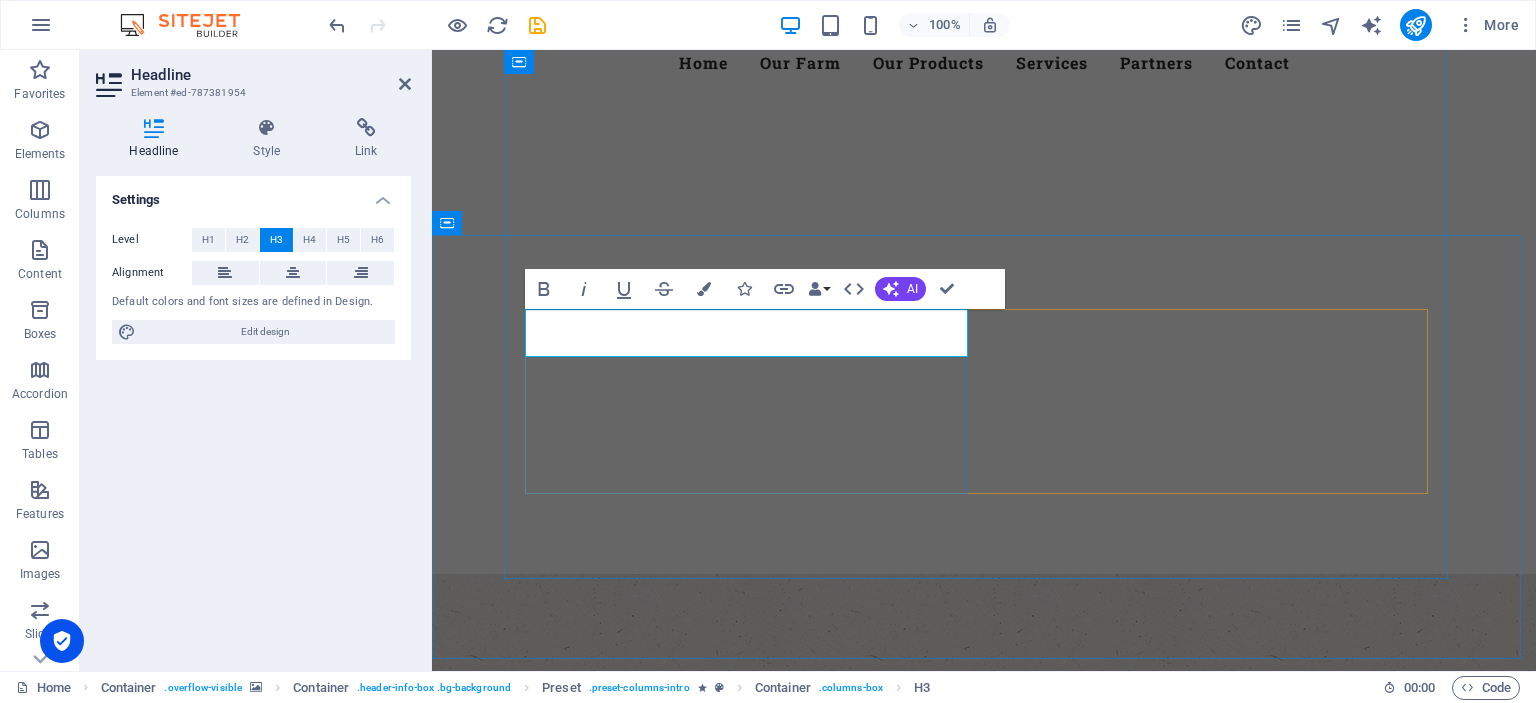copy on "Fresh. Healty. Organic" 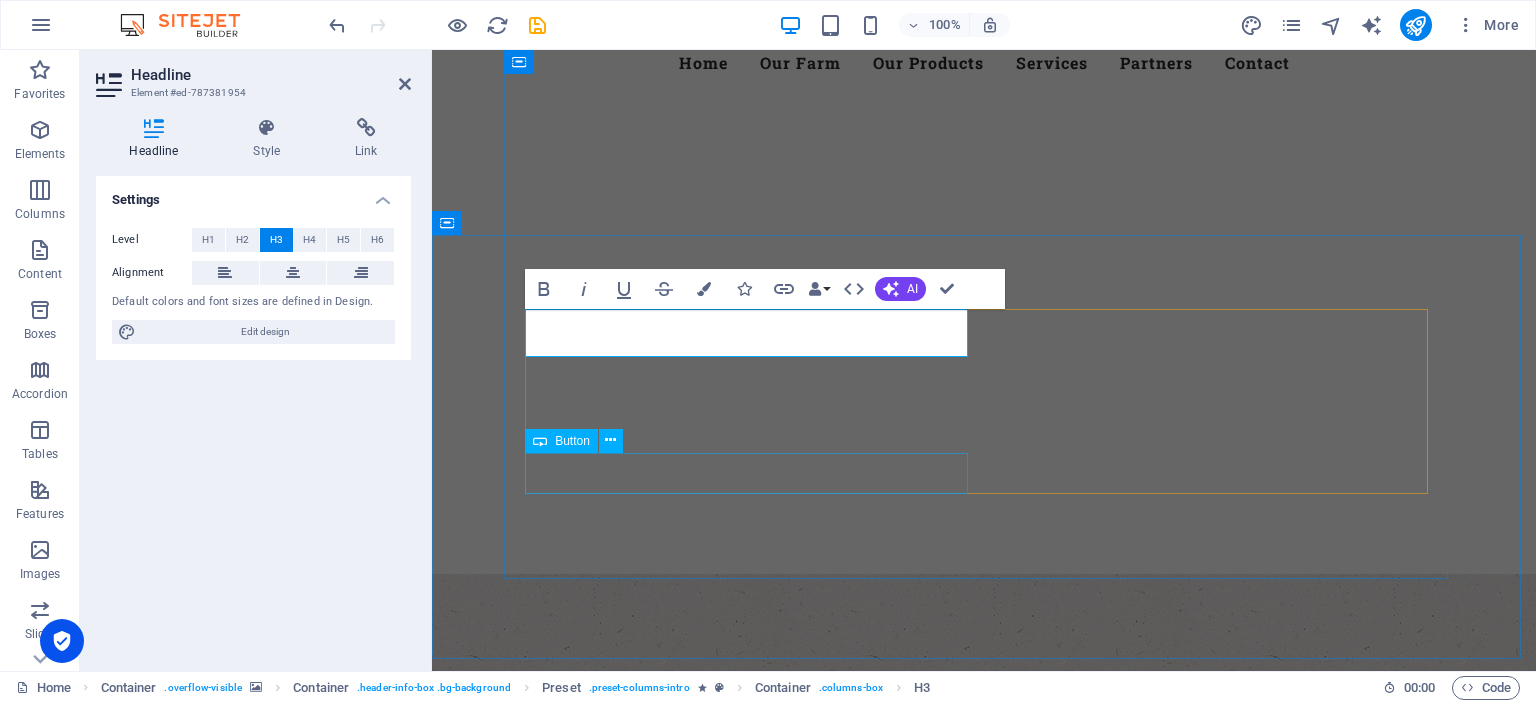 click on "learn more" at bounding box center (984, 1213) 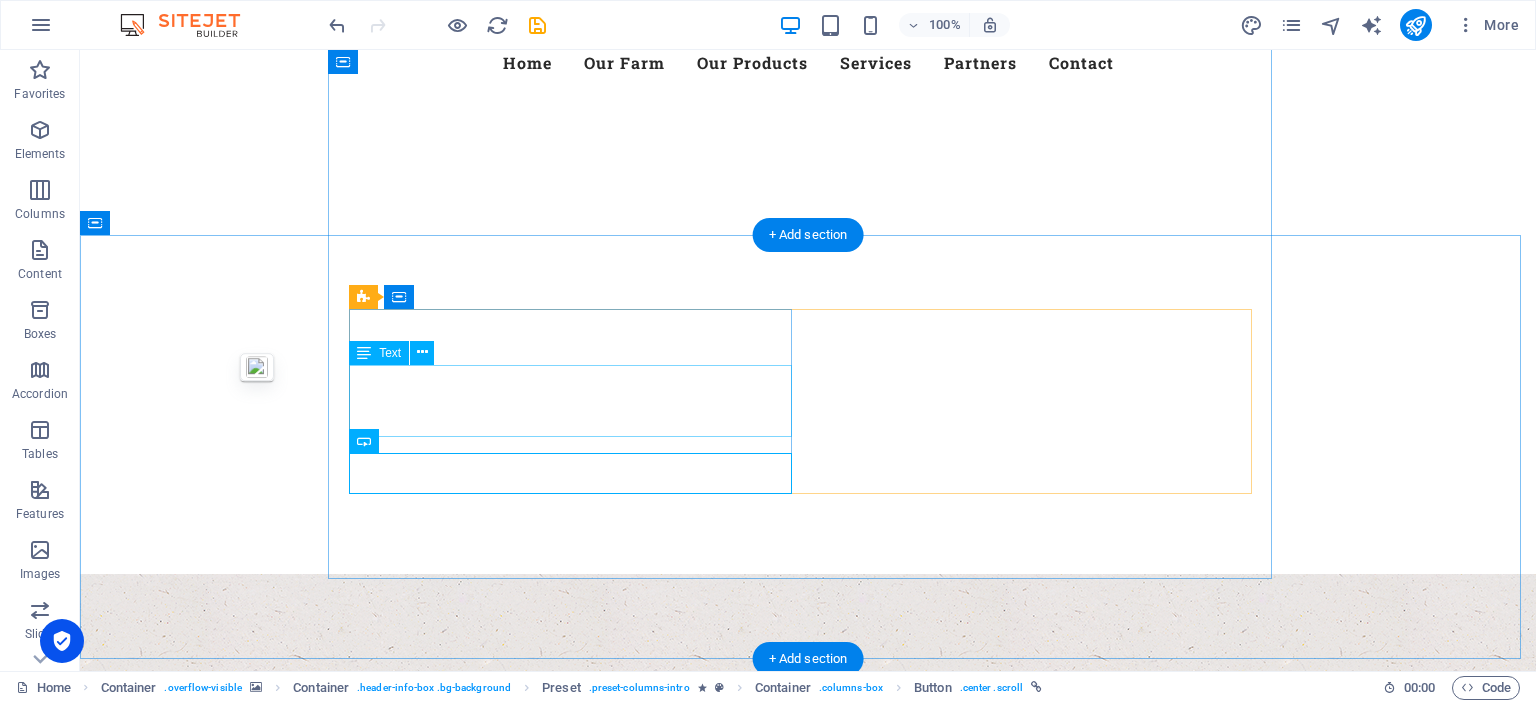 click on "Lorem ipsum dolor sit amet, consetetur sadipscing elitr, sed diam nonumy eirmod tempor invidunt ut labore et dolore magna aliquyam erat, sed diam voluptua." at bounding box center (808, 1152) 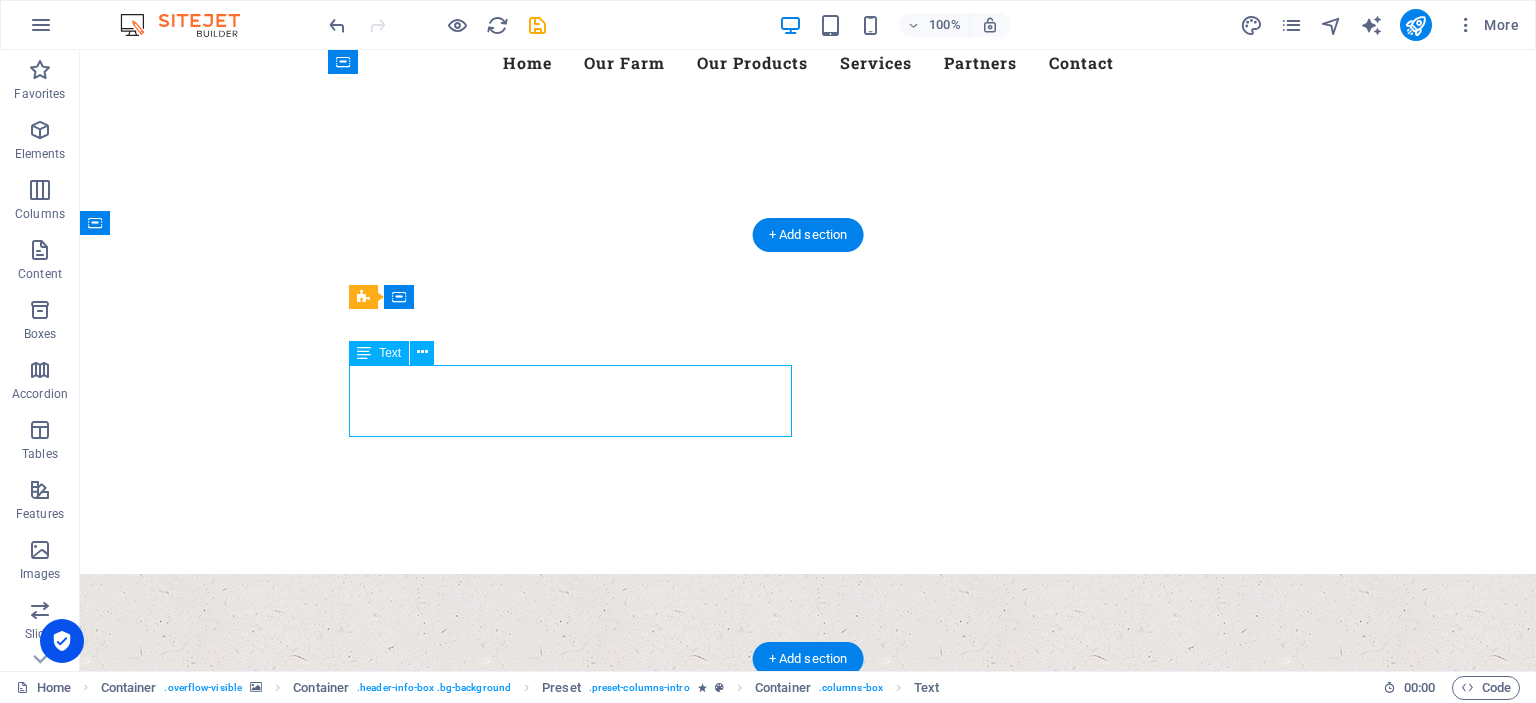click on "Lorem ipsum dolor sit amet, consetetur sadipscing elitr, sed diam nonumy eirmod tempor invidunt ut labore et dolore magna aliquyam erat, sed diam voluptua." at bounding box center (808, 1152) 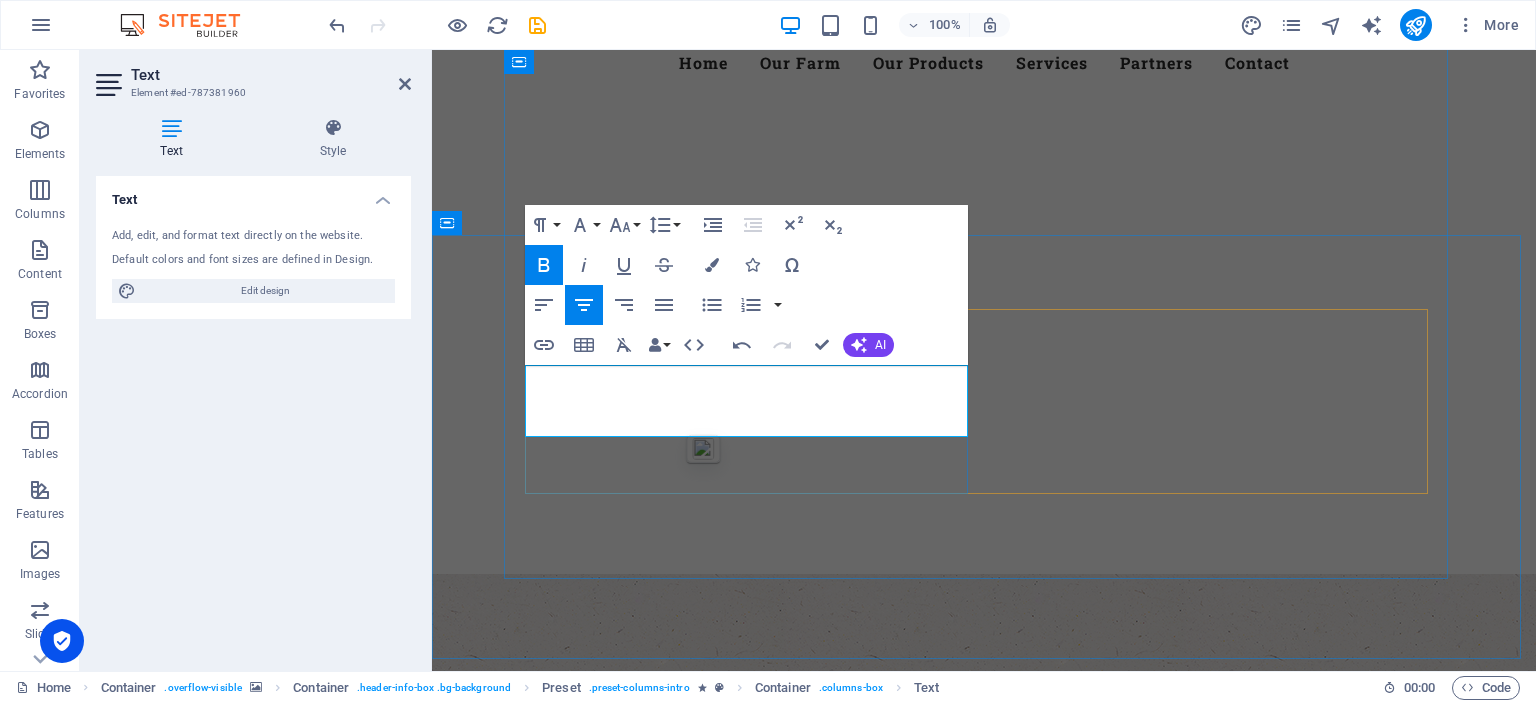 click on "Bursting with natural sweetness and rich in essential nutrients, our fruits are the perfect blend of  freshness, health, and sustainability" at bounding box center [984, 1152] 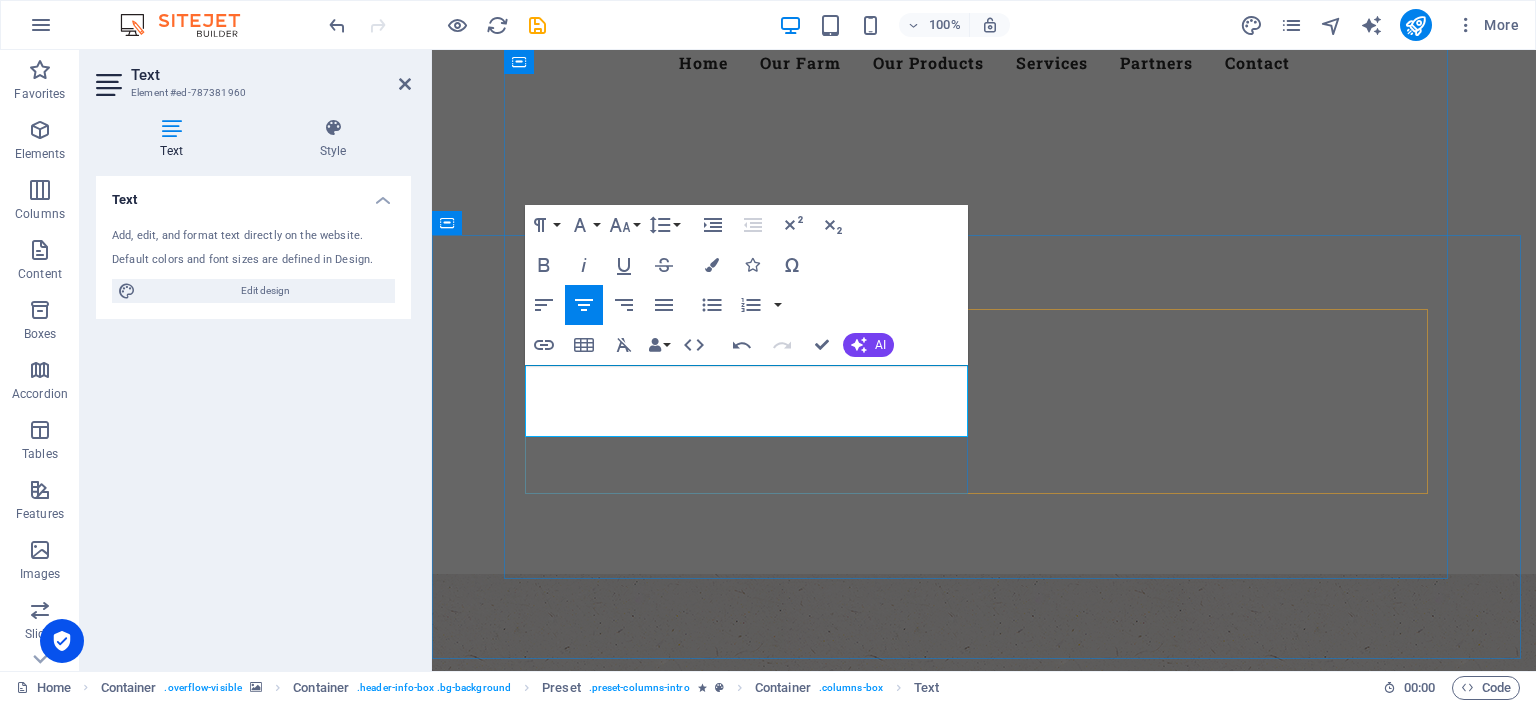 click on "Bursting with natural sweetness and rich in essential nutrients, our fruits are the perfect blend of  freshness, health, and sustainability" at bounding box center (984, 1152) 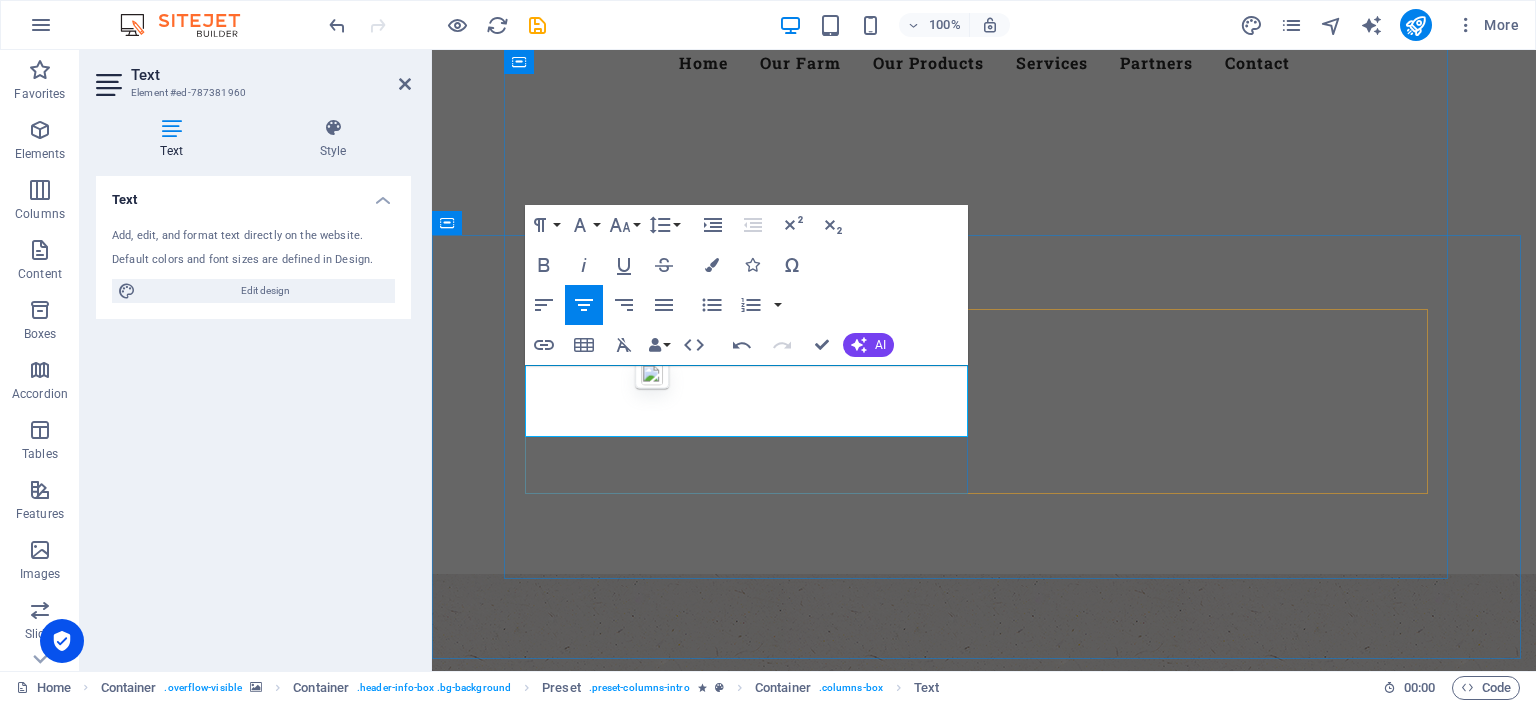 type 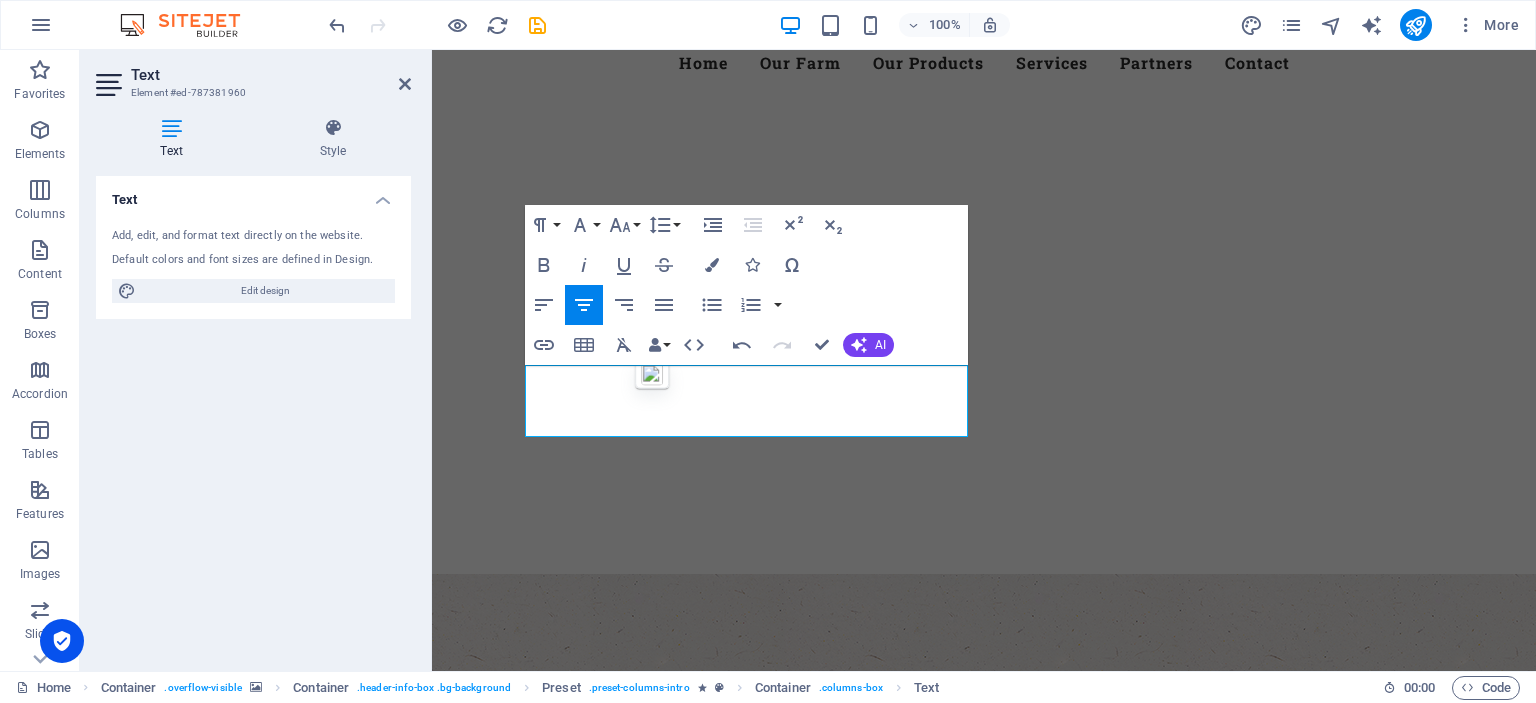 click at bounding box center [984, 786] 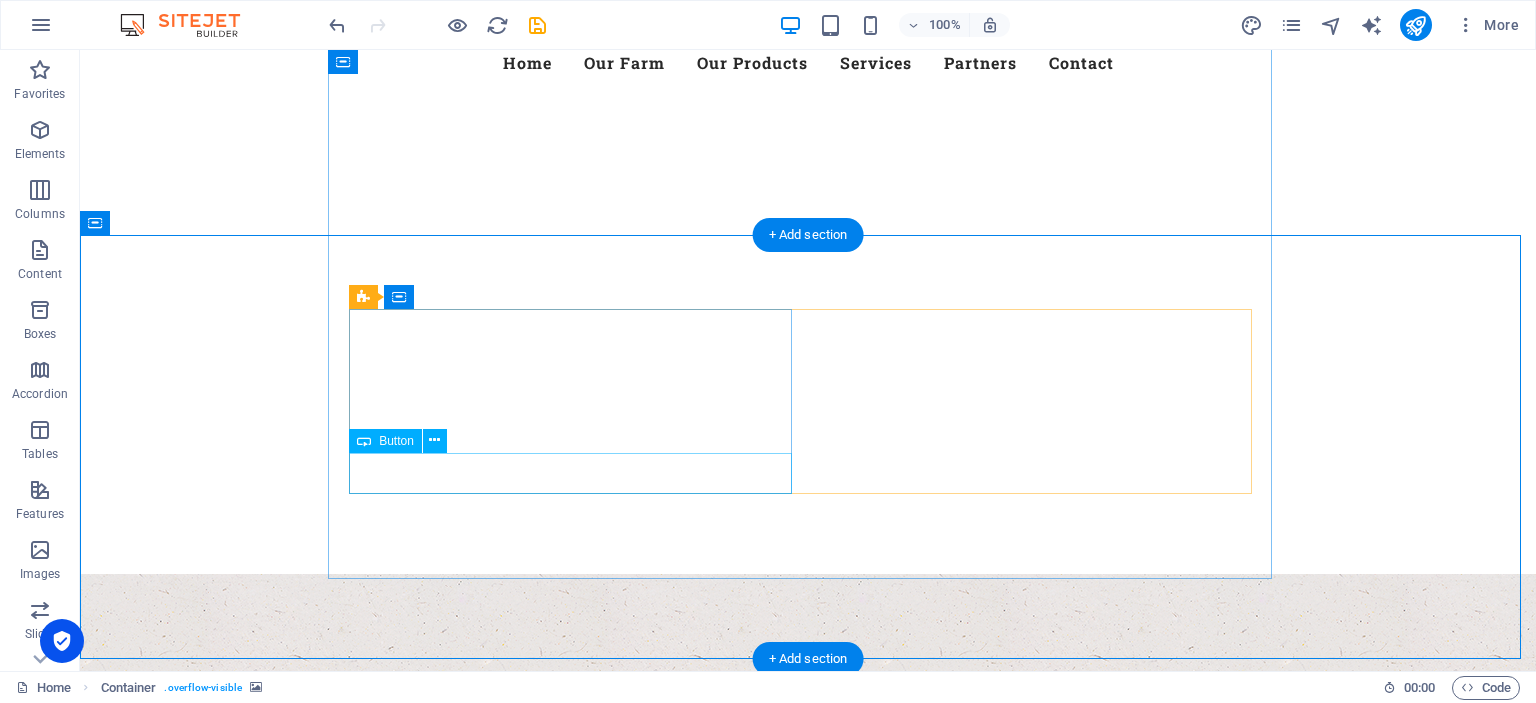 click on "learn more" at bounding box center [808, 1213] 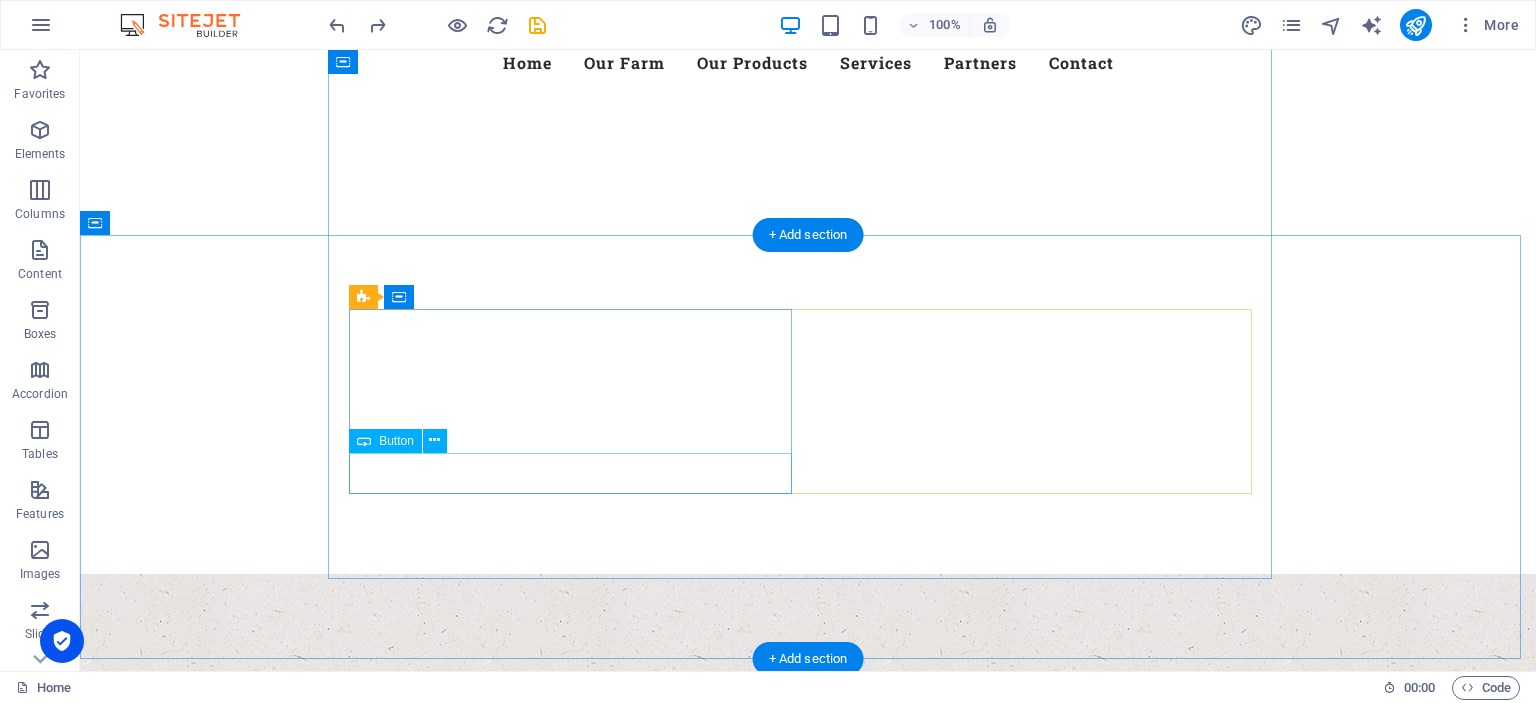 click on "learn more" at bounding box center [808, 1213] 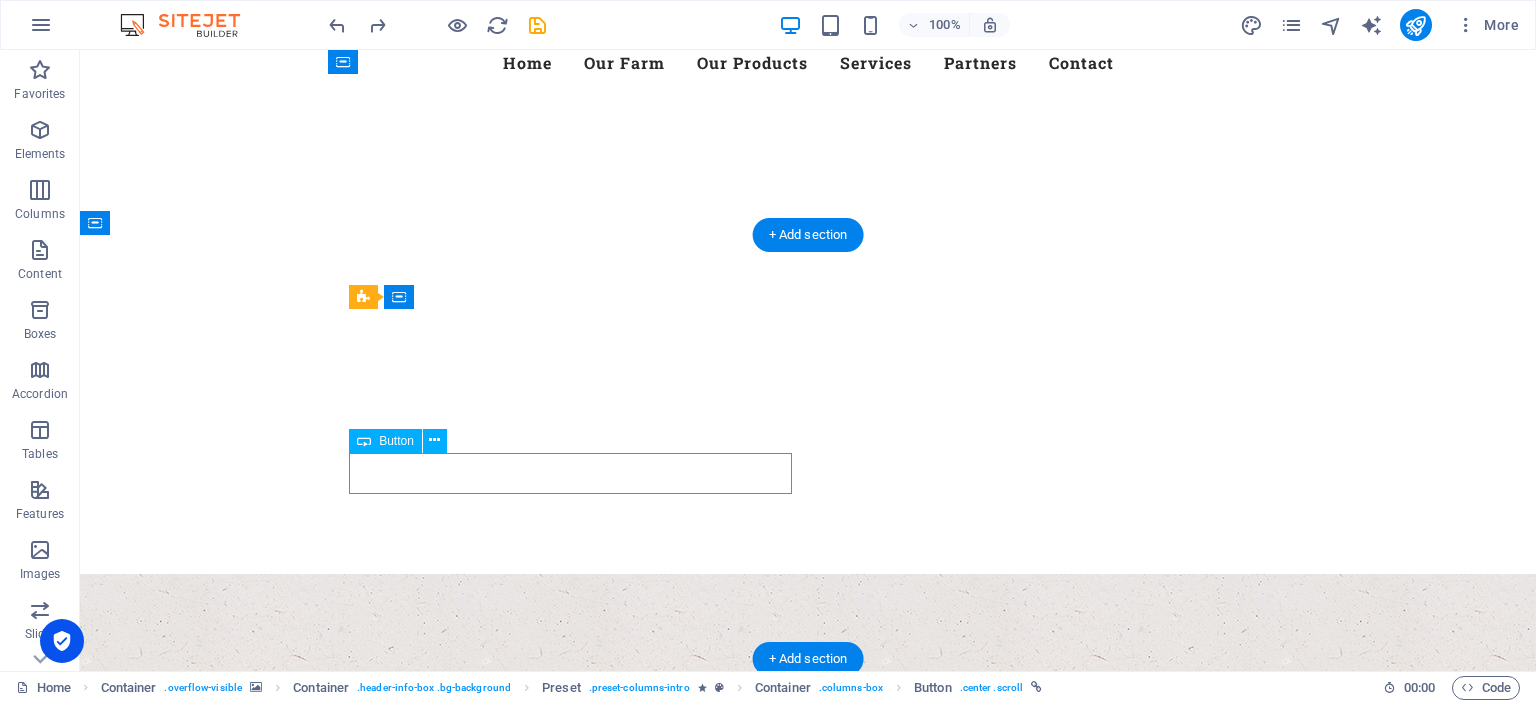 click on "learn more" at bounding box center [808, 1213] 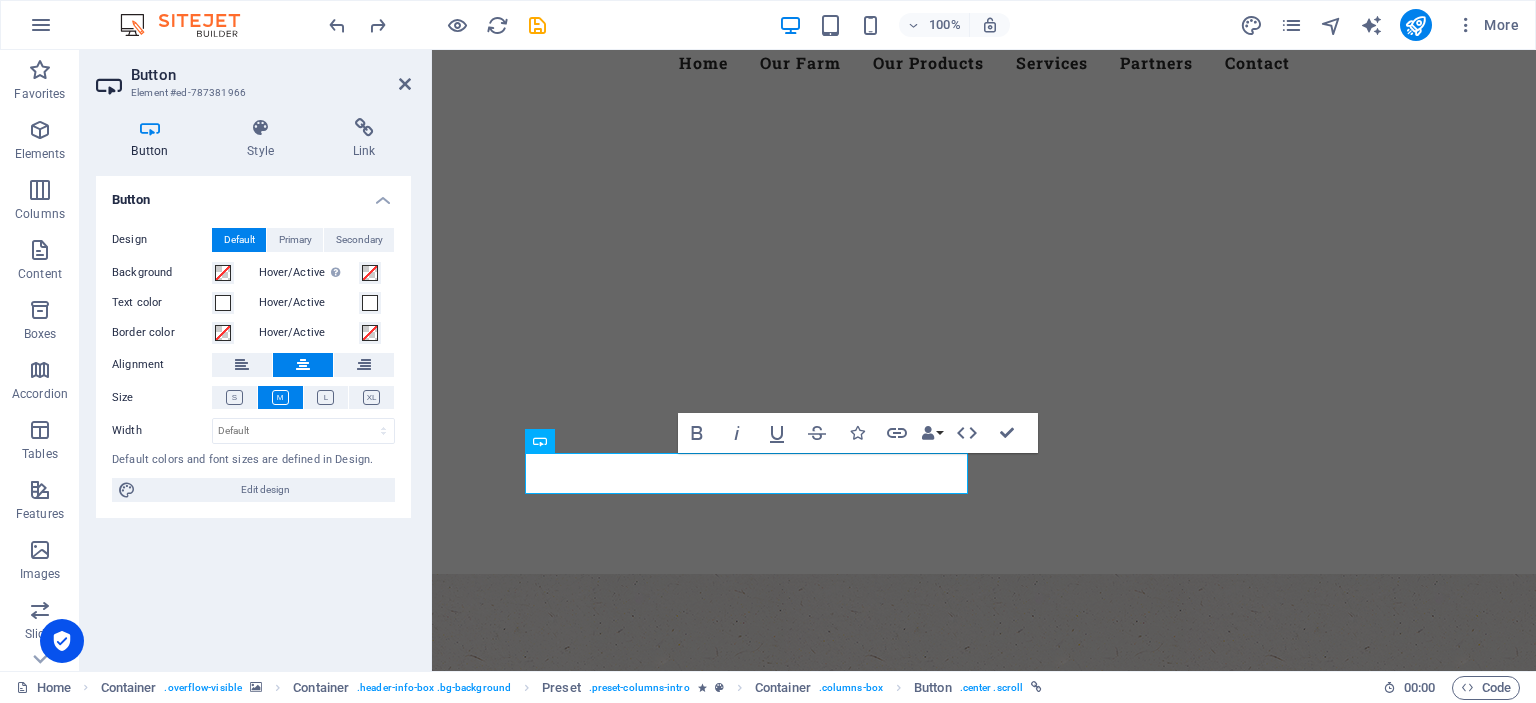 click at bounding box center (984, 786) 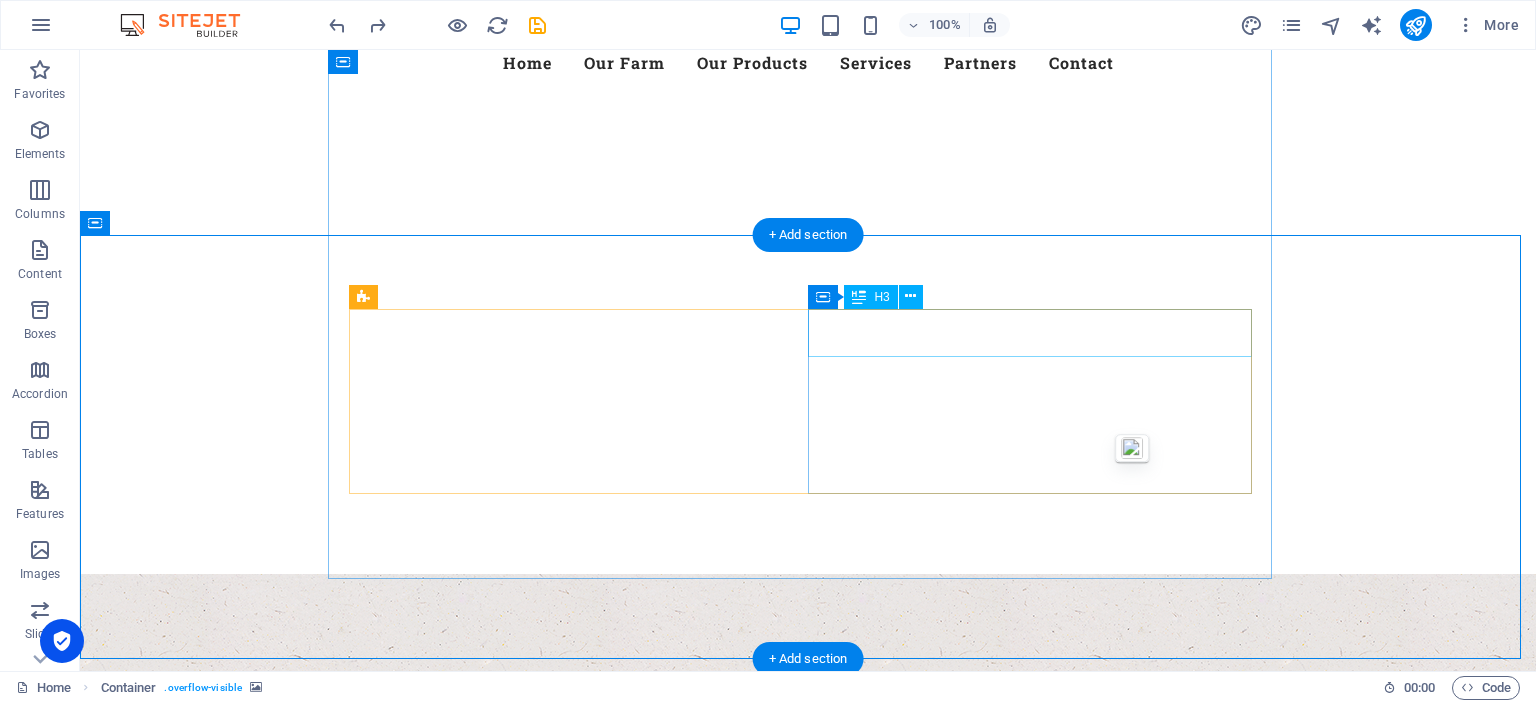 click on "Best Quality Products" at bounding box center (808, 1266) 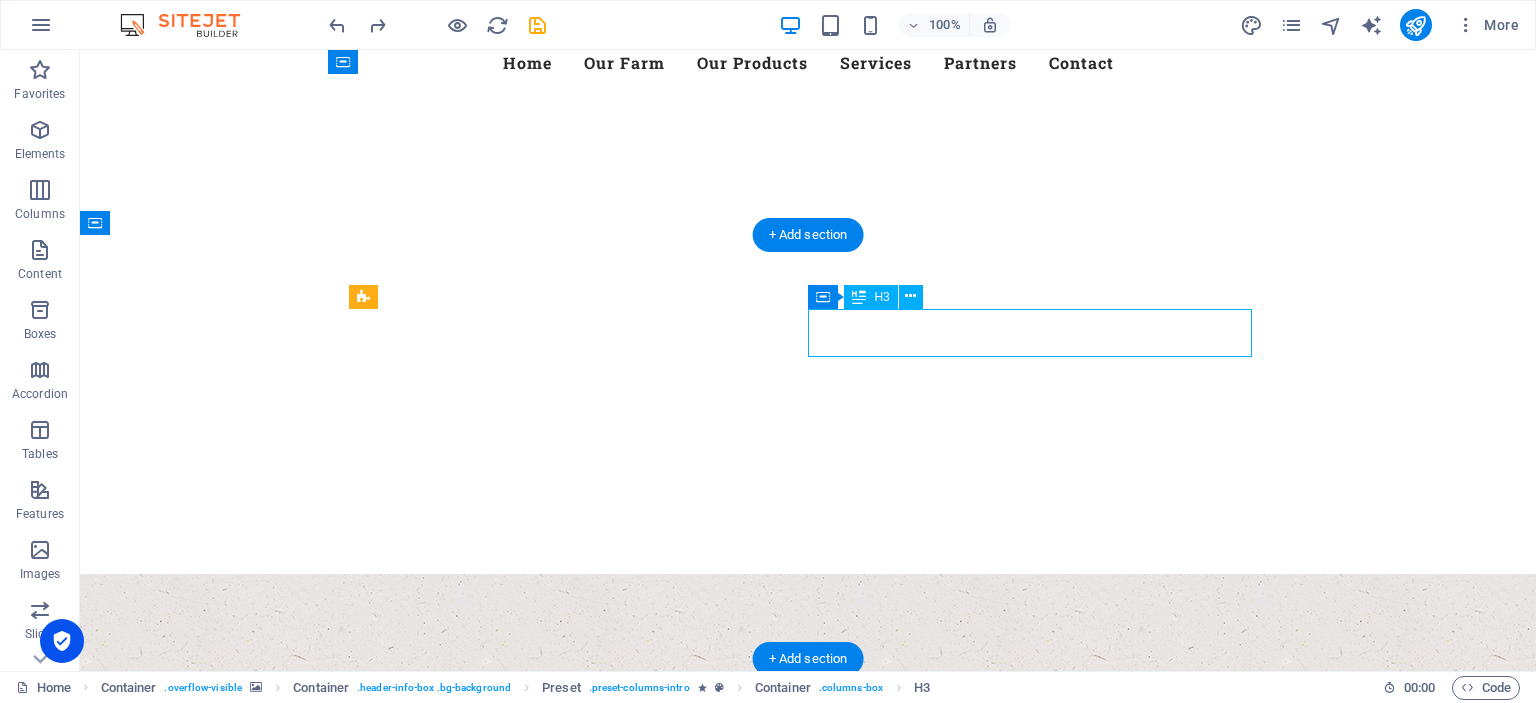 click on "Best Quality Products" at bounding box center (808, 1266) 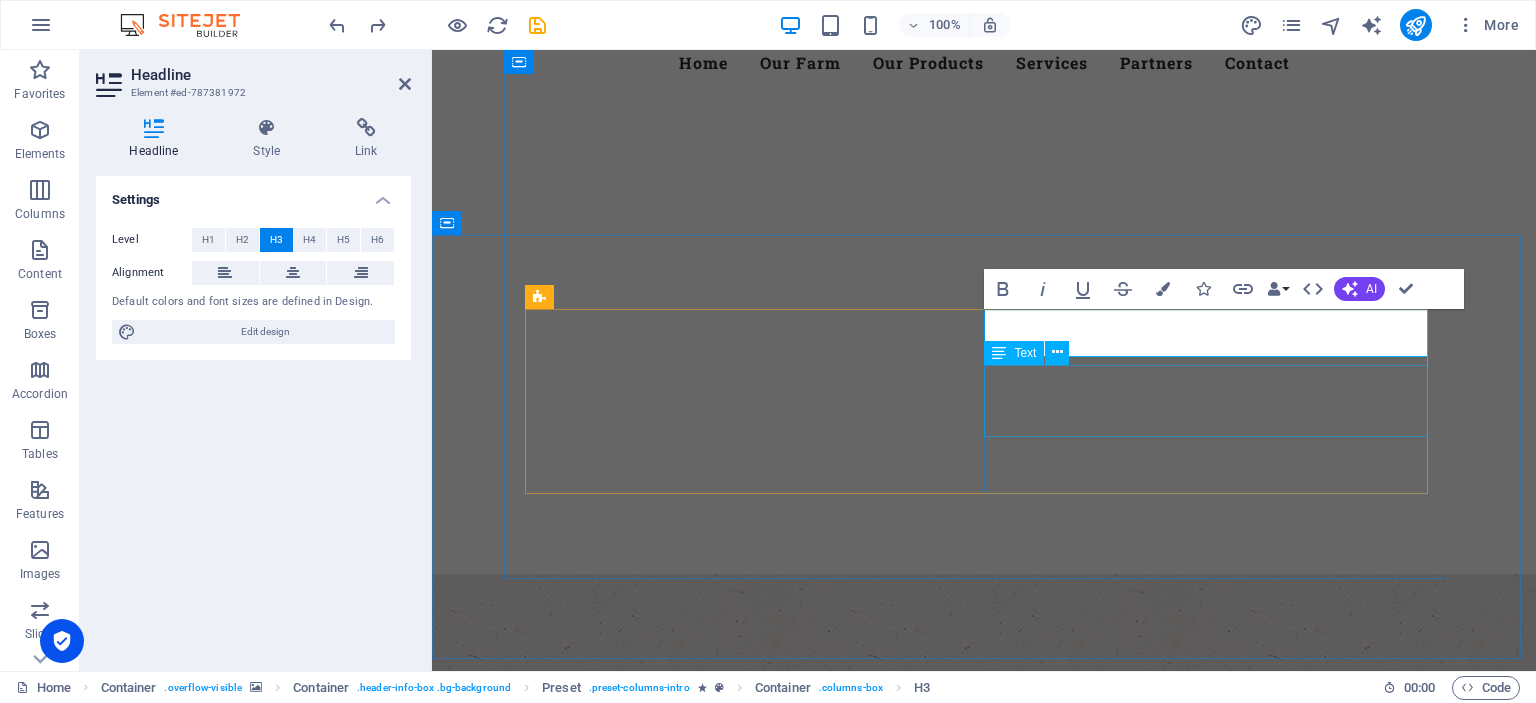 click on "Lorem ipsum dolor sit amet, consetetur sadipscing elitr, sed diam nonumy eirmod tempor invidunt ut labore et dolore magna aliquyam erat, sed diam voluptua." at bounding box center [984, 1322] 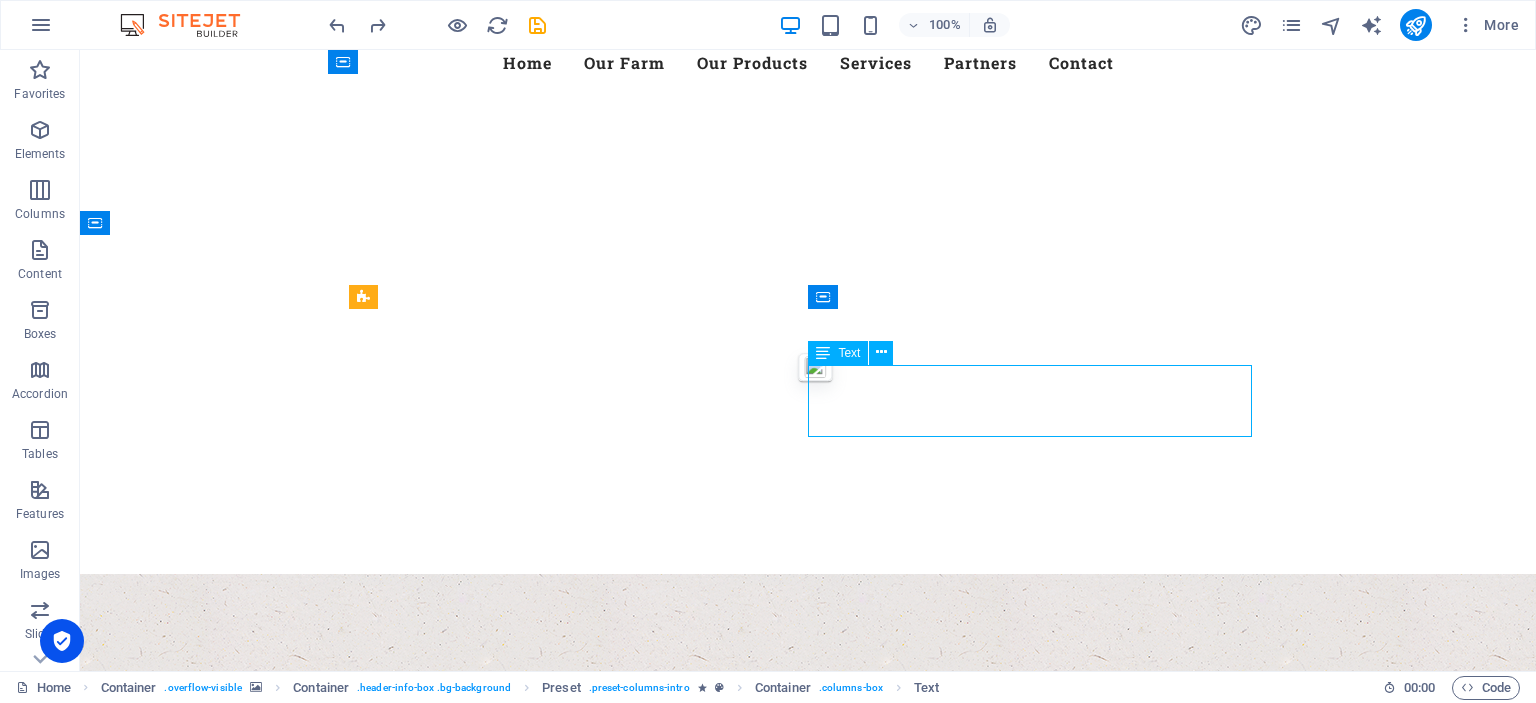 click on "Lorem ipsum dolor sit amet, consetetur sadipscing elitr, sed diam nonumy eirmod tempor invidunt ut labore et dolore magna aliquyam erat, sed diam voluptua." at bounding box center (808, 1322) 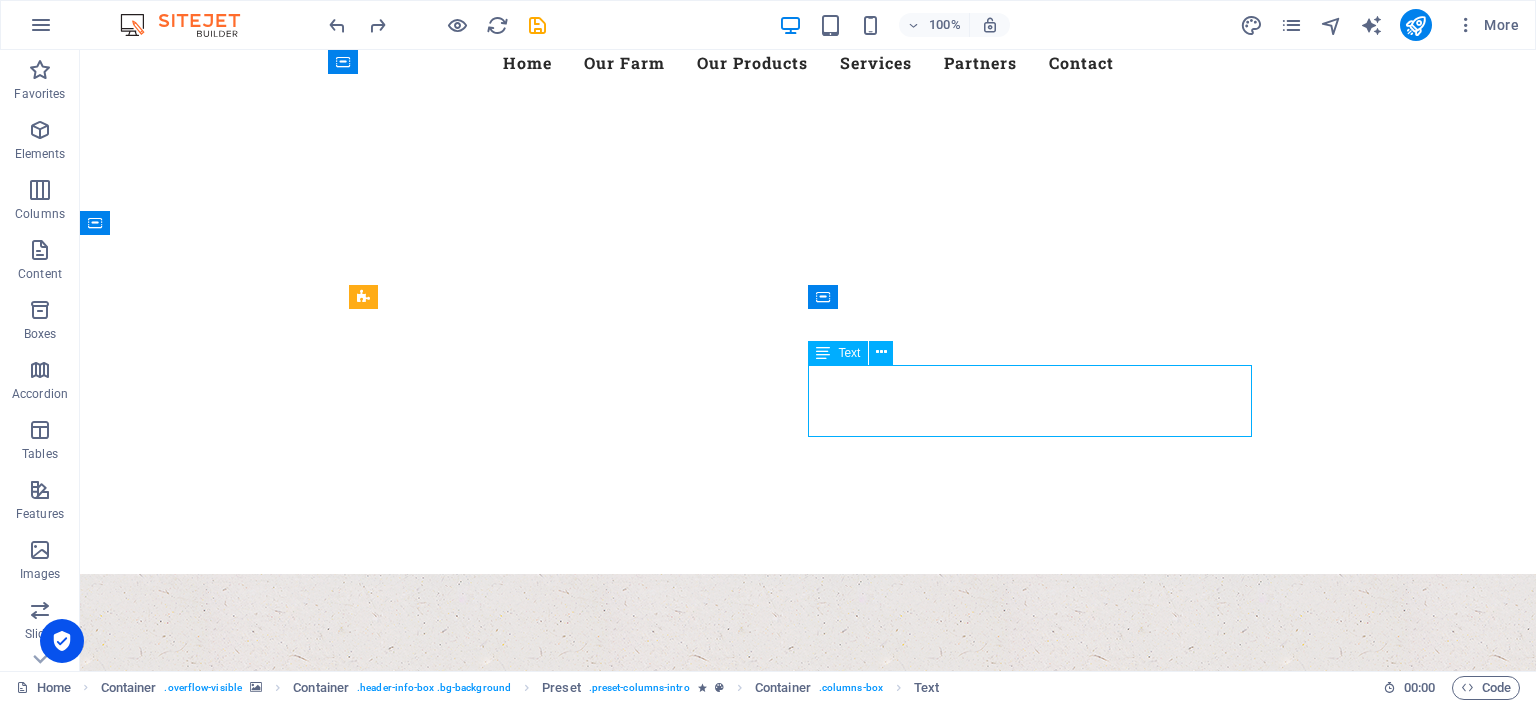 click on "Lorem ipsum dolor sit amet, consetetur sadipscing elitr, sed diam nonumy eirmod tempor invidunt ut labore et dolore magna aliquyam erat, sed diam voluptua." at bounding box center (808, 1322) 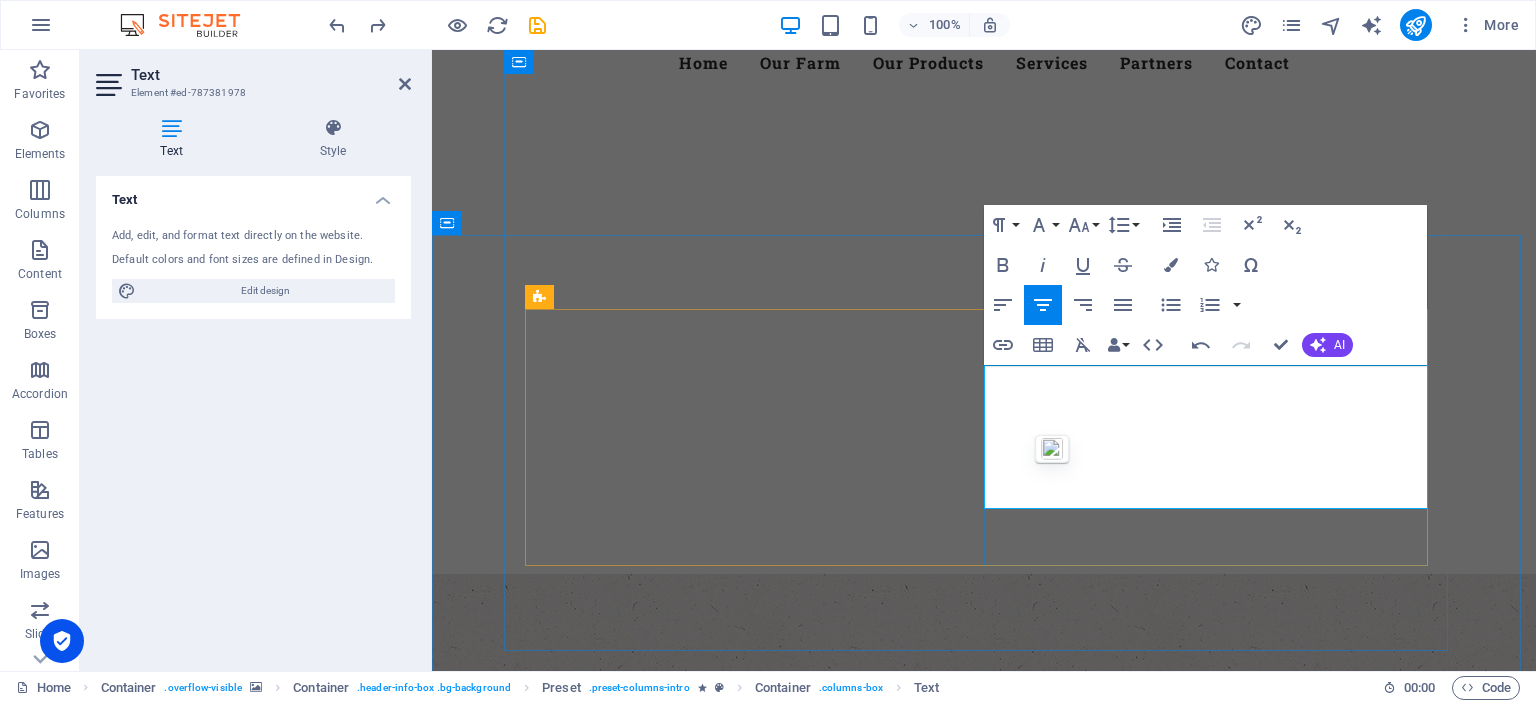 click on "coffee beans" at bounding box center [1184, 1382] 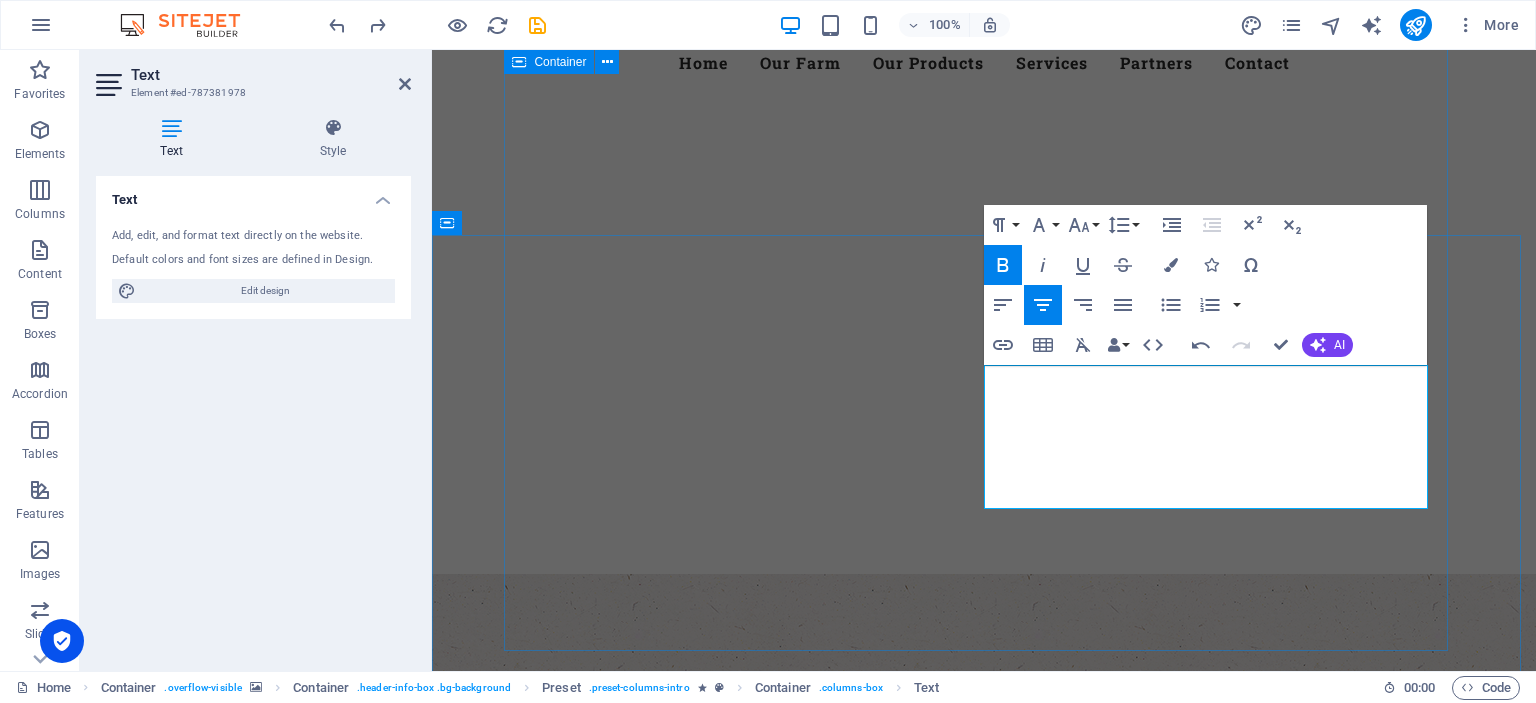 click on "Welcome to the  Charity Farm Development LTD Fresh. Healty. Organic Bursting with natural sweetness and rich in essential nutrients, our products are the perfect blend of  freshness, health, and sustainability learn more Best Quality Products we are committed to delivering  premium-quality agricultural produce  — from our rich  coffee beans  to nutrient-packed  soybeans , naturally sweet  apple bananas , crisp  apples , and healthy  chicken (layers & broilers) . Every product is cultivated with precision, passion, and a promise of  excellence you can trust .  our Products" at bounding box center [984, 1226] 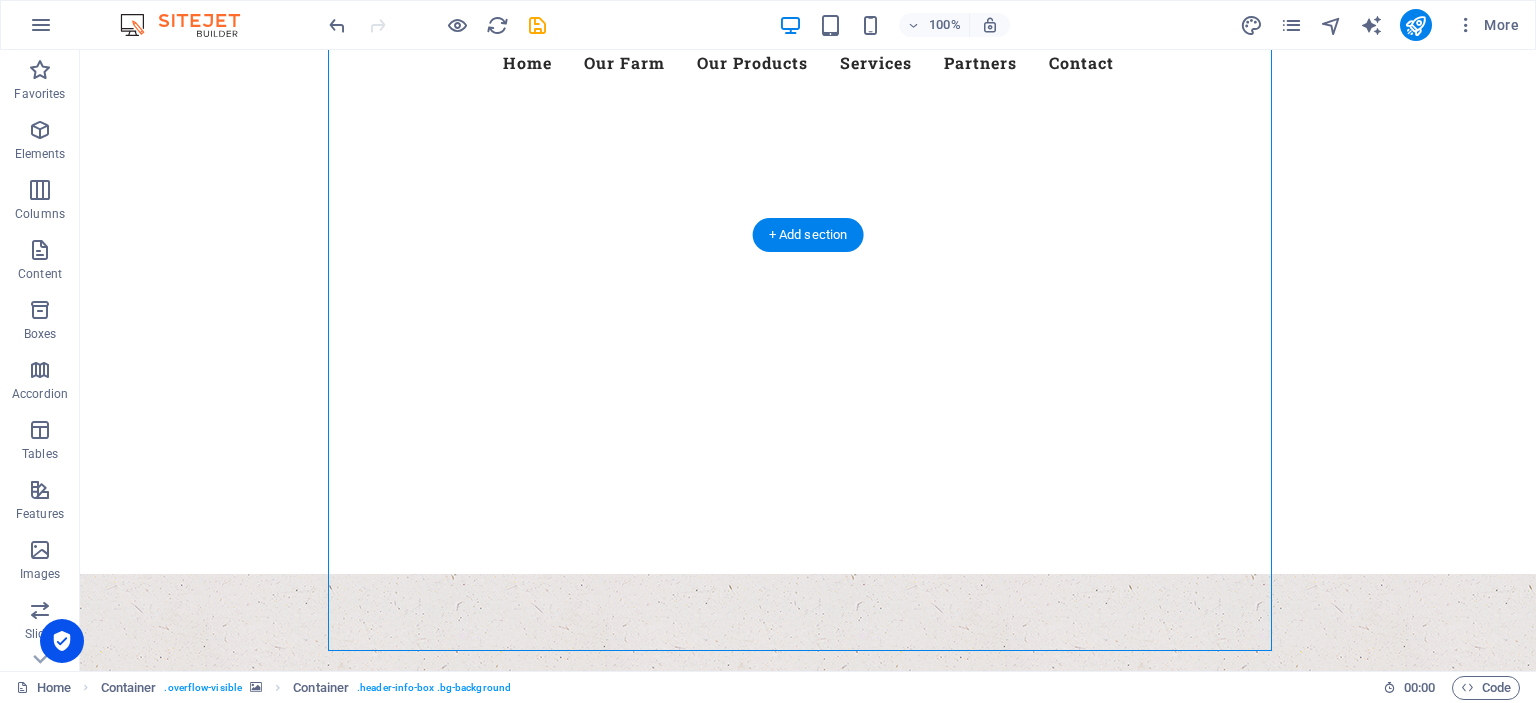 click at bounding box center [808, 822] 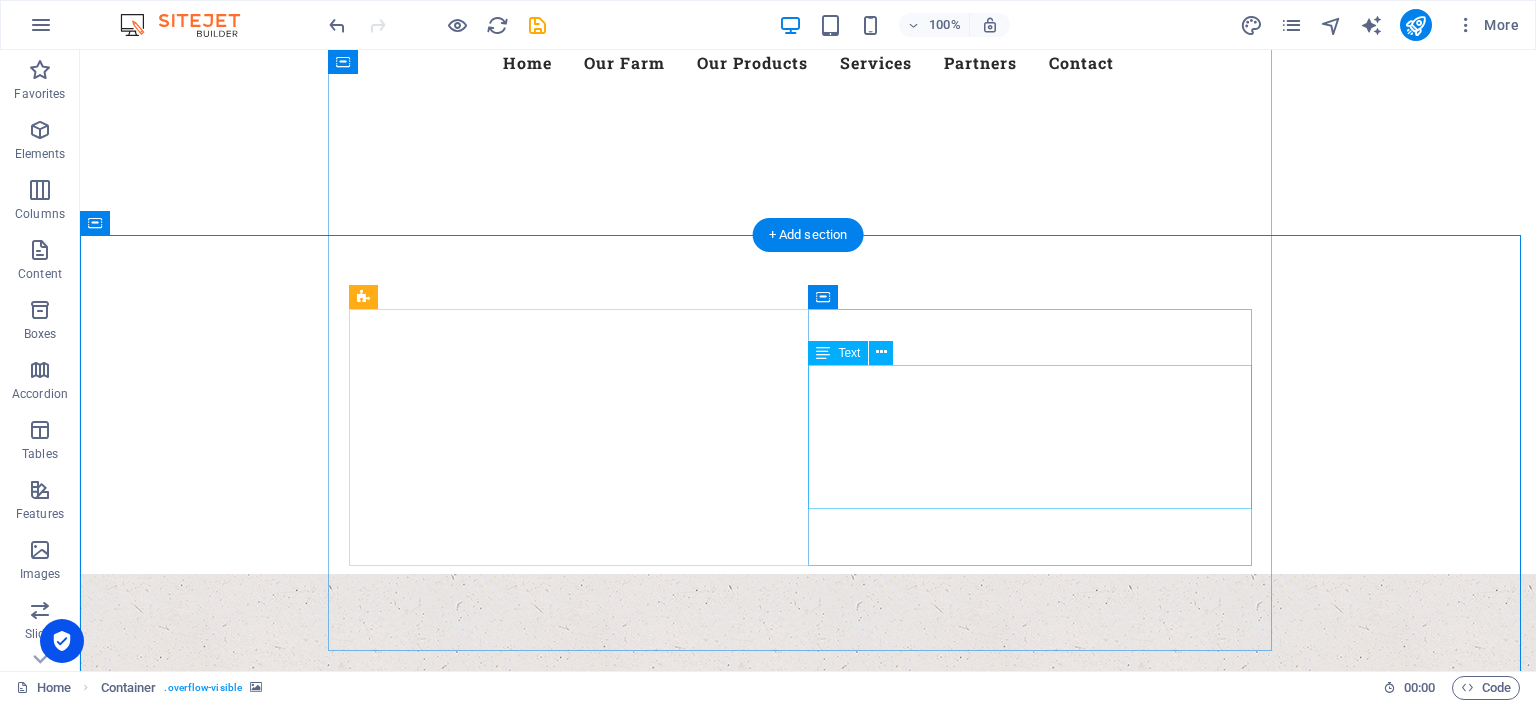 click on "we are committed to delivering  premium-quality agricultural produce  — from our rich  coffee beans  to nutrient-packed  soybeans , naturally sweet  apple bananas , crisp  apples , and healthy  chicken (layers & broilers) . Every product is cultivated with precision, passion, and a promise of  excellence you can trust ." at bounding box center (808, 1406) 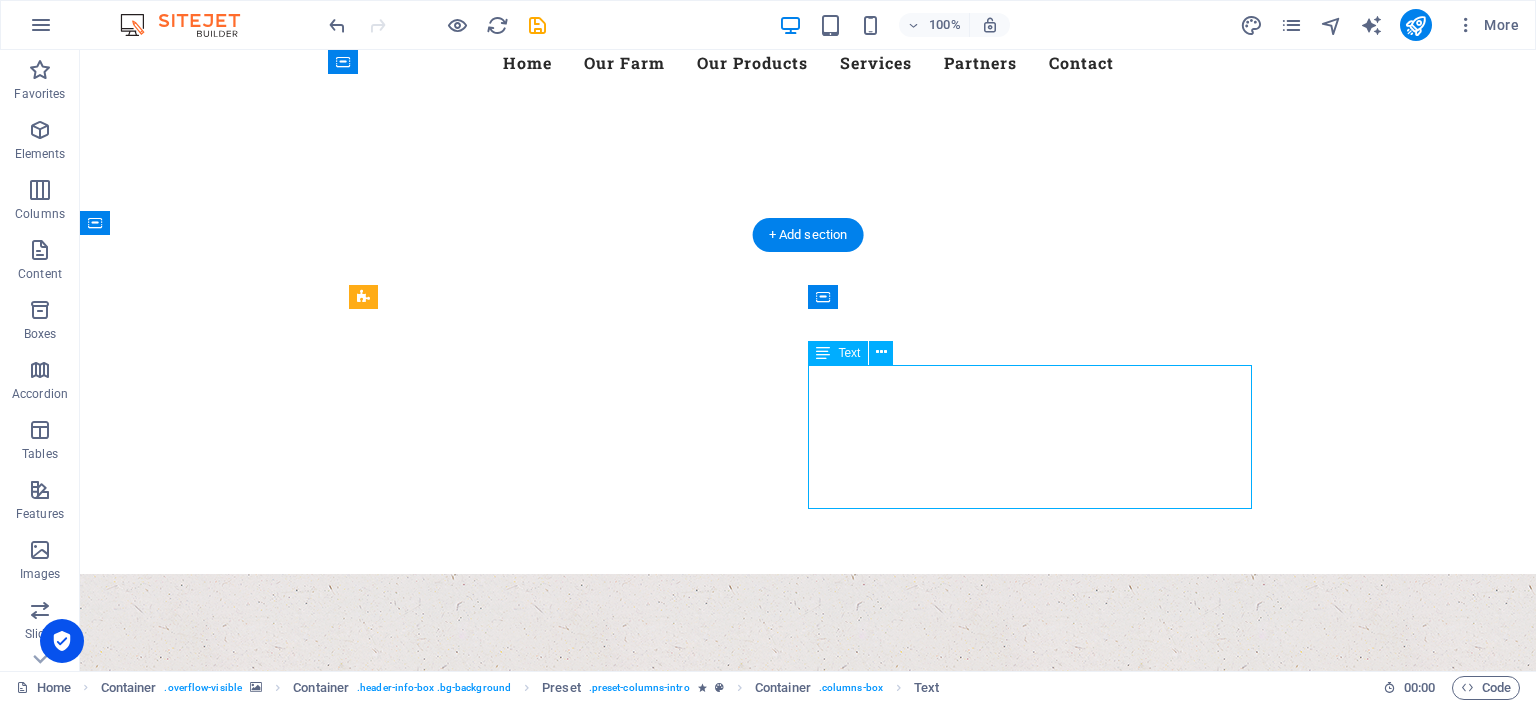 click on "we are committed to delivering  premium-quality agricultural produce  — from our rich  coffee beans  to nutrient-packed  soybeans , naturally sweet  apple bananas , crisp  apples , and healthy  chicken (layers & broilers) . Every product is cultivated with precision, passion, and a promise of  excellence you can trust ." at bounding box center [808, 1406] 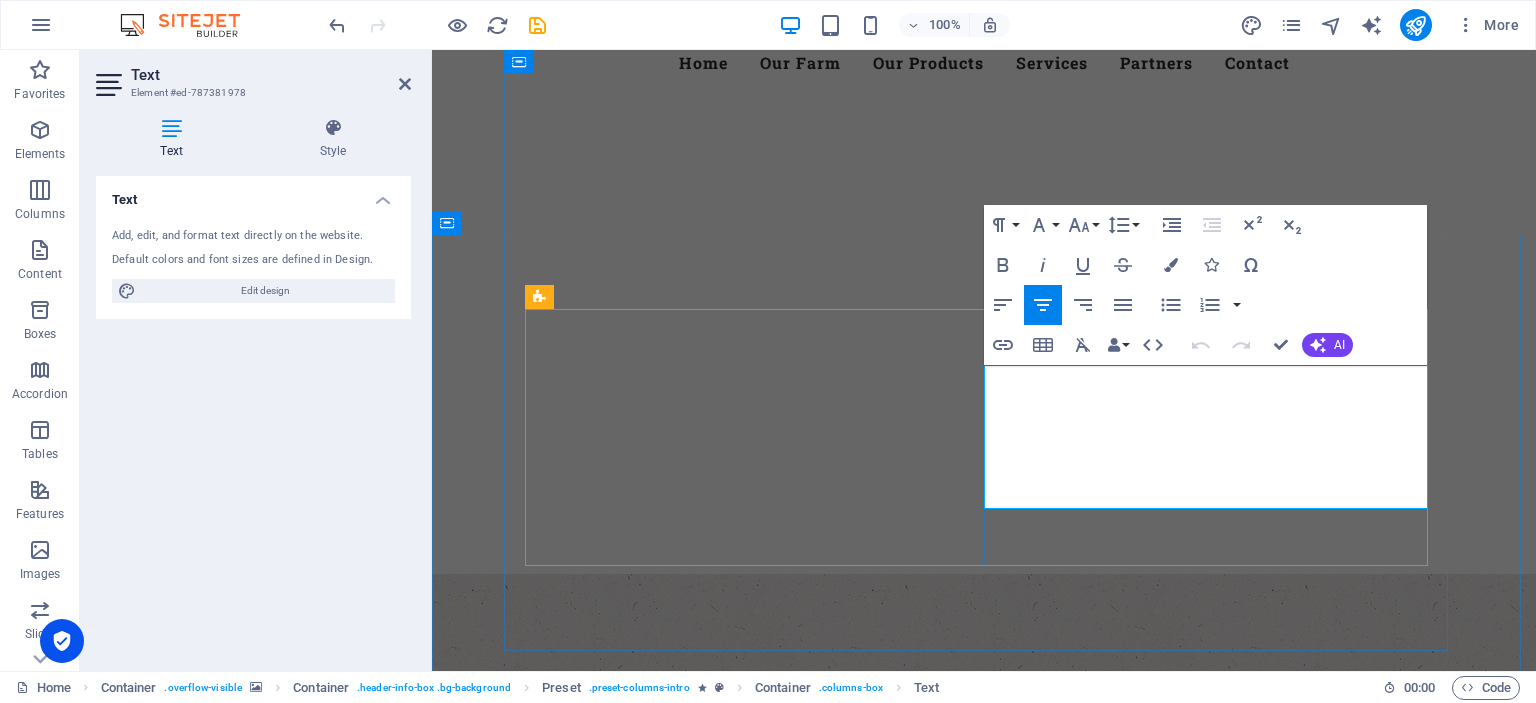 drag, startPoint x: 1228, startPoint y: 376, endPoint x: 1026, endPoint y: 371, distance: 202.06187 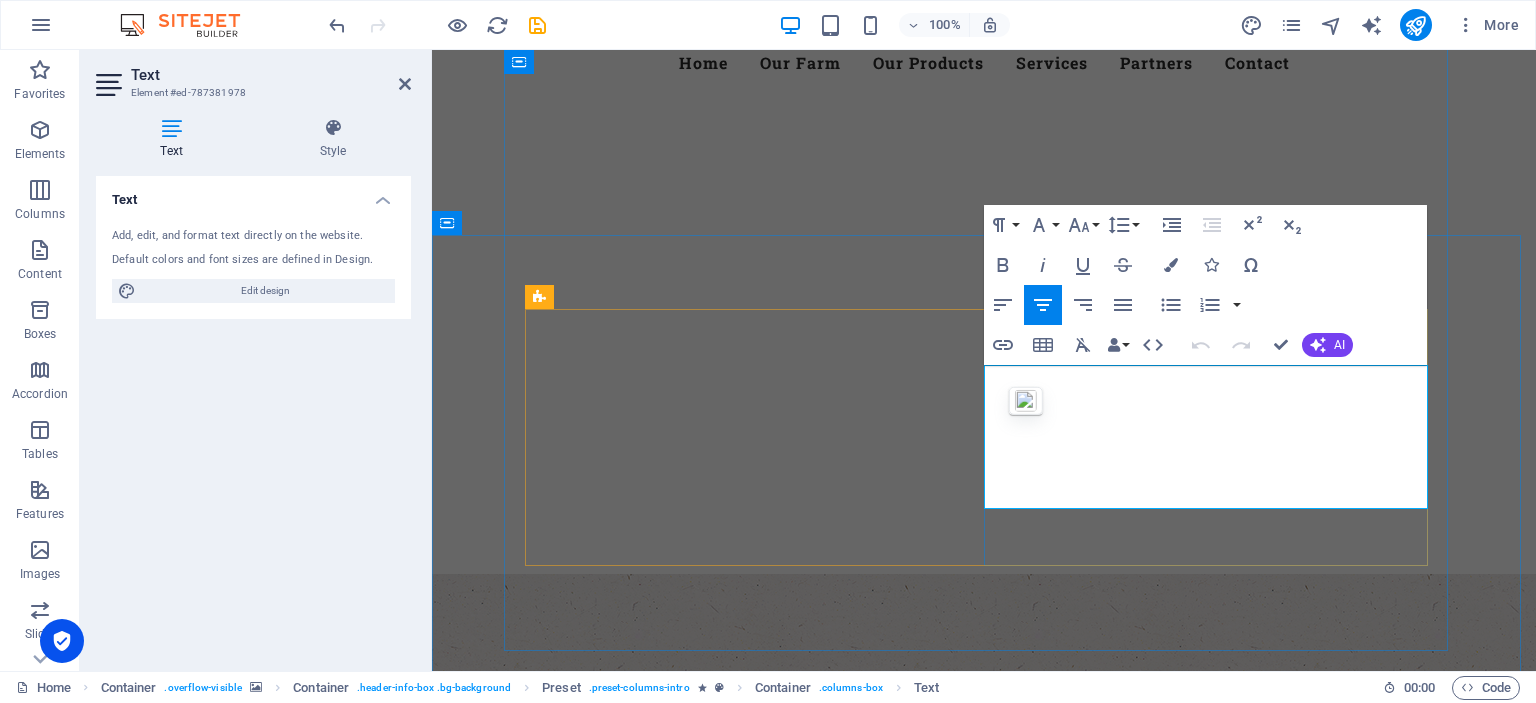click on "we are committed to delivering  premium-quality agricultural produce  — from our rich  coffee beans  to nutrient-packed  soybeans , naturally sweet  apple bananas , crisp  apples , and healthy  chicken (layers & broilers) . Every product is cultivated with precision, passion, and a promise of  excellence you can trust ." at bounding box center [984, 1406] 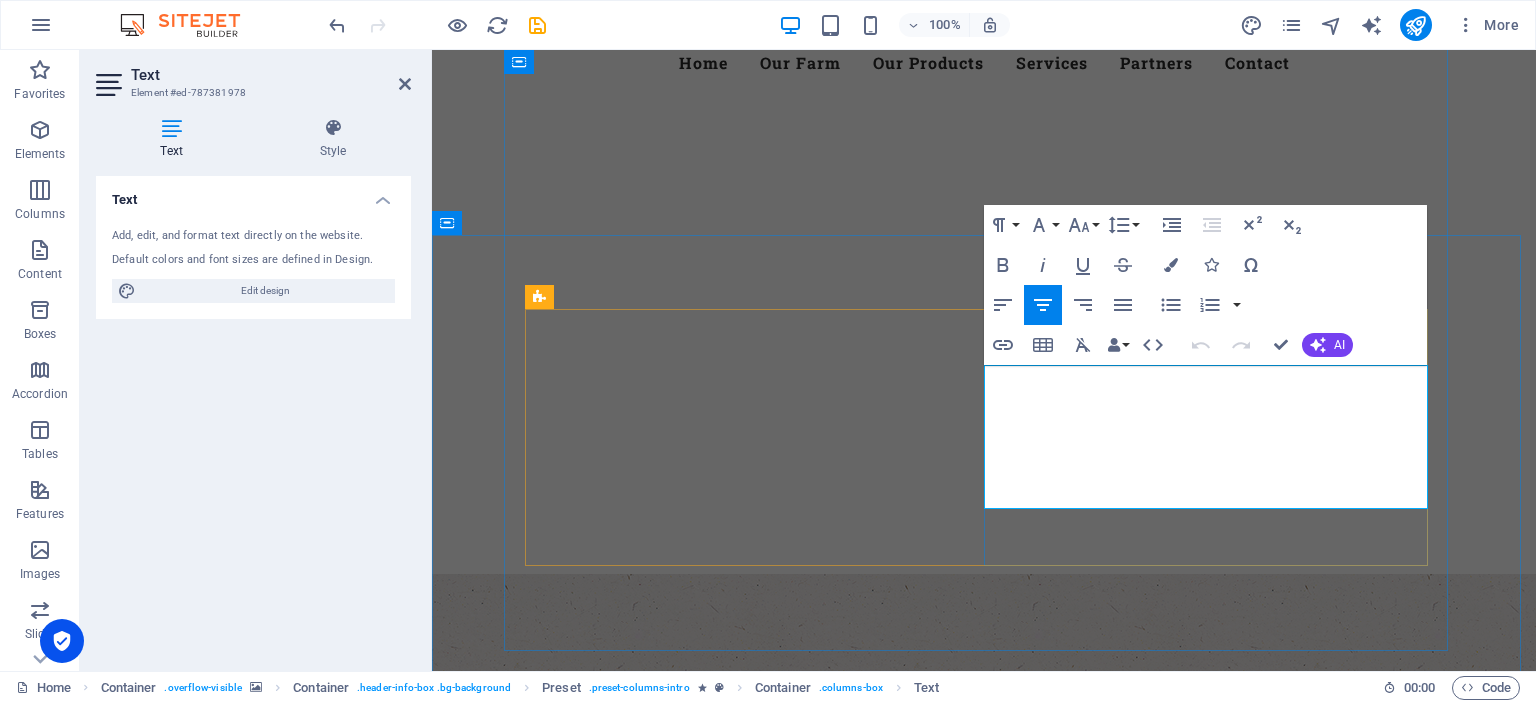 drag, startPoint x: 1050, startPoint y: 379, endPoint x: 984, endPoint y: 375, distance: 66.1211 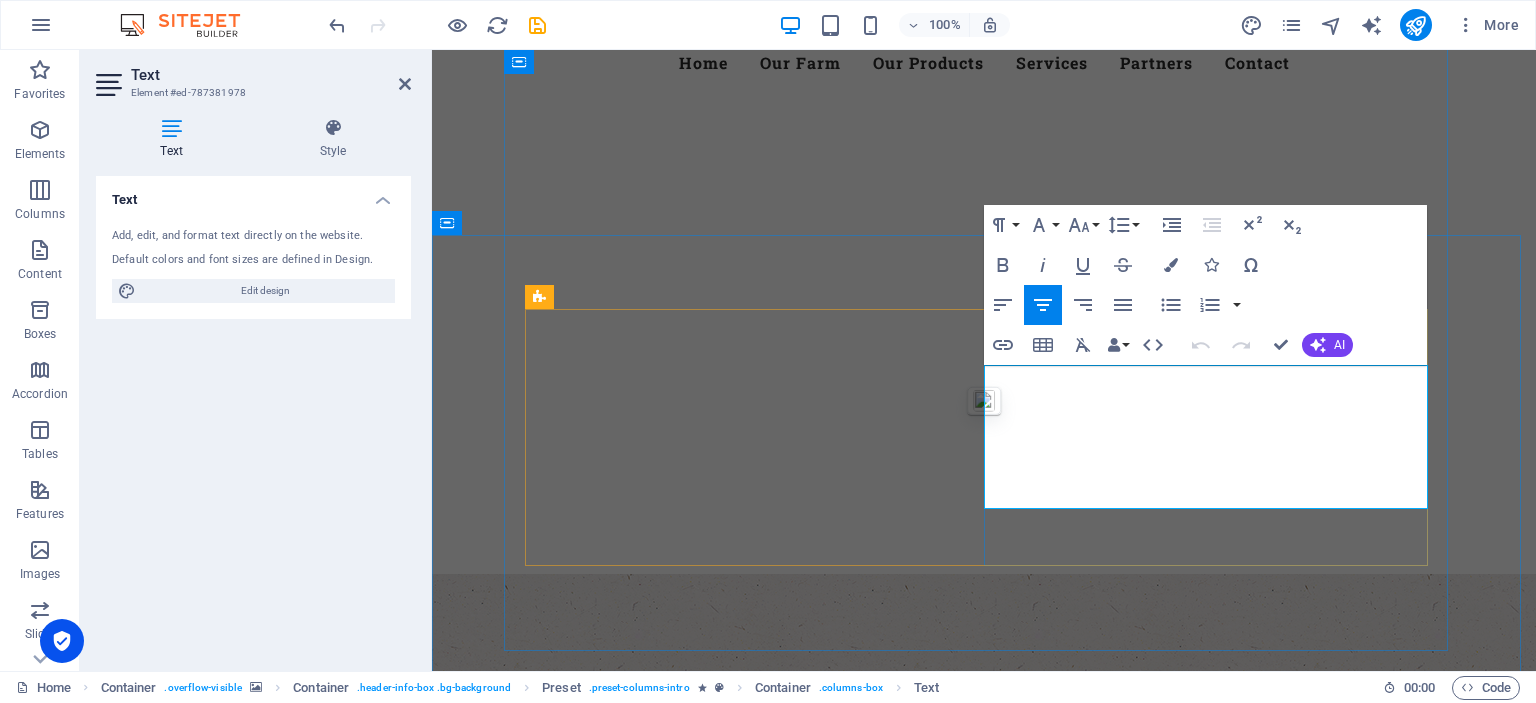 type 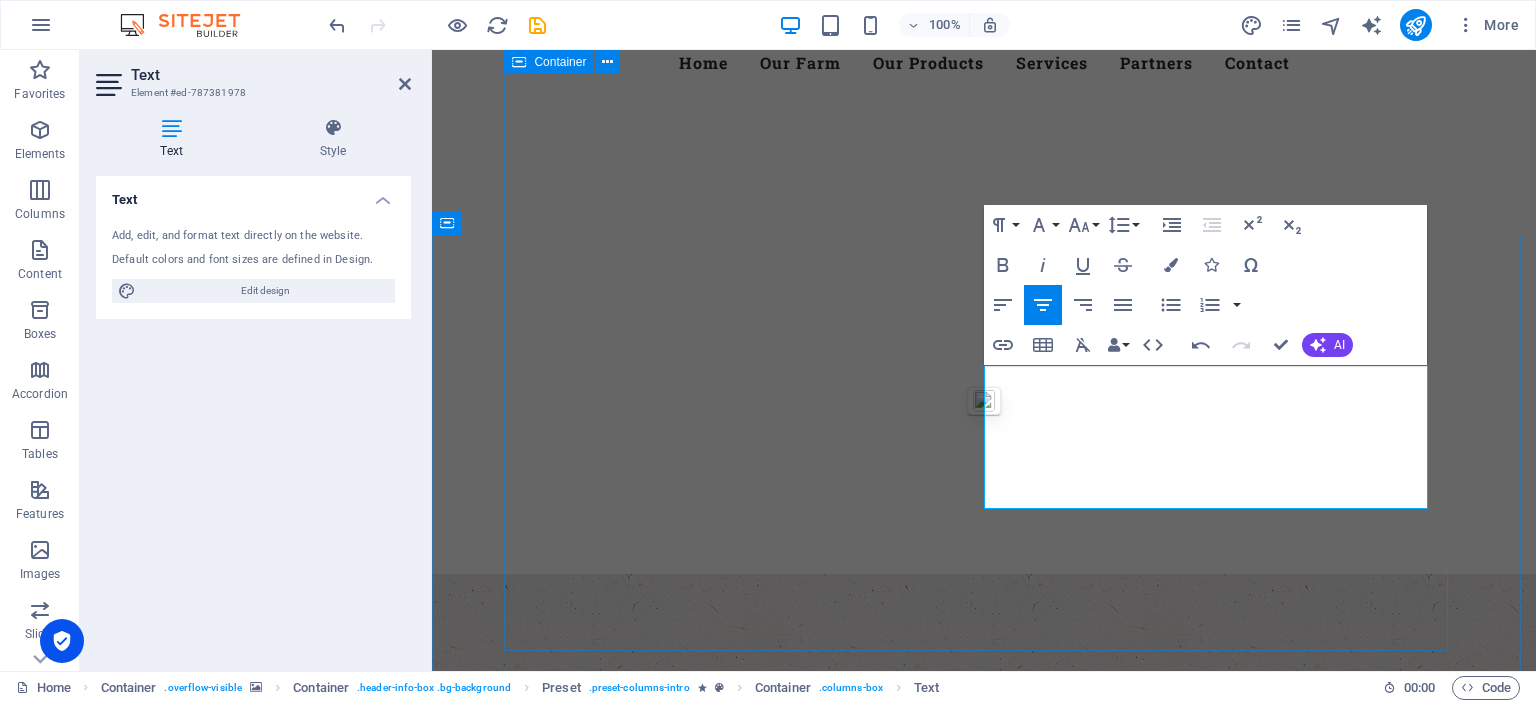 click on "Welcome to the  Charity Farm Development LTD Fresh. Healty. Organic Bursting with natural sweetness and rich in essential nutrients, our products are the perfect blend of  freshness, health, and sustainability learn more Best Quality Products Committed to delivering  premium-quality agricultural produce  — from our rich  coffee beans  to nutrient-packed  soybeans , naturally sweet  apple bananas , crisp  apples , and healthy  chicken (layers & broilers) . Every product is cultivated with precision, passion, and a promise of  excellence you can trust .  our Products" at bounding box center [984, 1226] 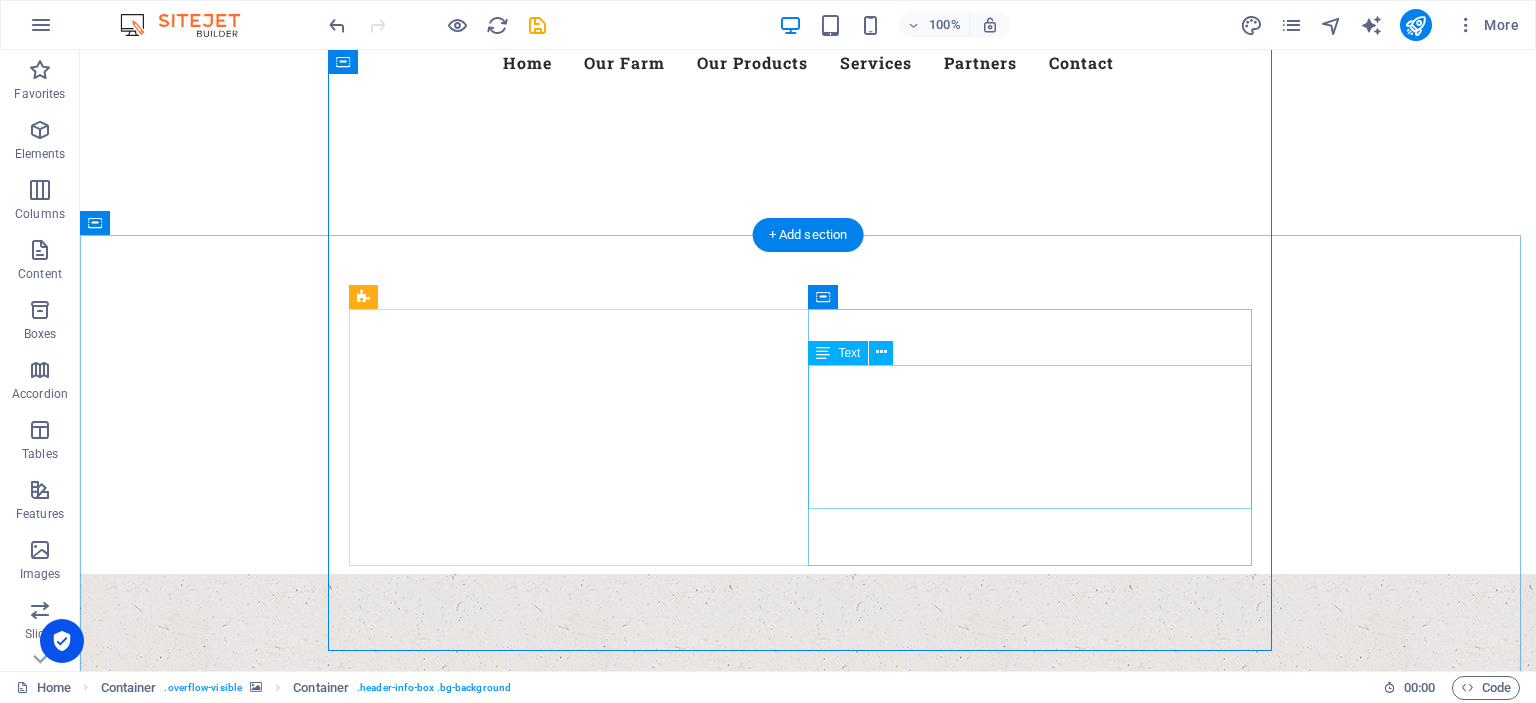 click on "Committed to delivering  premium-quality agricultural produce  — from our rich  coffee beans  to nutrient-packed  soybeans , naturally sweet  apple bananas , crisp  apples , and healthy  chicken (layers & broilers) . Every product is cultivated with precision, passion, and a promise of  excellence you can trust ." at bounding box center (808, 1406) 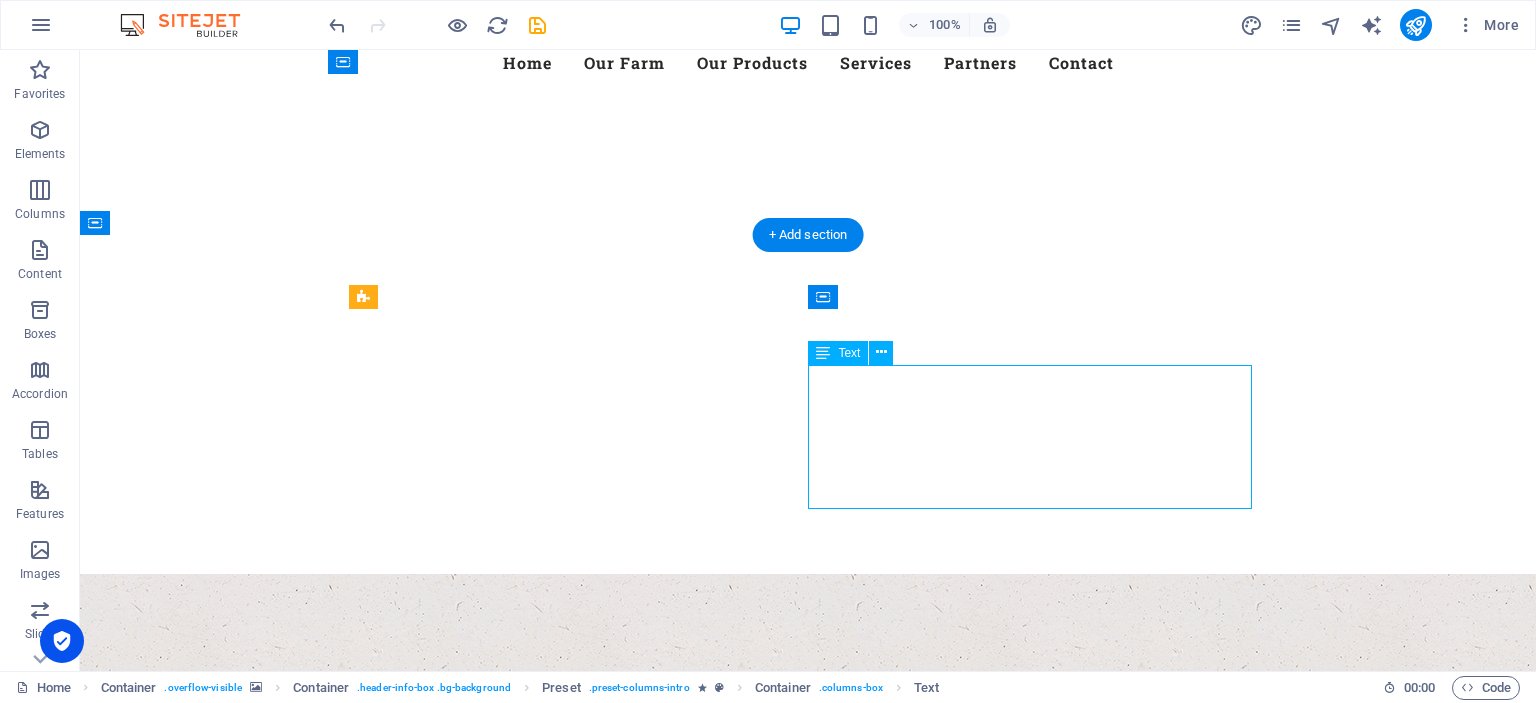 click on "Committed to delivering  premium-quality agricultural produce  — from our rich  coffee beans  to nutrient-packed  soybeans , naturally sweet  apple bananas , crisp  apples , and healthy  chicken (layers & broilers) . Every product is cultivated with precision, passion, and a promise of  excellence you can trust ." at bounding box center [808, 1406] 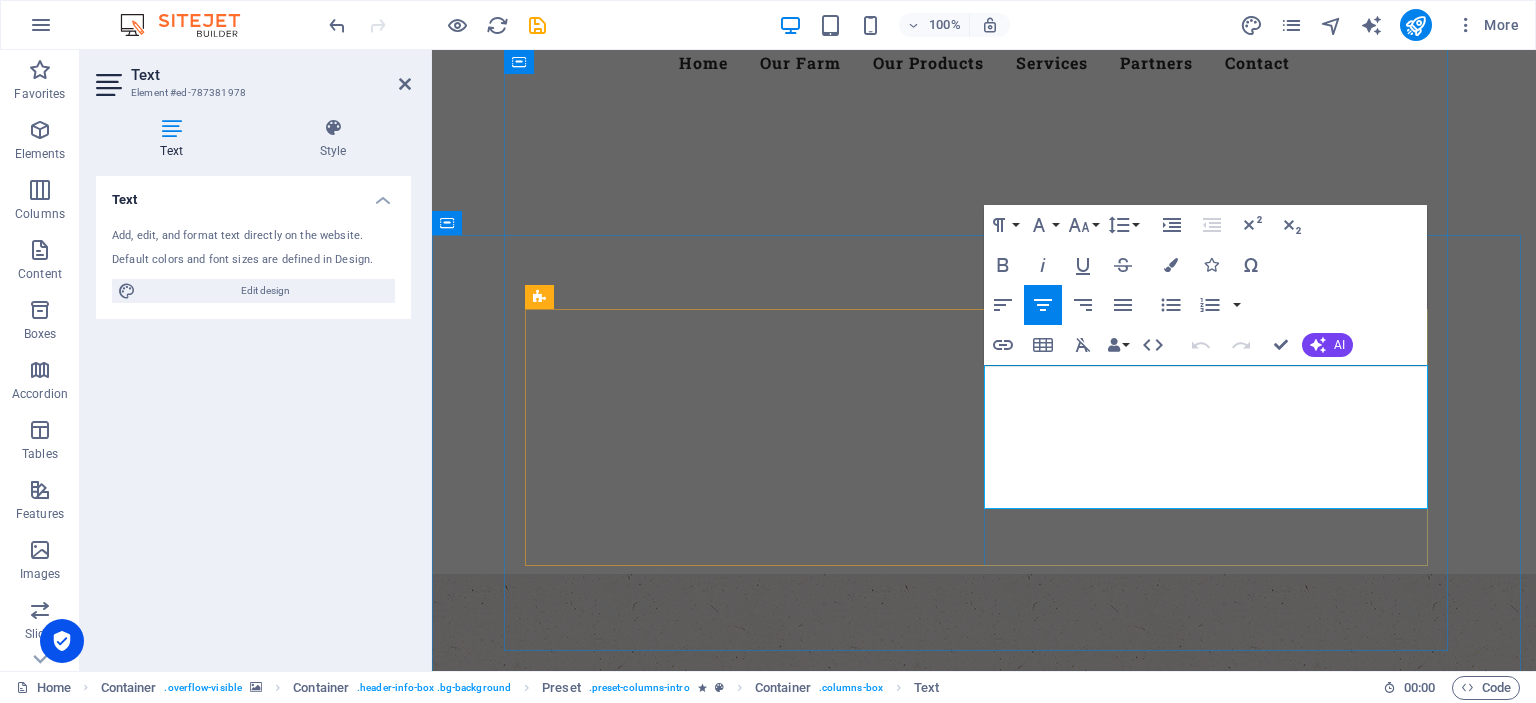 type 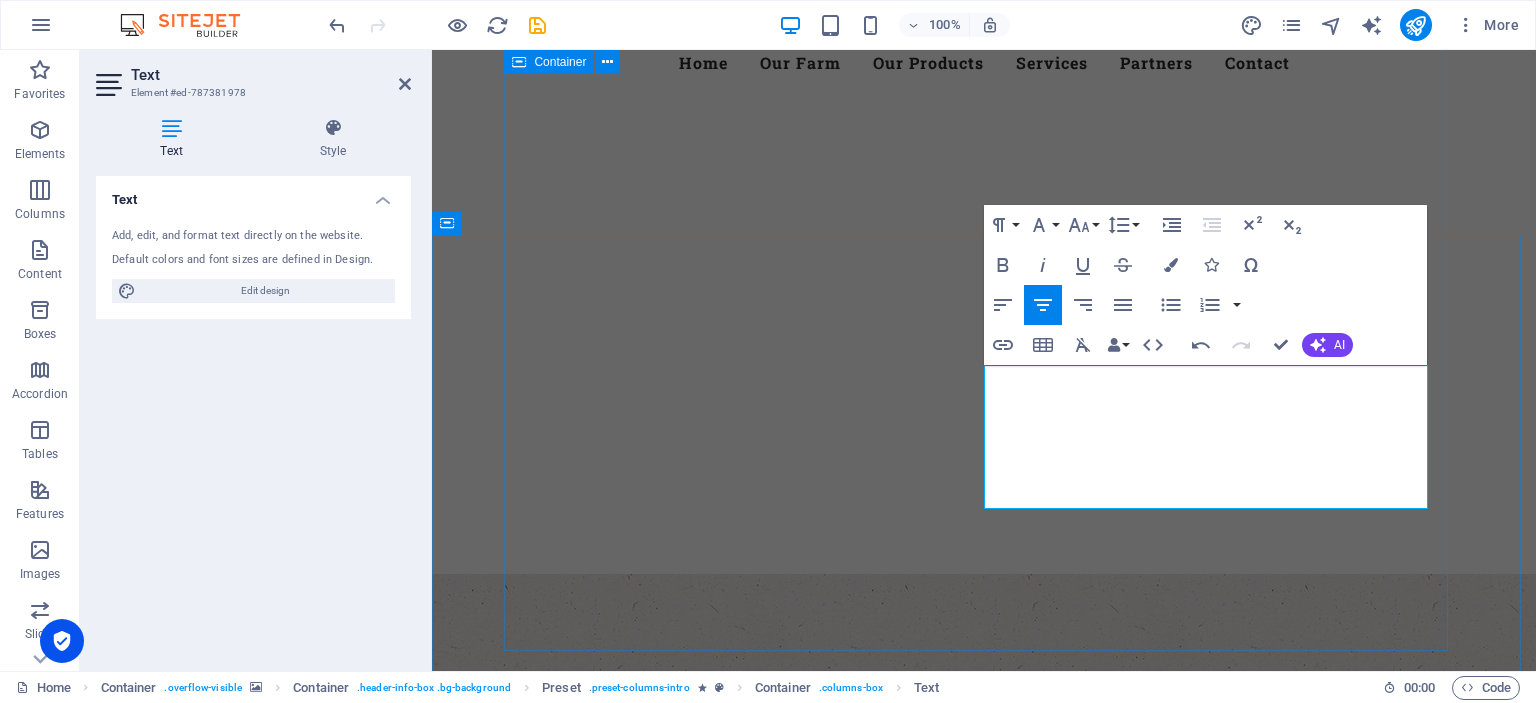 click on "Welcome to the  Charity Farm Development LTD Fresh. Healty. Organic Bursting with natural sweetness and rich in essential nutrients, our products are the perfect blend of  freshness, health, and sustainability learn more Best Quality Products We are  Committed to delivering  premium-quality agricultural produce  — from our rich  coffee beans  to nutrient-packed  soybeans , naturally sweet  apple bananas , crisp  apples , and healthy  chicken (layers & broilers) . Every product is cultivated with precision, passion, and a promise of  excellence you can trust .  our Products" at bounding box center (984, 1226) 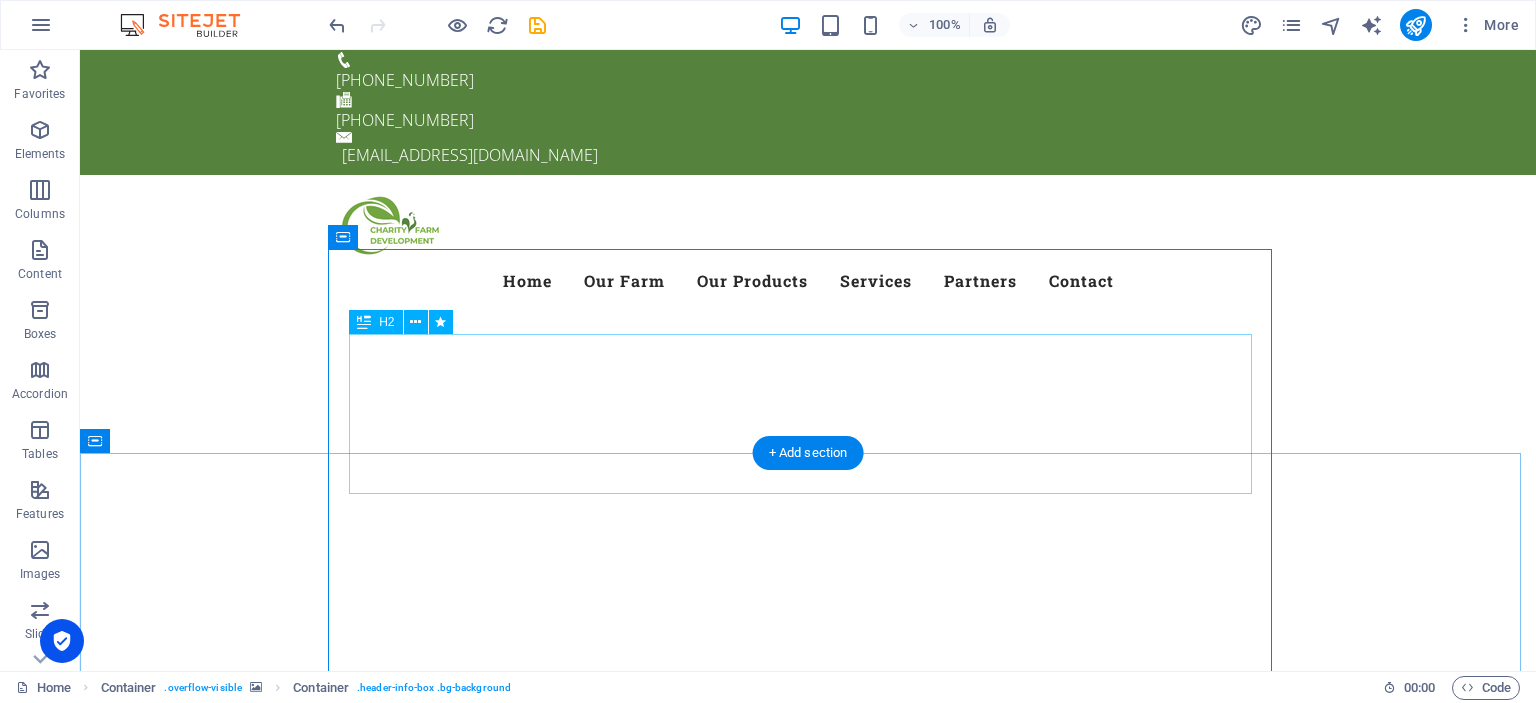 scroll, scrollTop: 0, scrollLeft: 0, axis: both 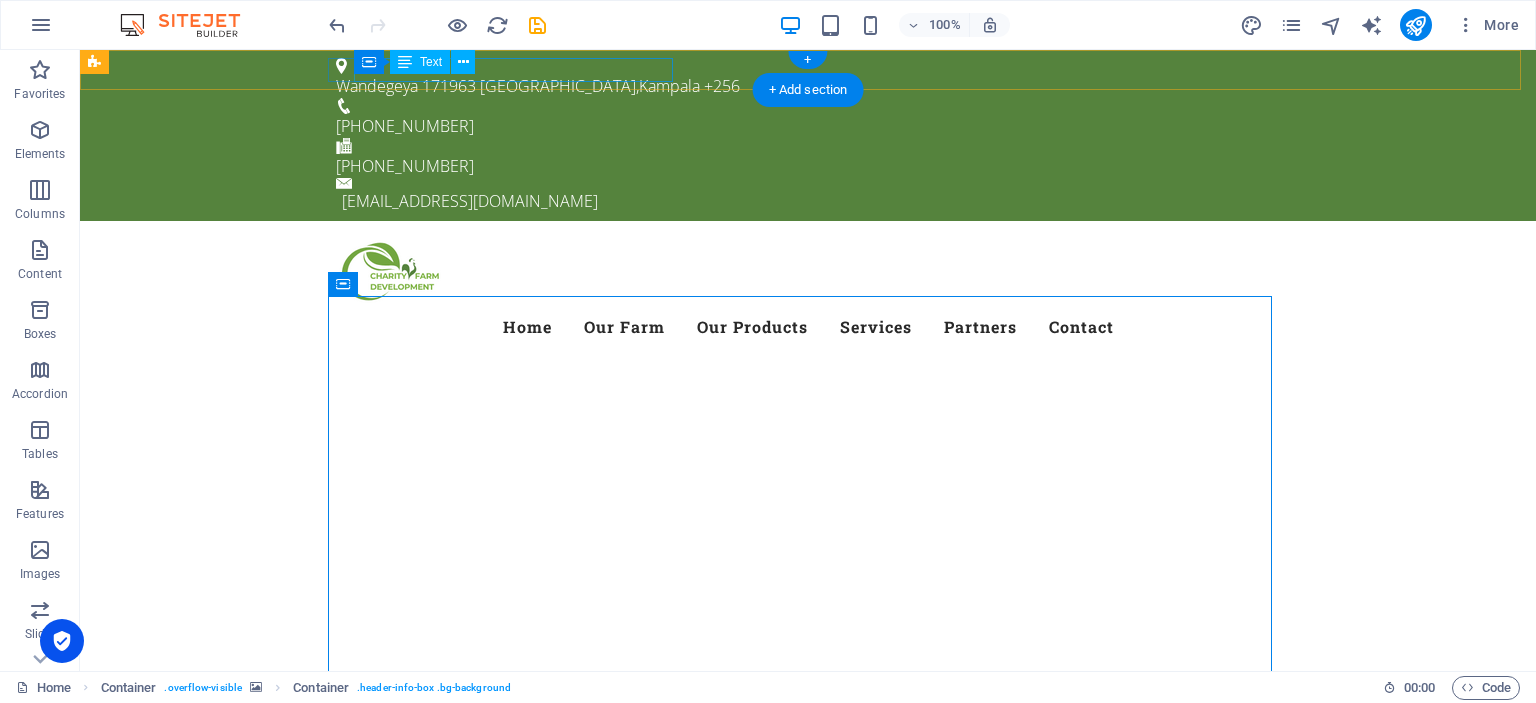 click on "Wandegeya 171963 Kampala ,  Kampala   +256" at bounding box center (800, 86) 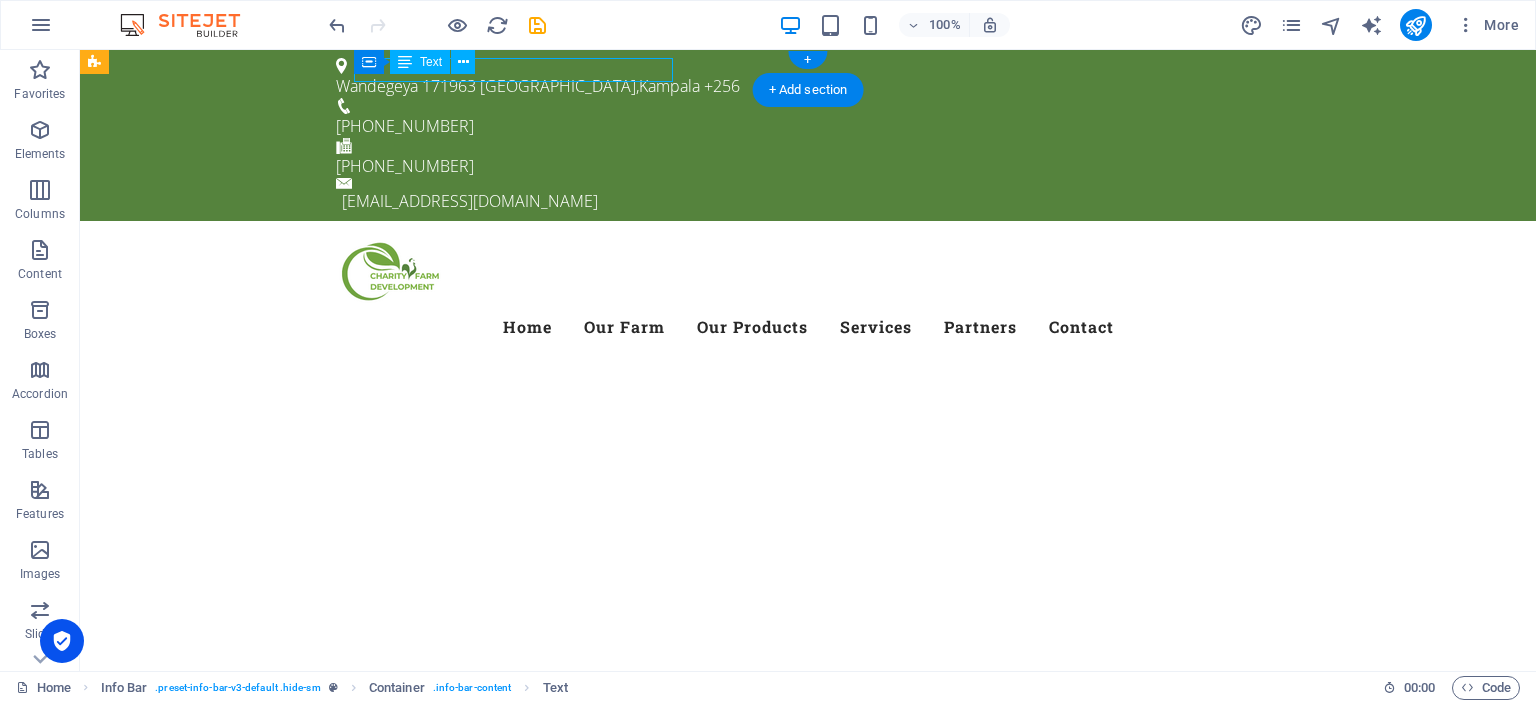 click on "Wandegeya 171963 Kampala ,  Kampala   +256" at bounding box center (800, 86) 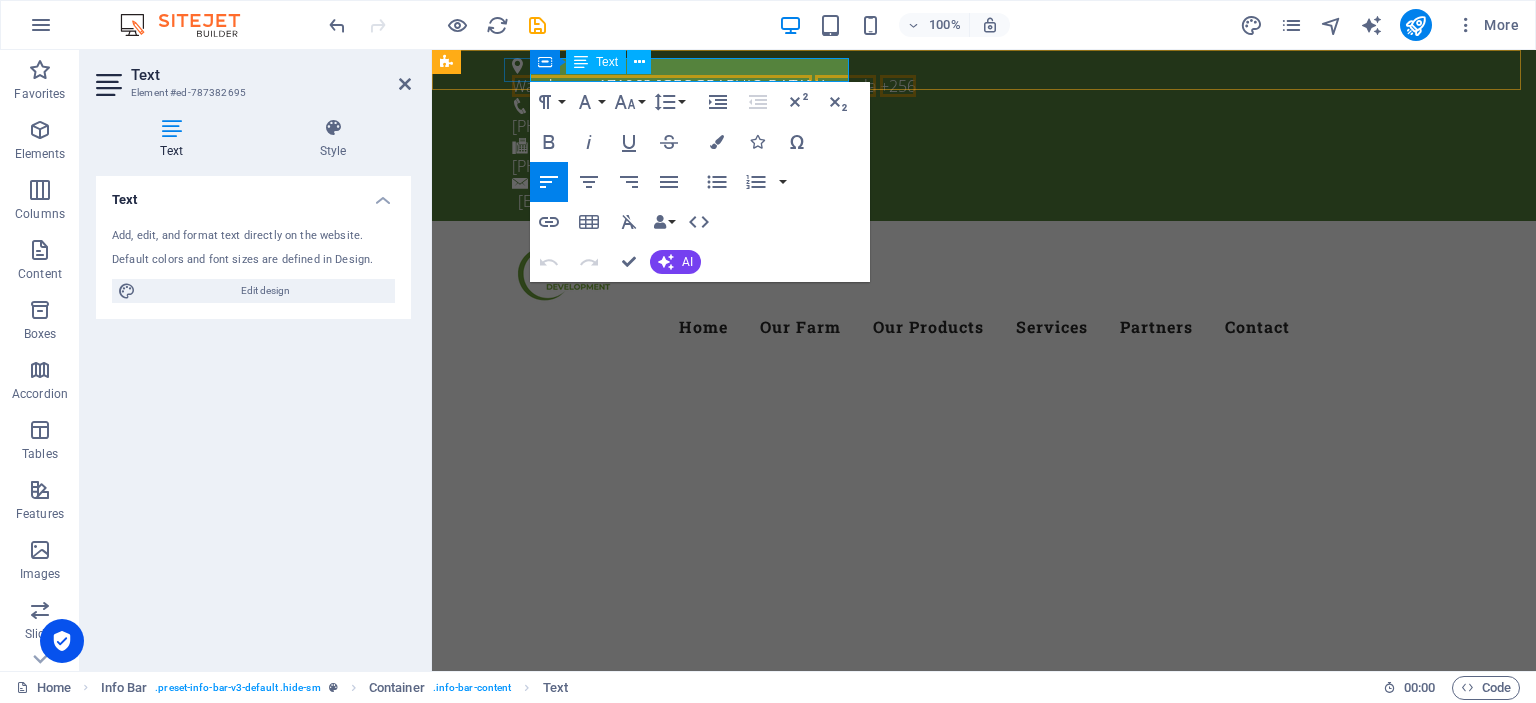 click on "+256" at bounding box center [898, 86] 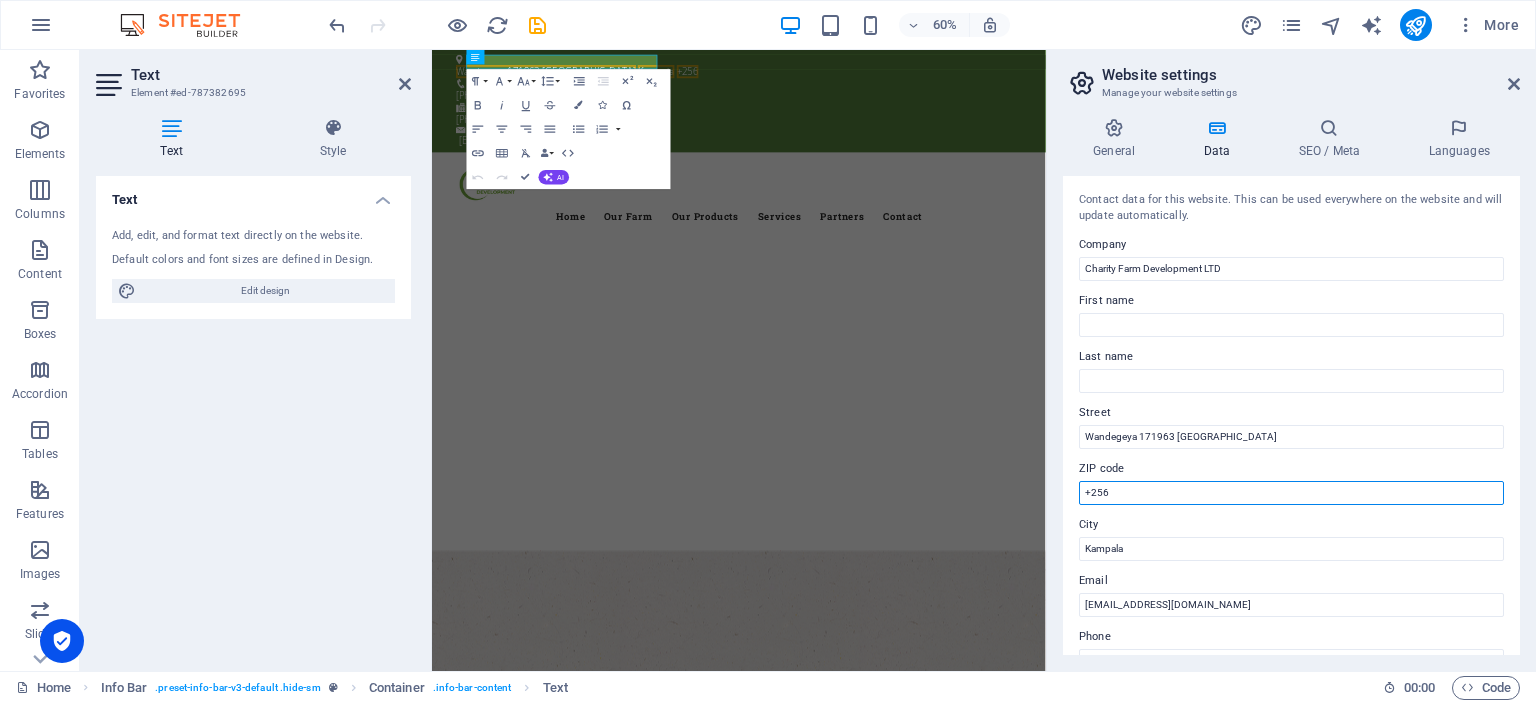 drag, startPoint x: 1566, startPoint y: 544, endPoint x: 1399, endPoint y: 783, distance: 291.56476 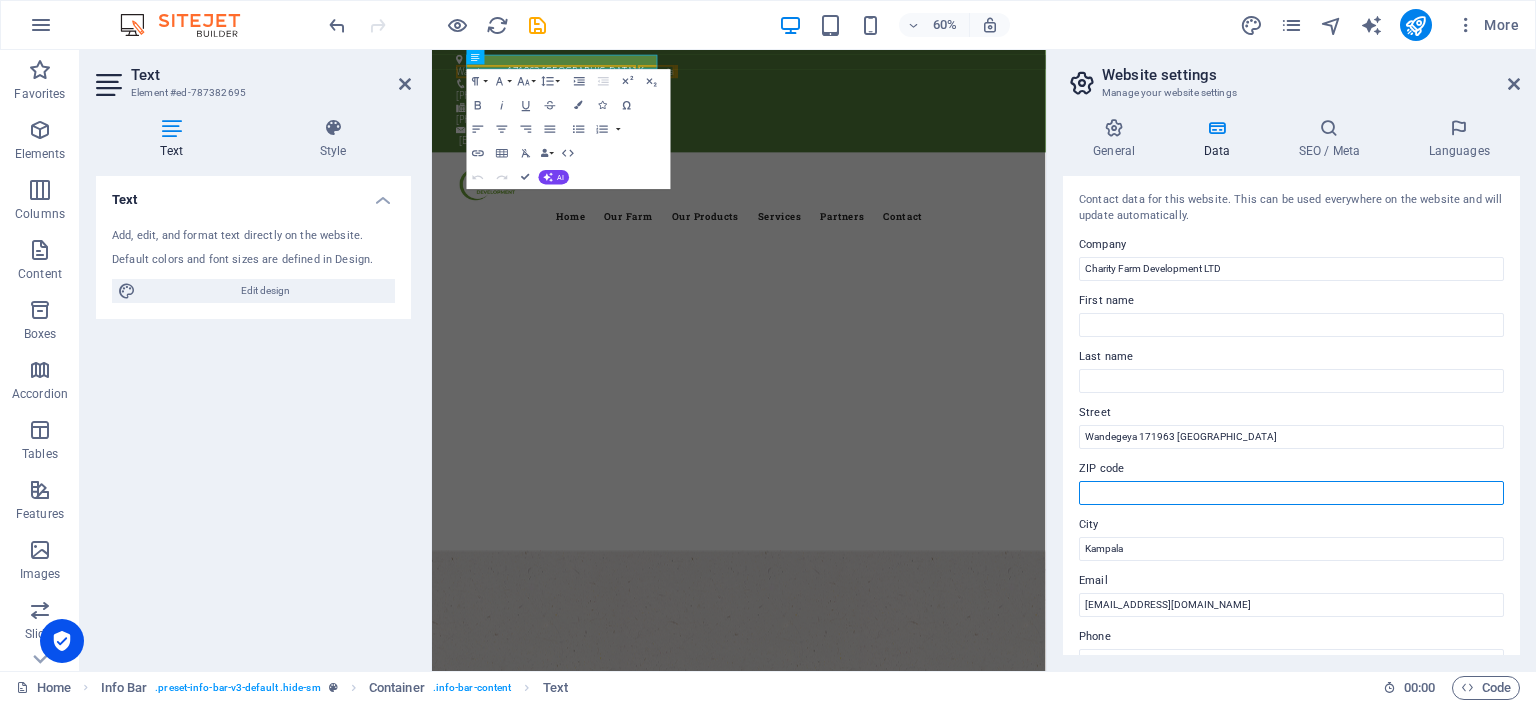 type 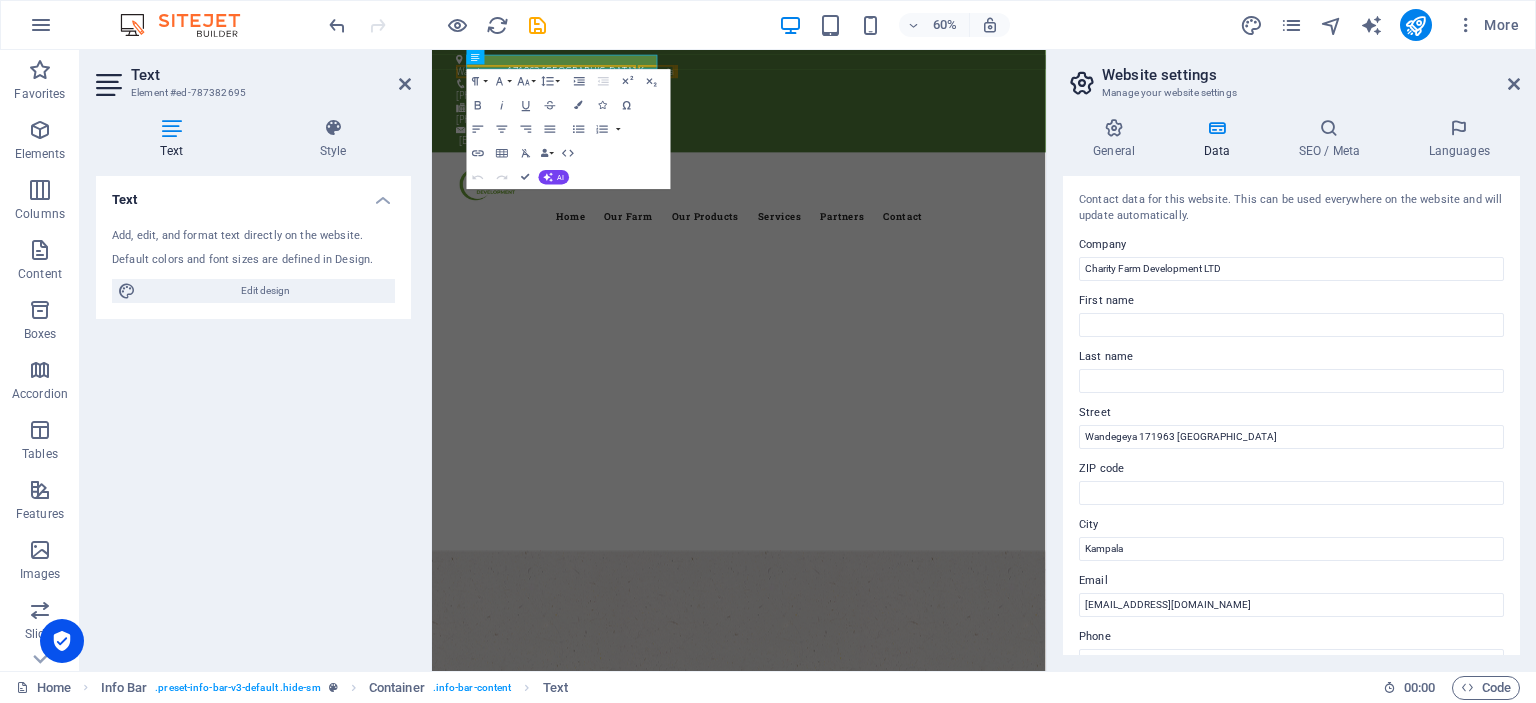 click on "Text Add, edit, and format text directly on the website. Default colors and font sizes are defined in Design. Edit design Alignment Left aligned Centered Right aligned" at bounding box center (253, 415) 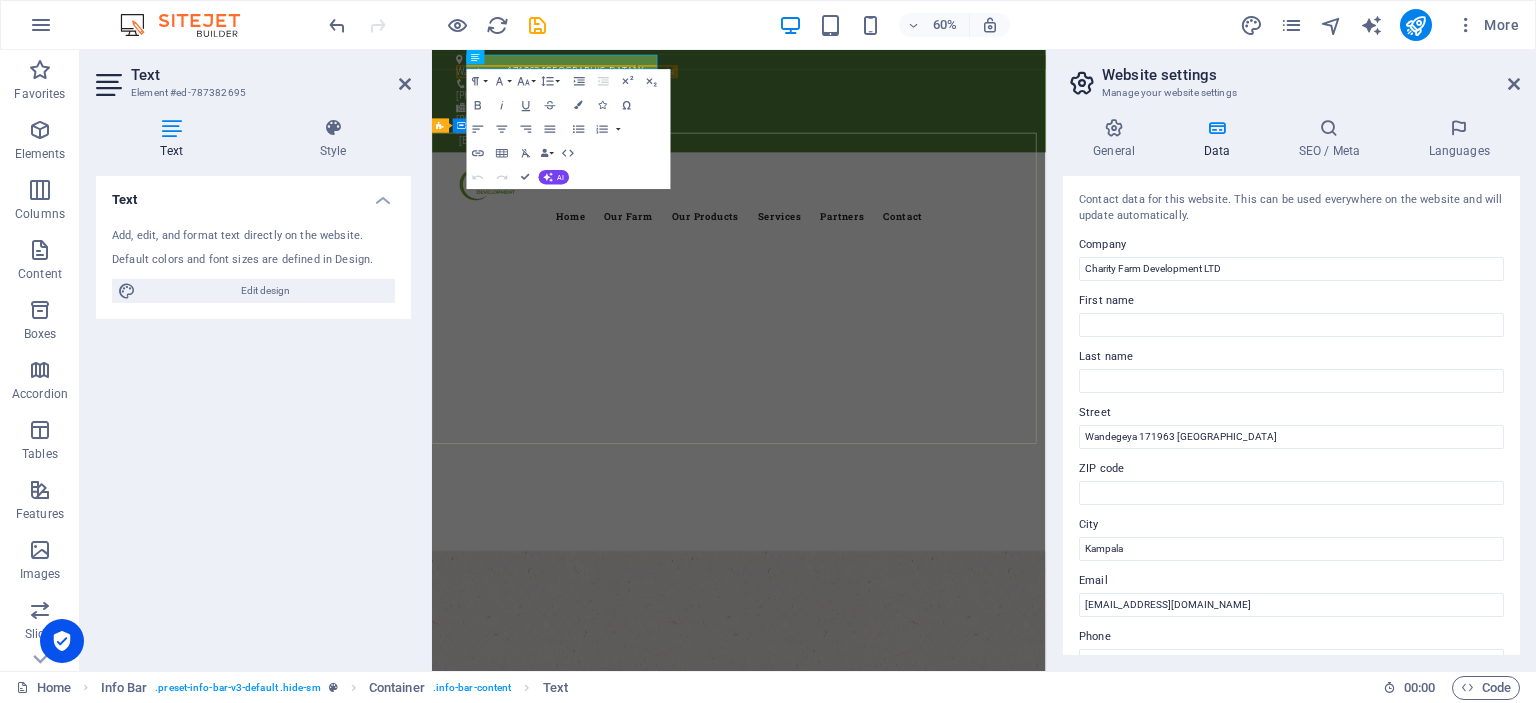 click at bounding box center [943, 758] 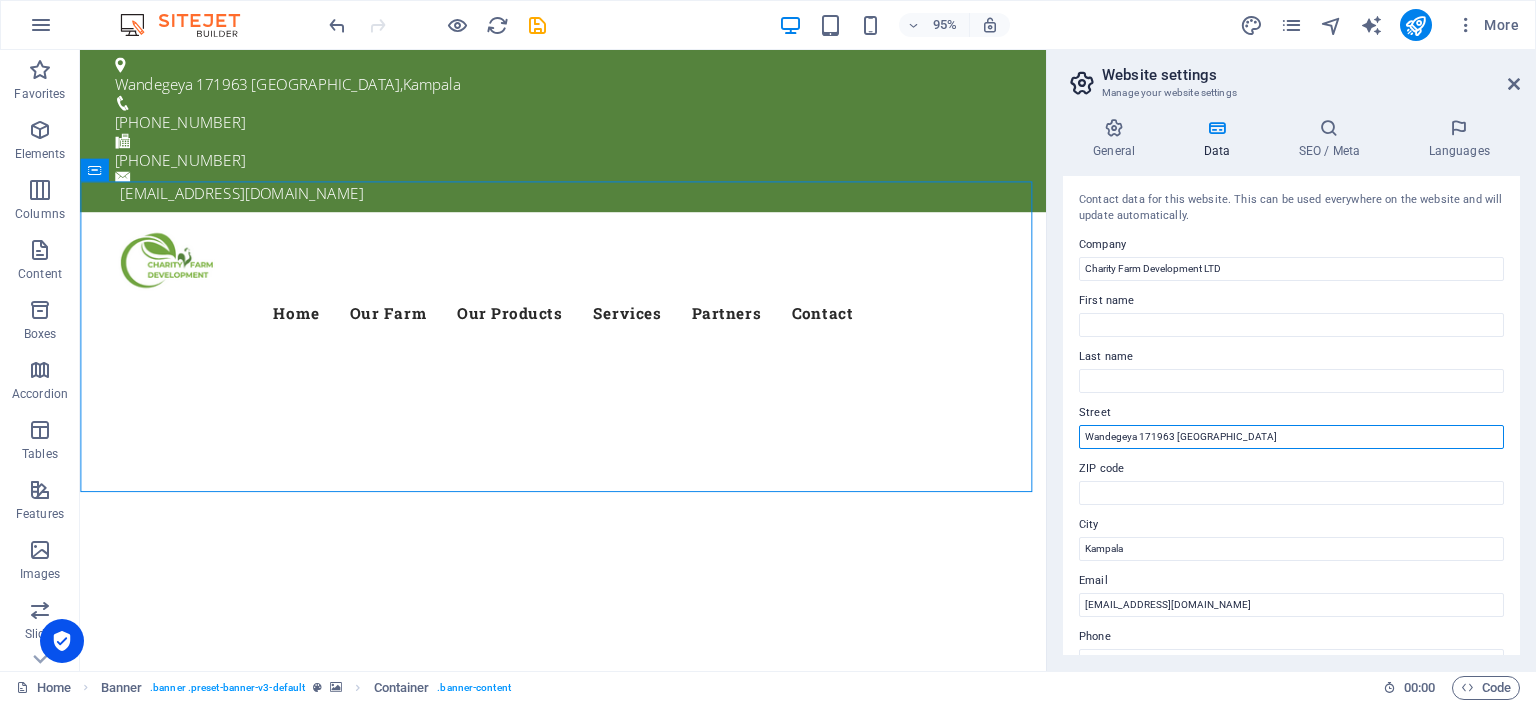 click on "Wandegeya 171963 Kampala" at bounding box center (1291, 437) 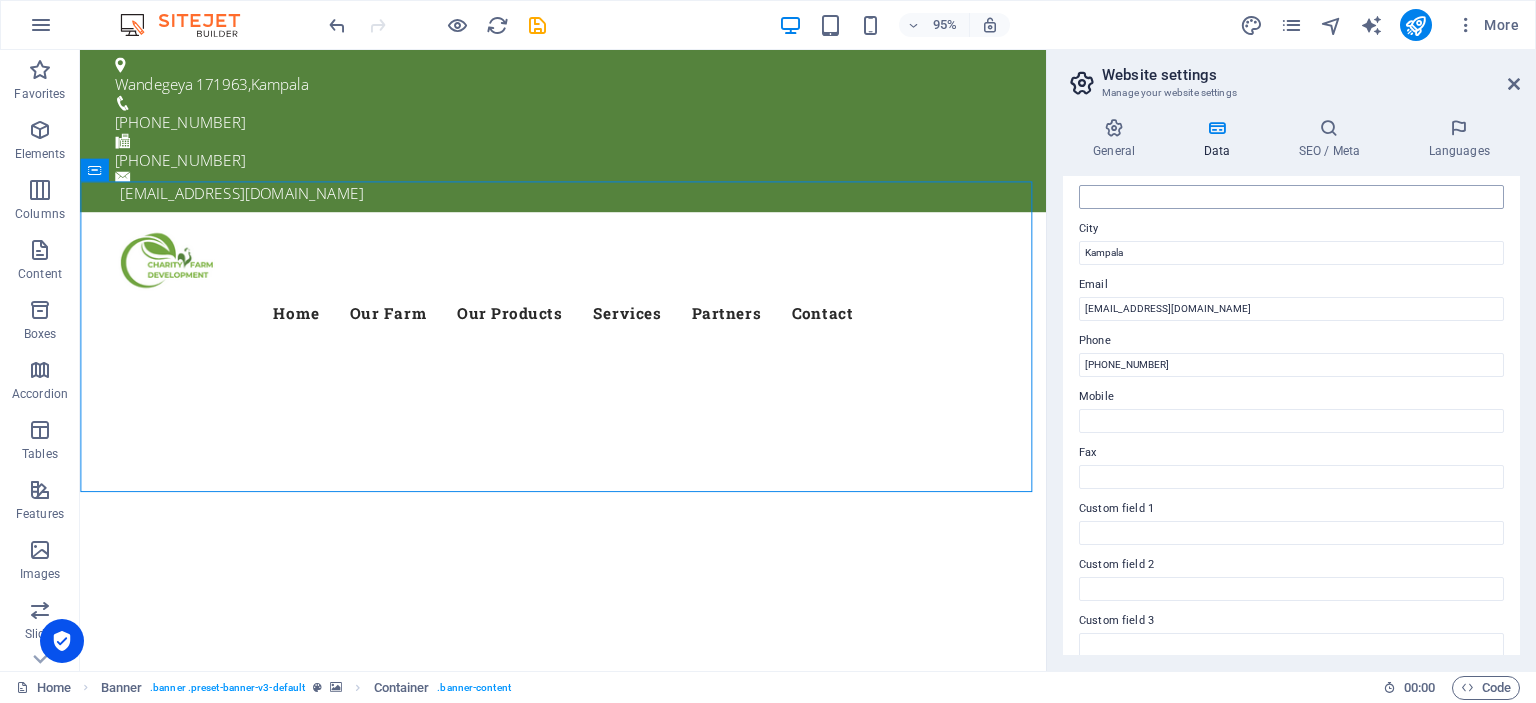 scroll, scrollTop: 312, scrollLeft: 0, axis: vertical 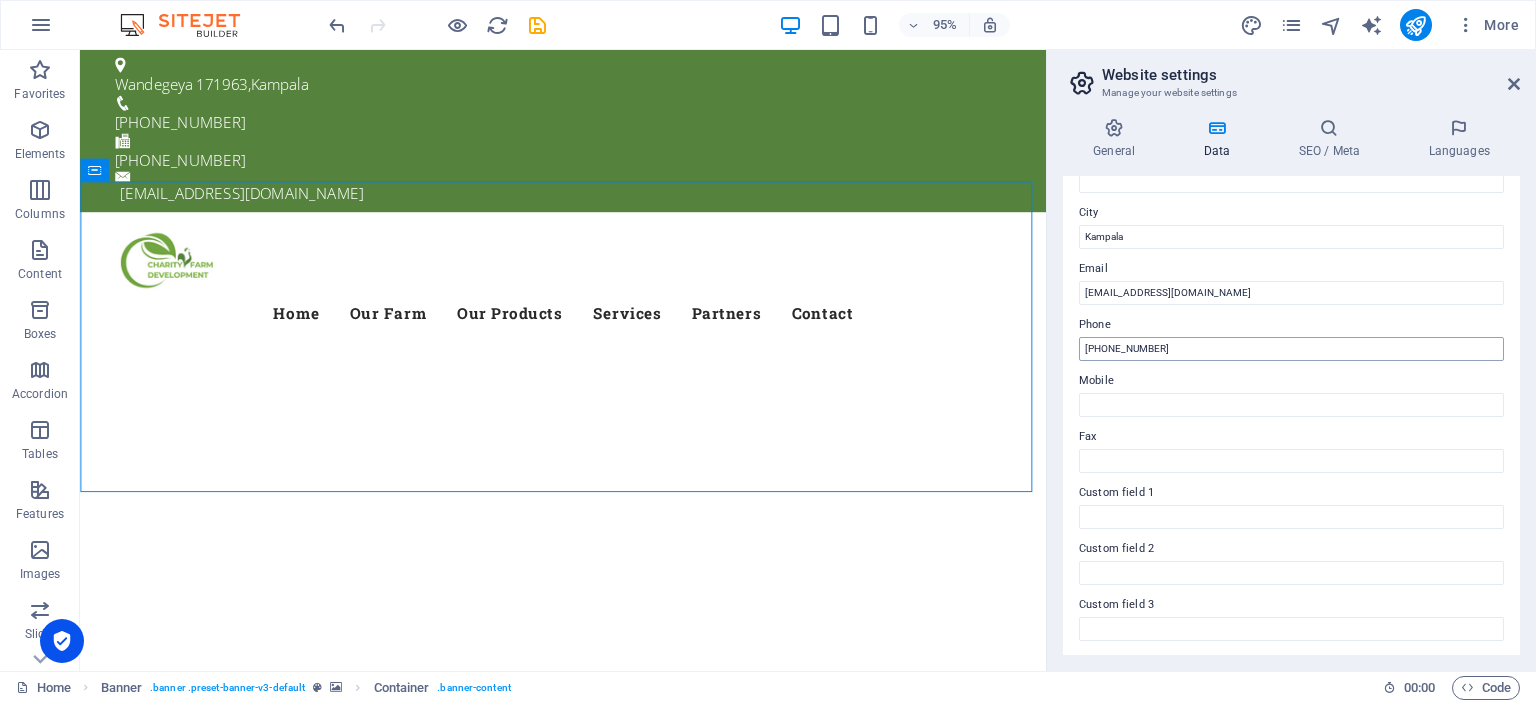 type on "Wandegeya 171963" 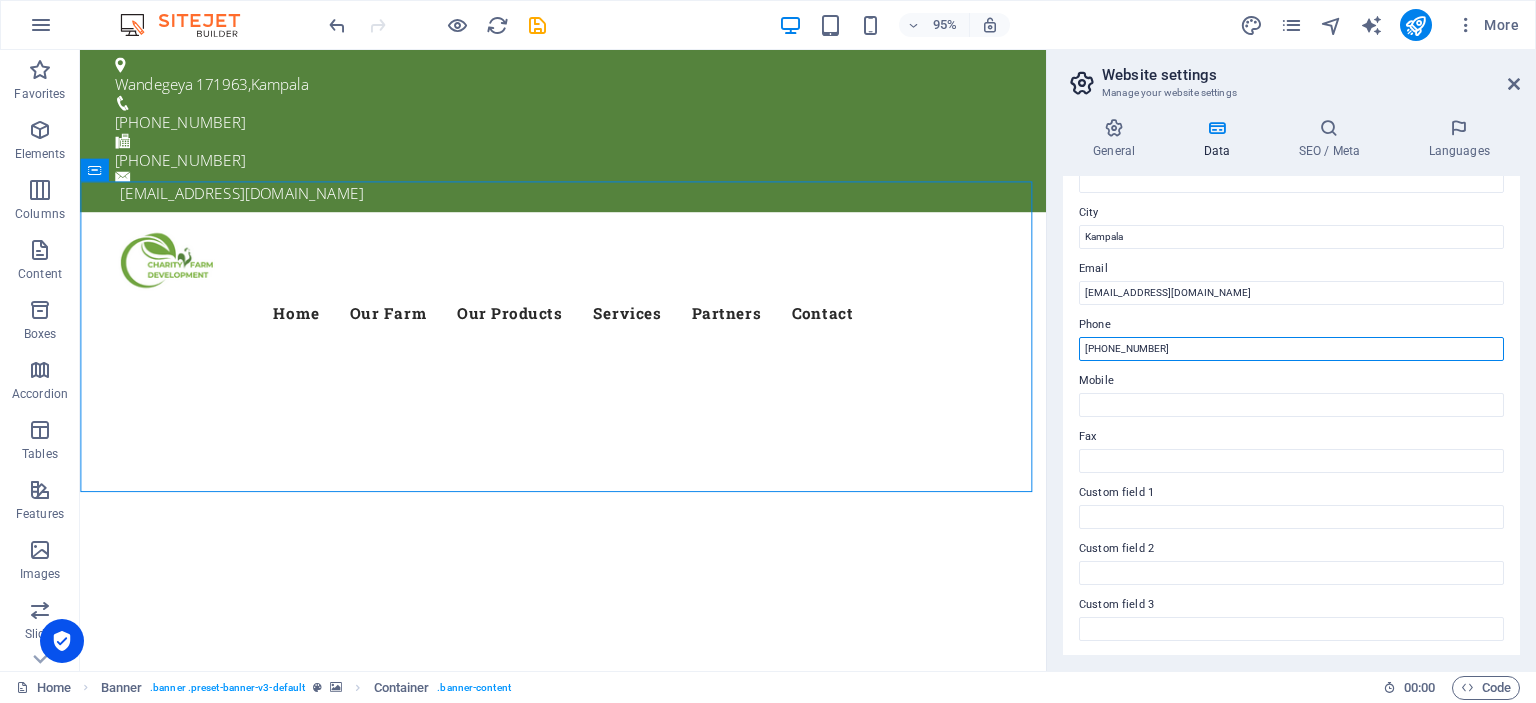 click on "[PHONE_NUMBER]" at bounding box center (1291, 349) 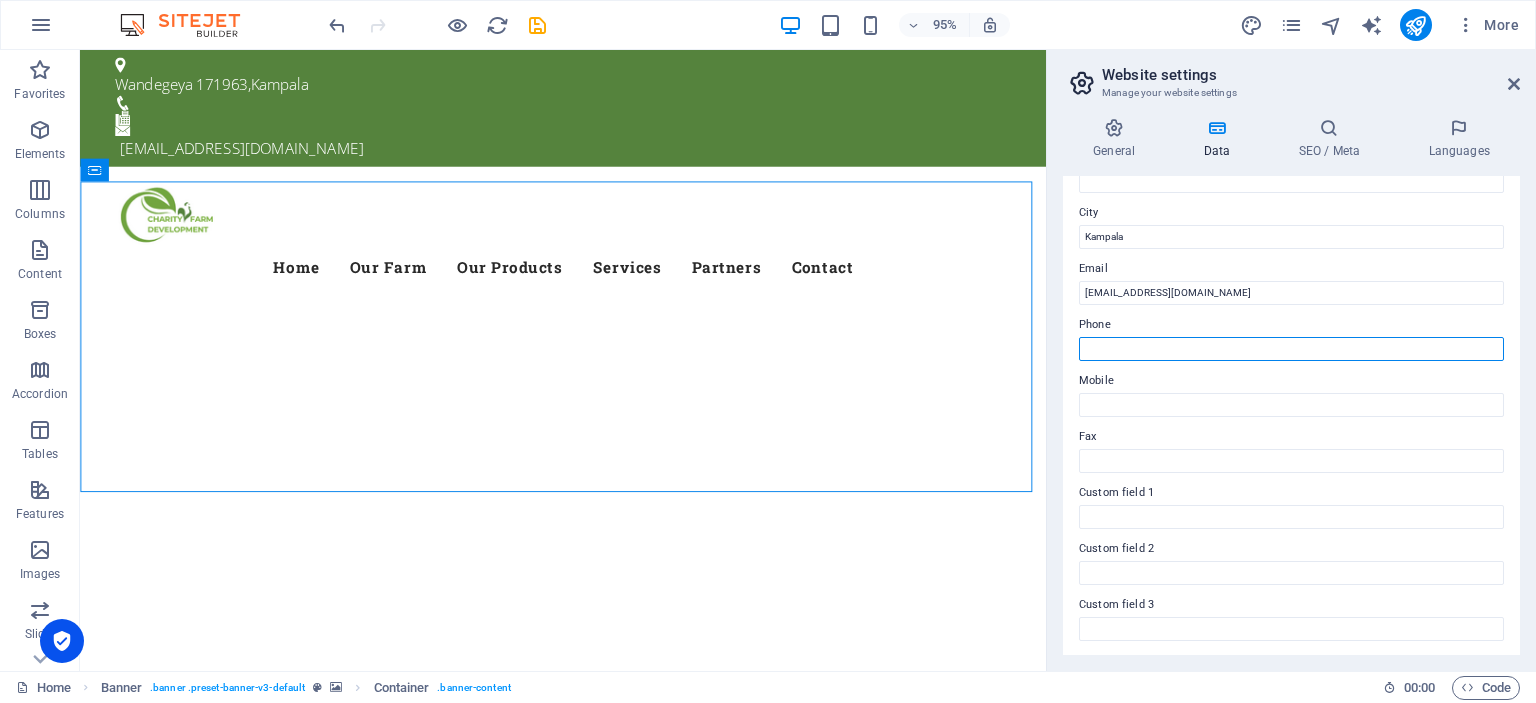 type on "[PHONE_NUMBER]" 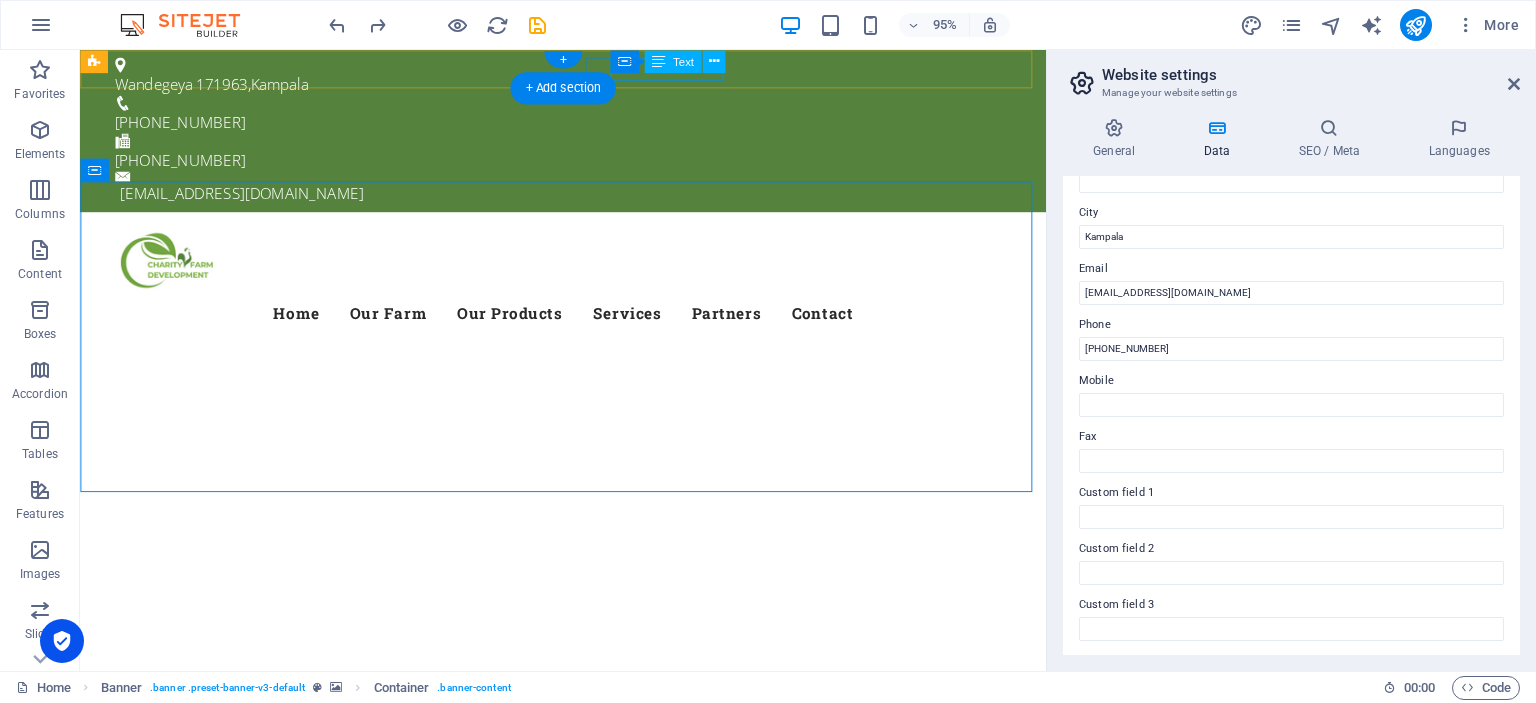 click on "[PHONE_NUMBER]" at bounding box center [581, 166] 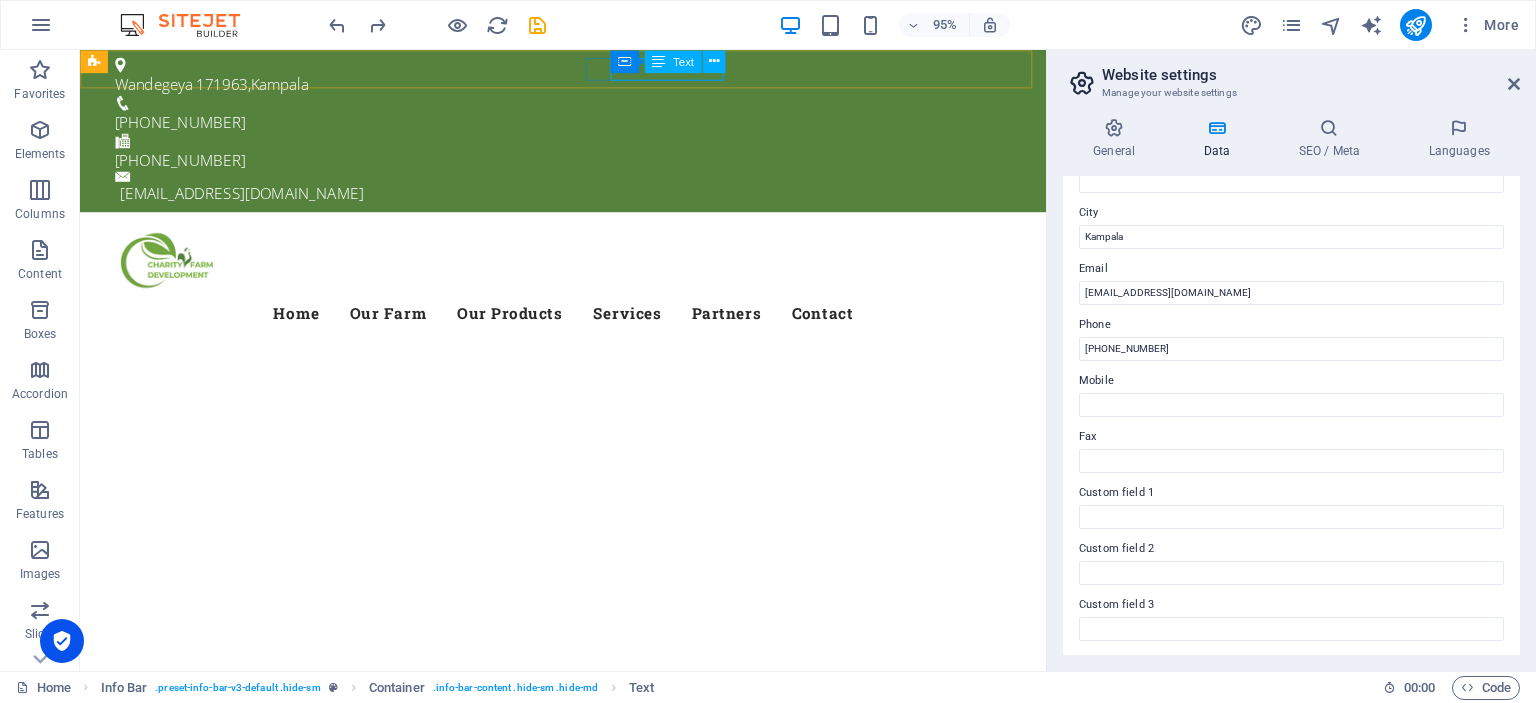 click on "Text" at bounding box center [672, 61] 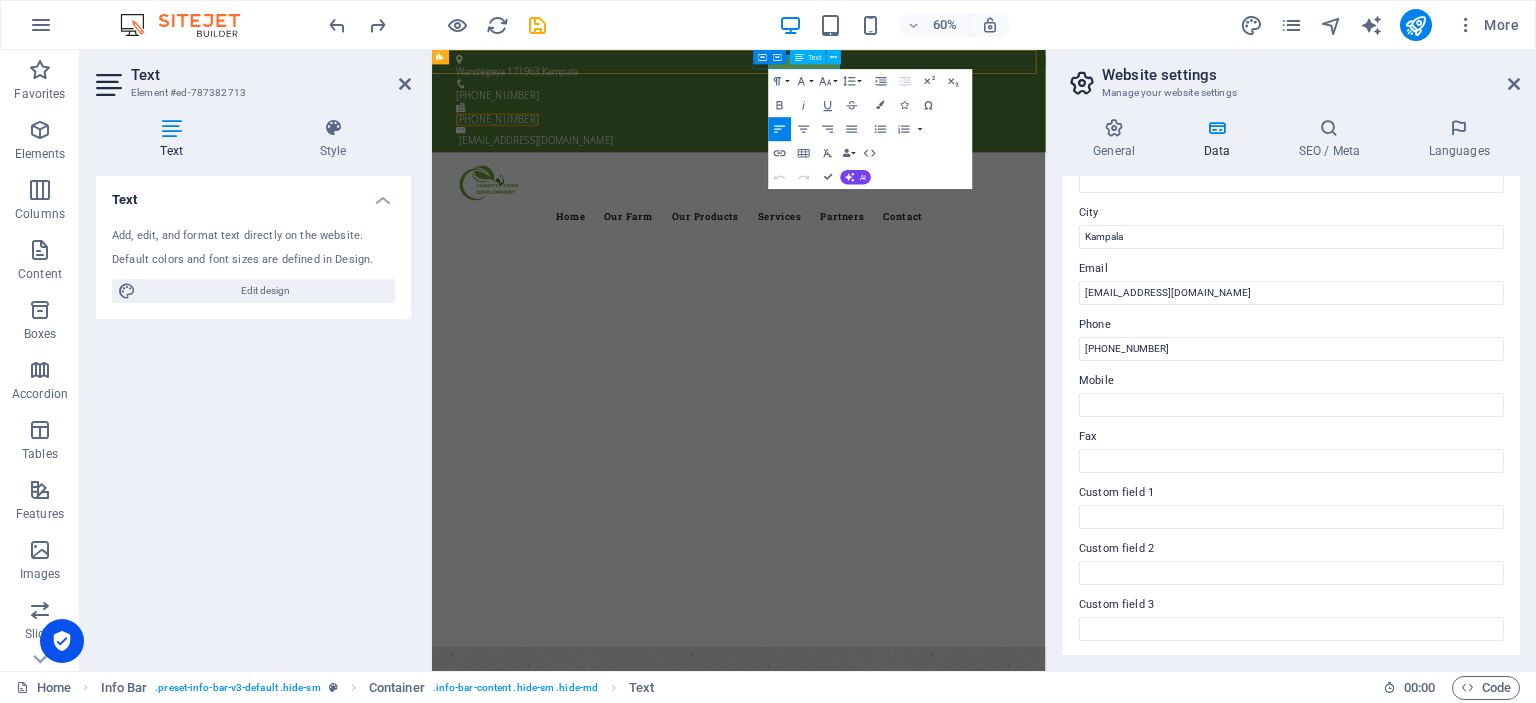 click on "Text" at bounding box center [808, 57] 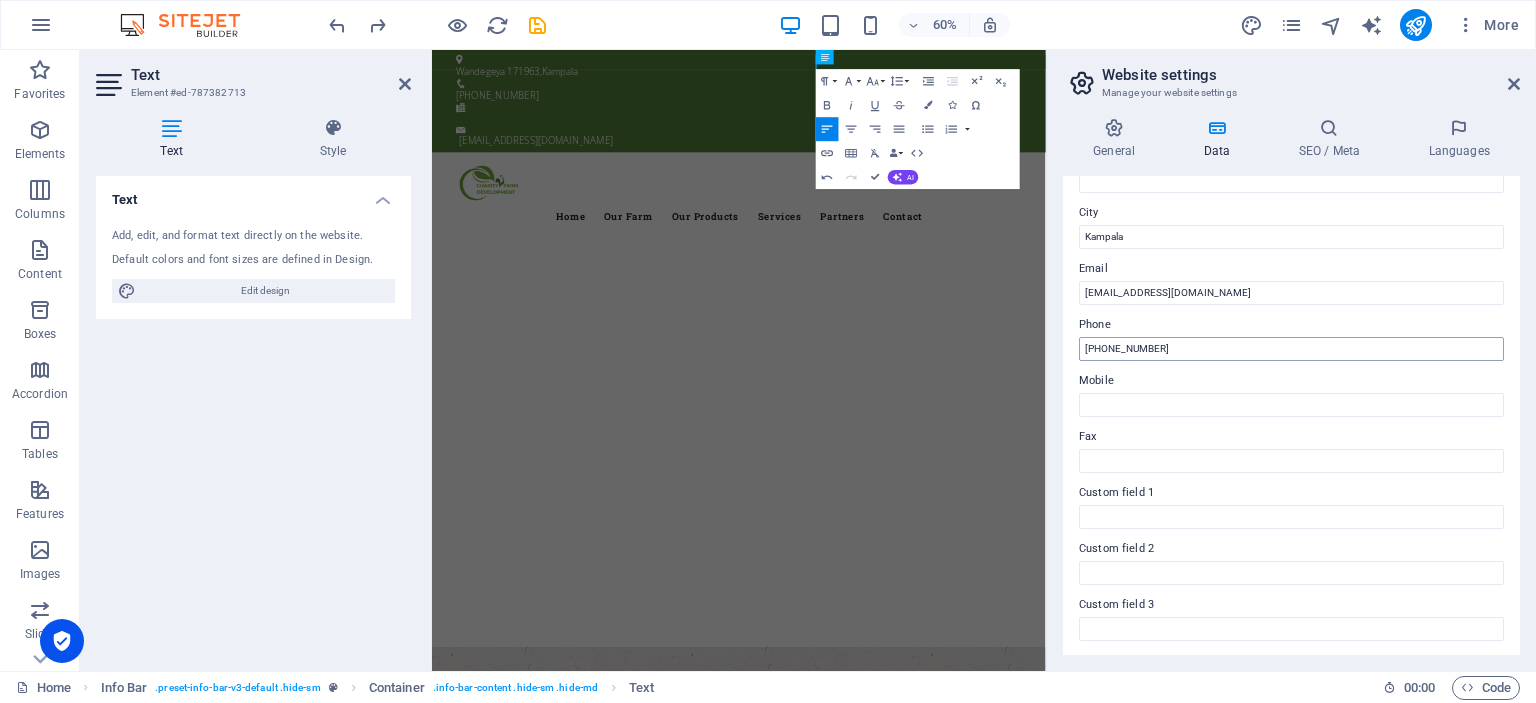 click on "[PHONE_NUMBER]" at bounding box center [1291, 349] 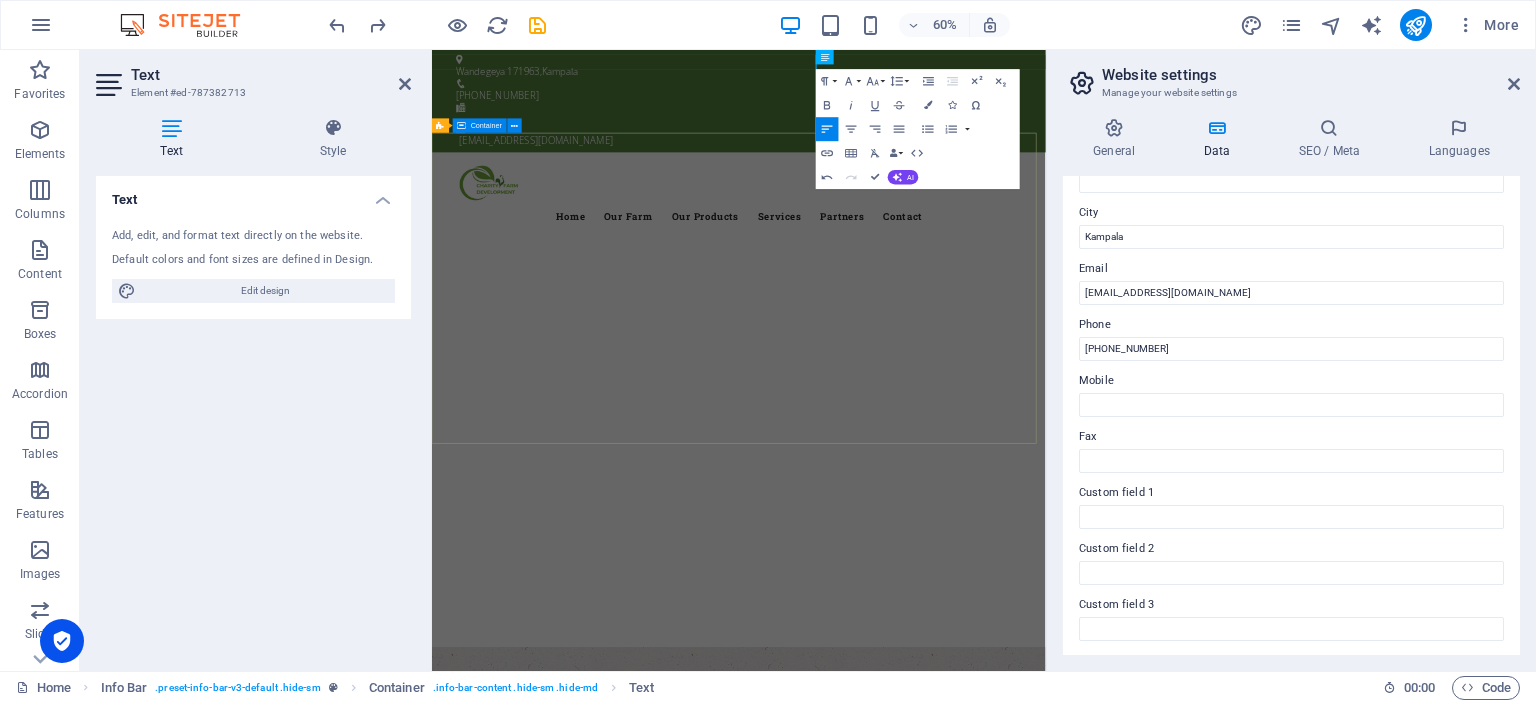 click at bounding box center (943, 965) 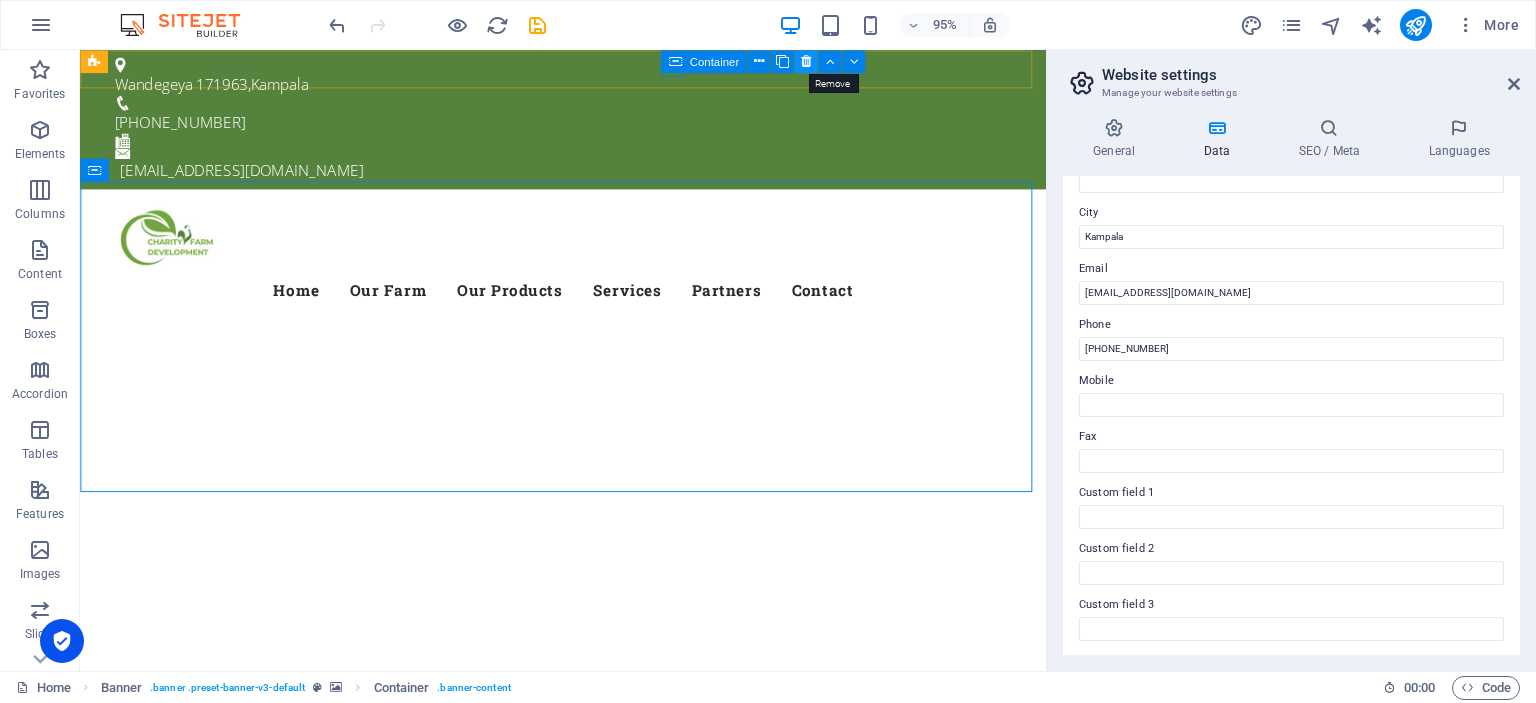 click at bounding box center (806, 61) 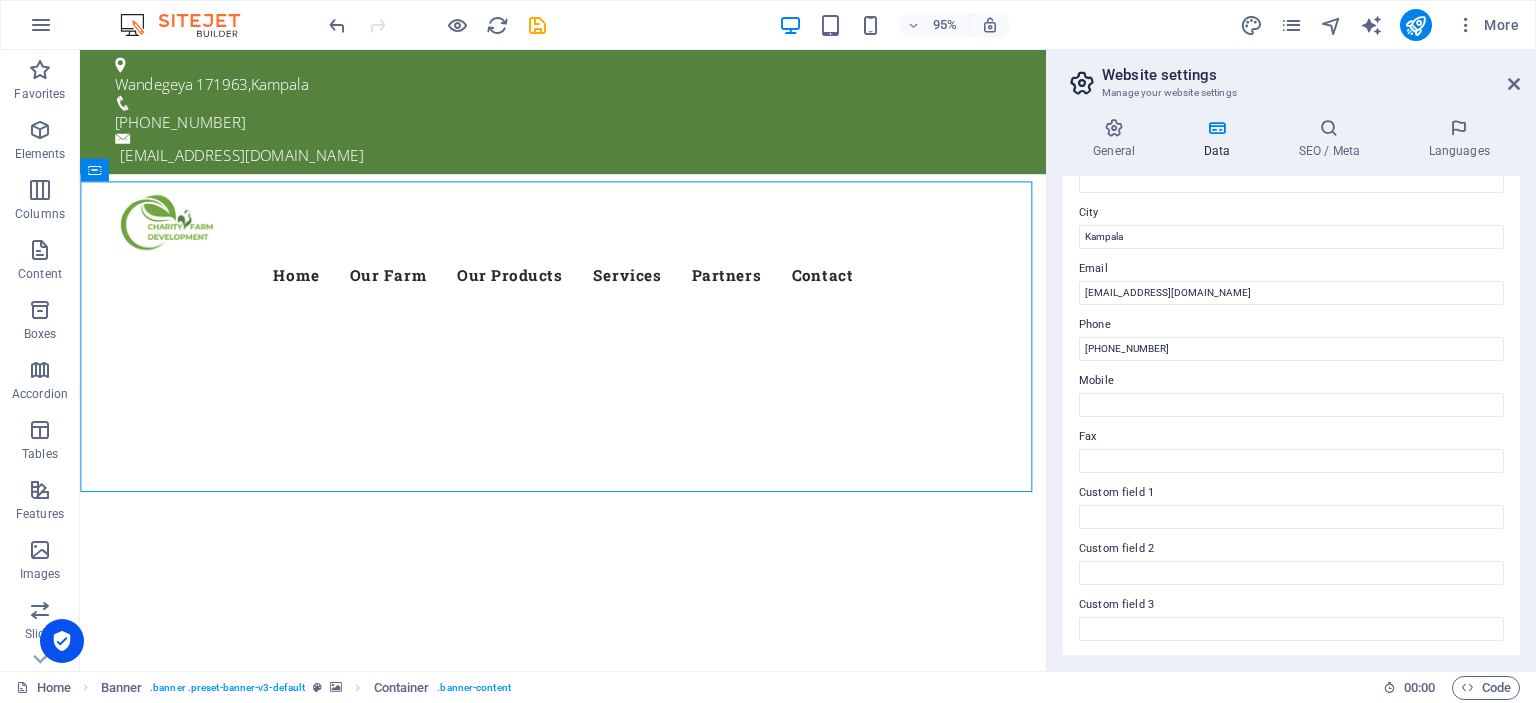 click on "Website settings" at bounding box center (1311, 75) 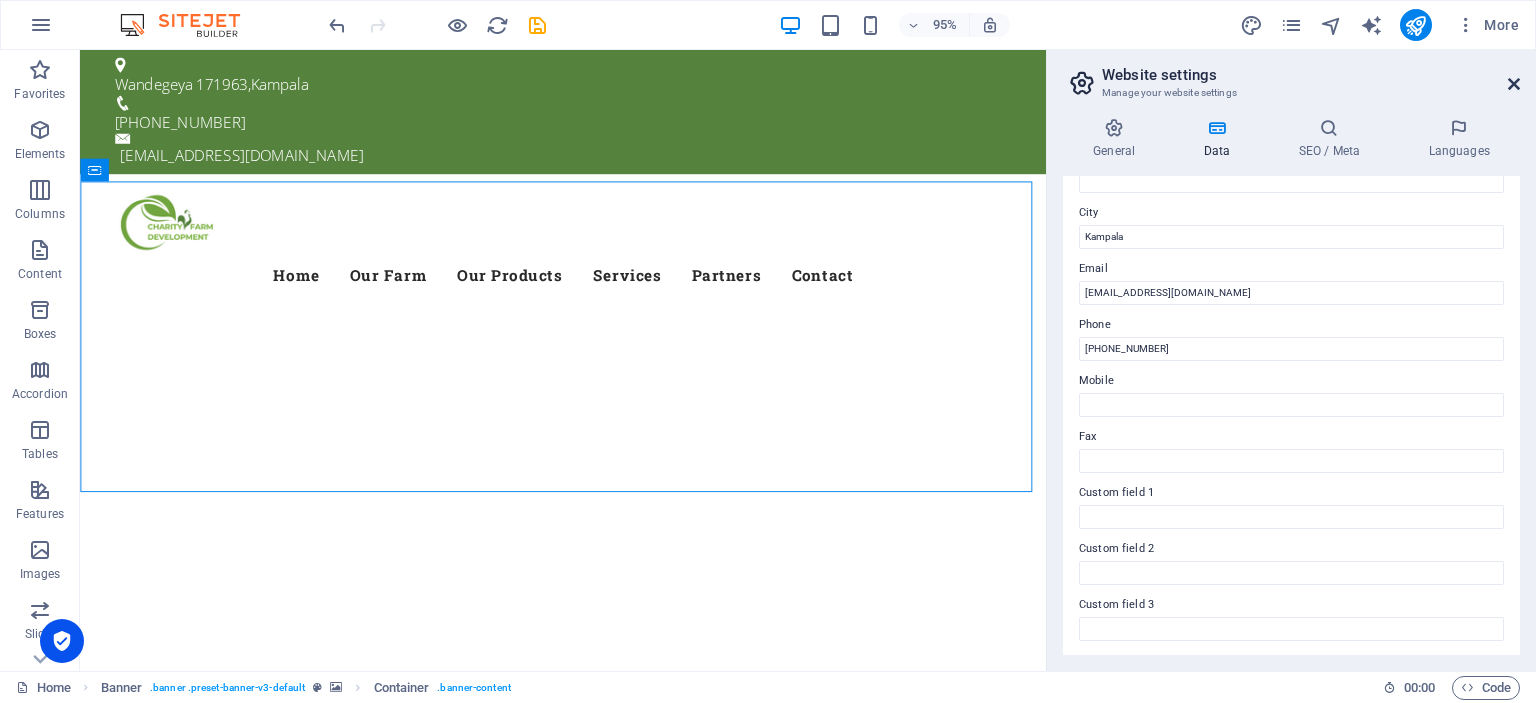click at bounding box center [1514, 84] 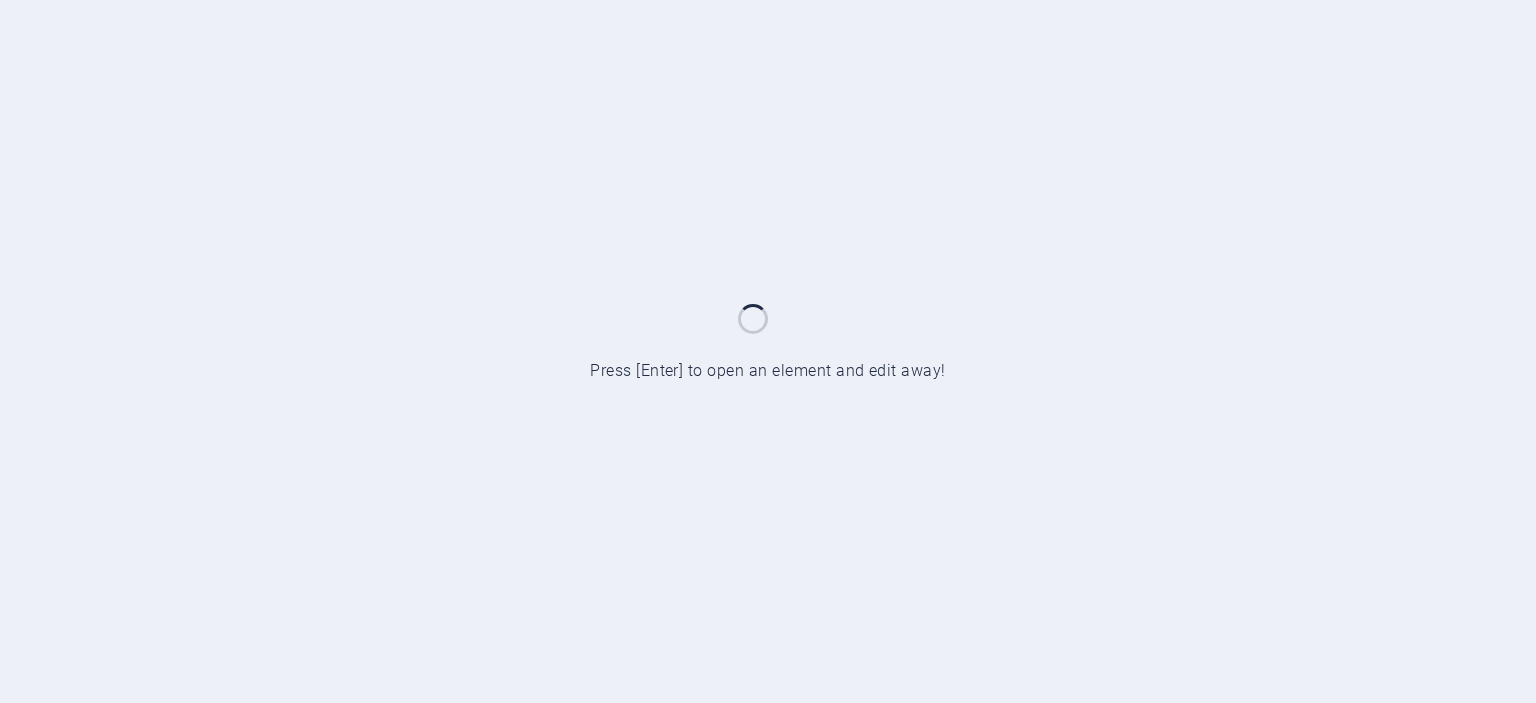 scroll, scrollTop: 0, scrollLeft: 0, axis: both 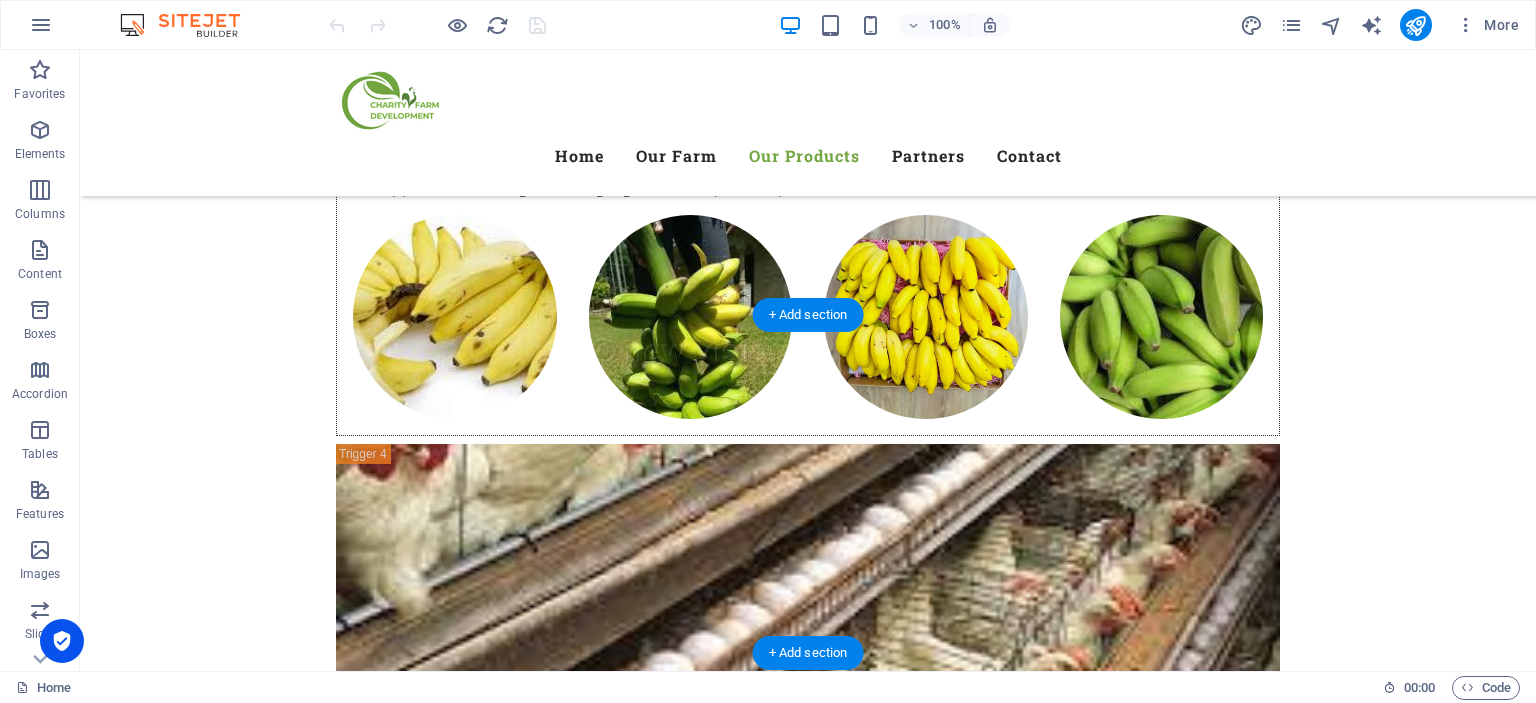 click at bounding box center (808, 2407) 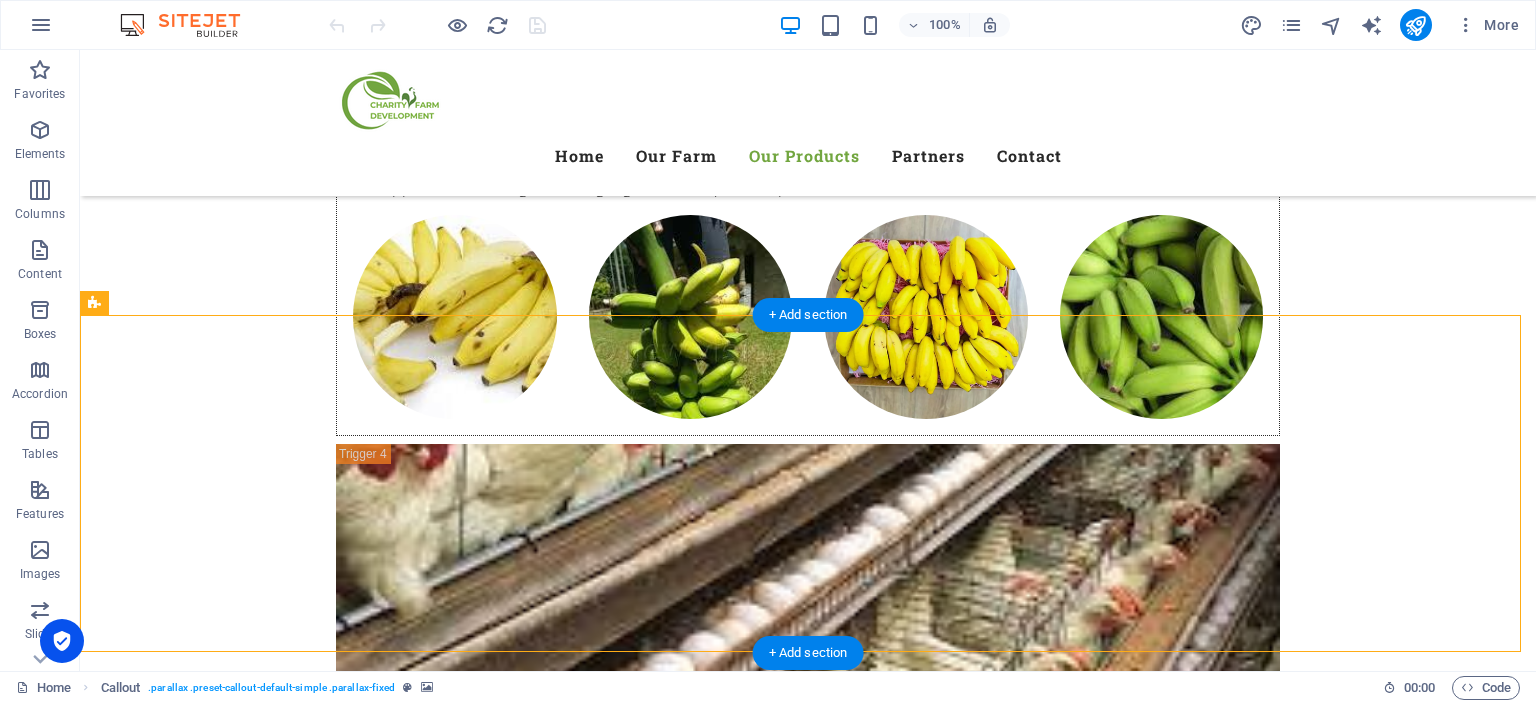 click at bounding box center [808, 2407] 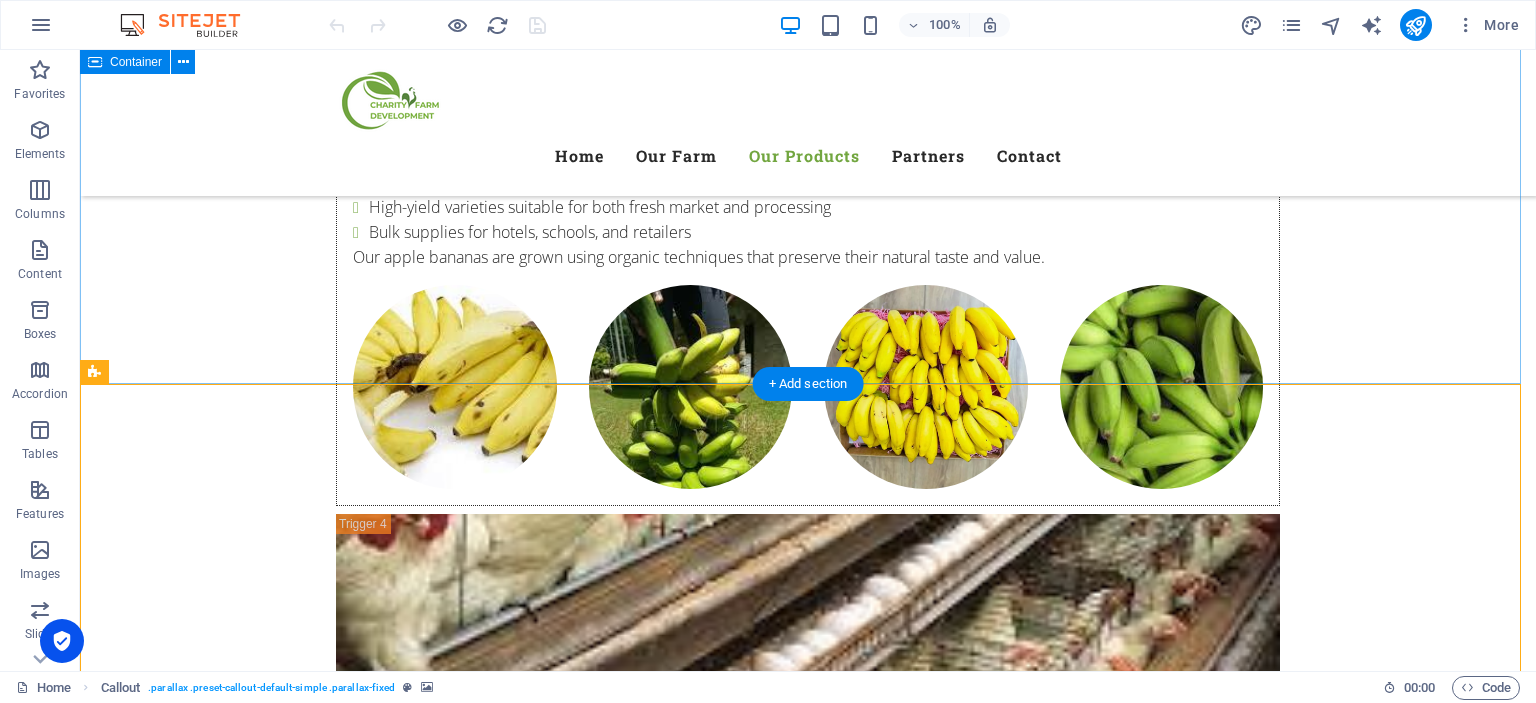 scroll, scrollTop: 4827, scrollLeft: 0, axis: vertical 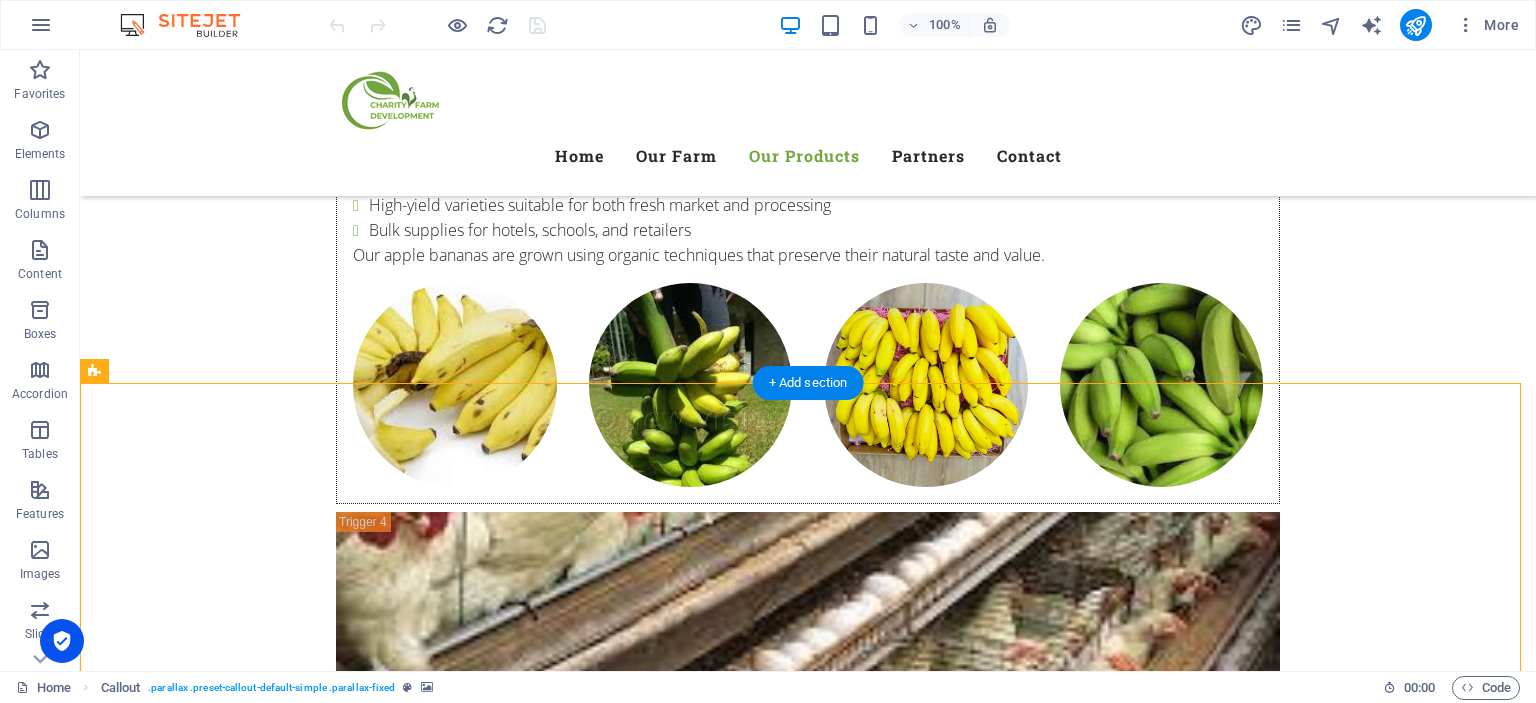 click at bounding box center (808, 2475) 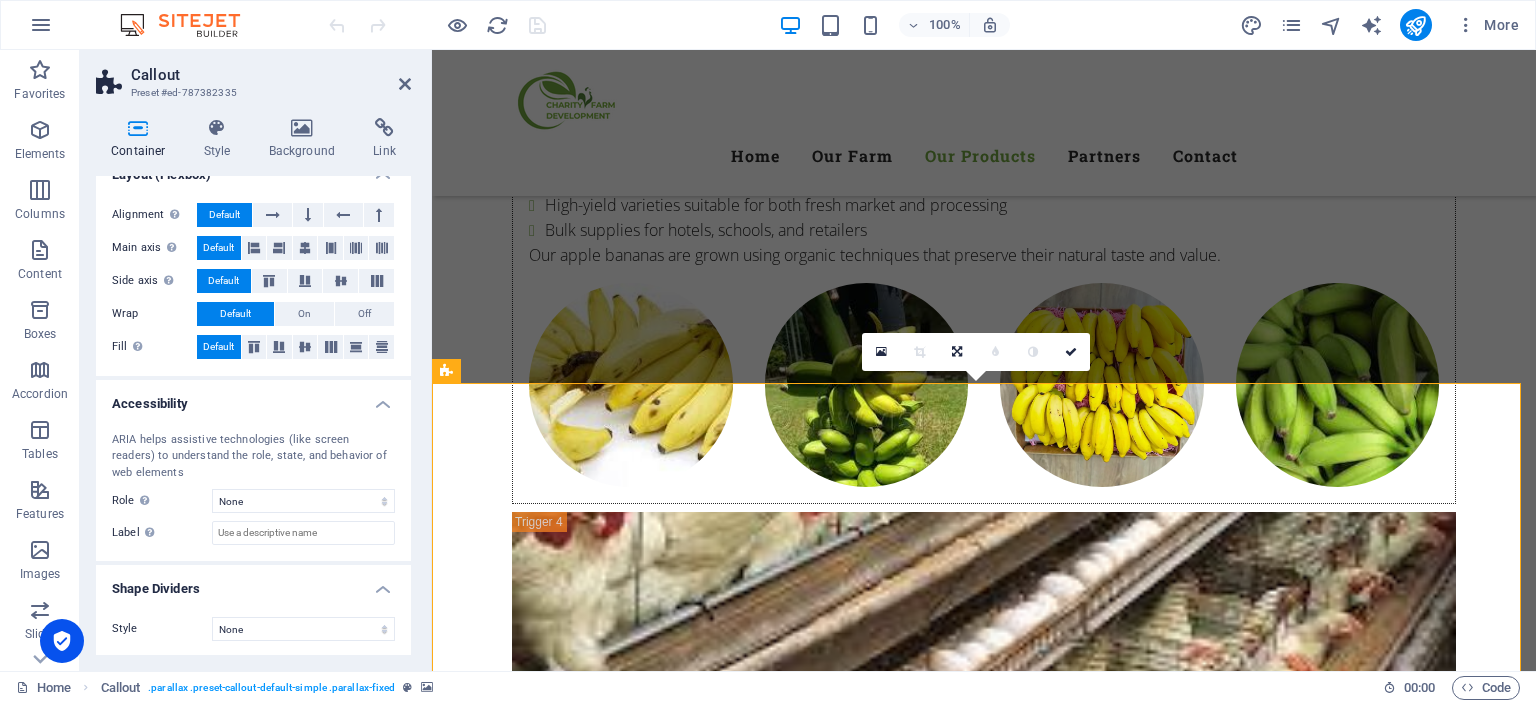 scroll, scrollTop: 0, scrollLeft: 0, axis: both 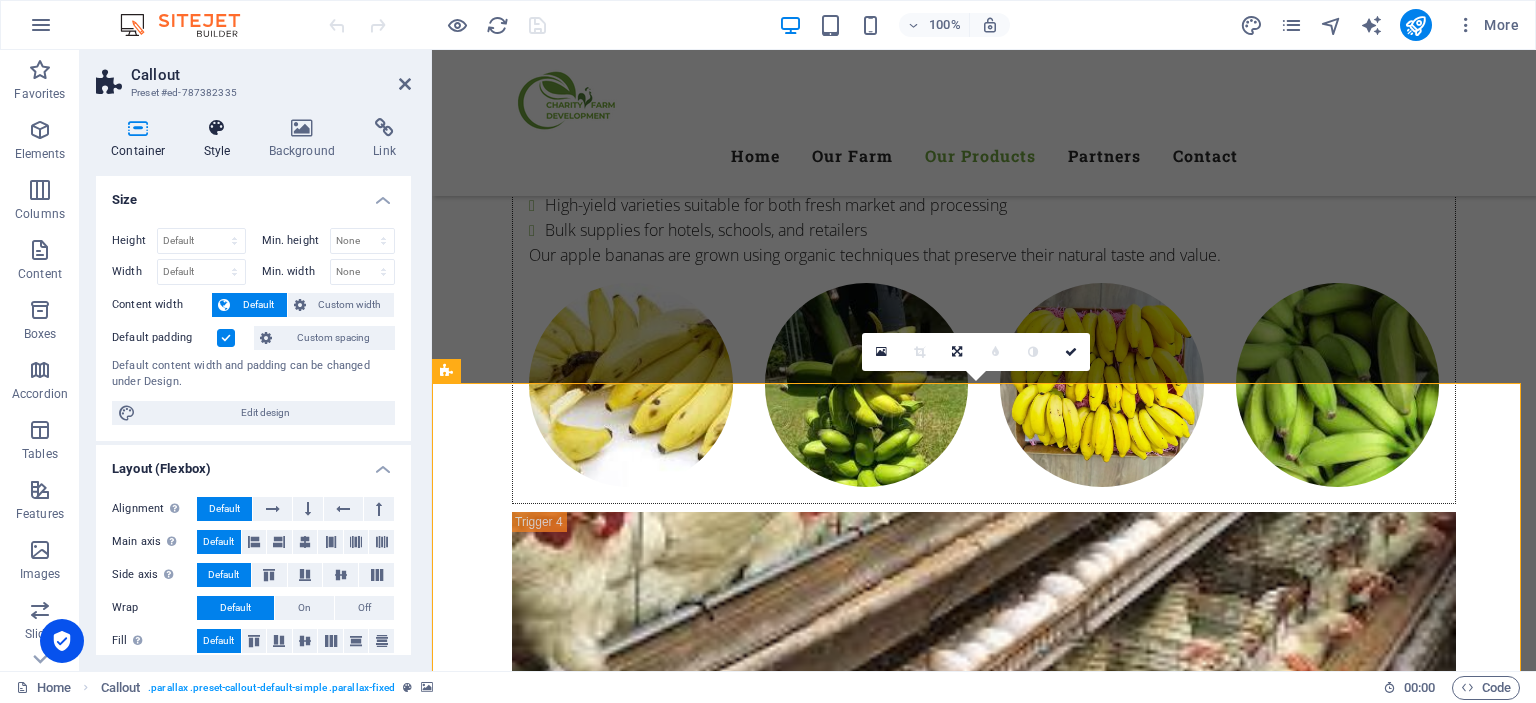 click at bounding box center [217, 128] 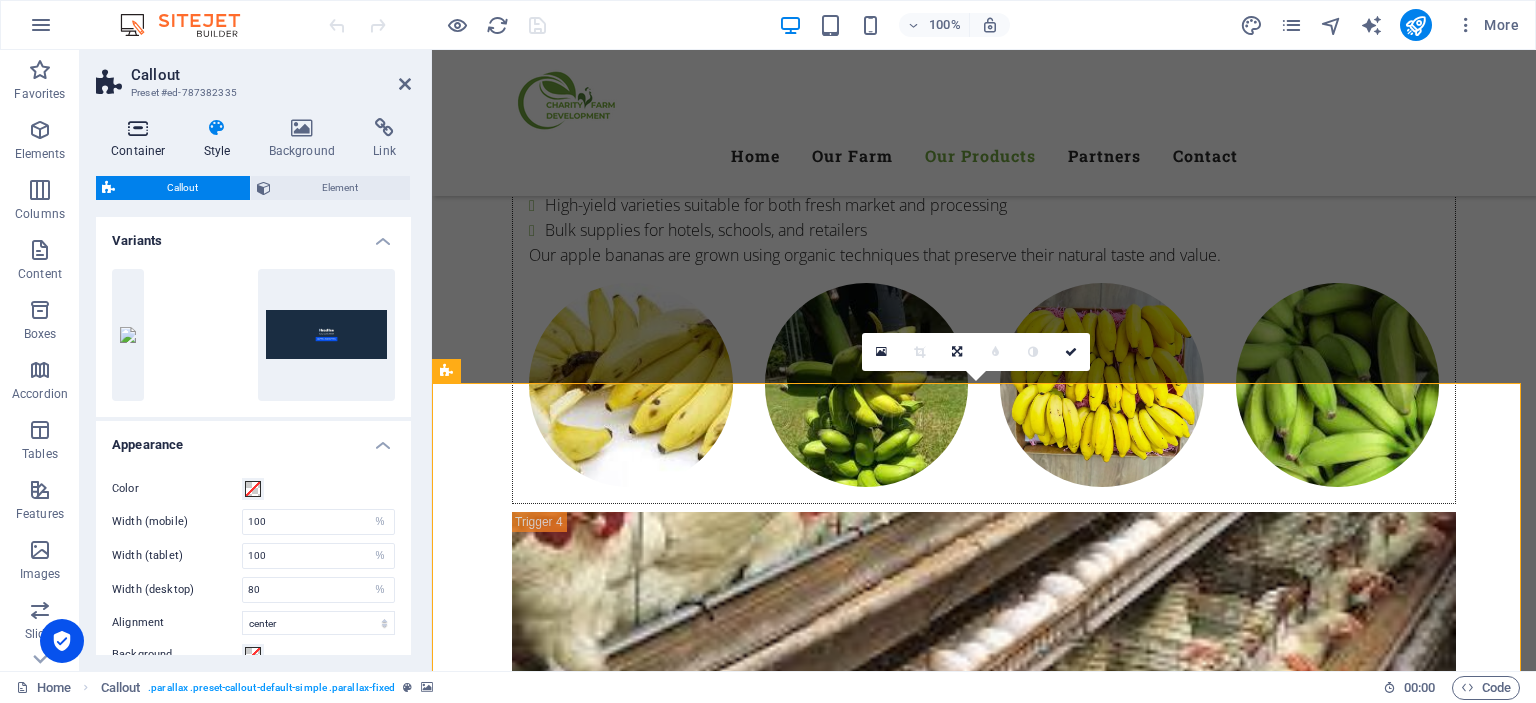 click on "Container" at bounding box center [142, 139] 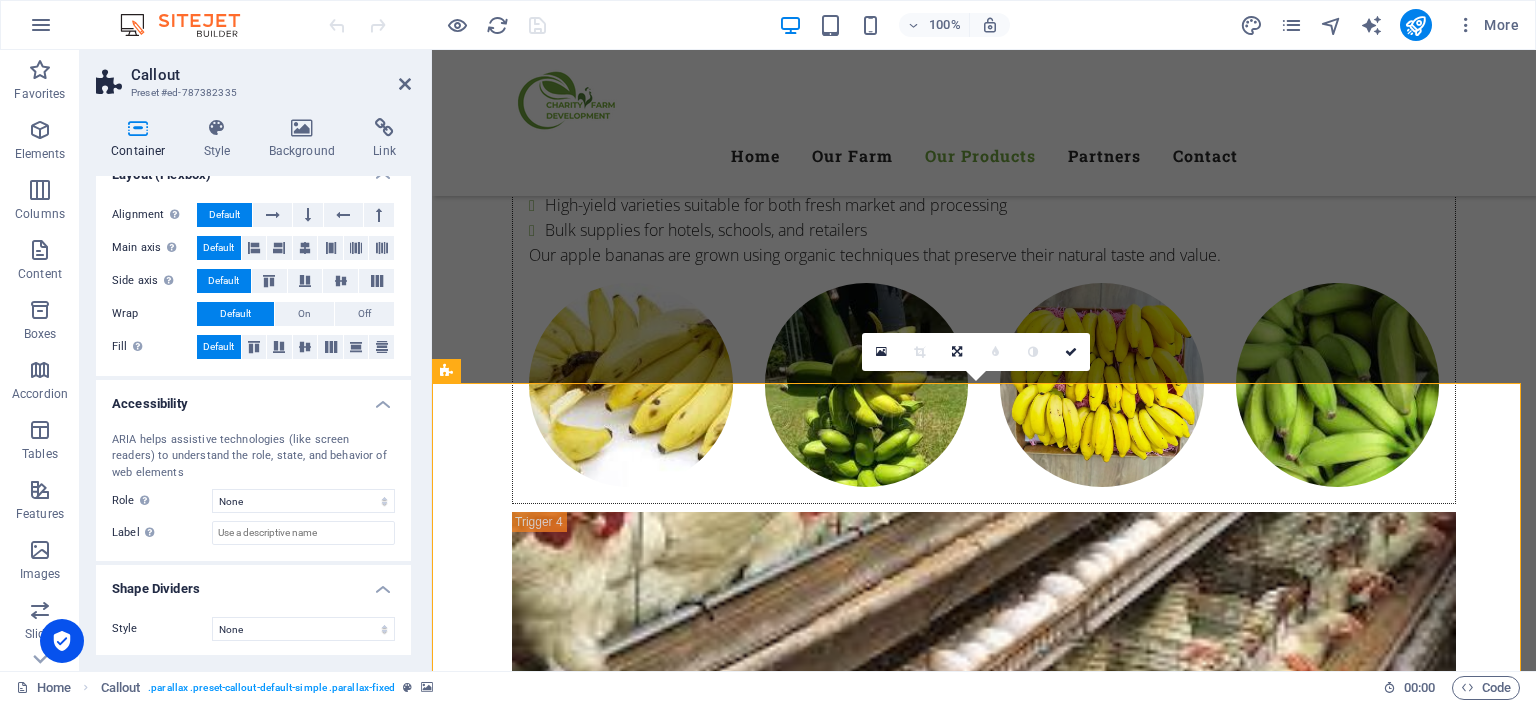 scroll, scrollTop: 0, scrollLeft: 0, axis: both 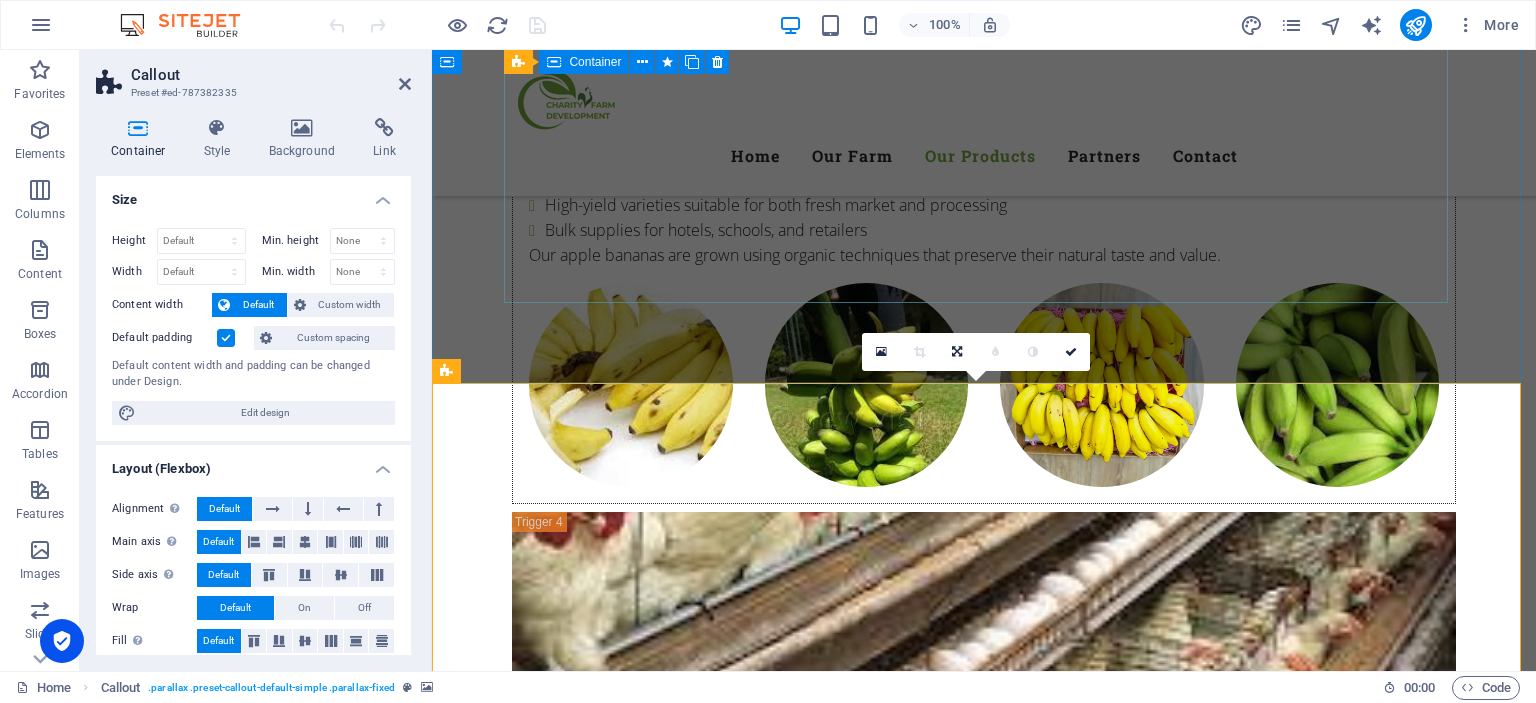 click on "Poultry - Broilers We raise  broiler chickens  to provide tender, safe, and protein-rich meat. Our process includes: Rapid-growth breeds for efficient meat production Clean slaughtering and packaging Supply to restaurants, butcheries, and supermarkets From farm to fork — our poultry is raised with care." at bounding box center [984, 1833] 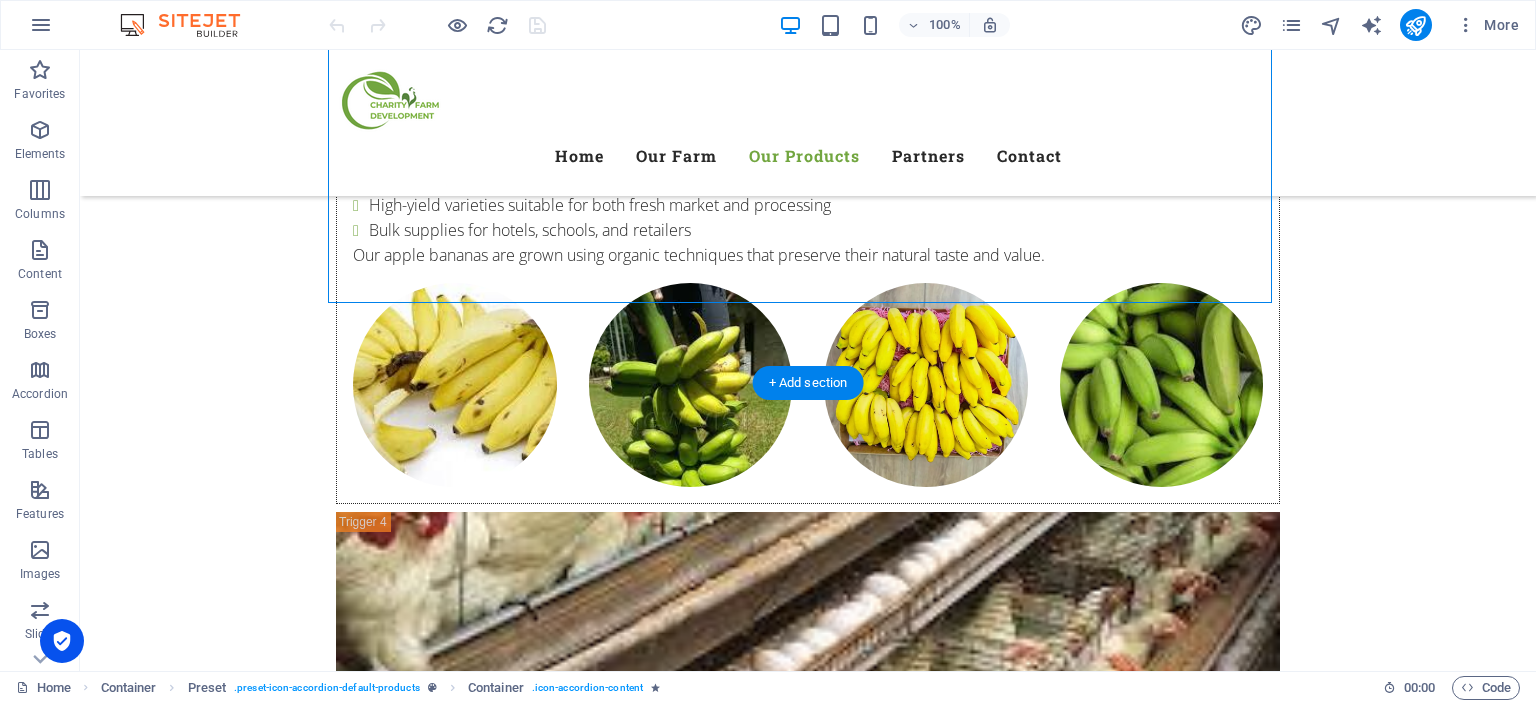 click at bounding box center [808, 2475] 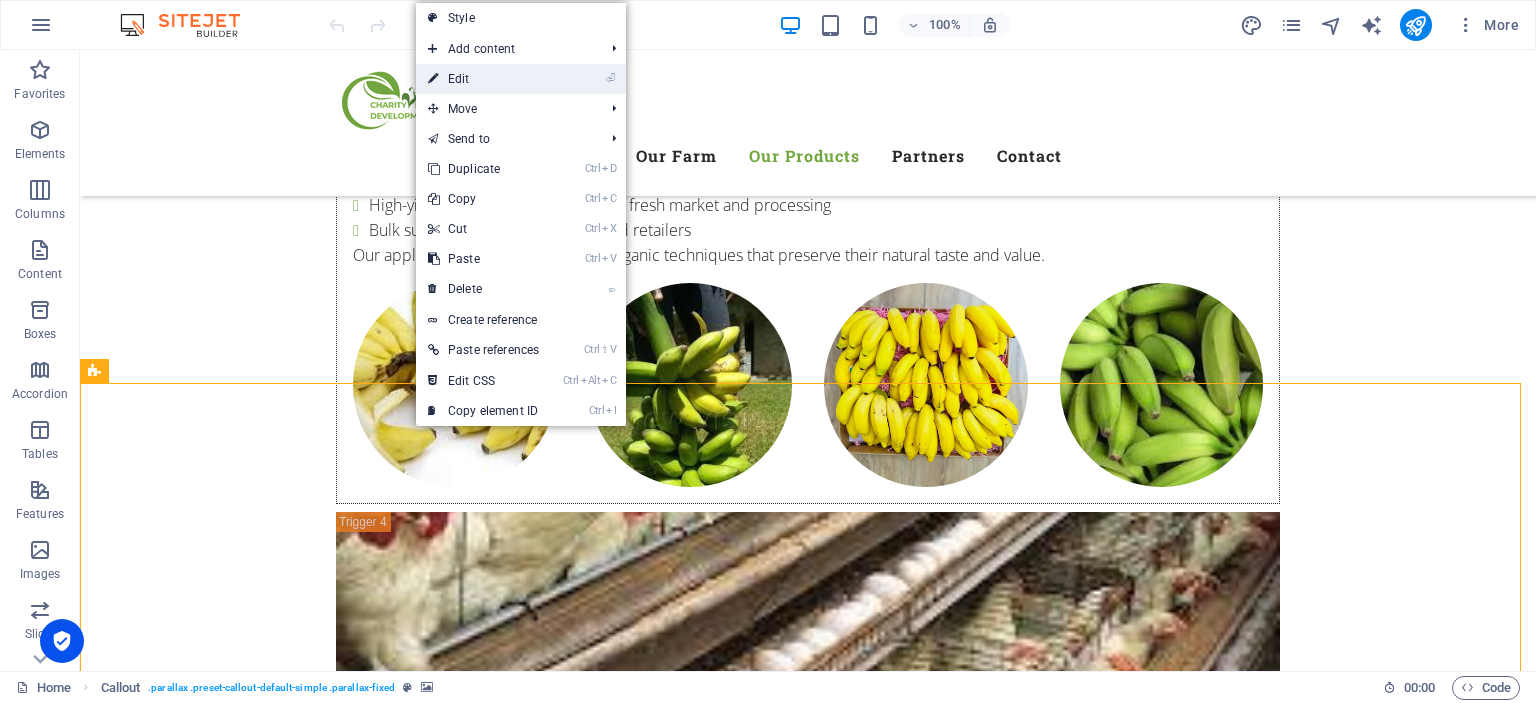 click on "⏎  Edit" at bounding box center (483, 79) 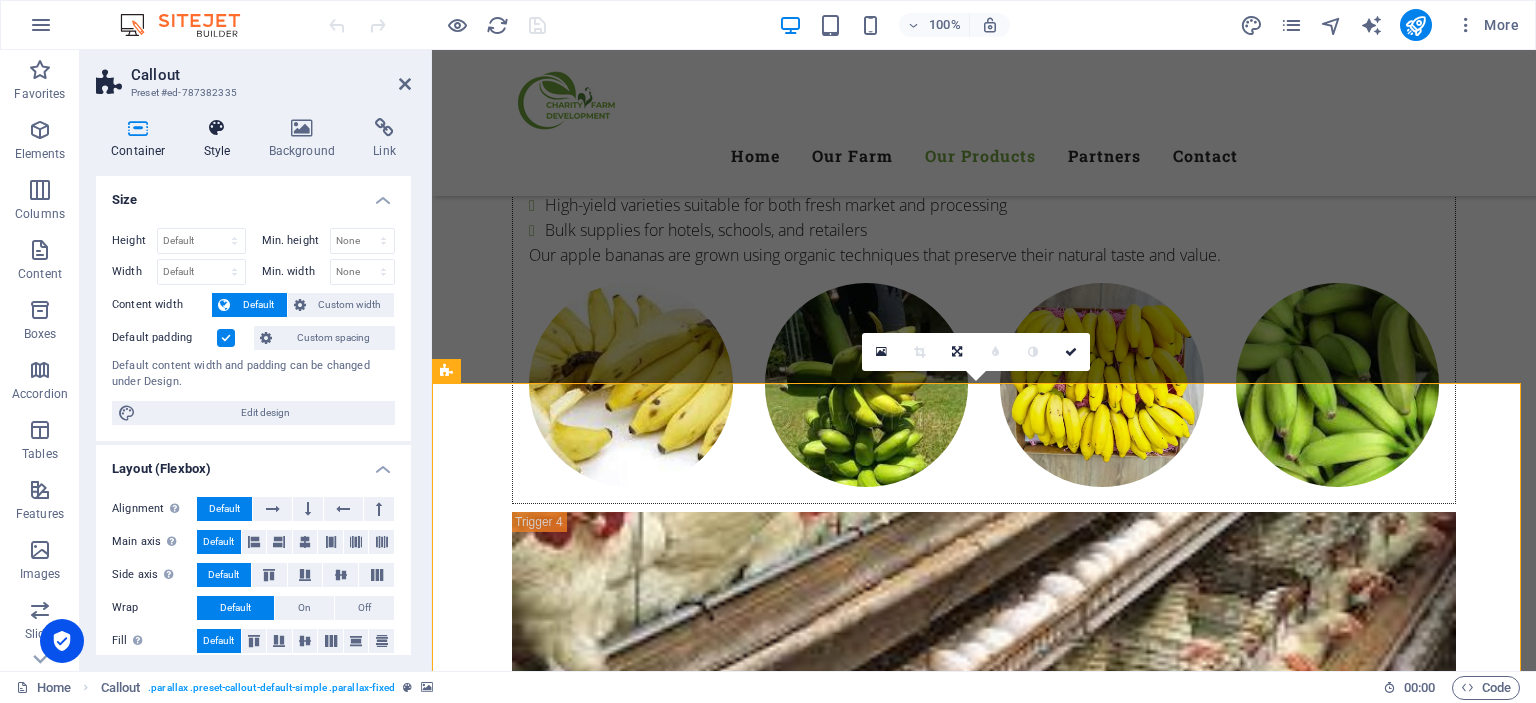 click on "Style" at bounding box center (221, 139) 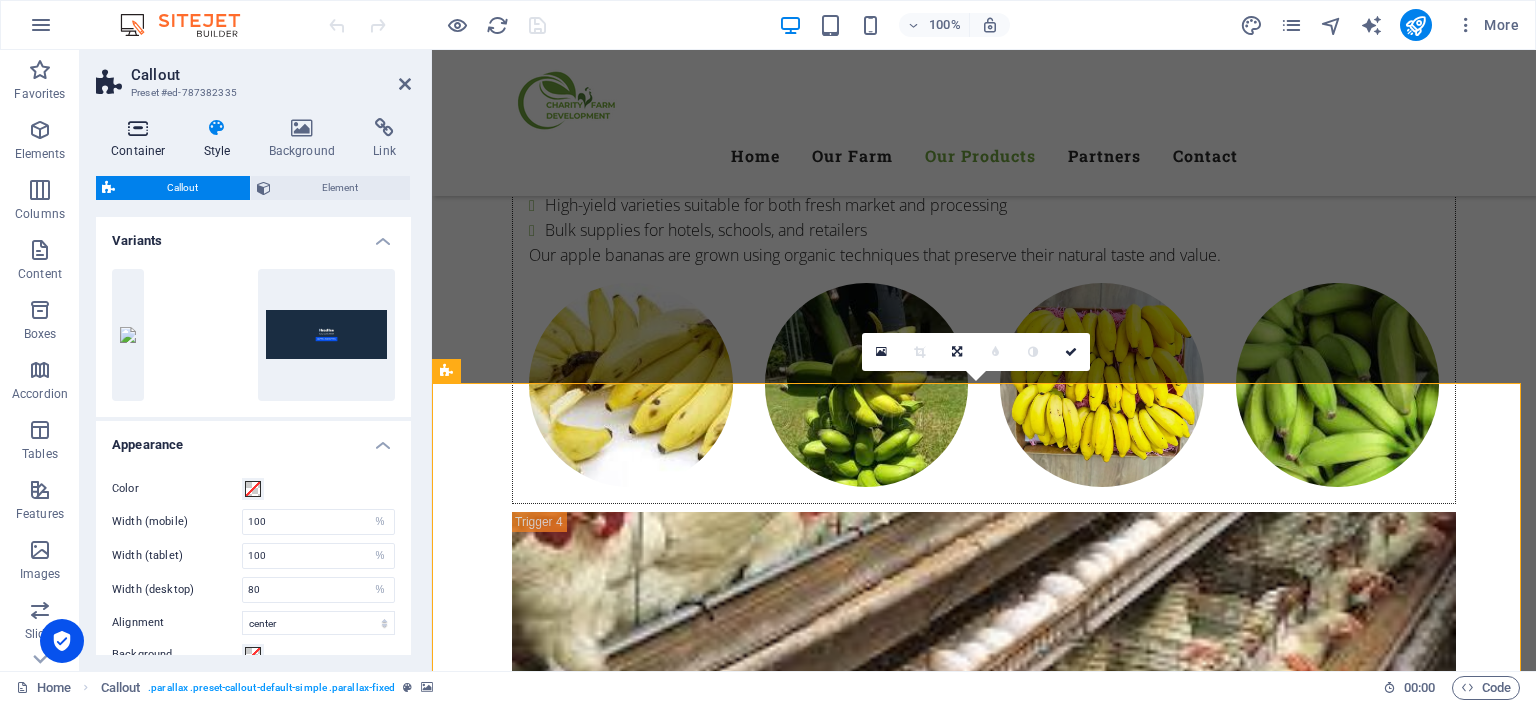 click at bounding box center (138, 128) 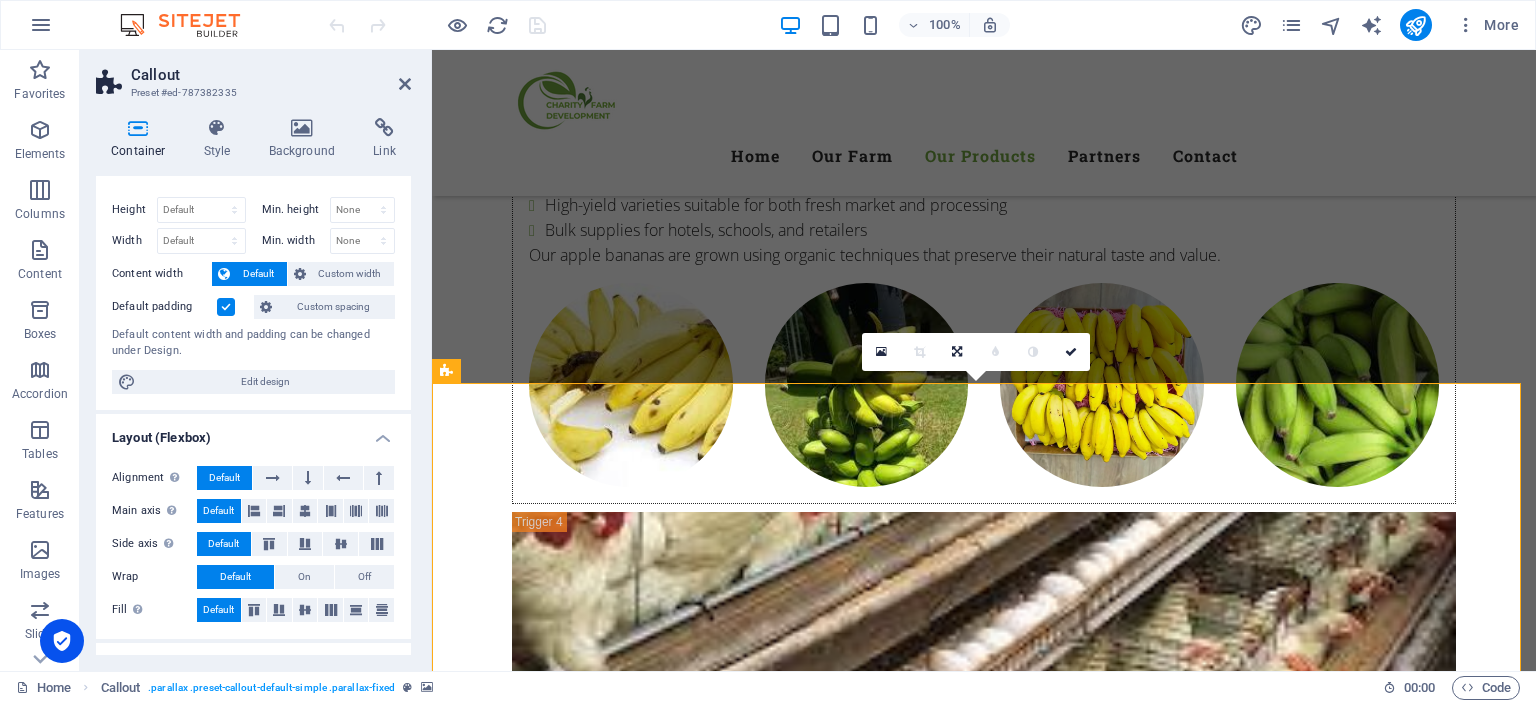 scroll, scrollTop: 0, scrollLeft: 0, axis: both 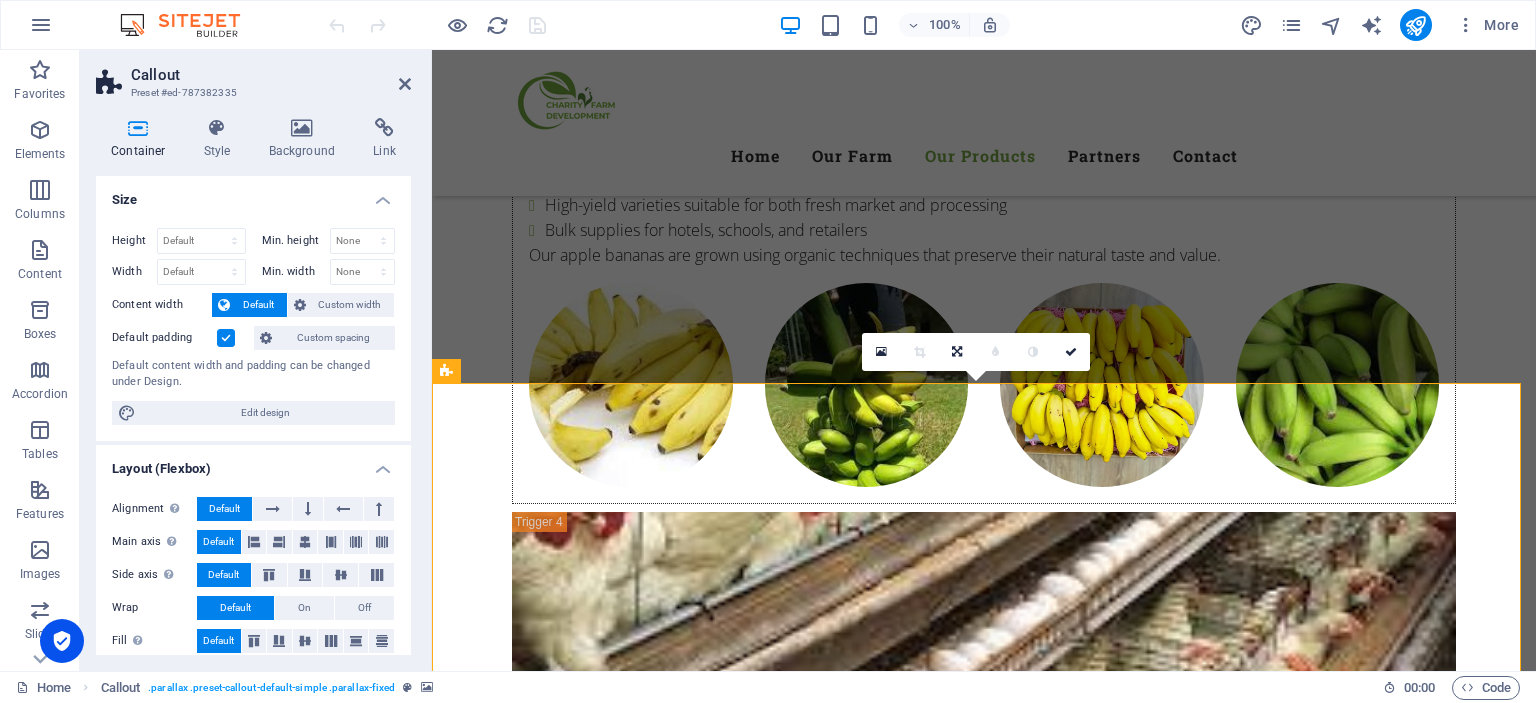click at bounding box center [984, 2475] 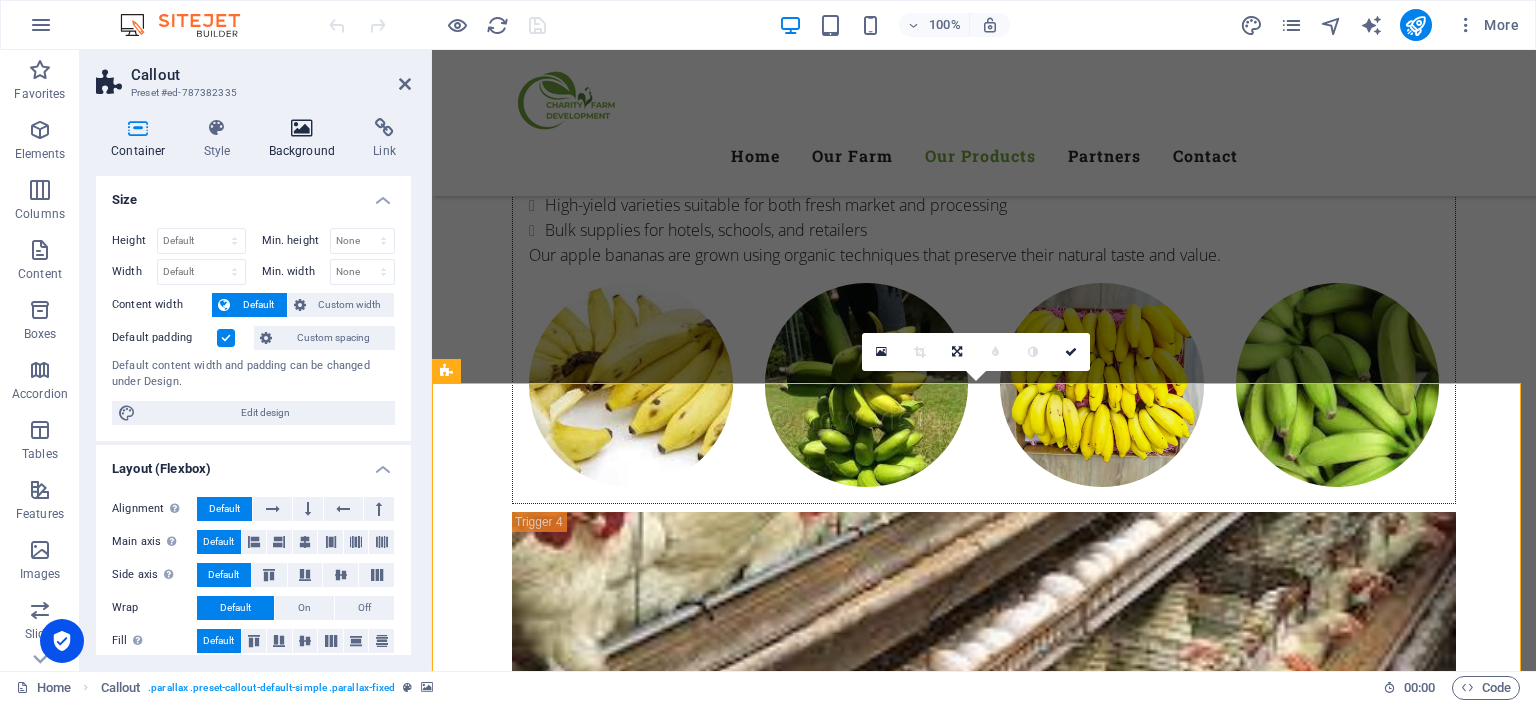 click on "Background" at bounding box center (306, 139) 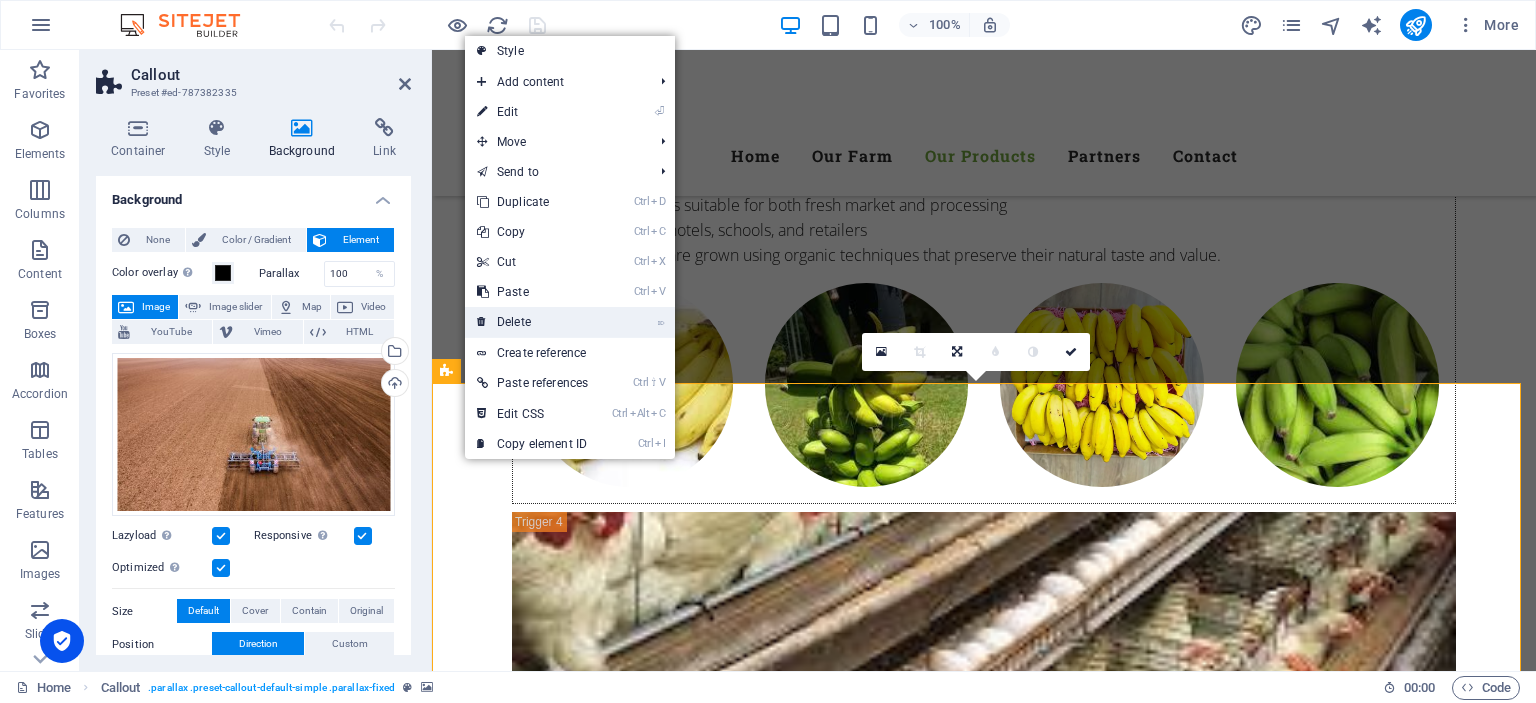 click on "⌦  Delete" at bounding box center (532, 322) 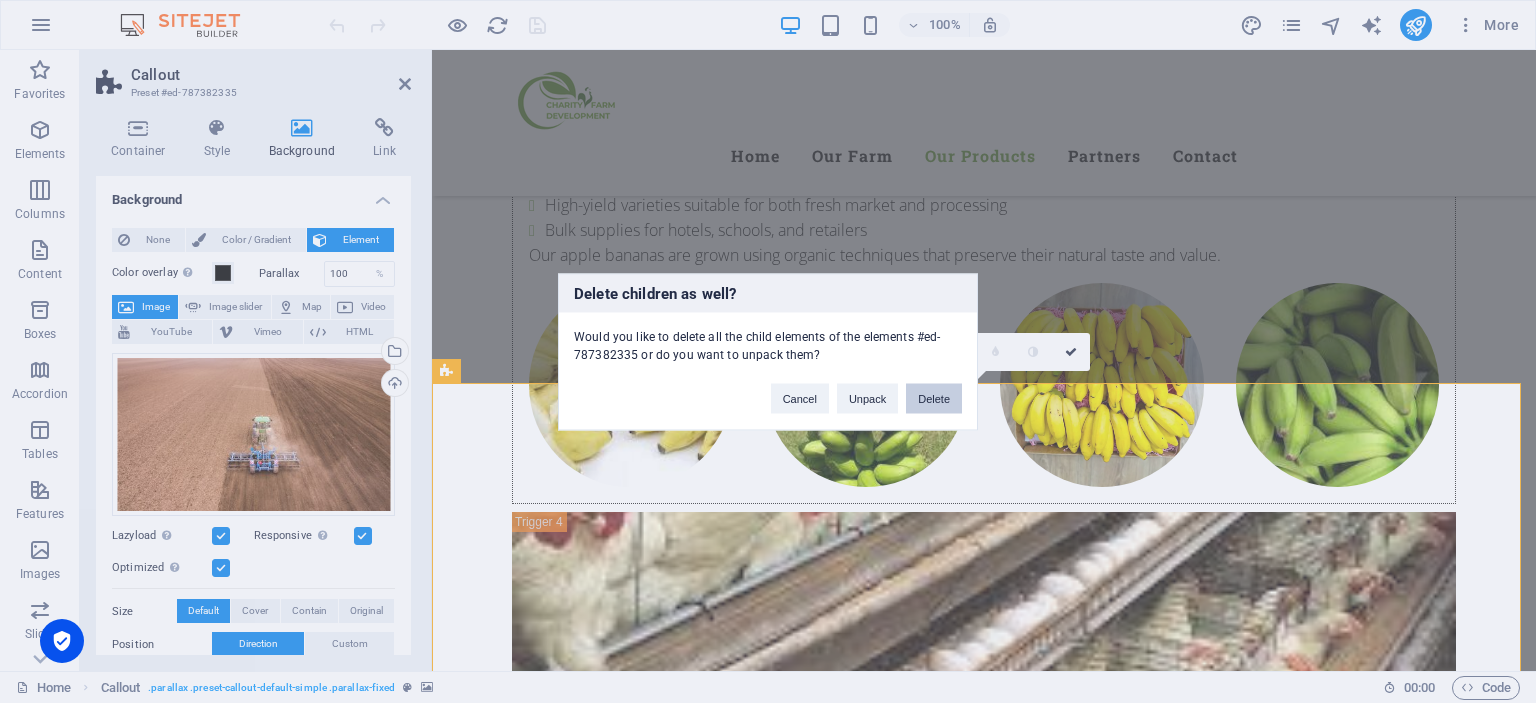 click on "Delete" at bounding box center [934, 398] 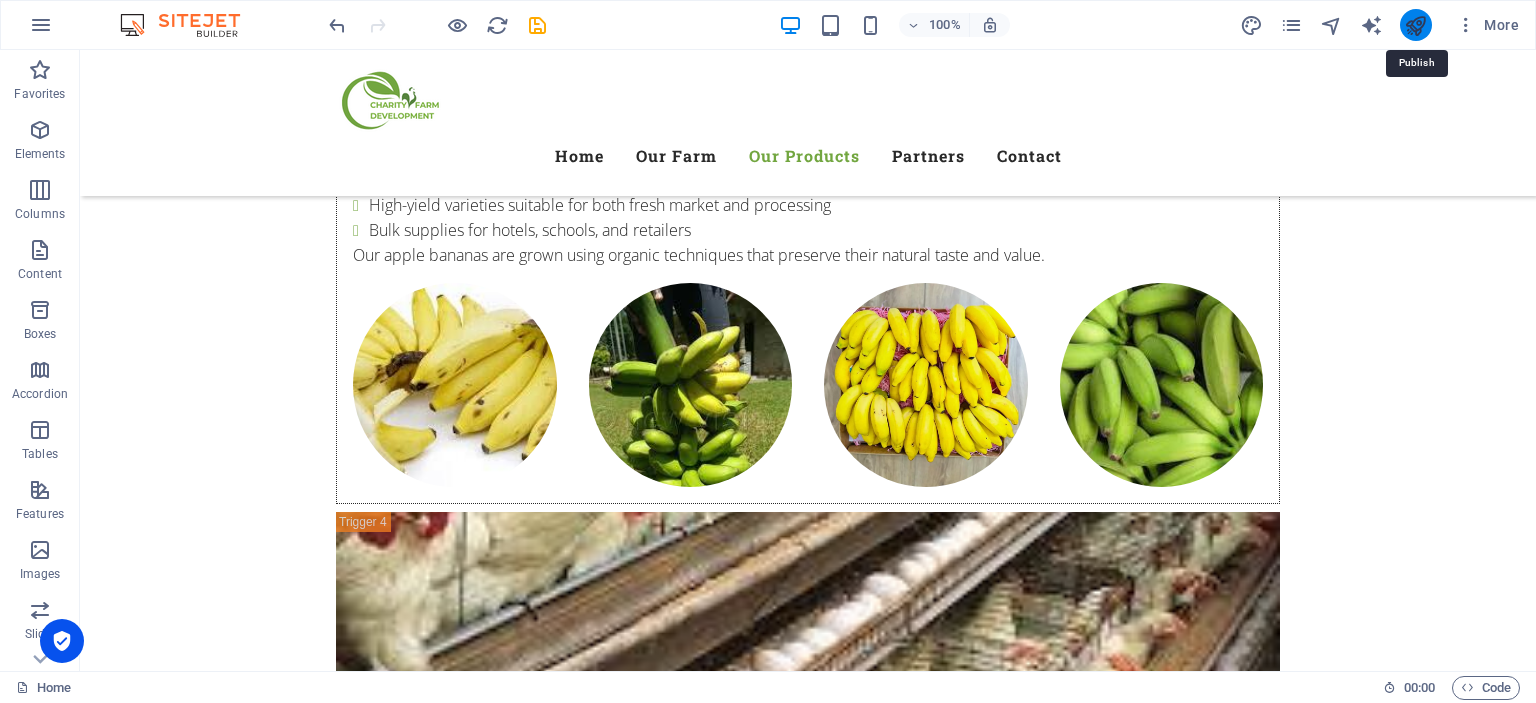 click at bounding box center (1415, 25) 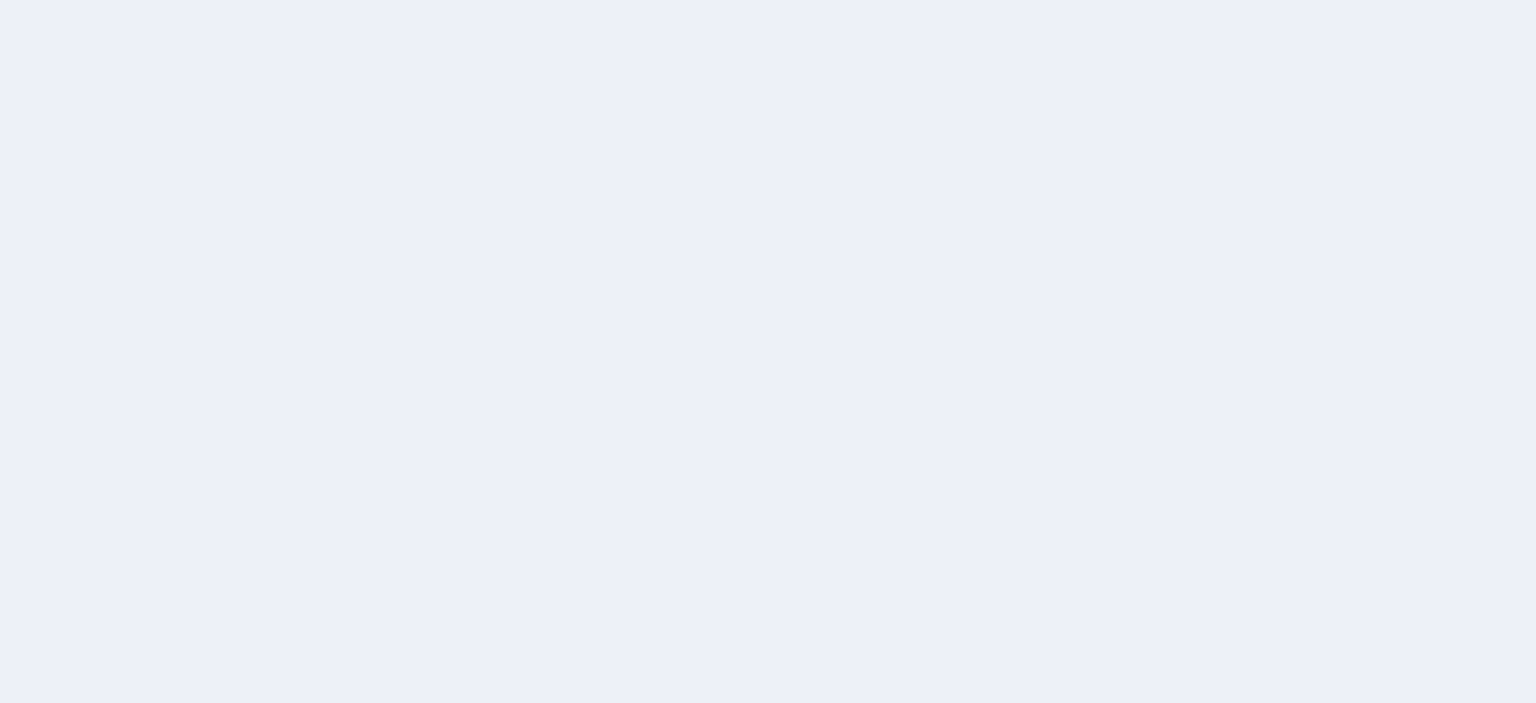 scroll, scrollTop: 0, scrollLeft: 0, axis: both 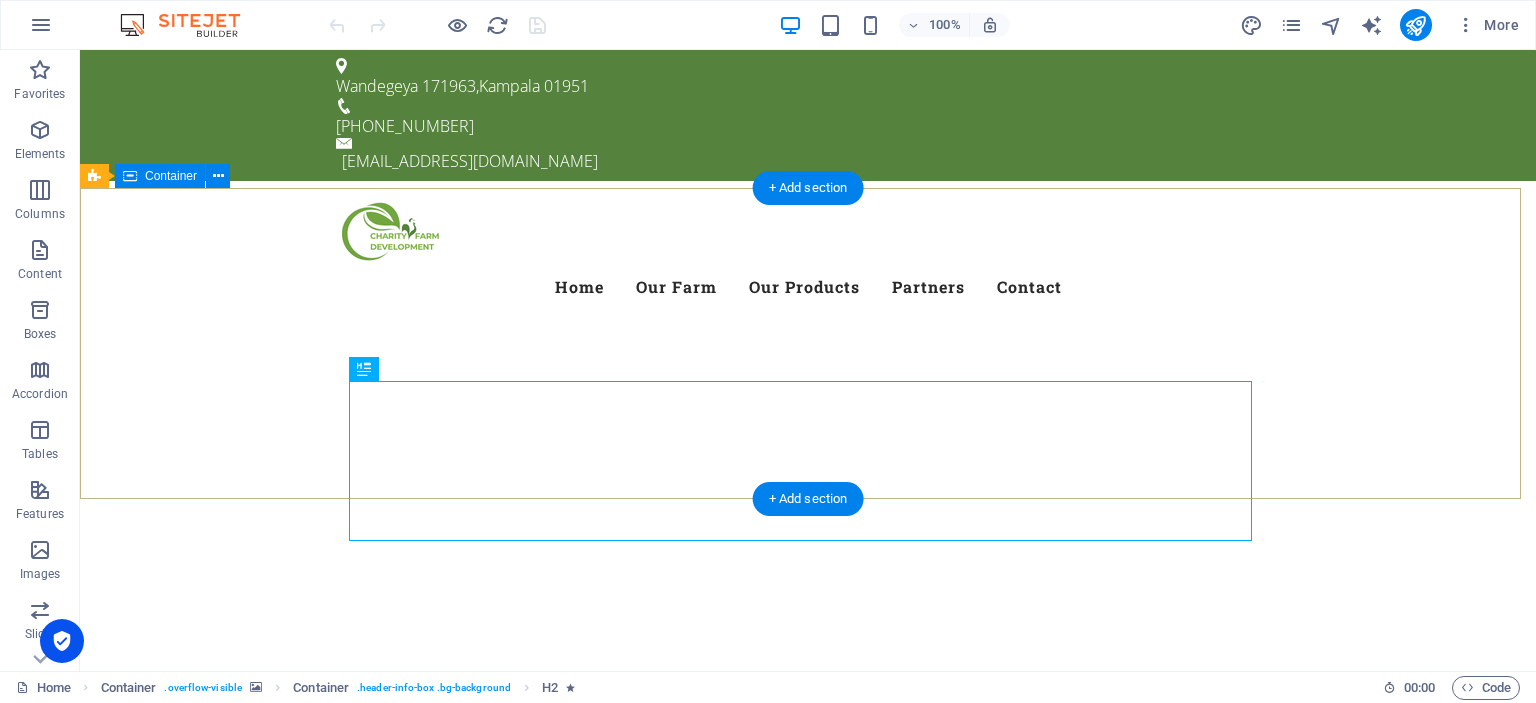 click at bounding box center [808, 718] 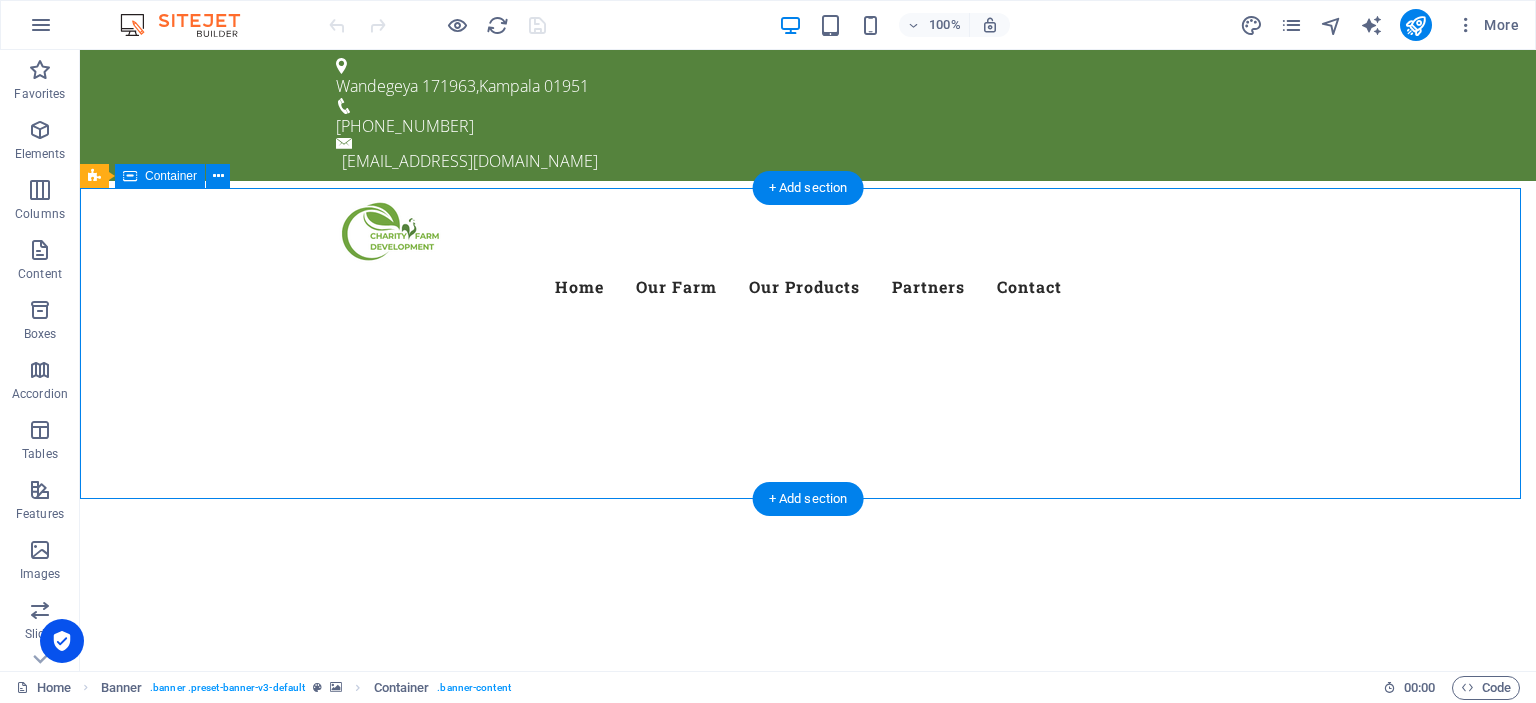 click at bounding box center [808, 718] 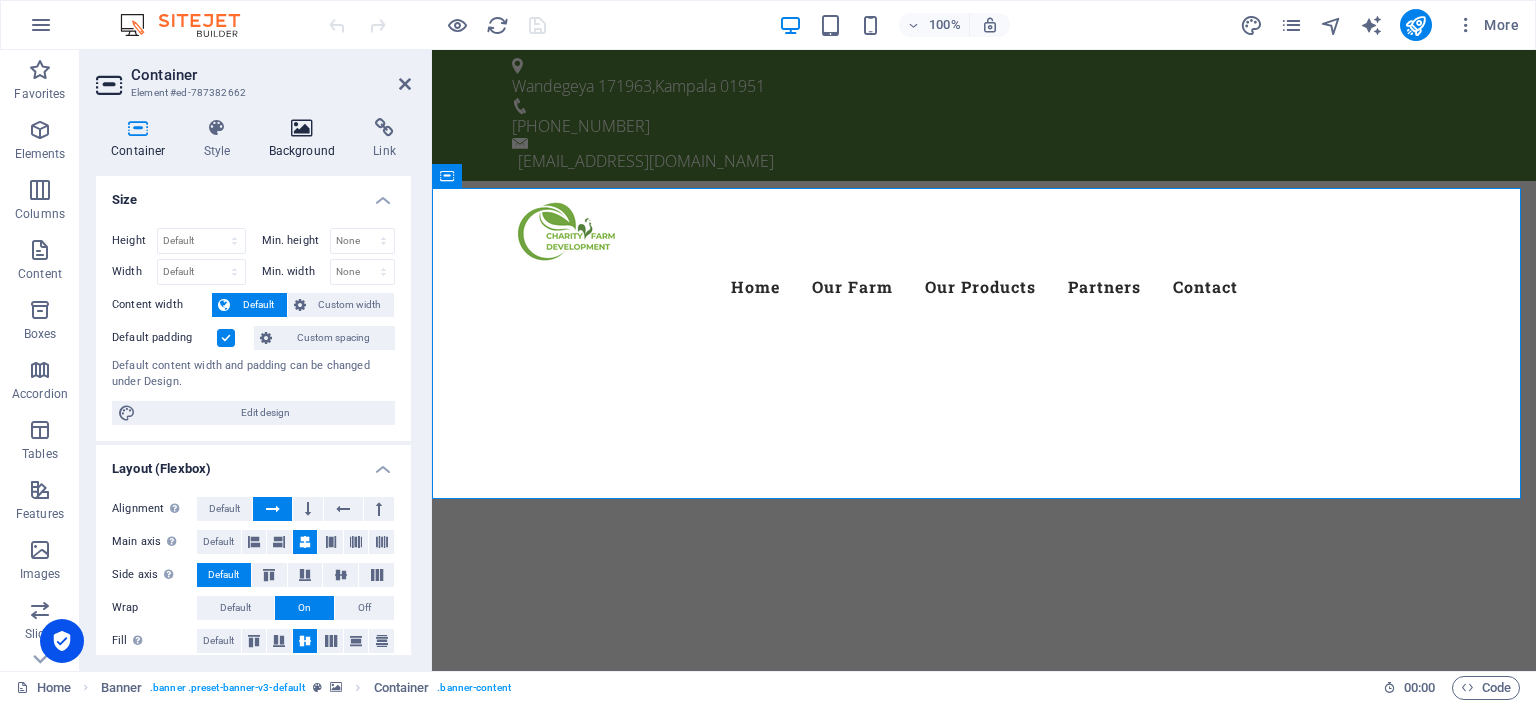 click at bounding box center [302, 128] 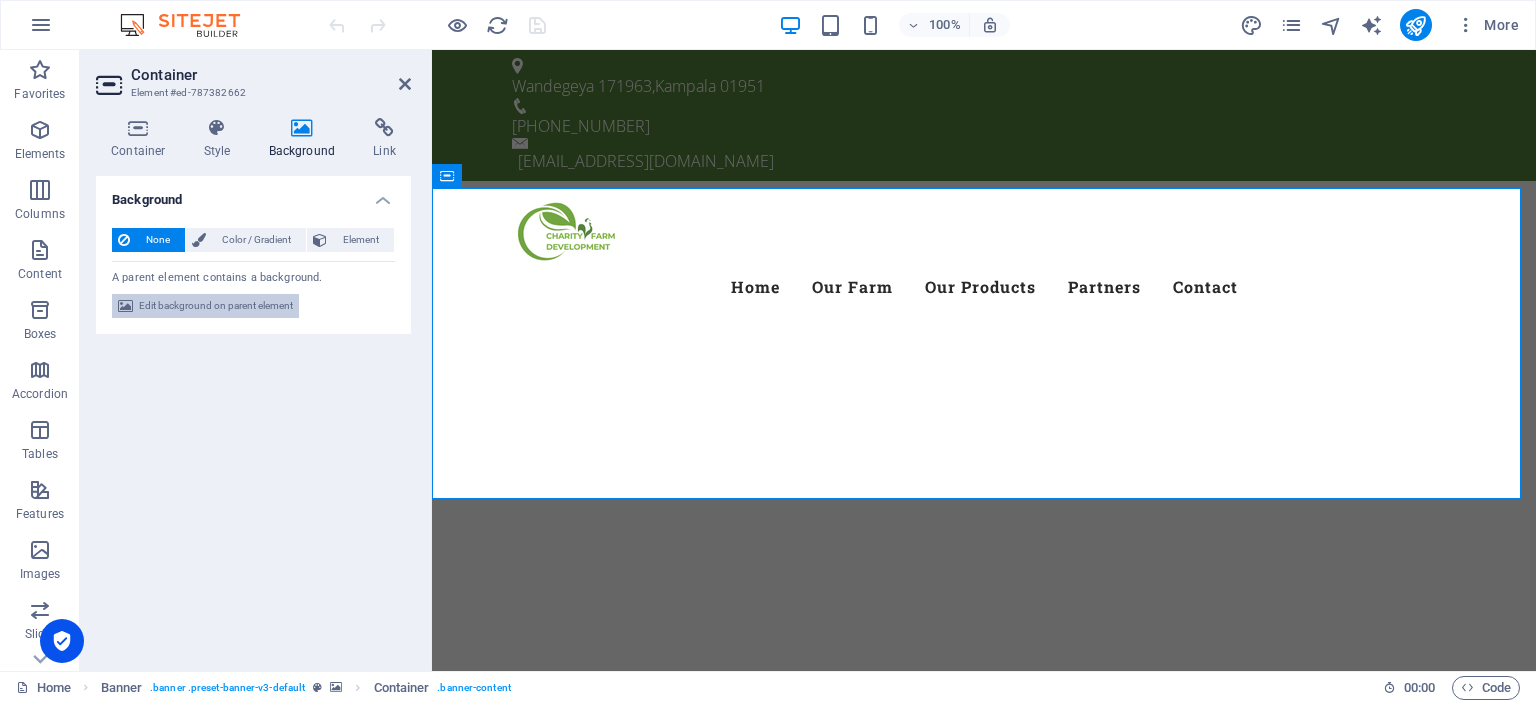 click on "Edit background on parent element" at bounding box center (216, 306) 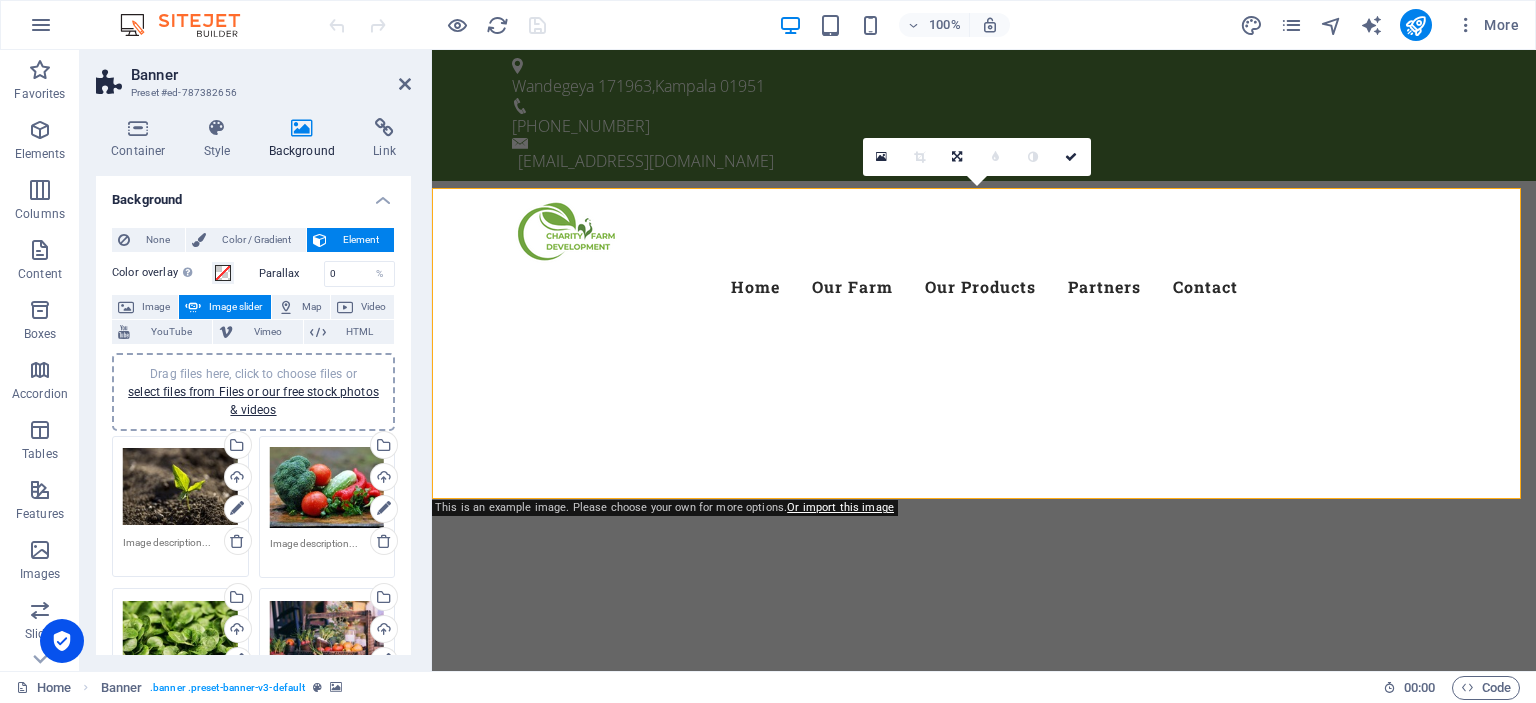 click on "Drag files here, click to choose files or select files from Files or our free stock photos & videos" at bounding box center (180, 487) 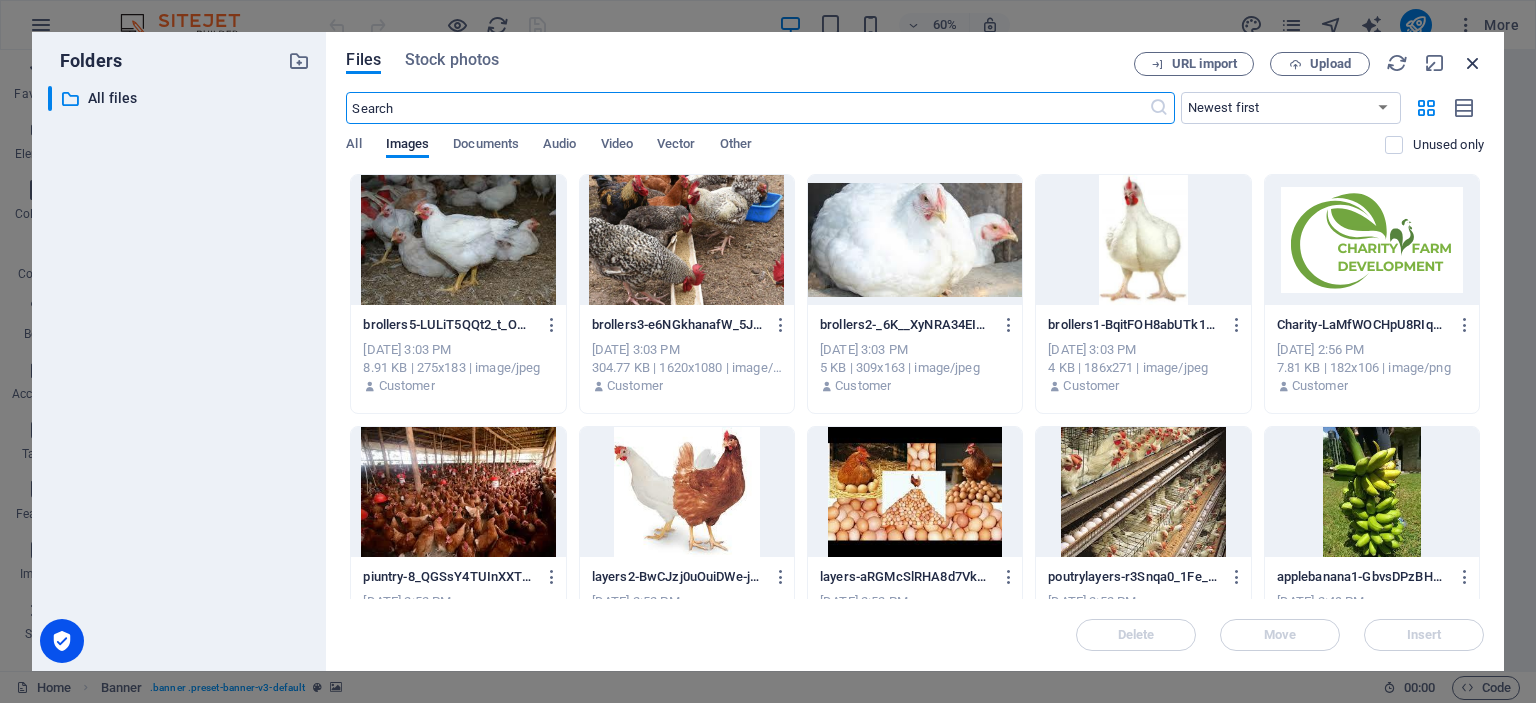 click at bounding box center (1473, 63) 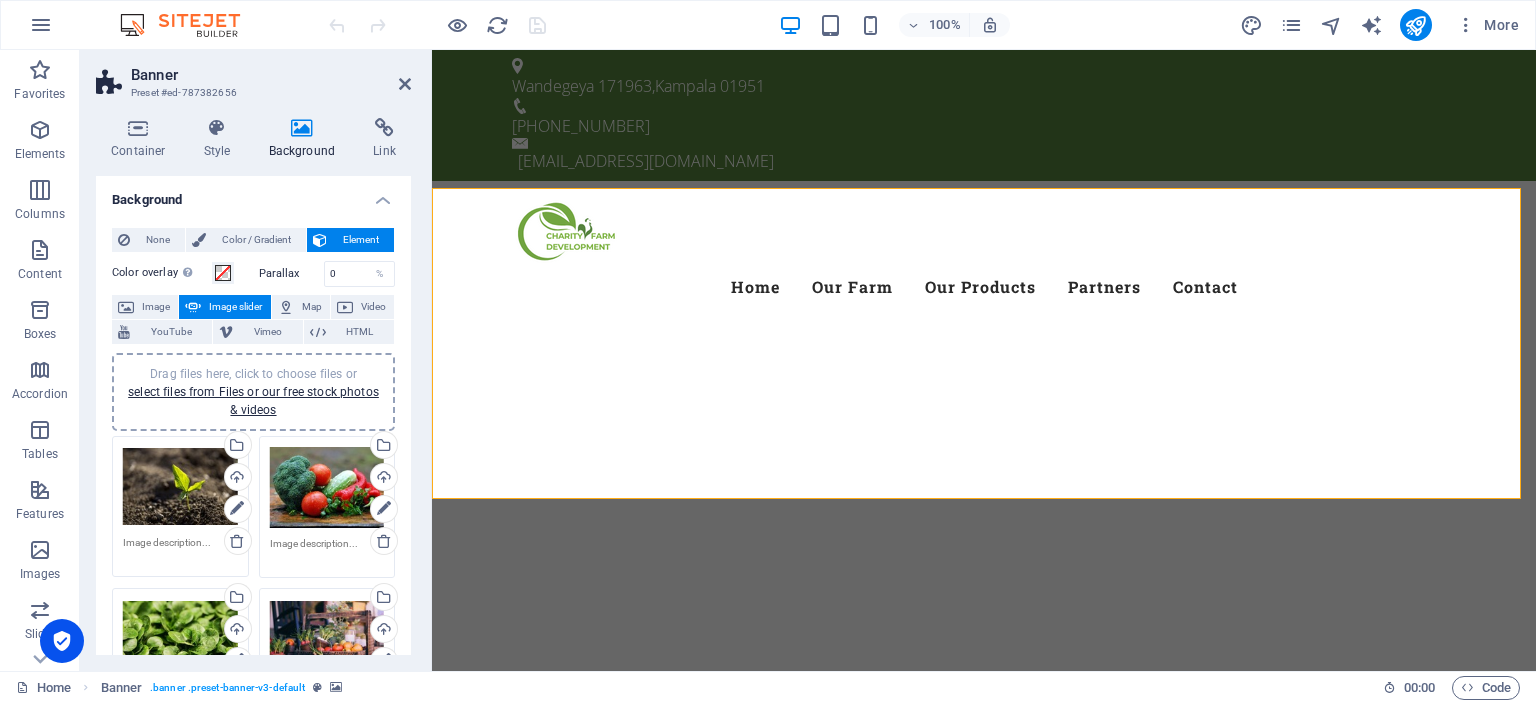 click on "Drag files here, click to choose files or select files from Files or our free stock photos & videos" at bounding box center [327, 488] 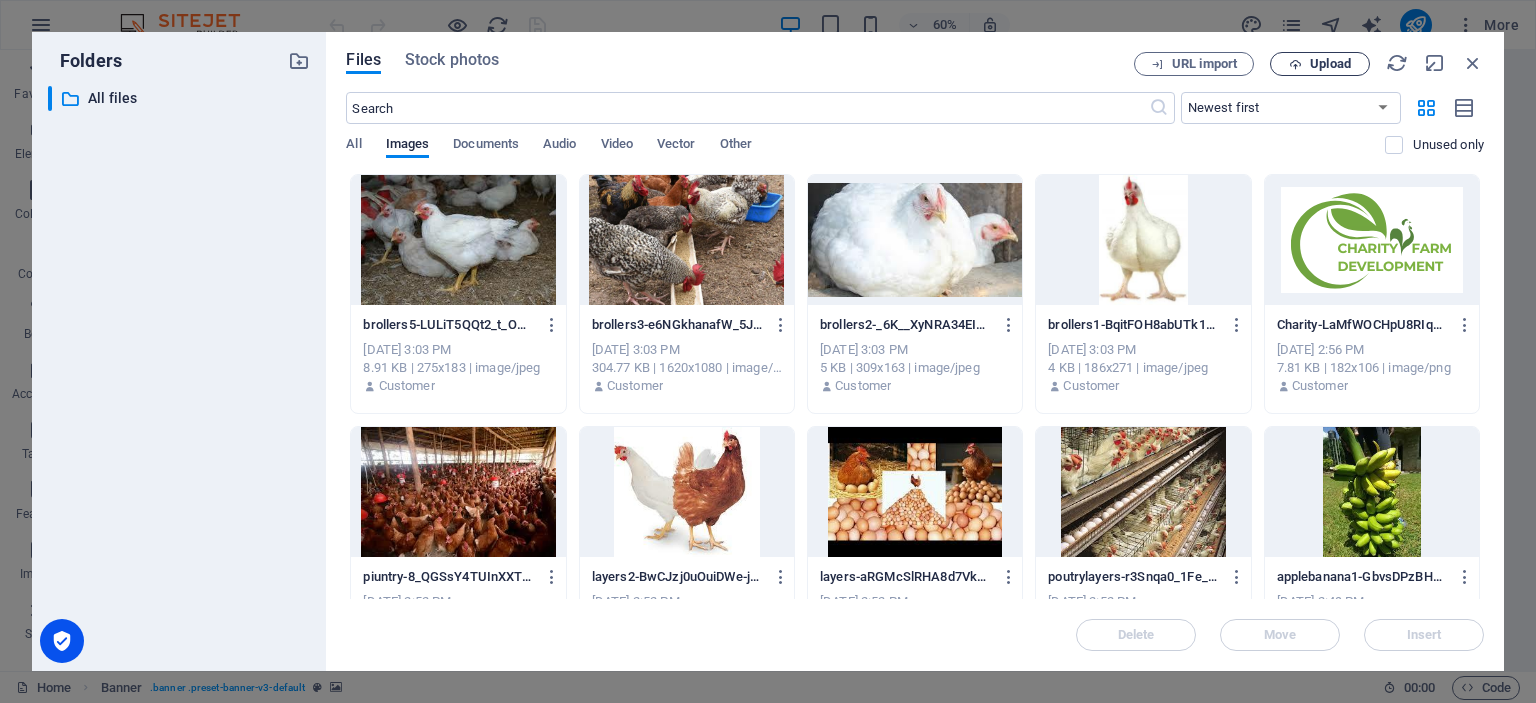click on "Upload" at bounding box center (1320, 64) 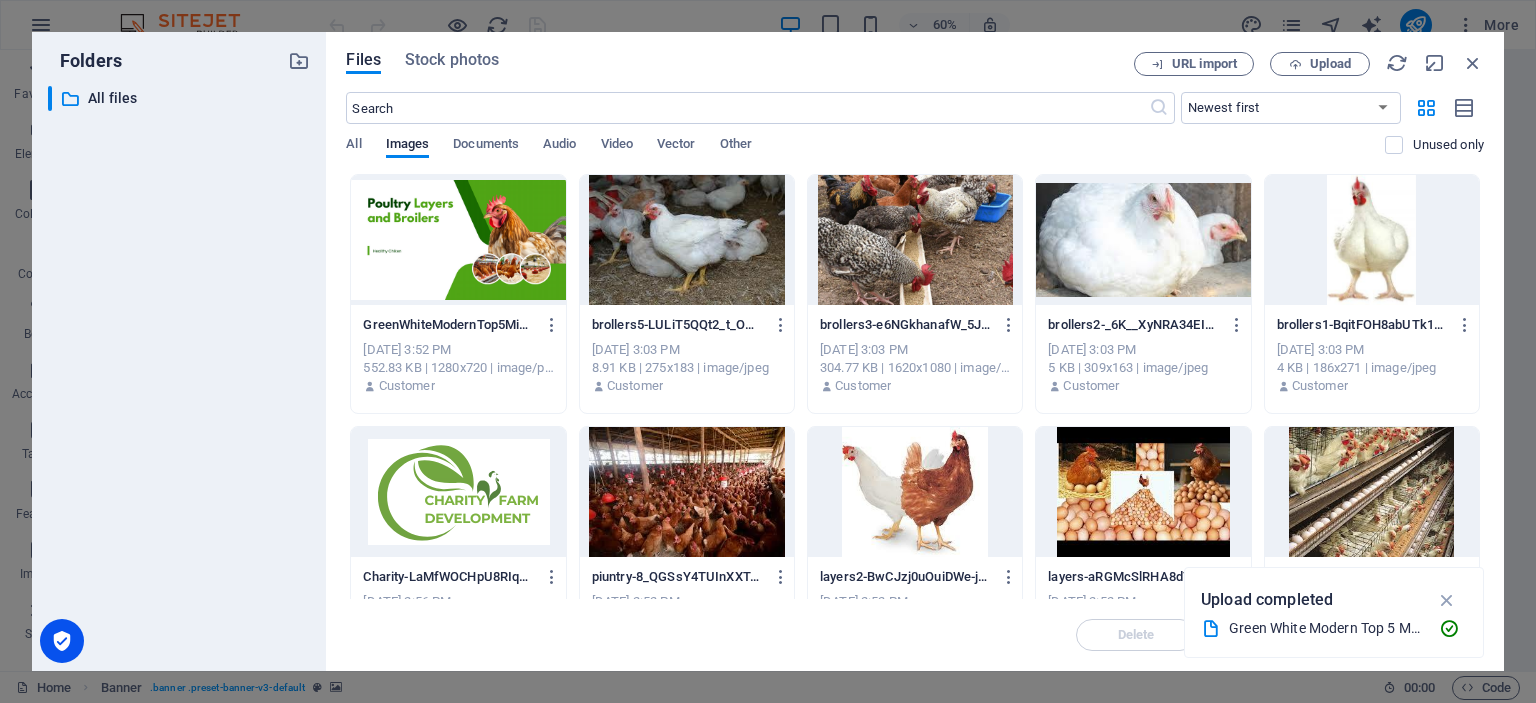 click at bounding box center (458, 240) 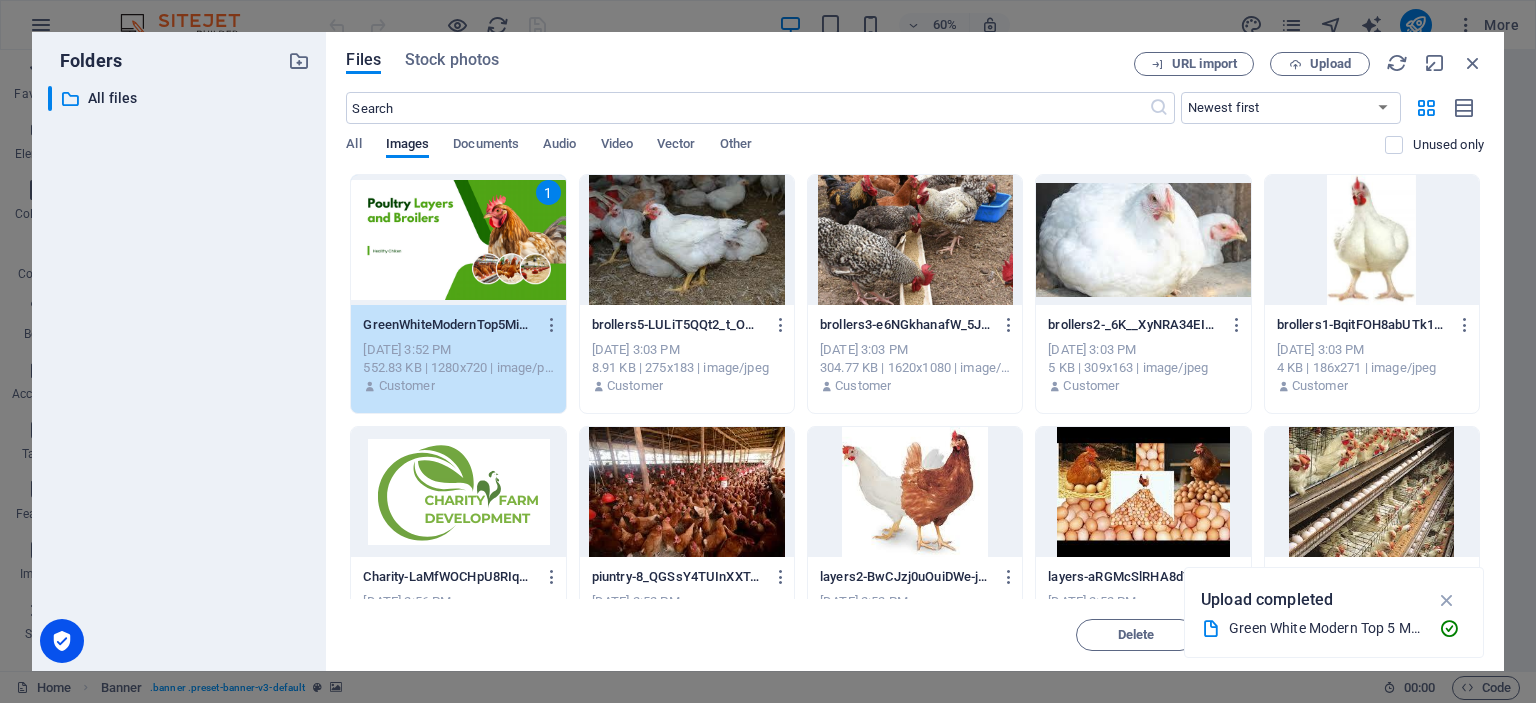 click on "1" at bounding box center [458, 240] 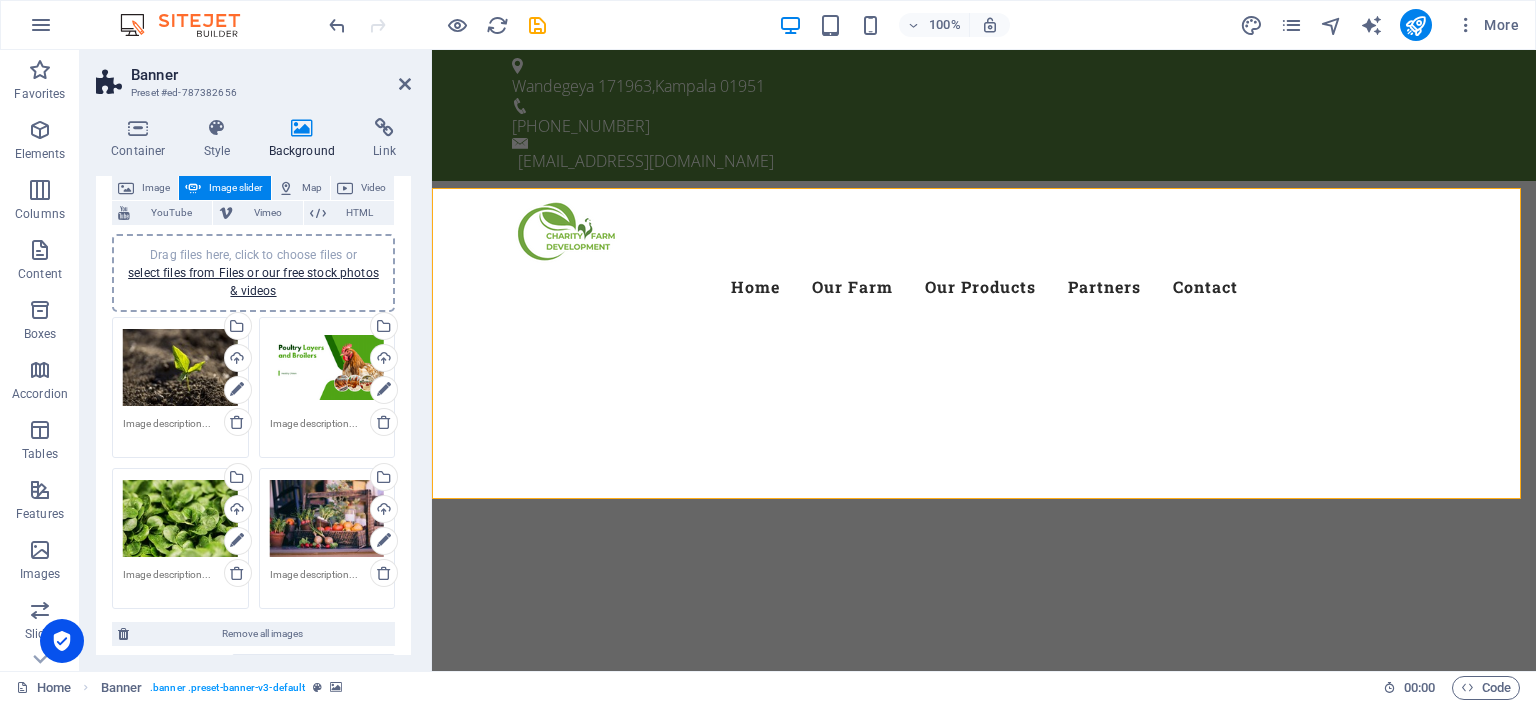 scroll, scrollTop: 120, scrollLeft: 0, axis: vertical 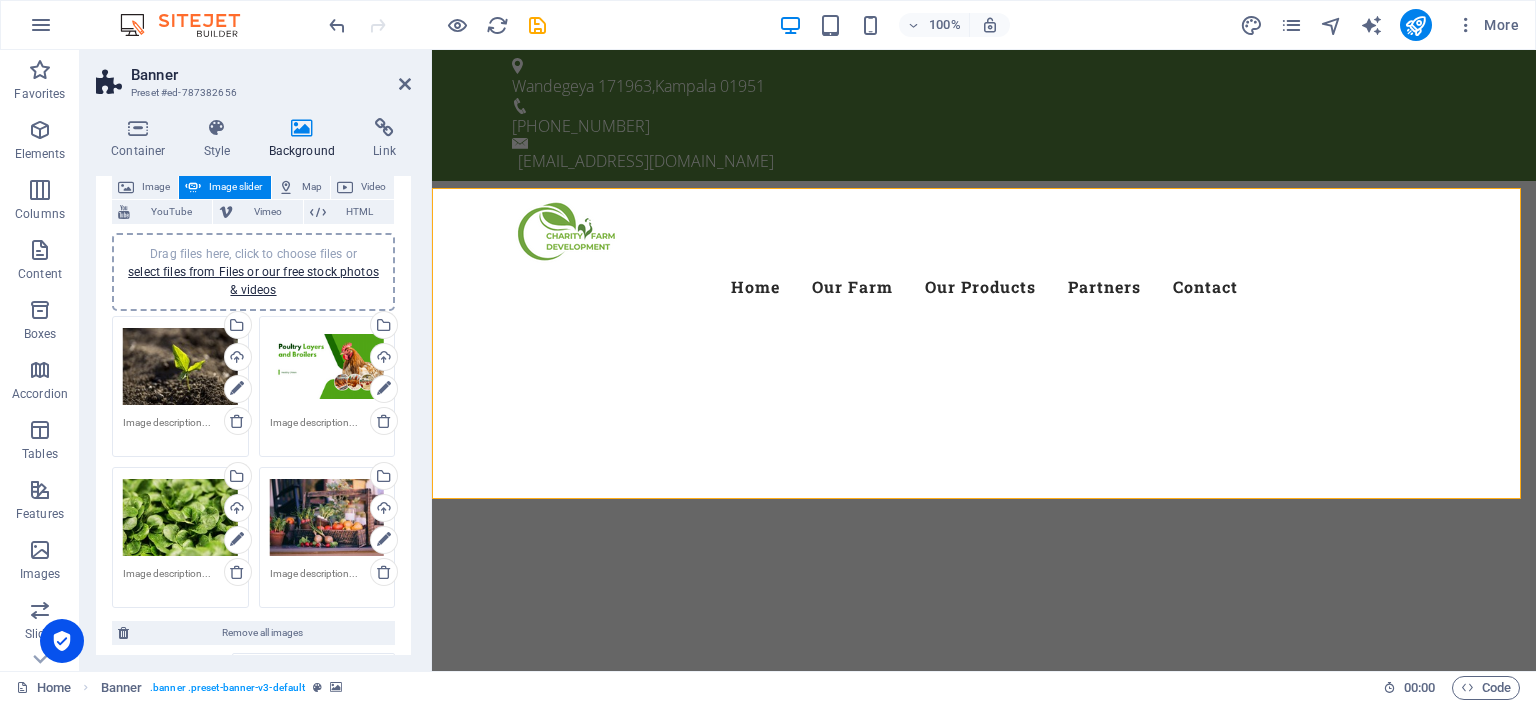 click on "Drag files here, click to choose files or select files from Files or our free stock photos & videos" at bounding box center (180, 518) 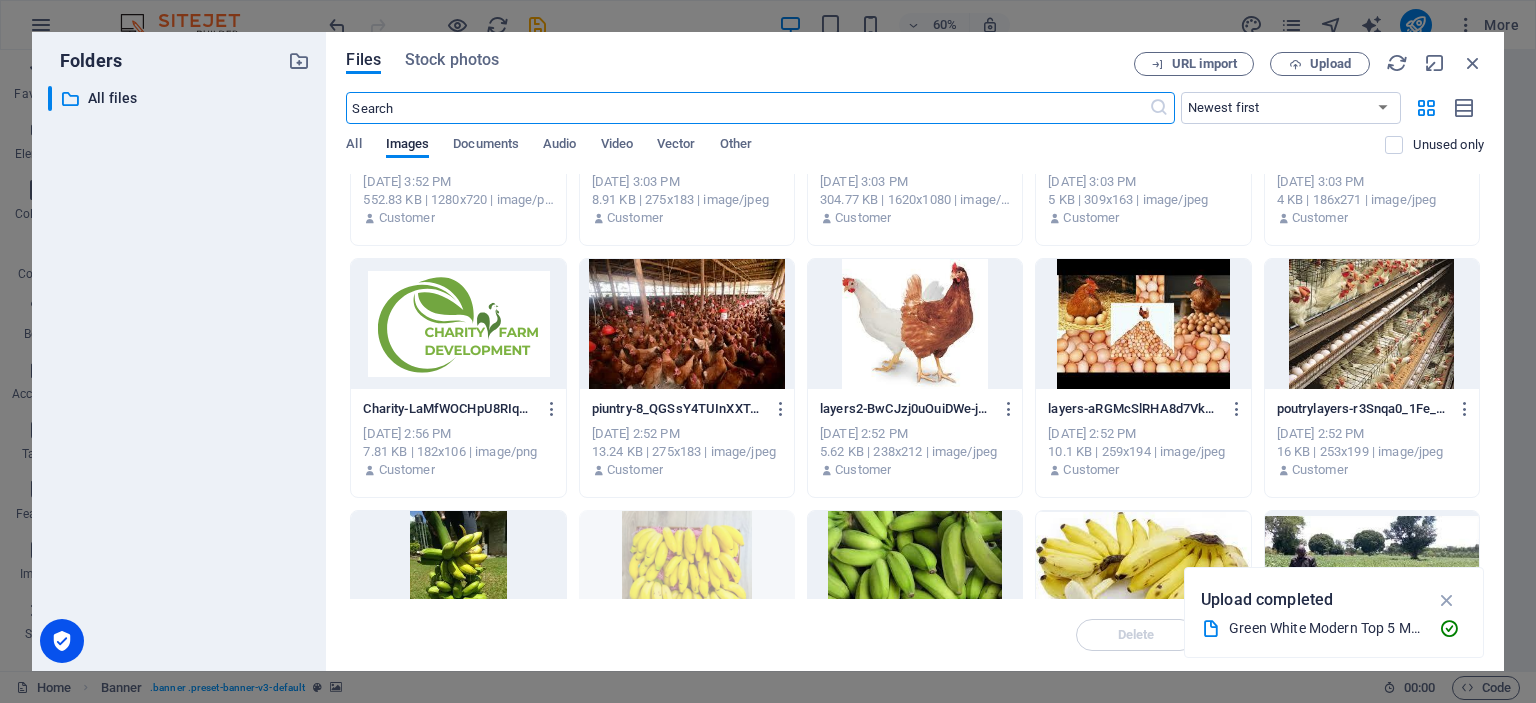 scroll, scrollTop: 170, scrollLeft: 0, axis: vertical 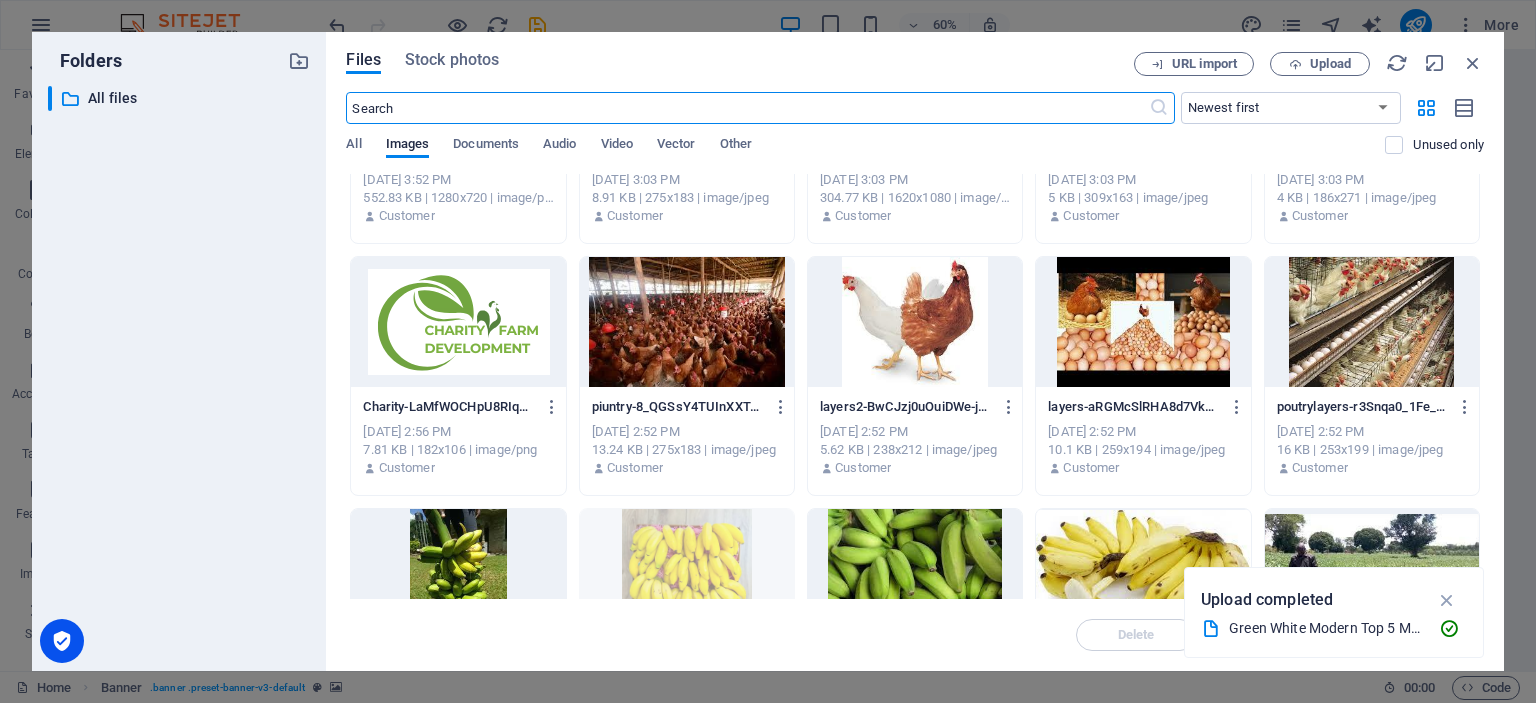 click at bounding box center (1143, 322) 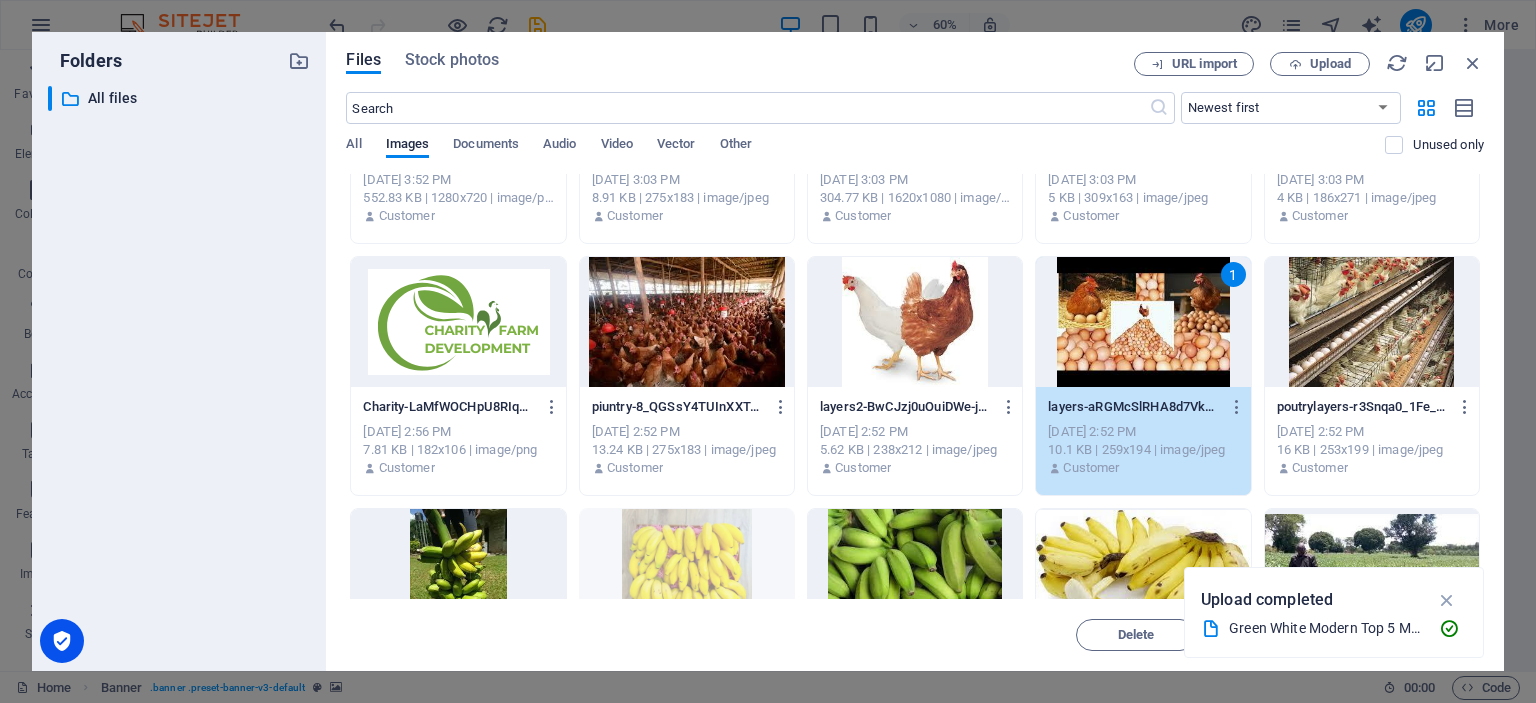click on "1" at bounding box center (1143, 322) 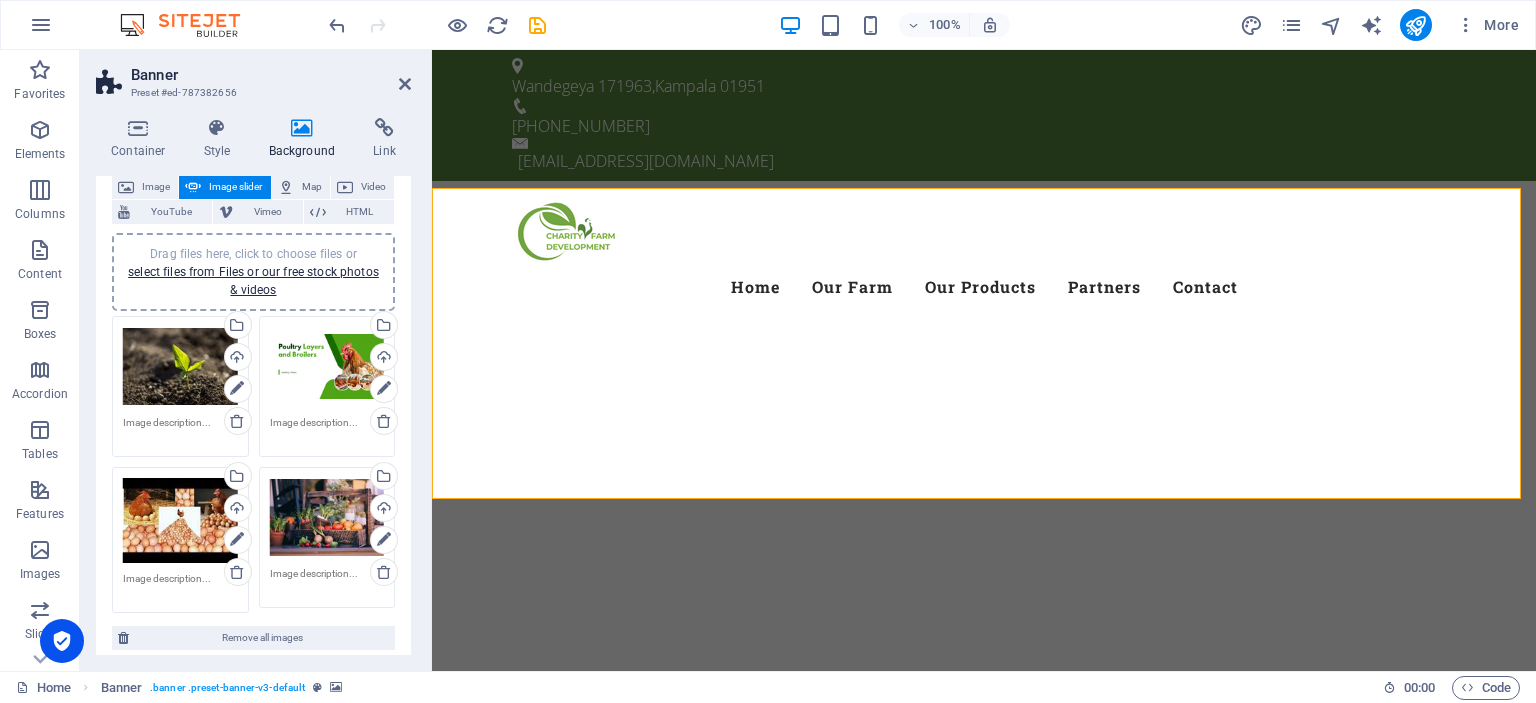 click on "Drag files here, click to choose files or select files from Files or our free stock photos & videos" at bounding box center (327, 518) 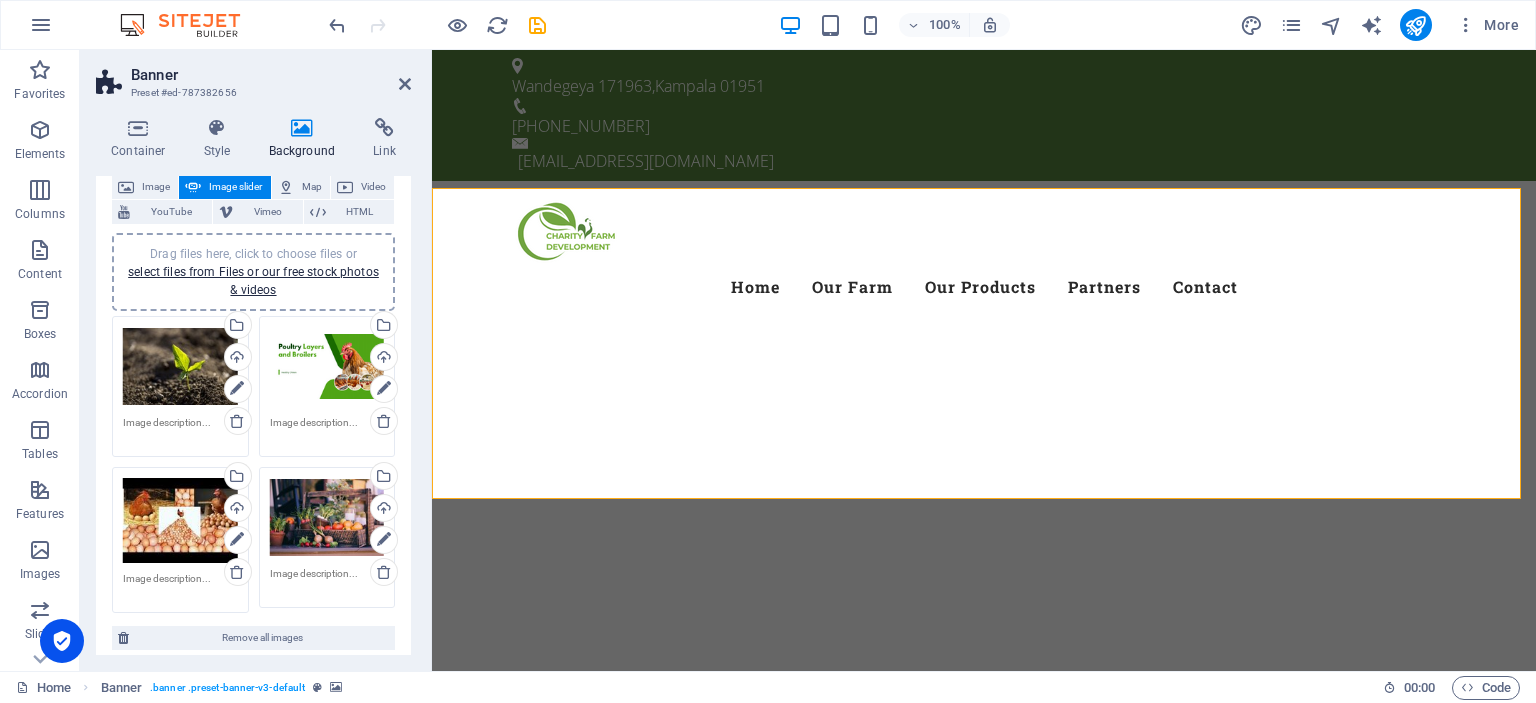 click on "Charity Farm Development LTD Home Favorites Elements Columns Content Boxes Accordion Tables Features Images Slider Header Footer Forms Marketing Collections Banner Preset #ed-787382656
Container Style Background Link Size Height Default px rem % vh vw Min. height 50 None px rem % vh vw Width Default px rem % em vh vw Min. width None px rem % vh vw Content width Default Custom width Width Default px rem % em vh vw Min. width None px rem % vh vw Default padding Custom spacing Default content width and padding can be changed under Design. Edit design Layout (Flexbox) Alignment Determines the flex direction. Default Main axis Determine how elements should behave along the main axis inside this container (justify content). Default Side axis Control the vertical direction of the element inside of the container (align items). Default Wrap Default On Off Fill Default Accessibility Role None Alert Article Banner Comment %" at bounding box center [768, 351] 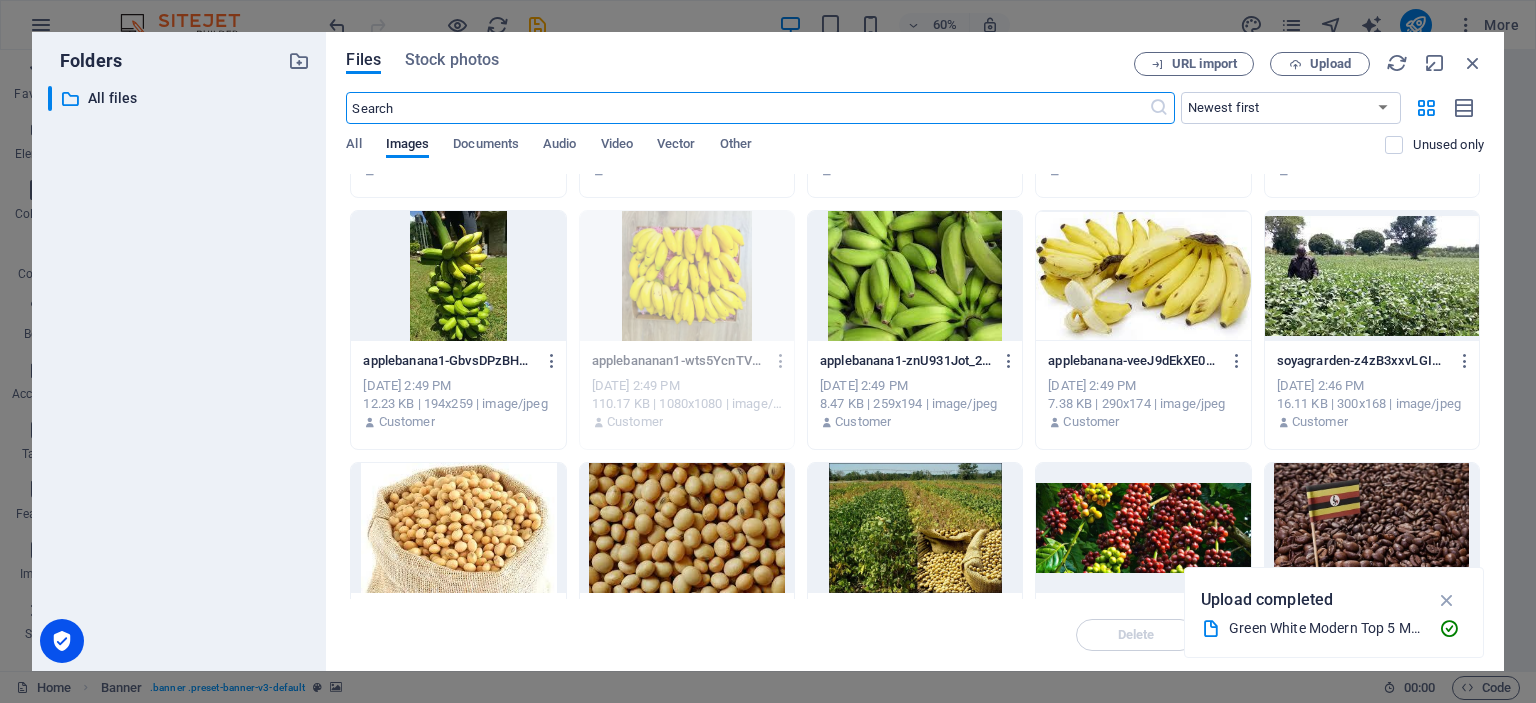 scroll, scrollTop: 492, scrollLeft: 0, axis: vertical 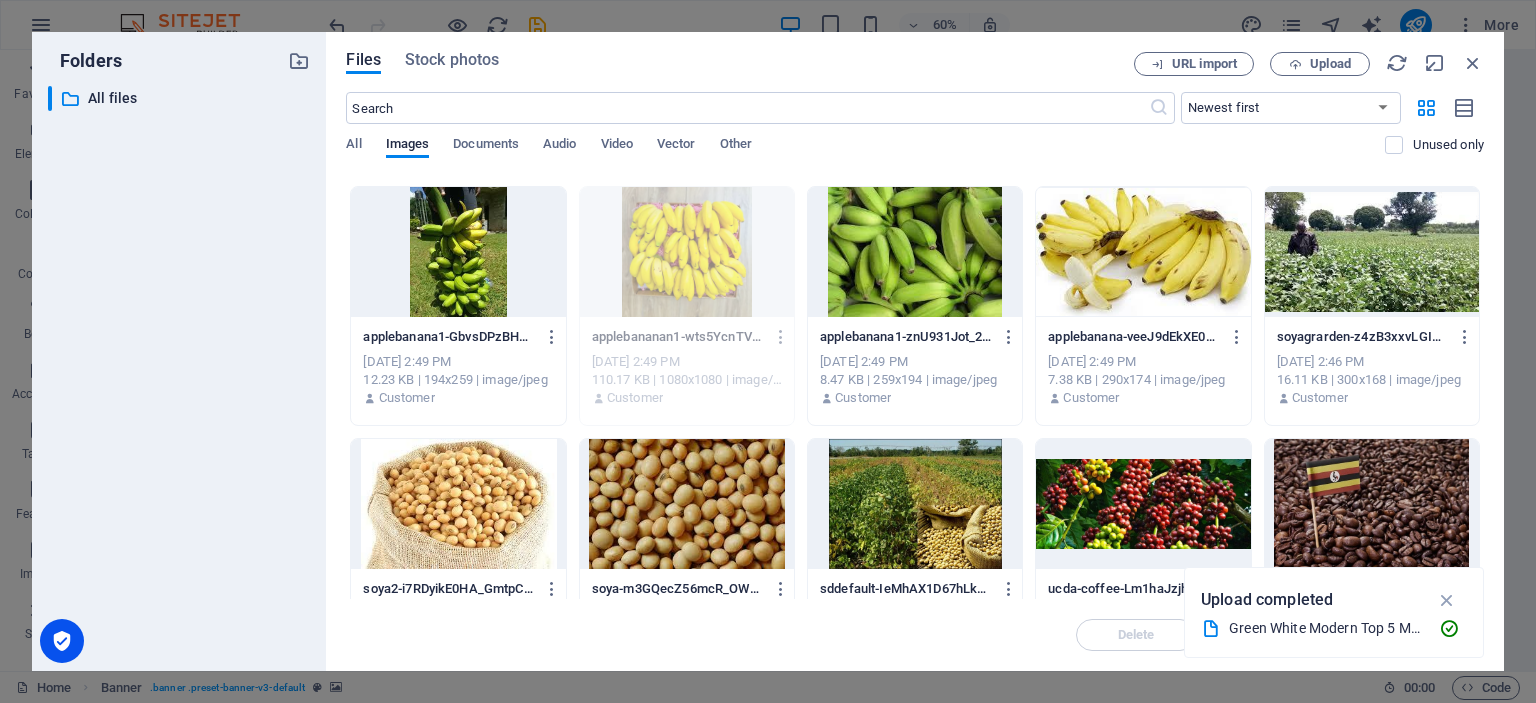 click at bounding box center (1143, 504) 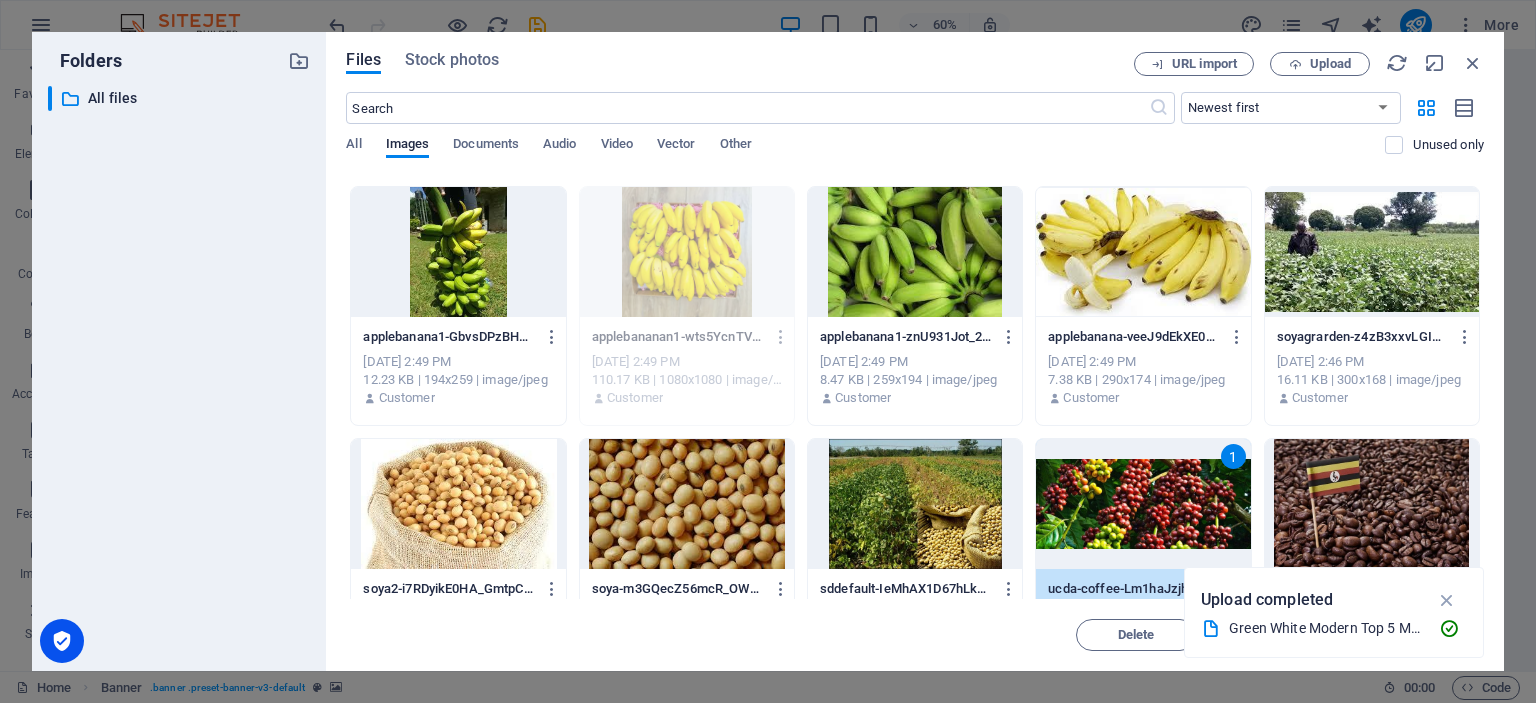 click on "1" at bounding box center (1143, 504) 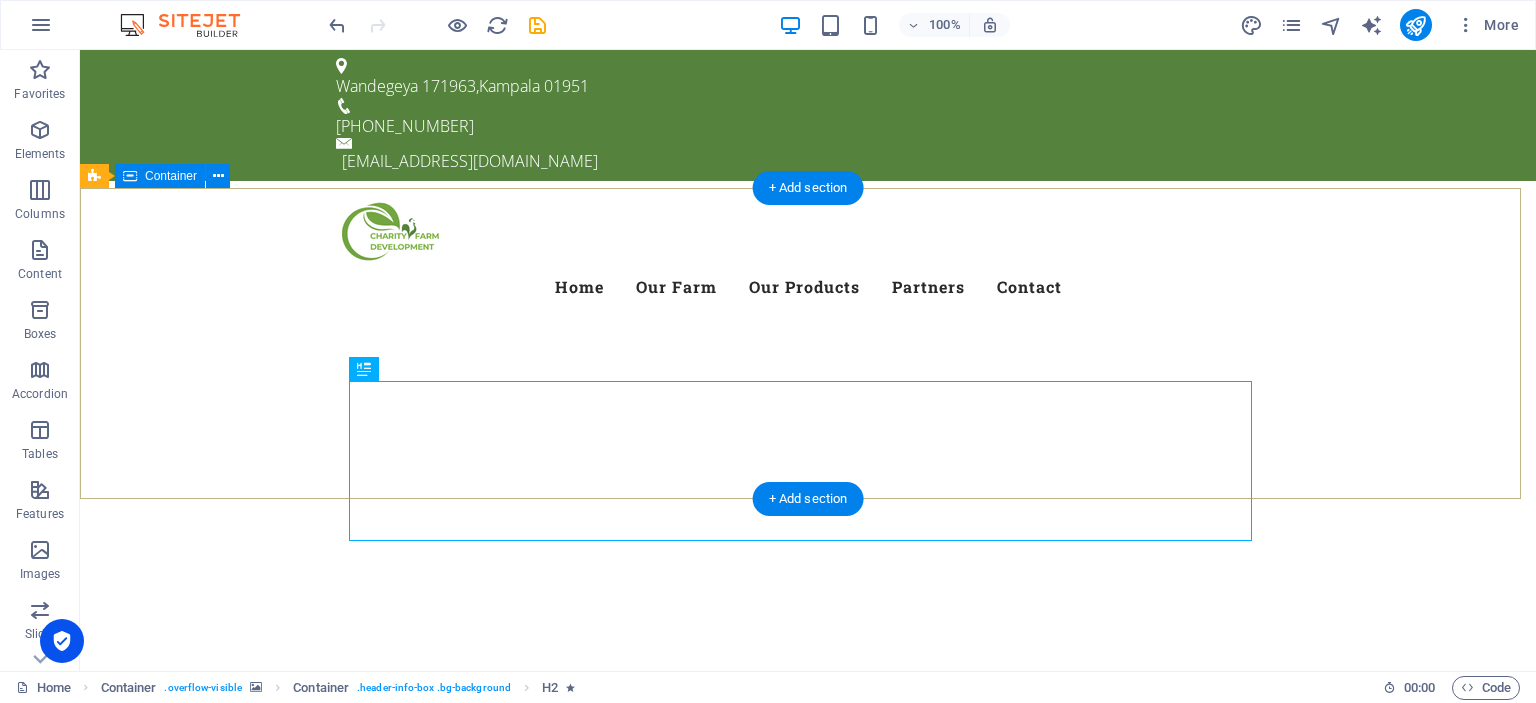 click at bounding box center [808, 718] 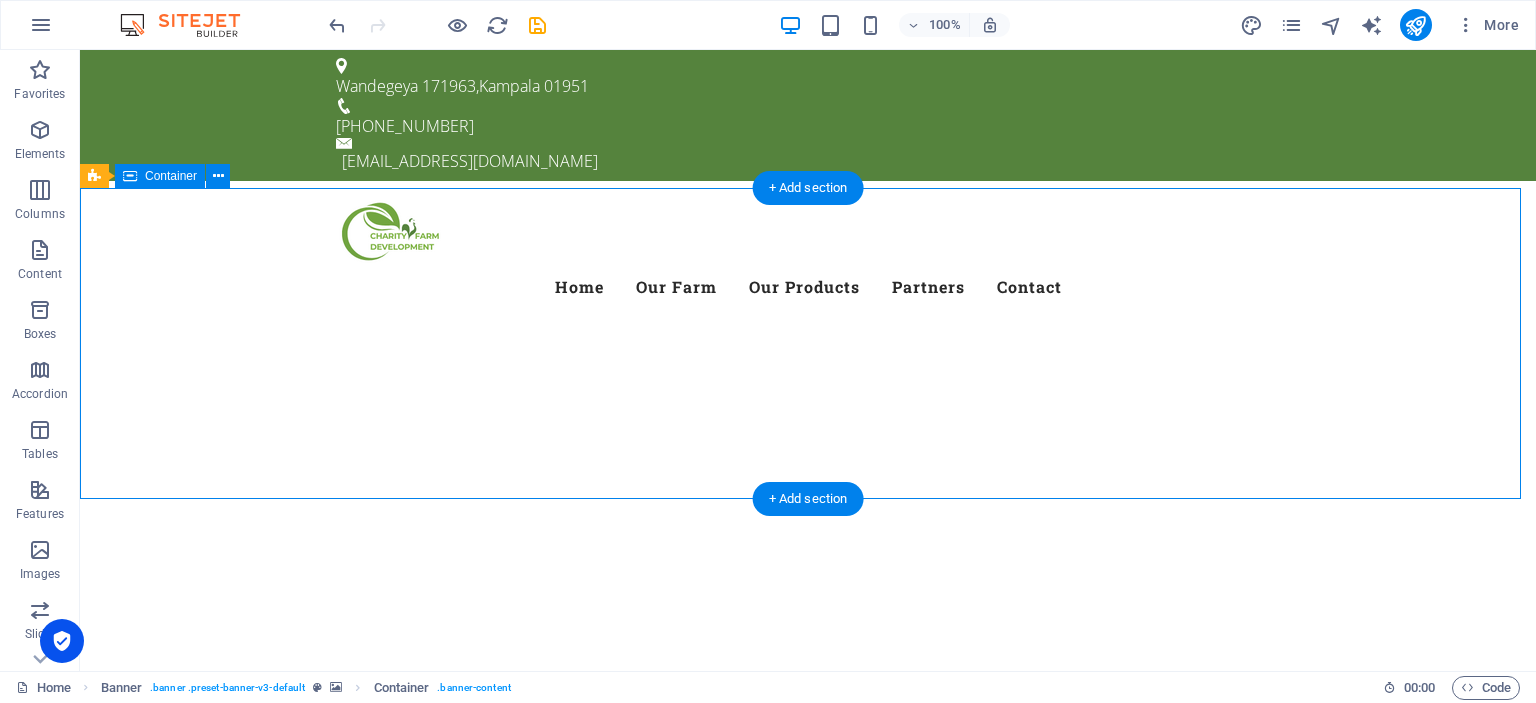 click at bounding box center (808, 718) 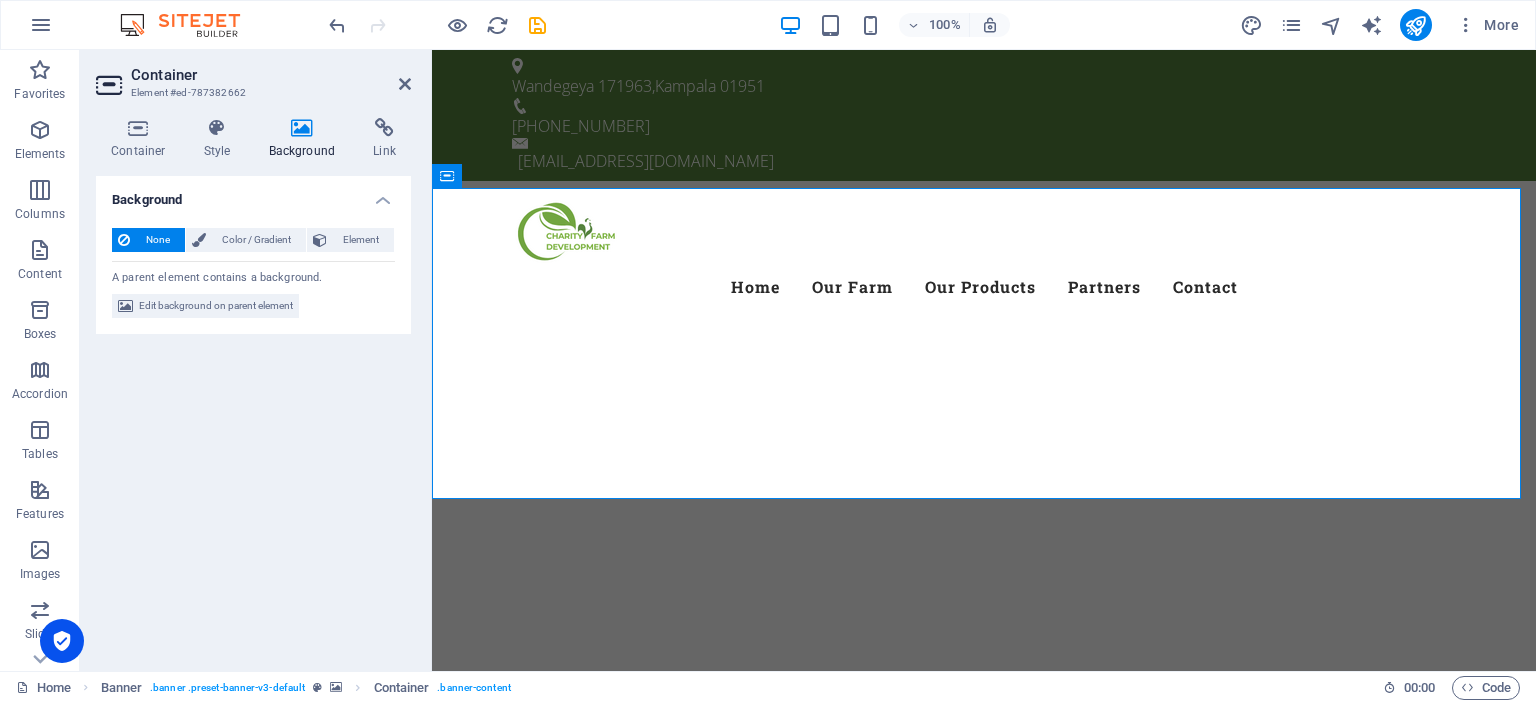 click at bounding box center [302, 128] 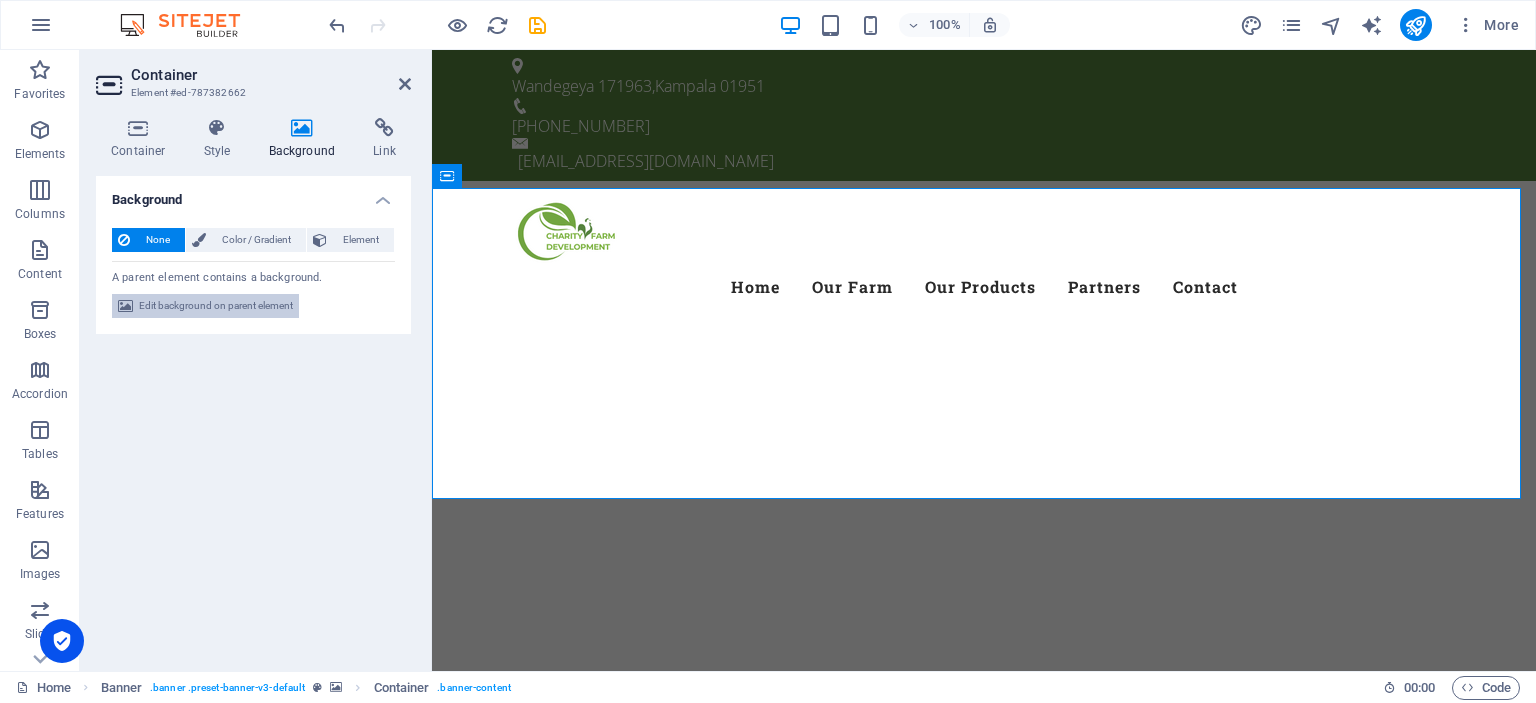 click on "Edit background on parent element" at bounding box center [216, 306] 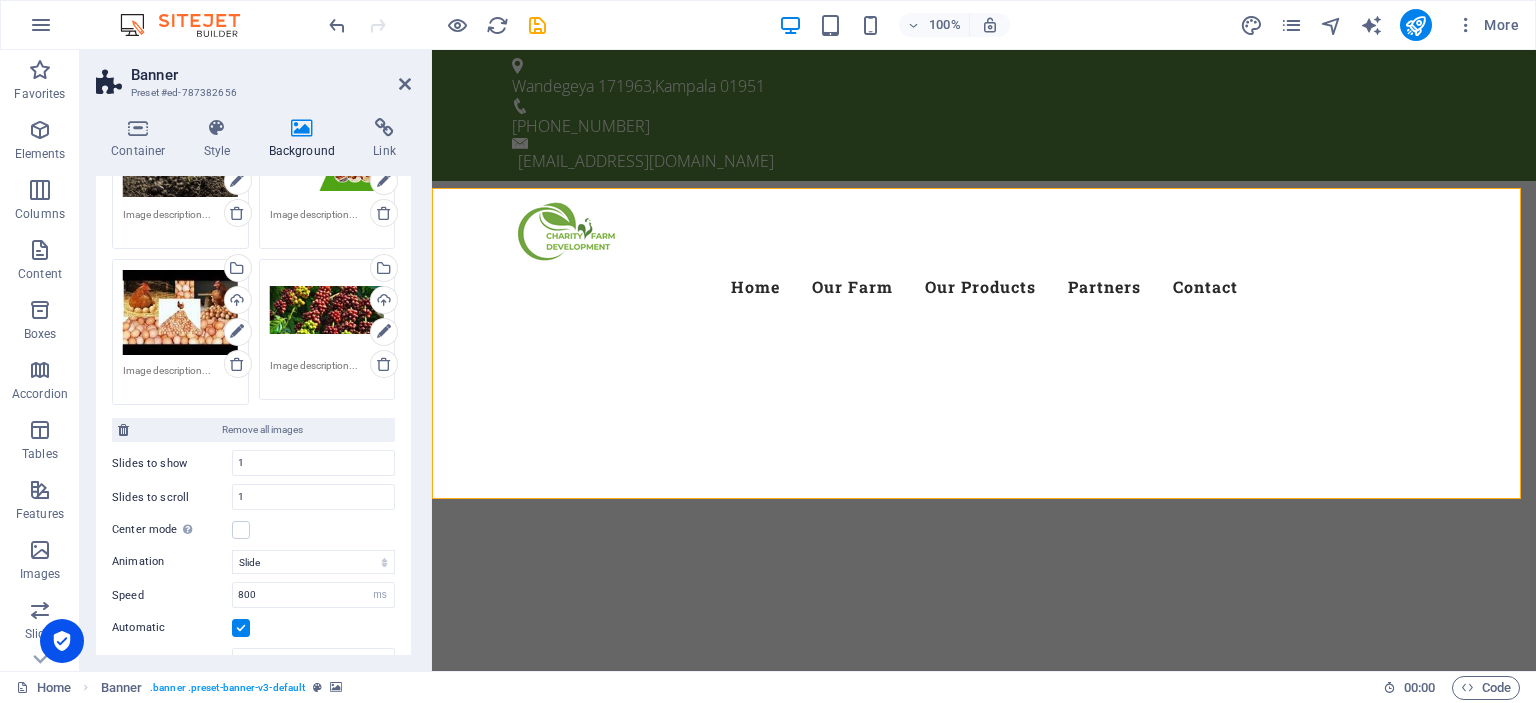 scroll, scrollTop: 0, scrollLeft: 0, axis: both 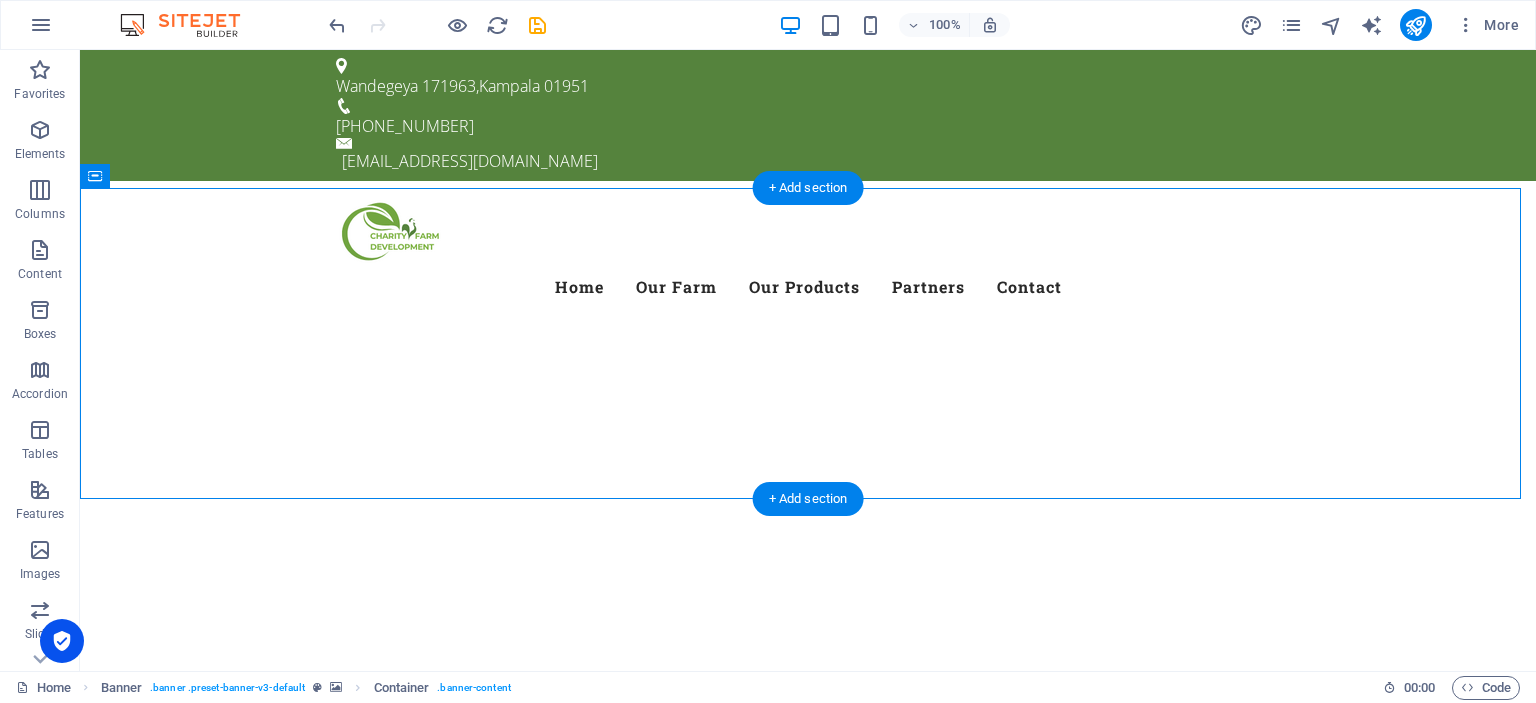 drag, startPoint x: 422, startPoint y: 242, endPoint x: 1033, endPoint y: 215, distance: 611.59625 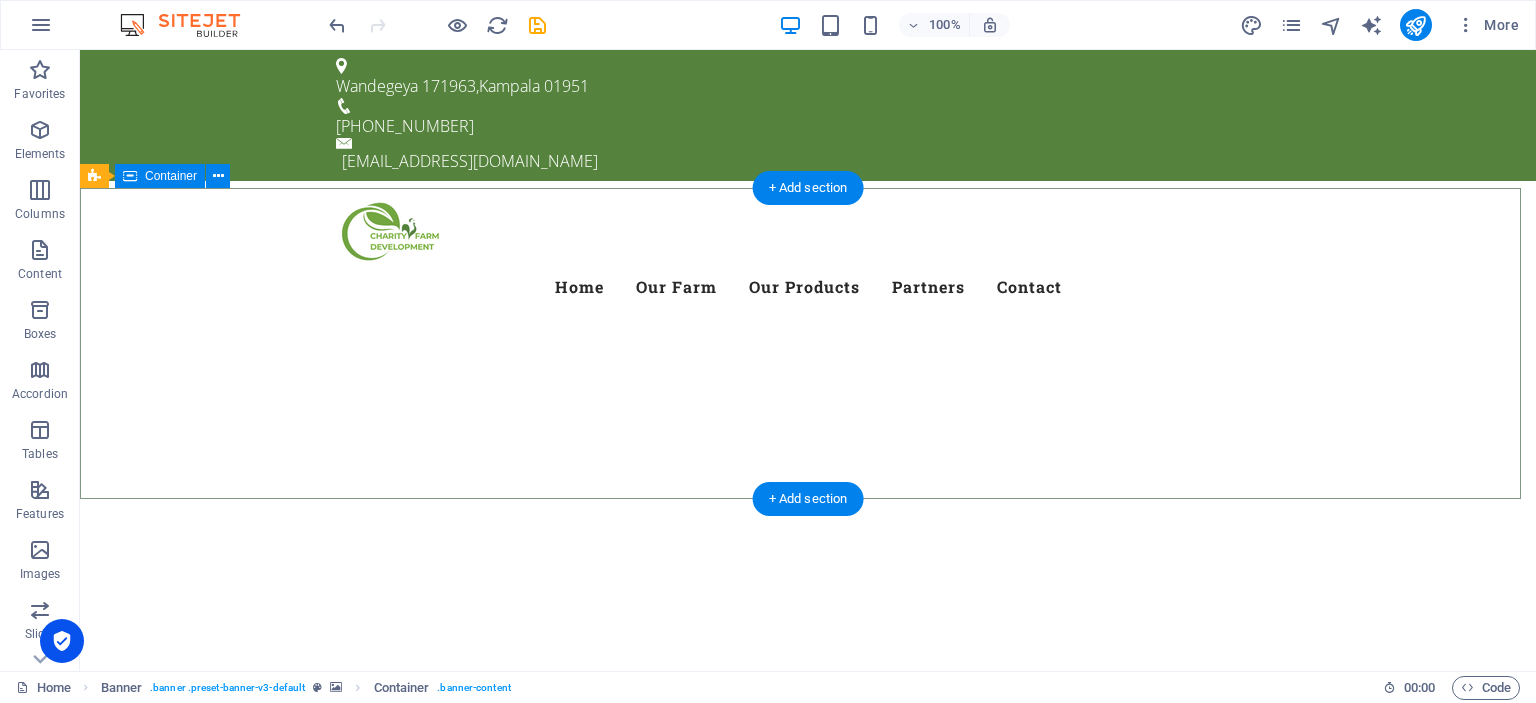 click at bounding box center [808, 718] 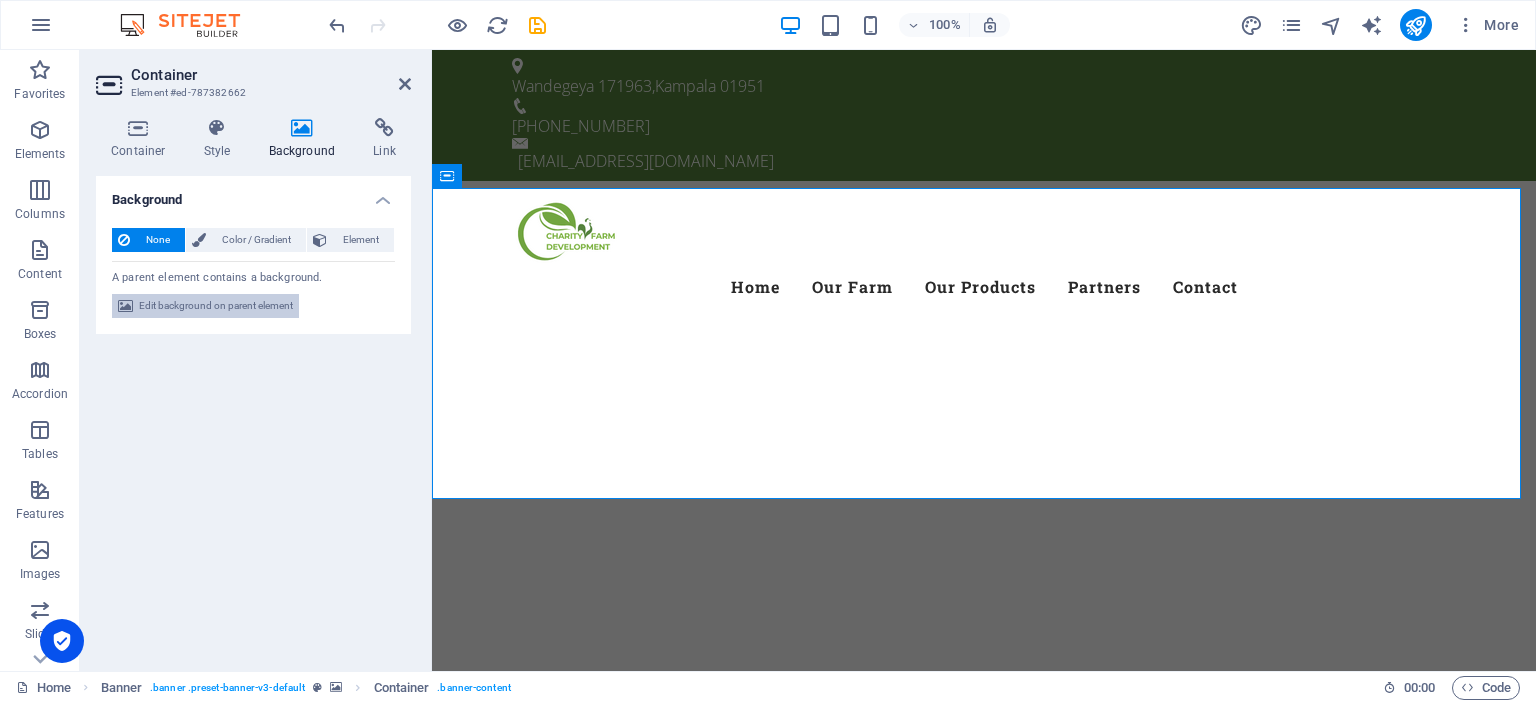 click on "Edit background on parent element" at bounding box center [216, 306] 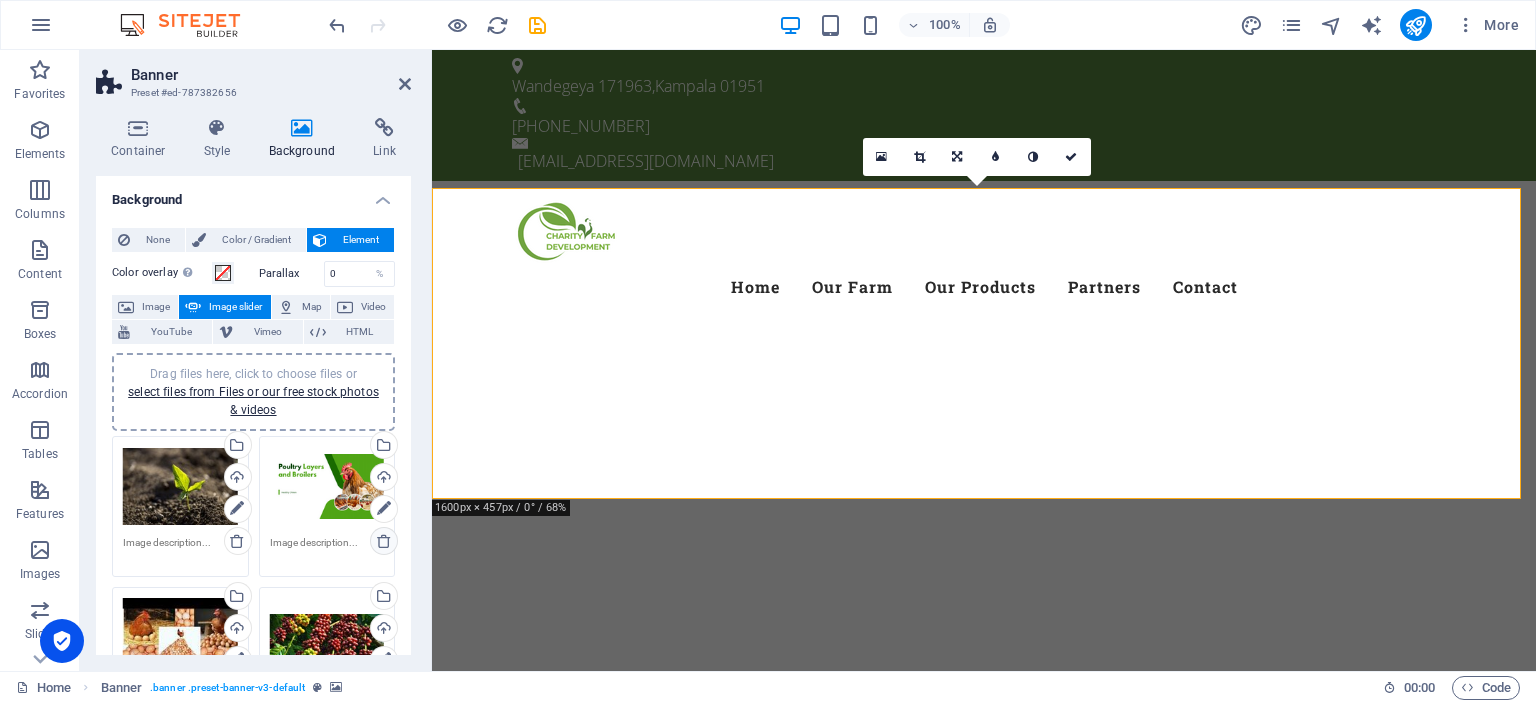 click at bounding box center (384, 541) 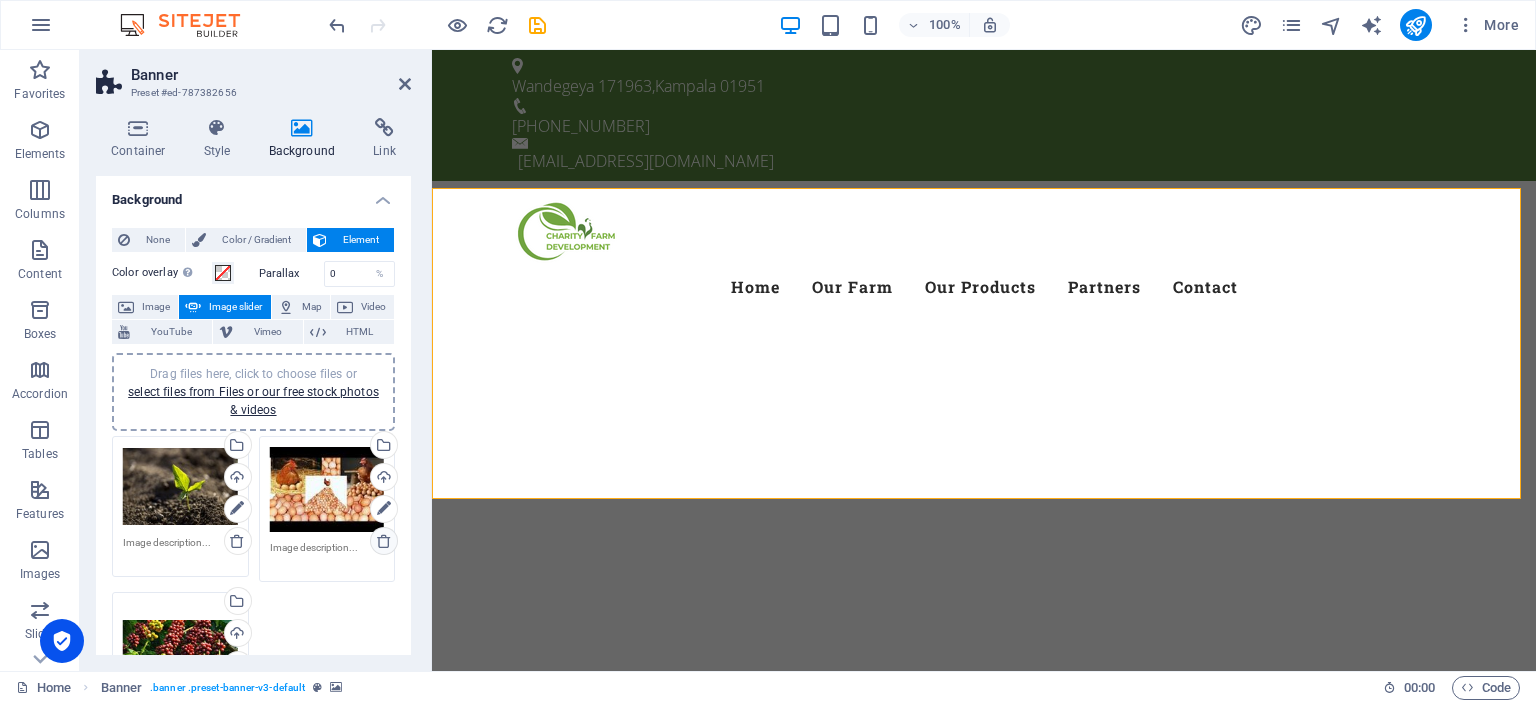 click at bounding box center [384, 541] 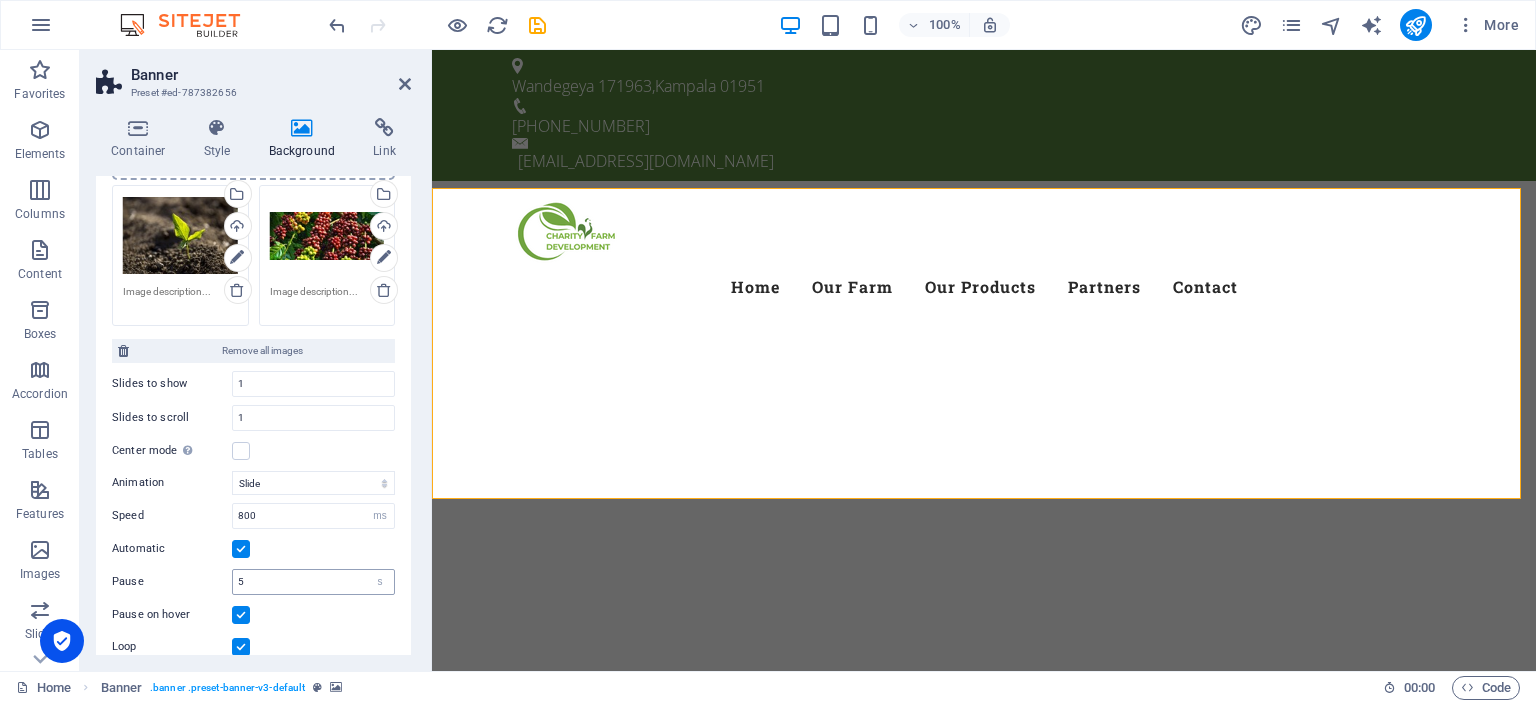 scroll, scrollTop: 363, scrollLeft: 0, axis: vertical 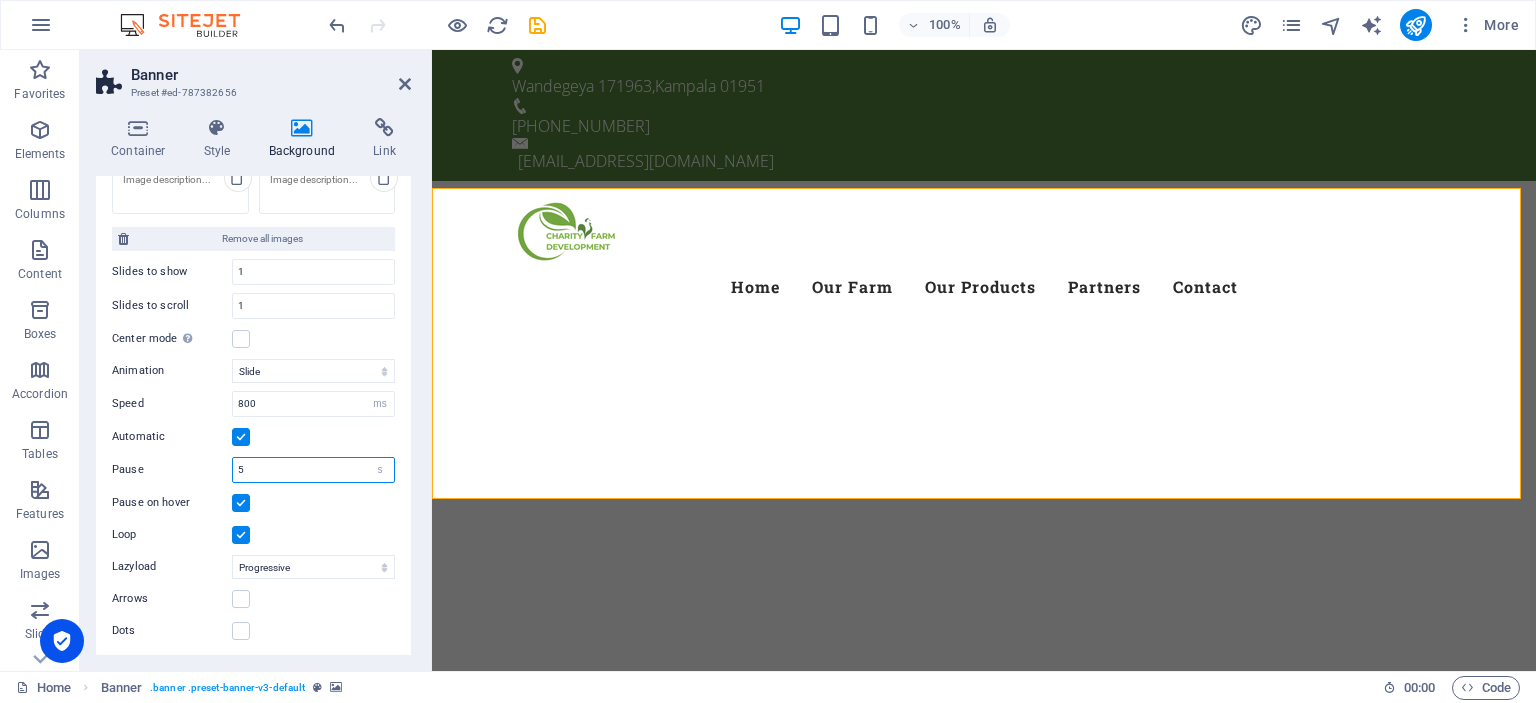 click on "5" at bounding box center (313, 470) 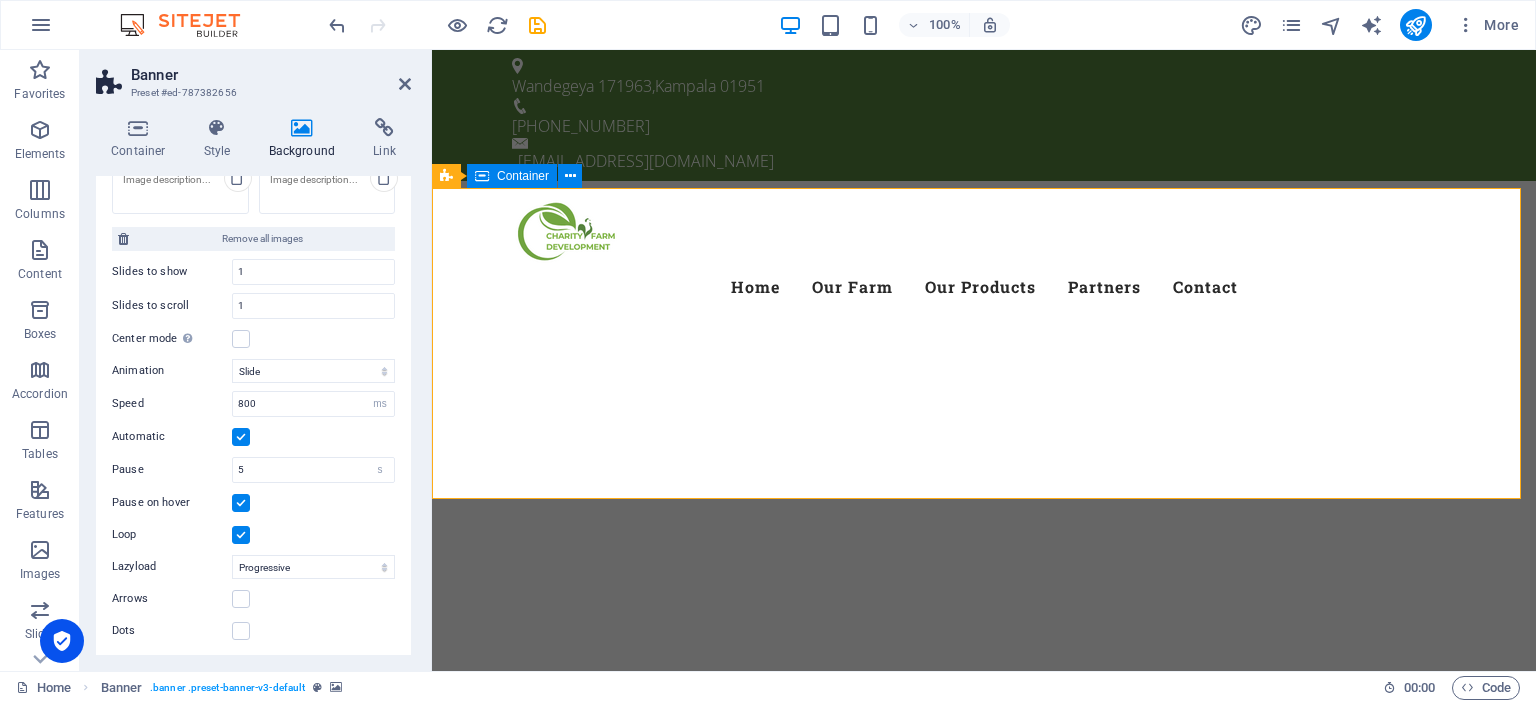 click at bounding box center [984, 718] 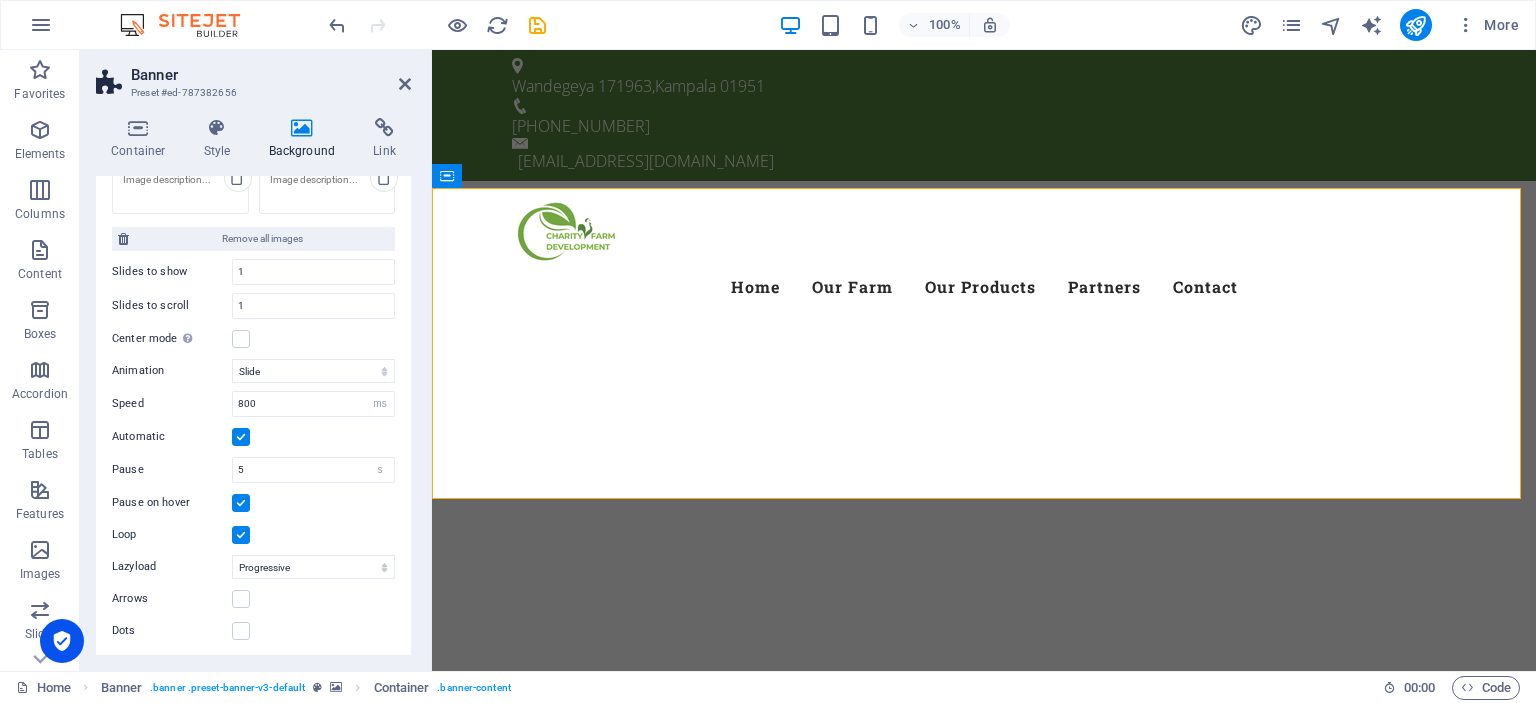 click at bounding box center (984, 1046) 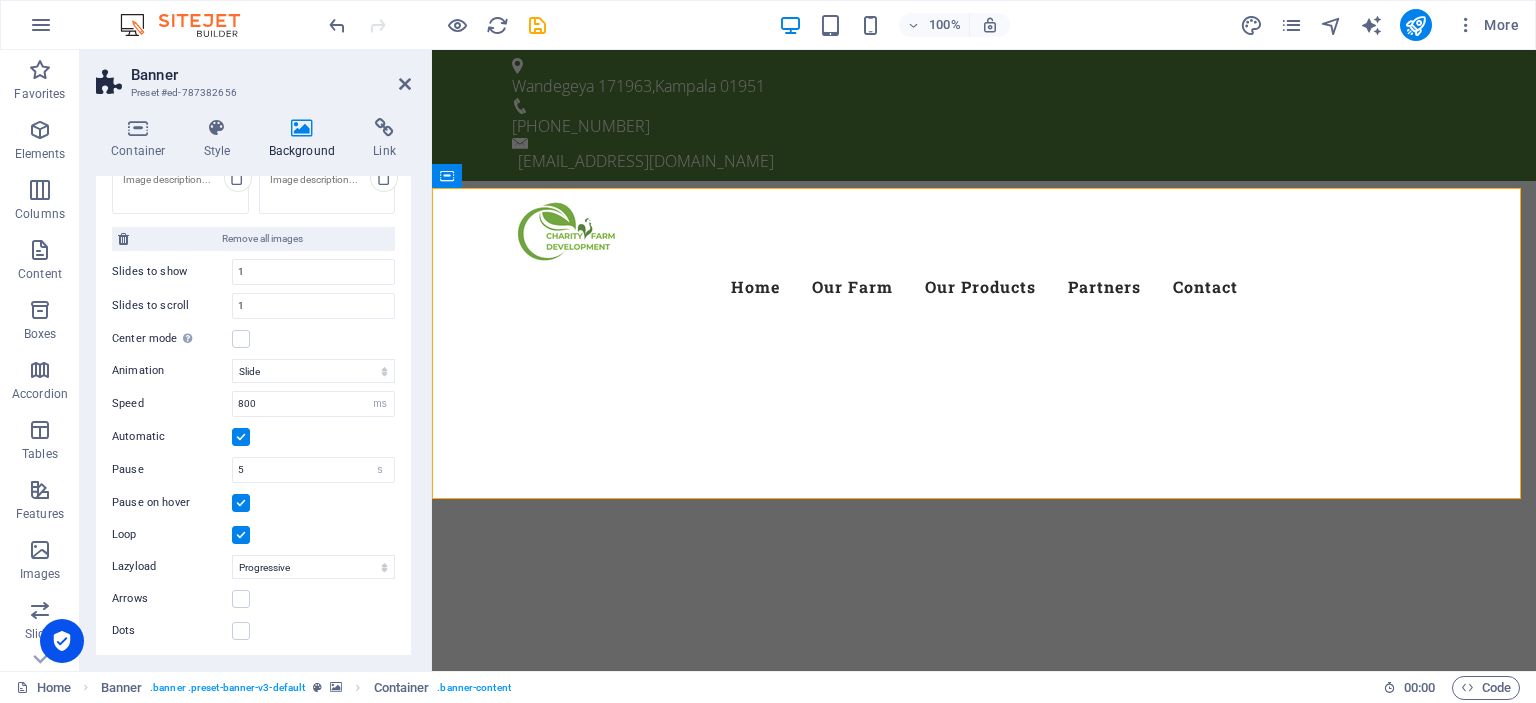 click at bounding box center [984, 1046] 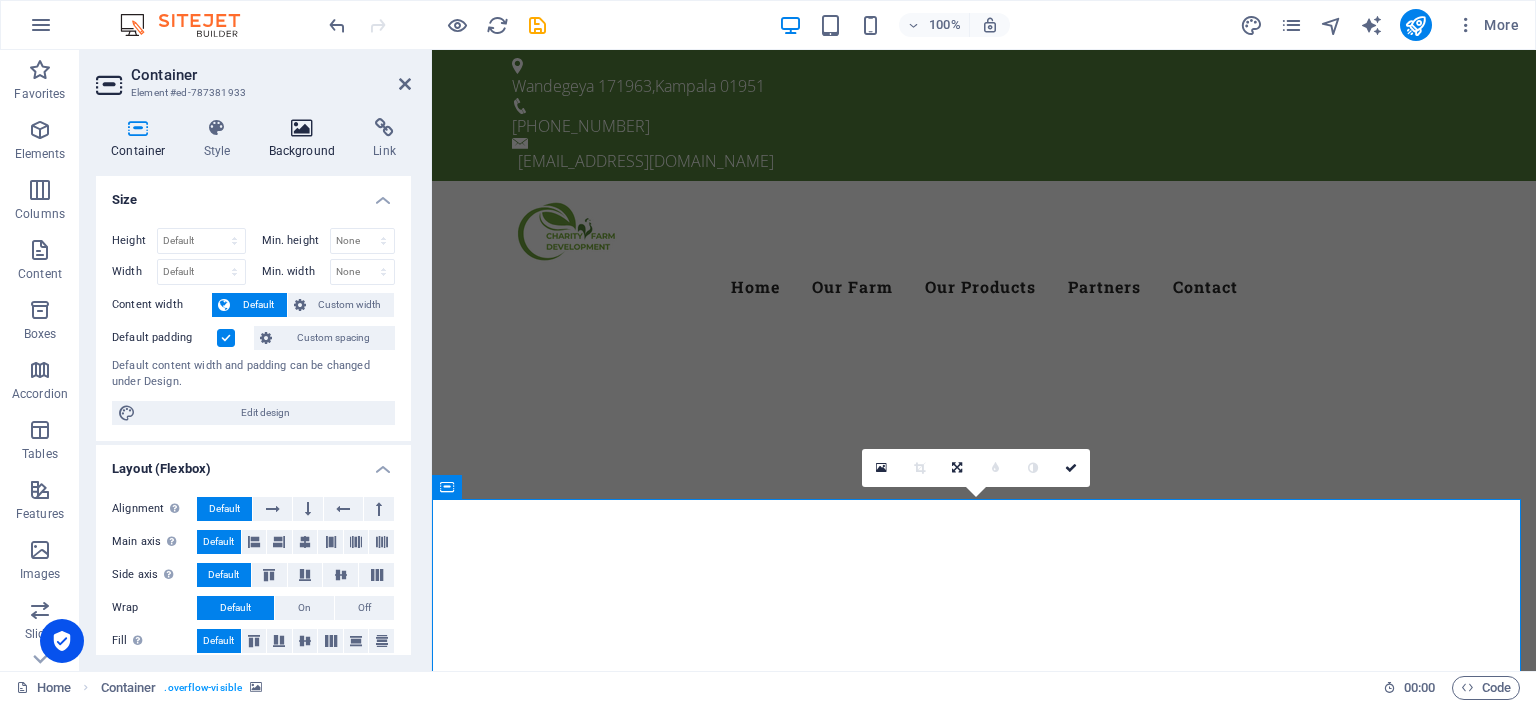 click at bounding box center (302, 128) 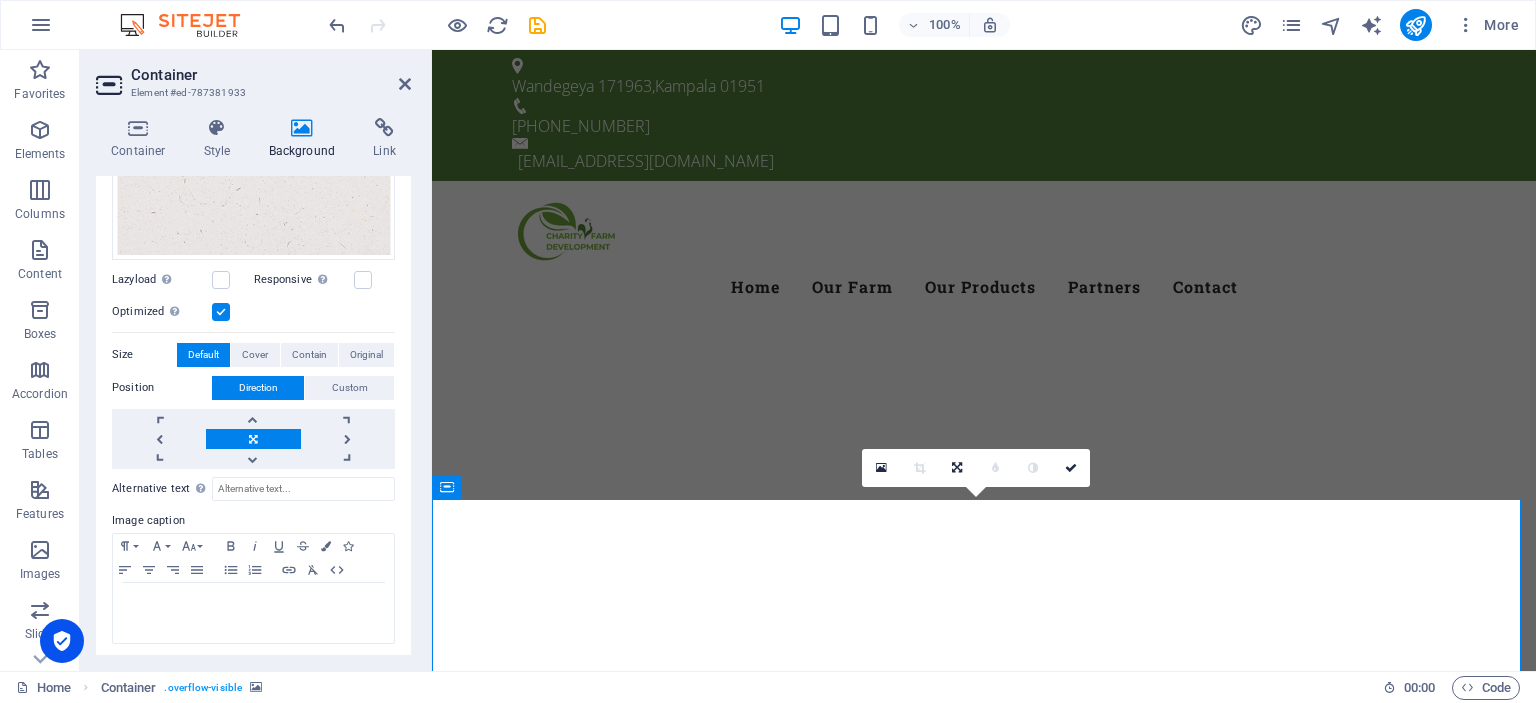 scroll, scrollTop: 0, scrollLeft: 0, axis: both 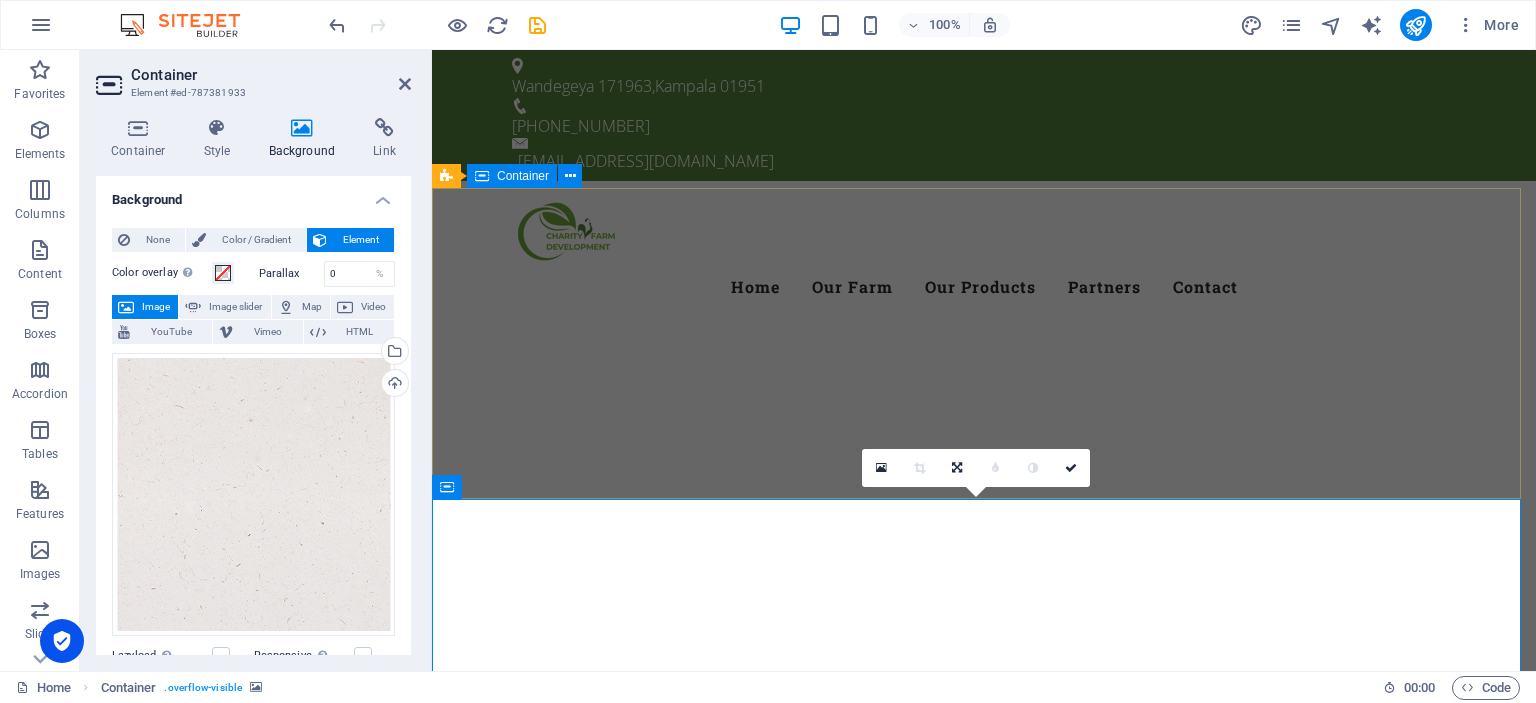click at bounding box center [984, 718] 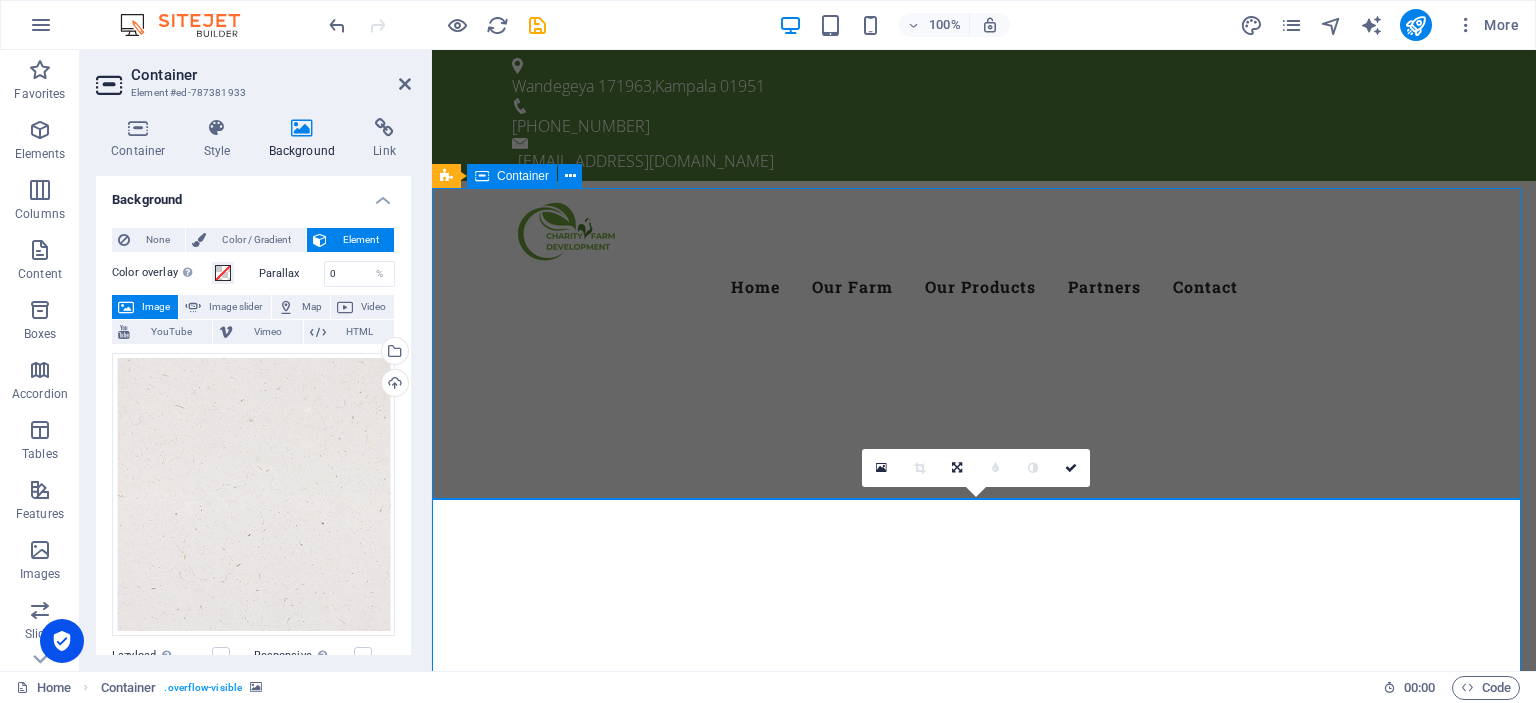click at bounding box center [984, 718] 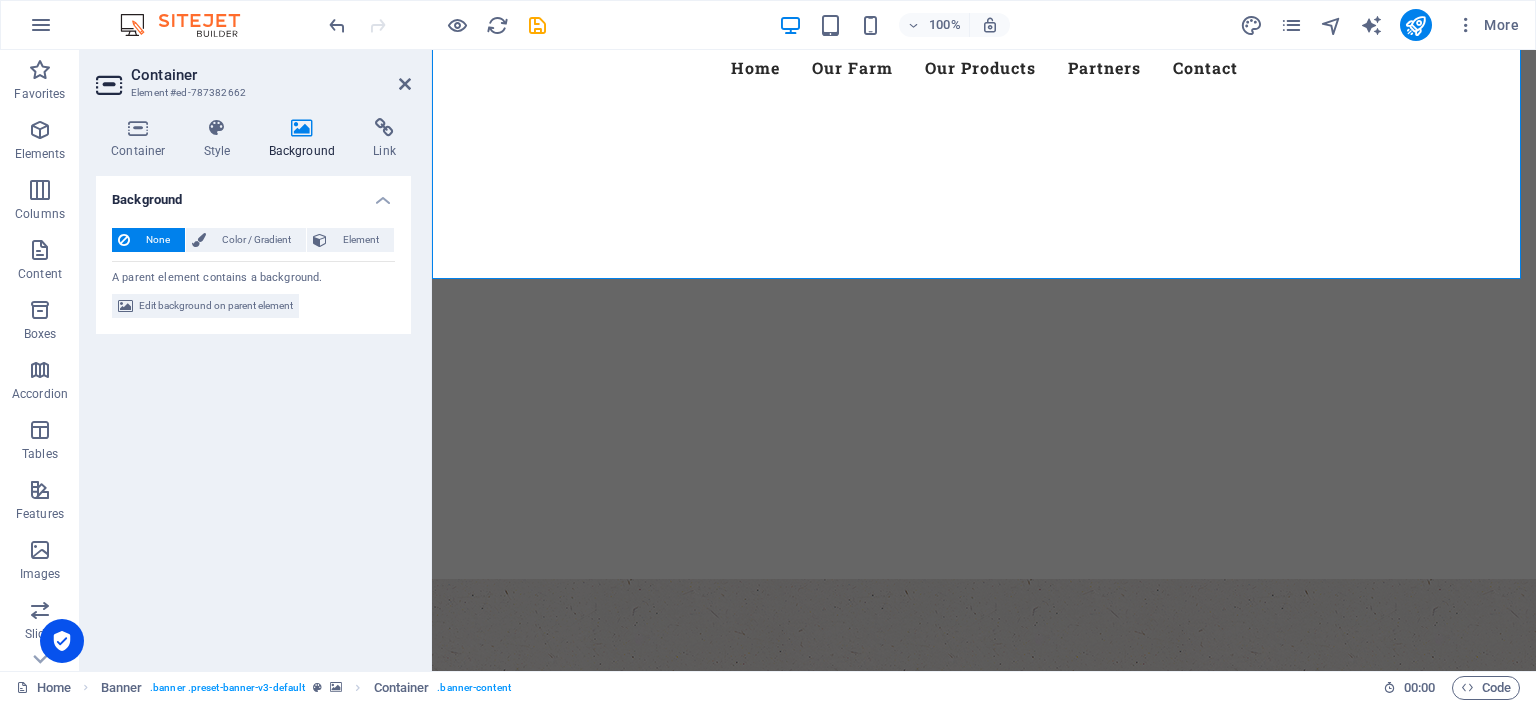 scroll, scrollTop: 220, scrollLeft: 0, axis: vertical 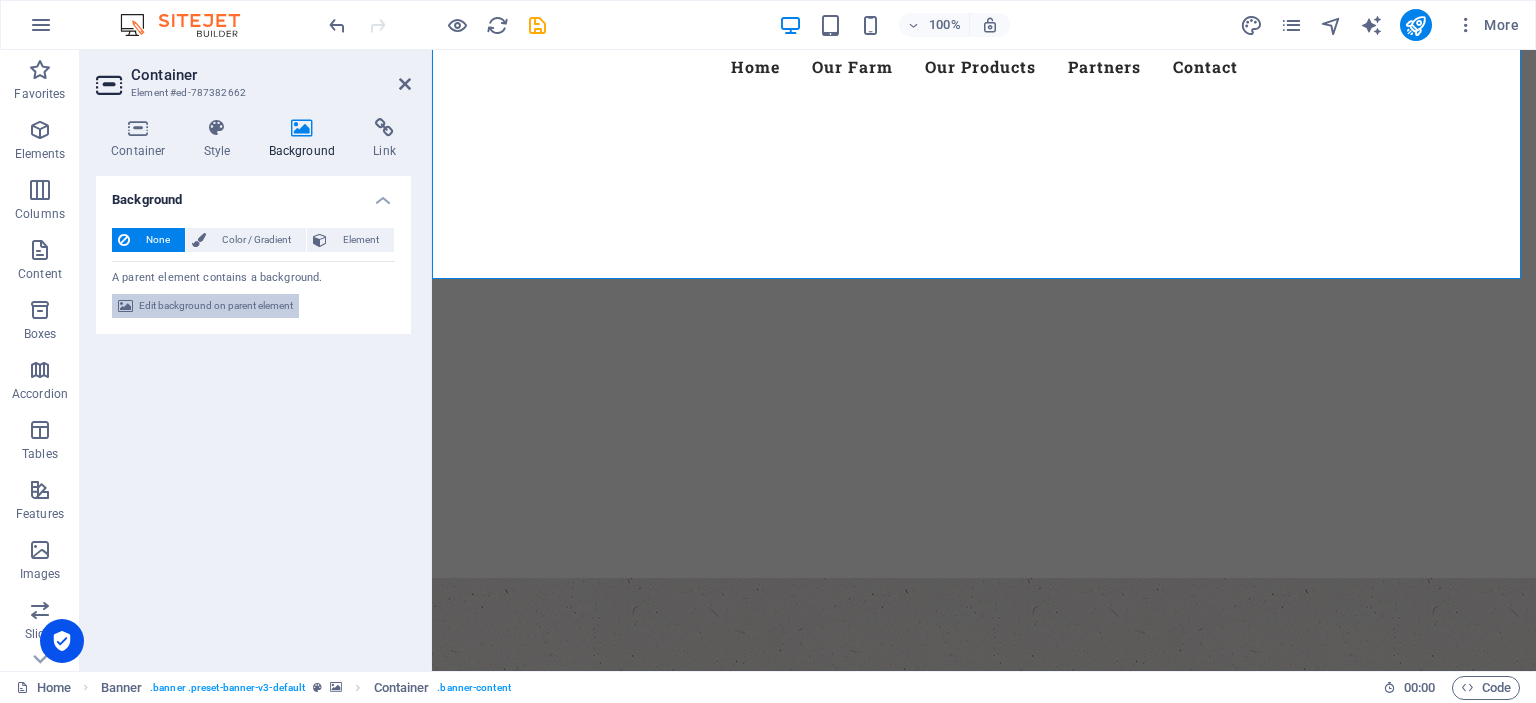 click on "Edit background on parent element" at bounding box center (216, 306) 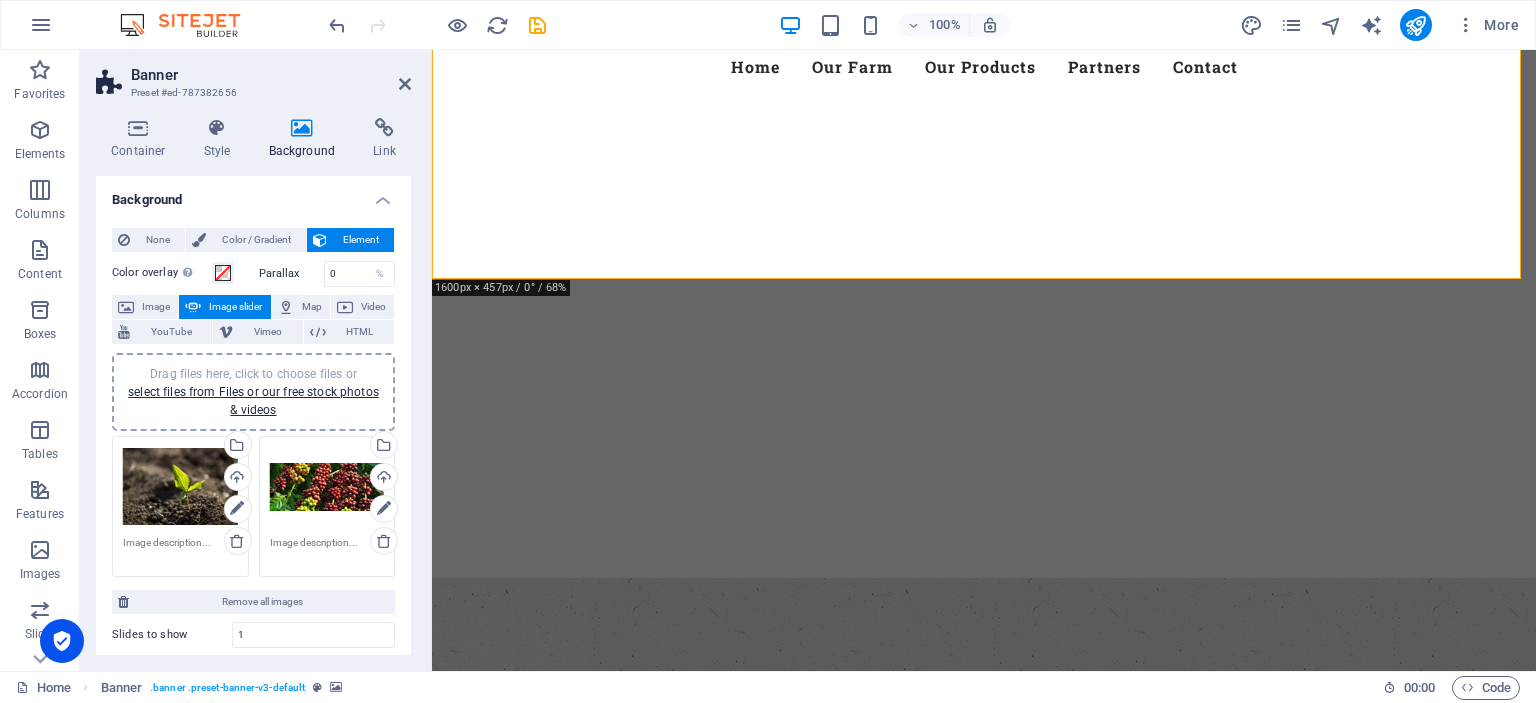 click on "Drag files here, click to choose files or select files from Files or our free stock photos & videos" at bounding box center (180, 487) 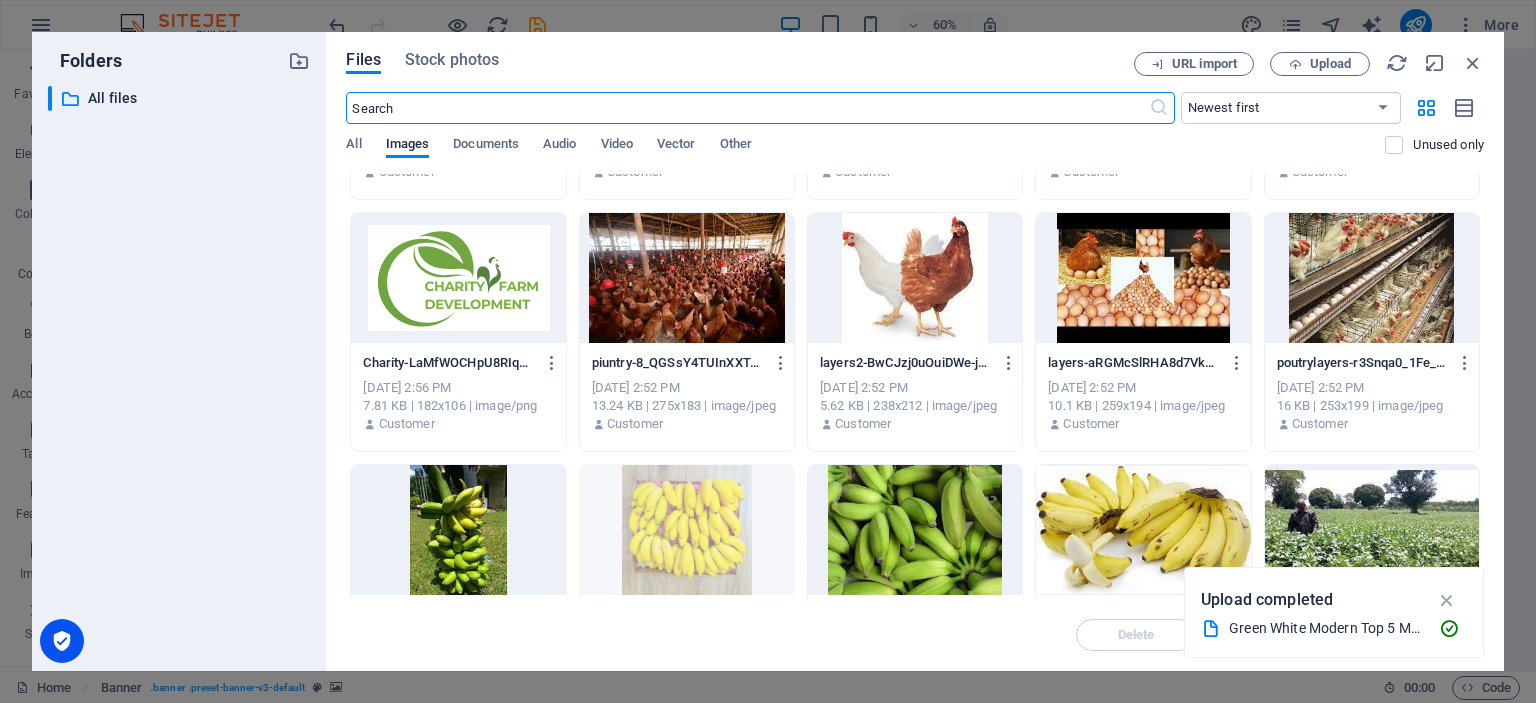 scroll, scrollTop: 408, scrollLeft: 0, axis: vertical 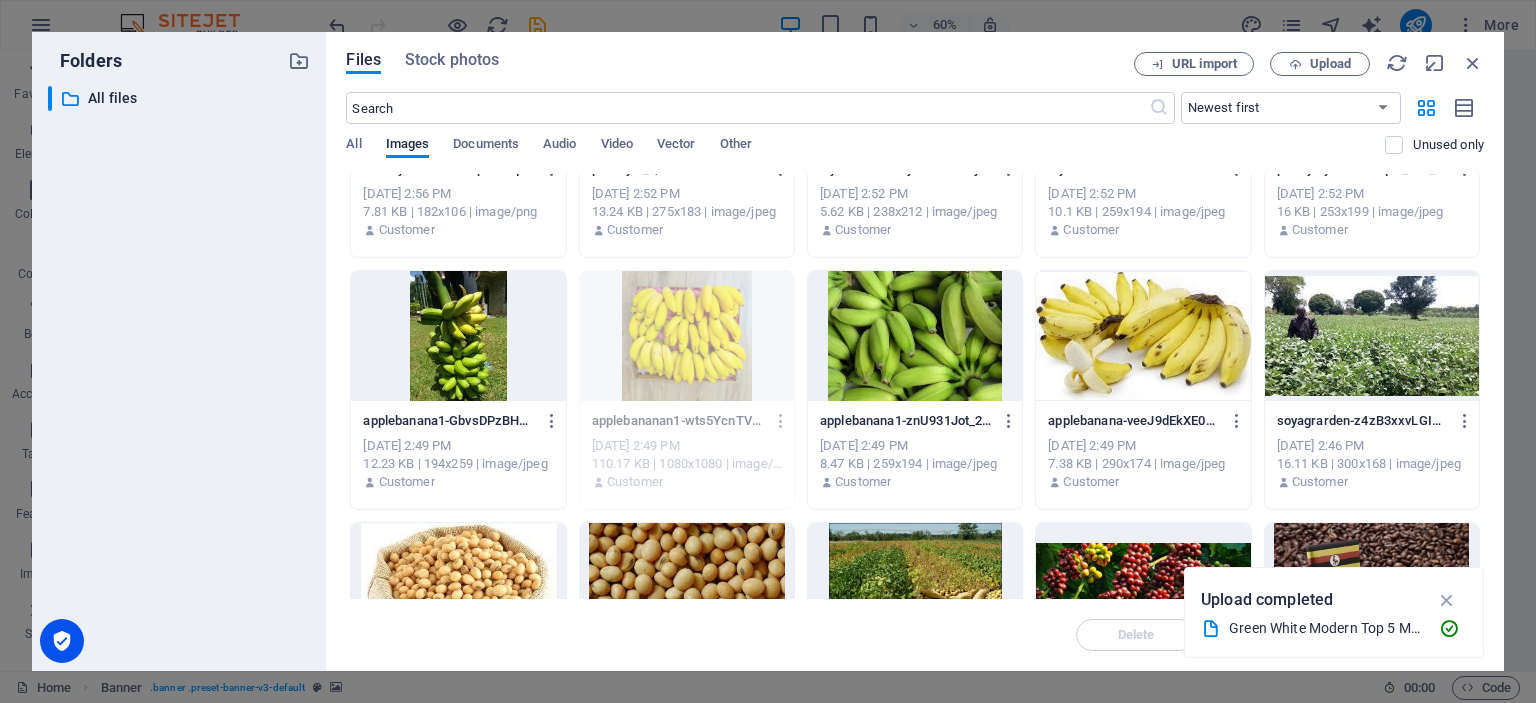click at bounding box center [1143, 336] 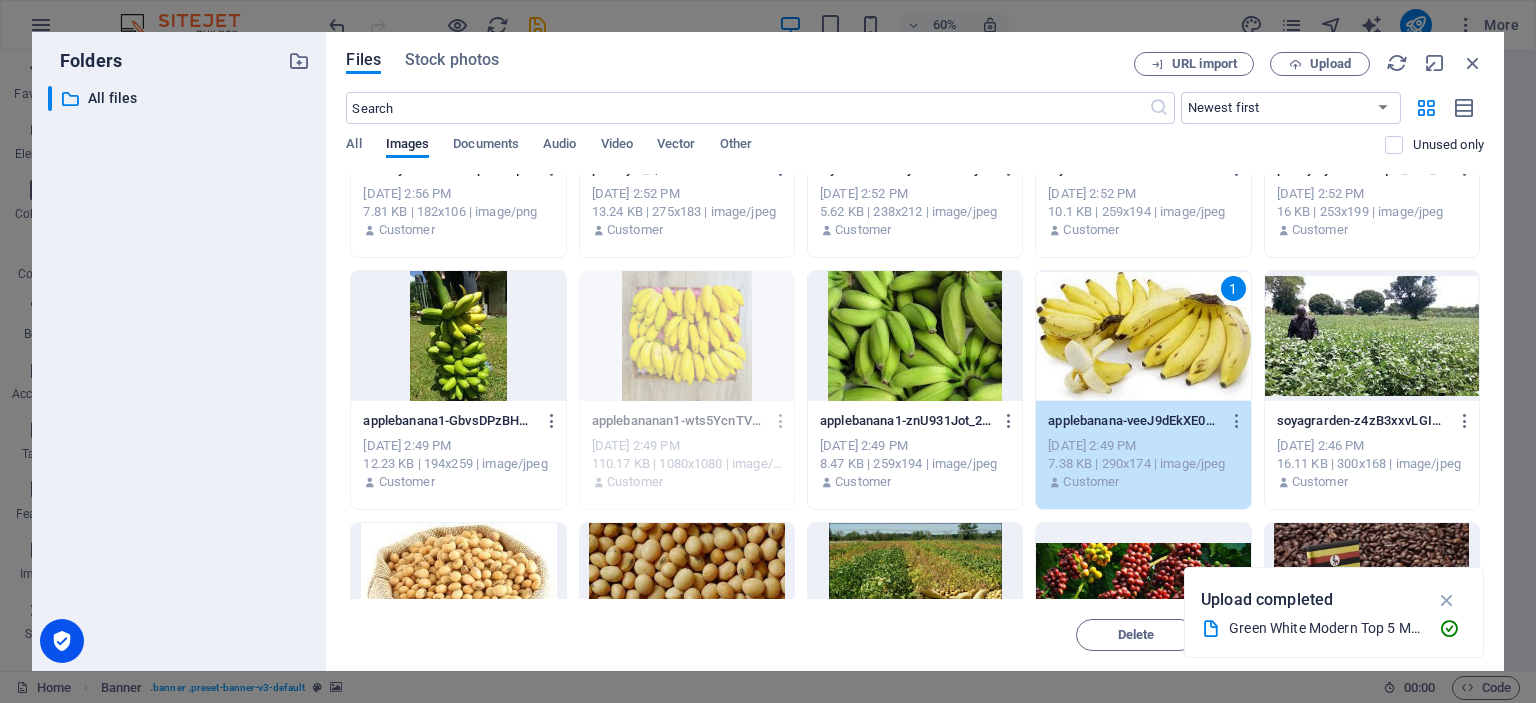 click on "1" at bounding box center [1143, 336] 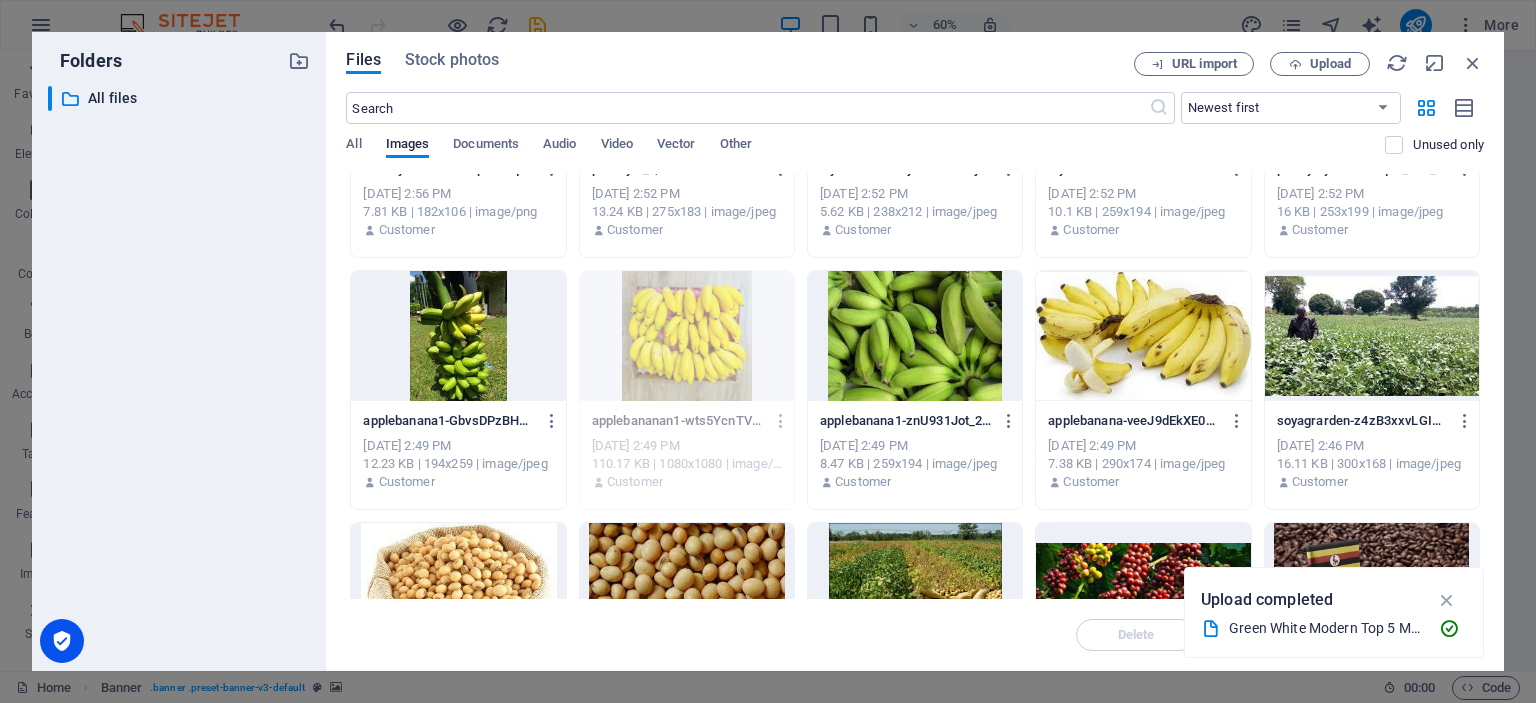 click at bounding box center (1143, 336) 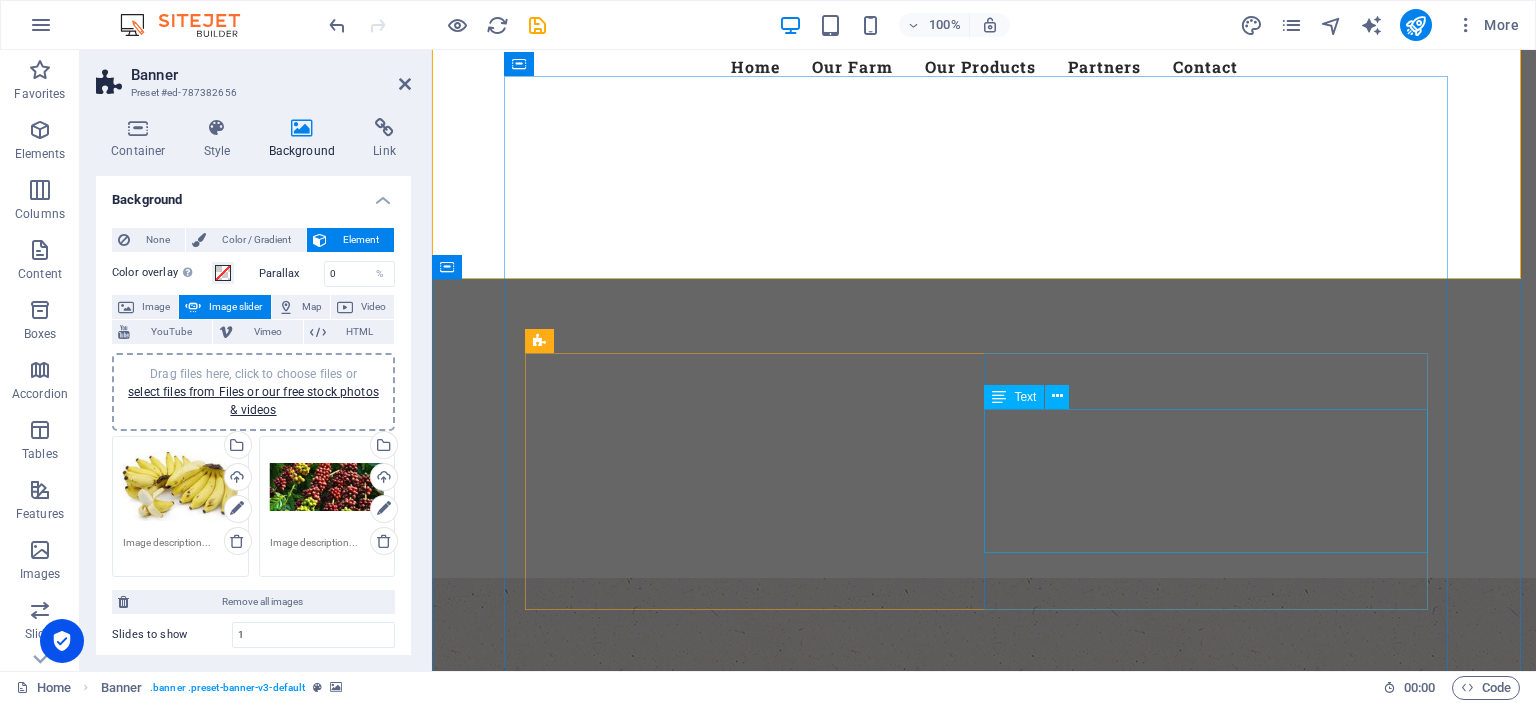 scroll, scrollTop: 0, scrollLeft: 0, axis: both 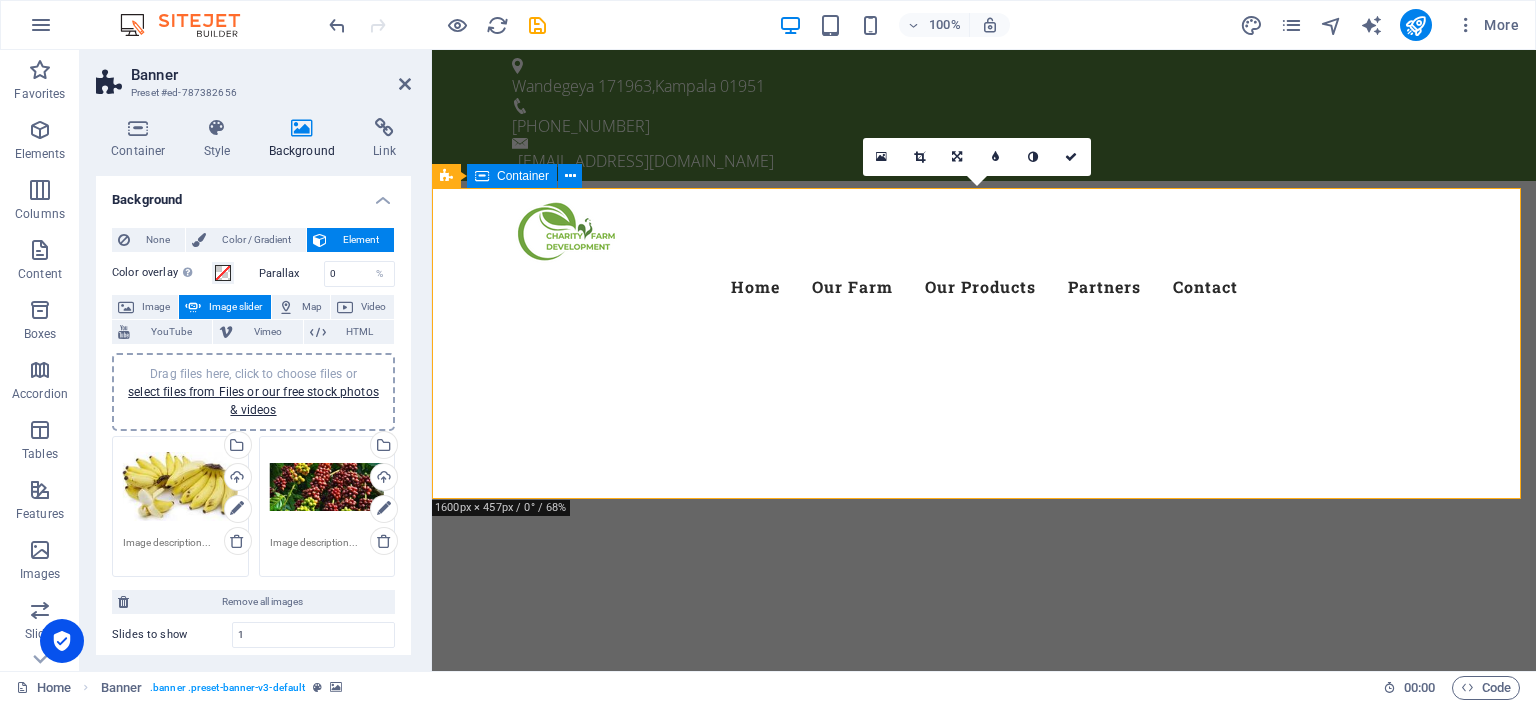 click at bounding box center [984, 718] 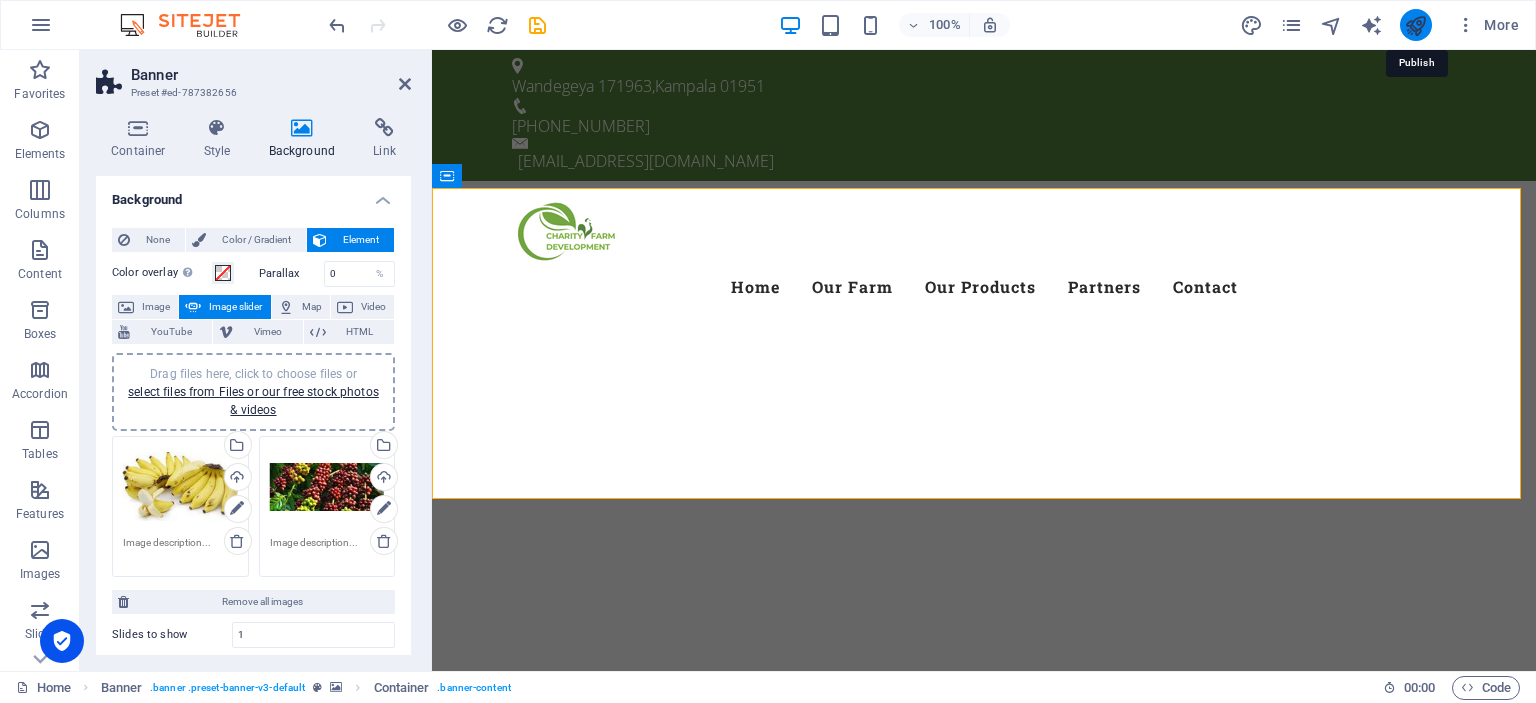 click at bounding box center [1415, 25] 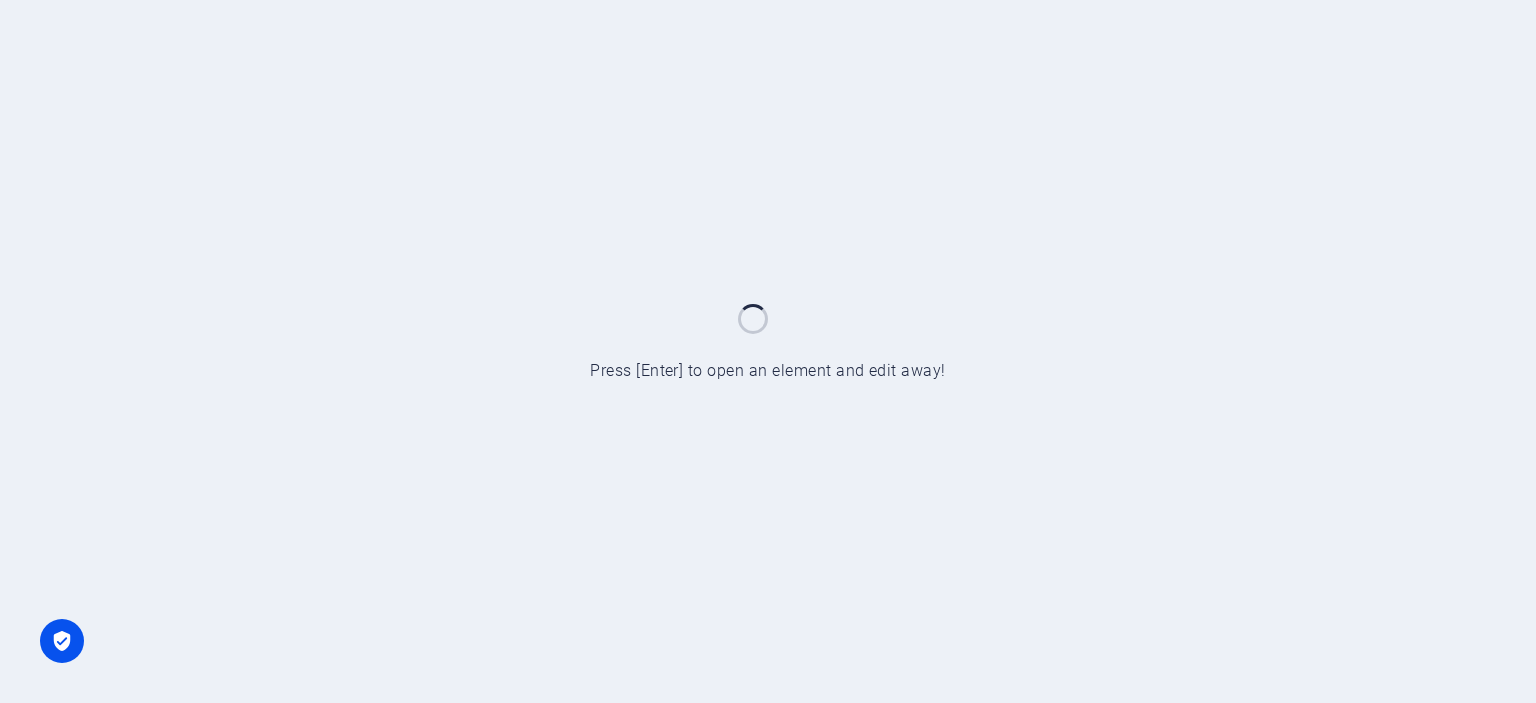 scroll, scrollTop: 0, scrollLeft: 0, axis: both 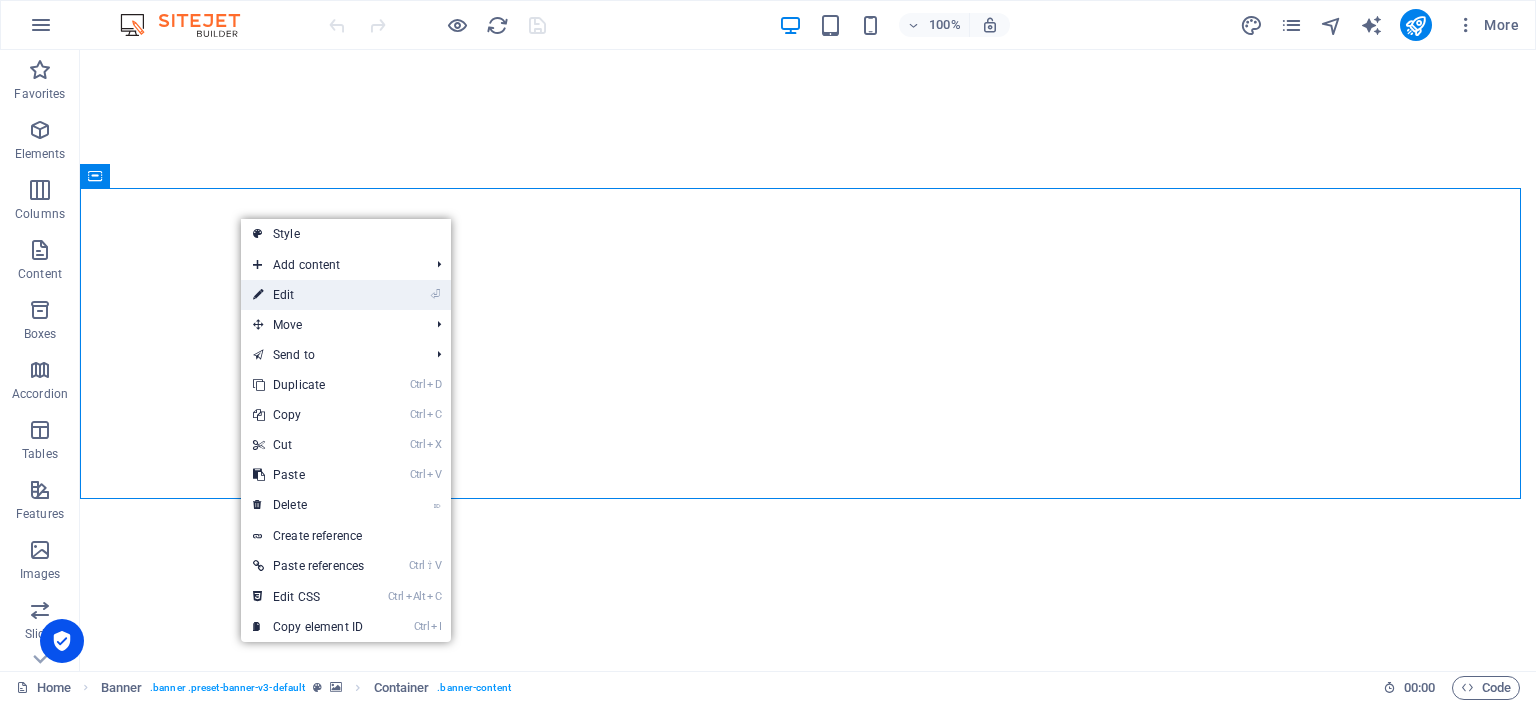 click on "⏎  Edit" at bounding box center [308, 295] 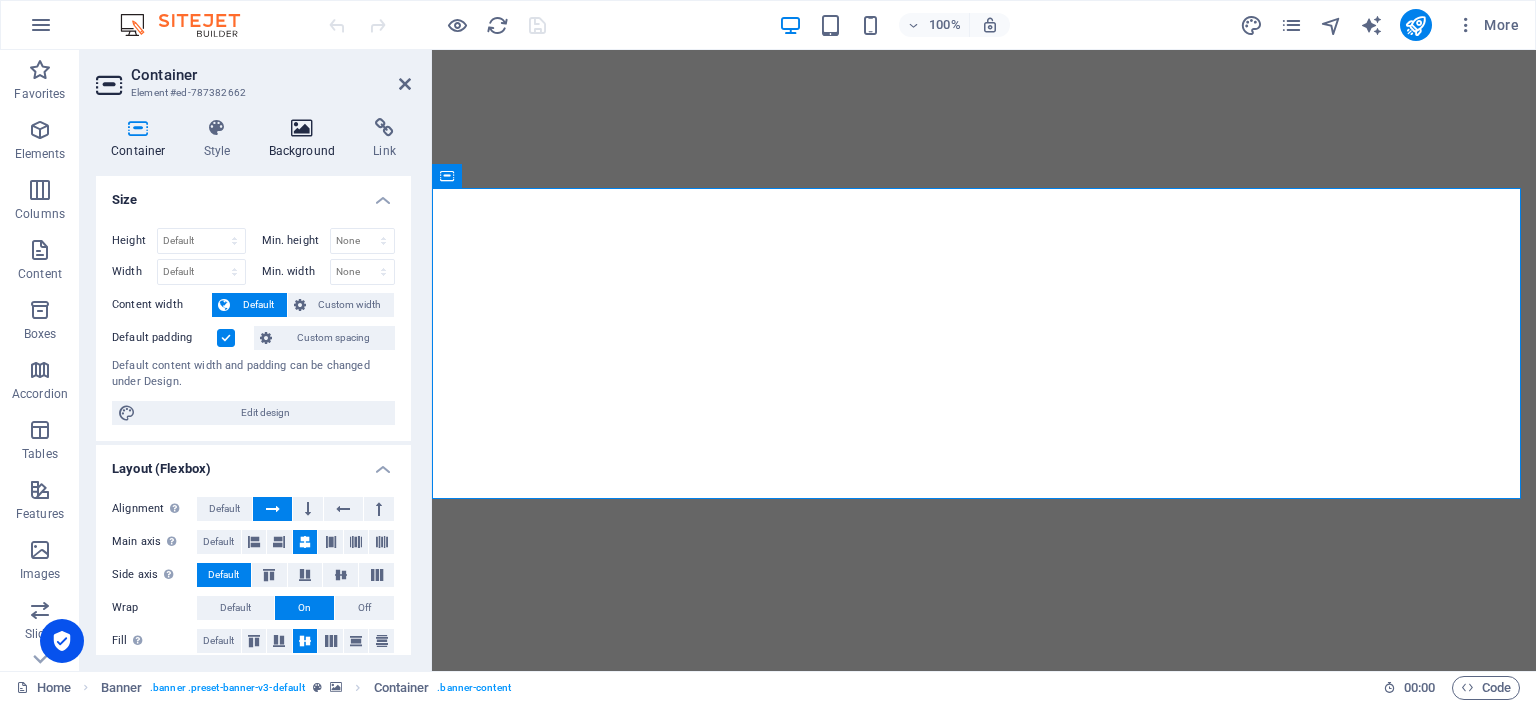 click on "Background" at bounding box center [306, 139] 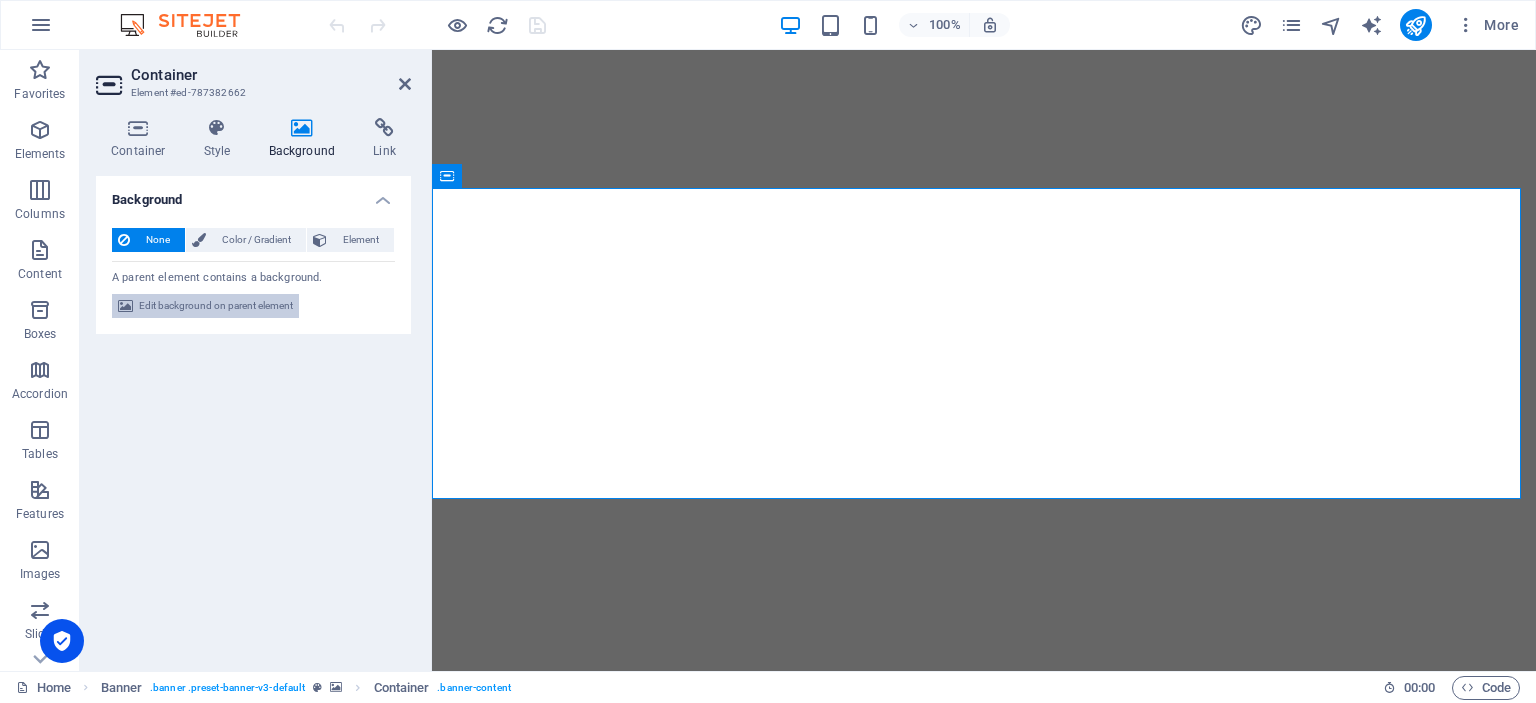click on "Edit background on parent element" at bounding box center [216, 306] 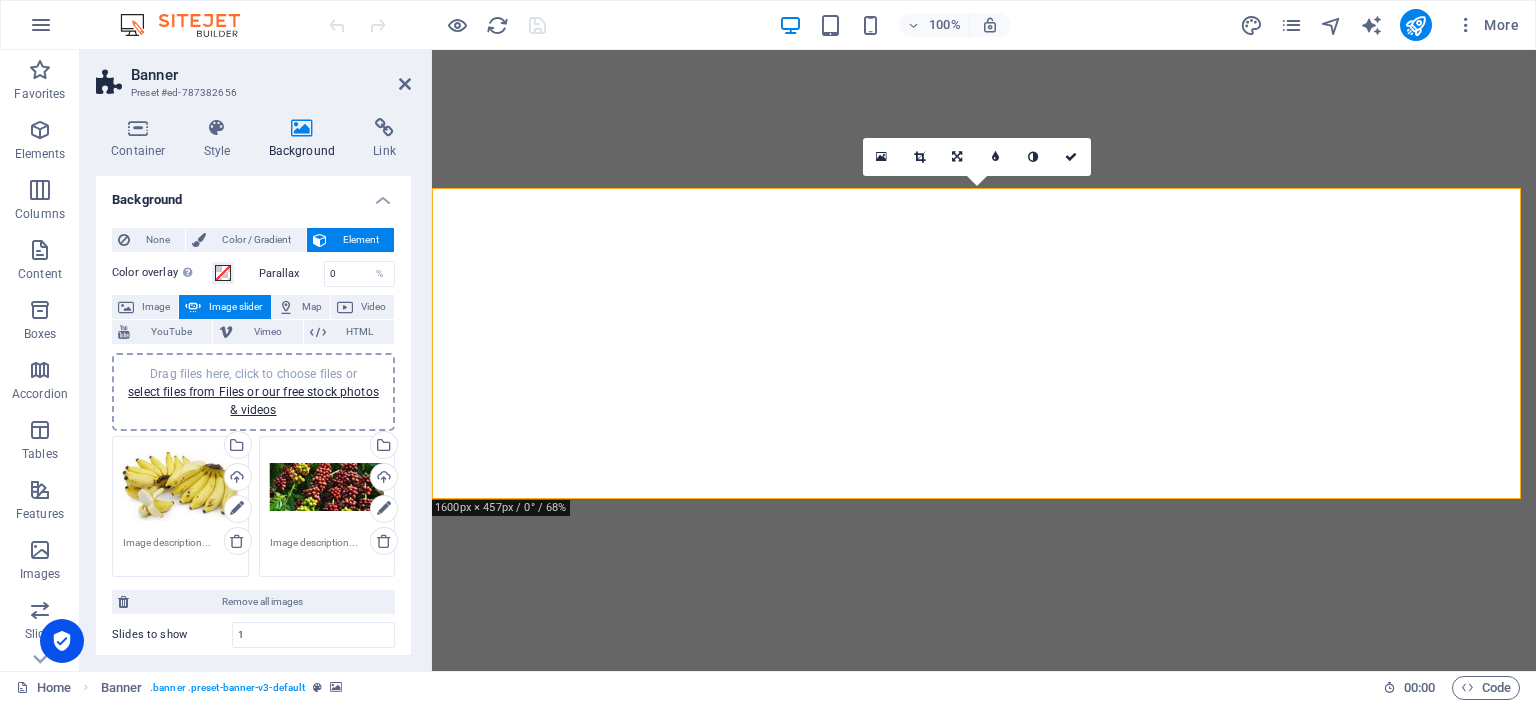 click on "Drag files here, click to choose files or select files from Files or our free stock photos & videos" at bounding box center [180, 487] 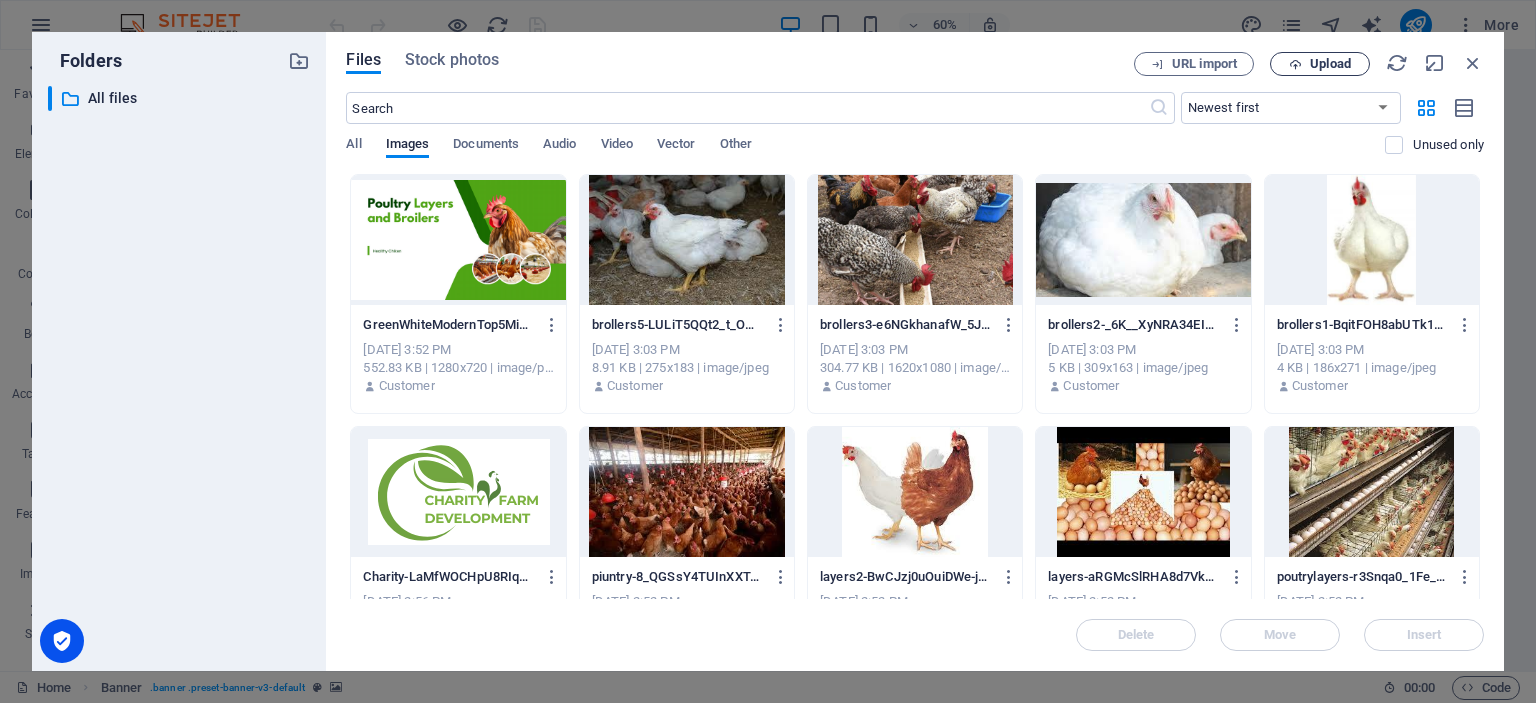 click on "Upload" at bounding box center [1330, 64] 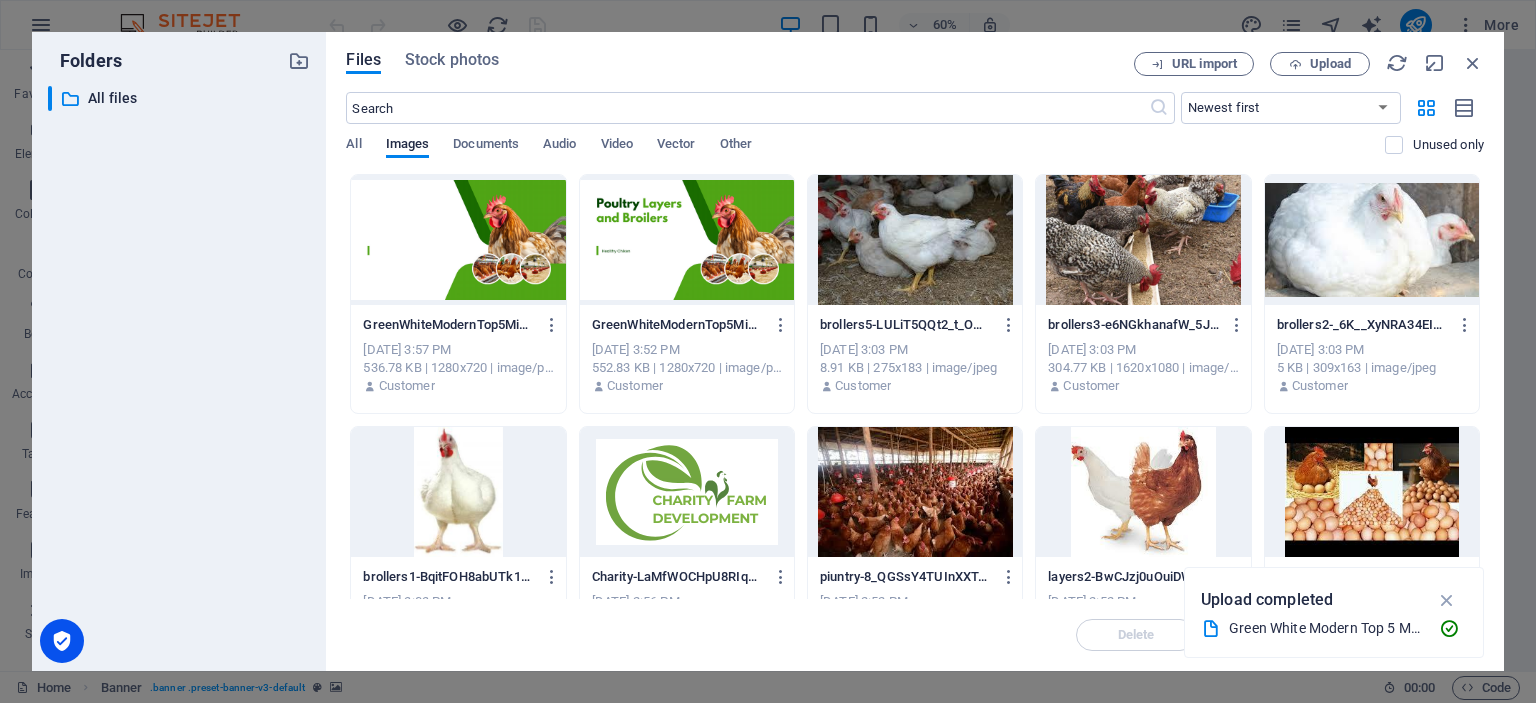 click at bounding box center [458, 240] 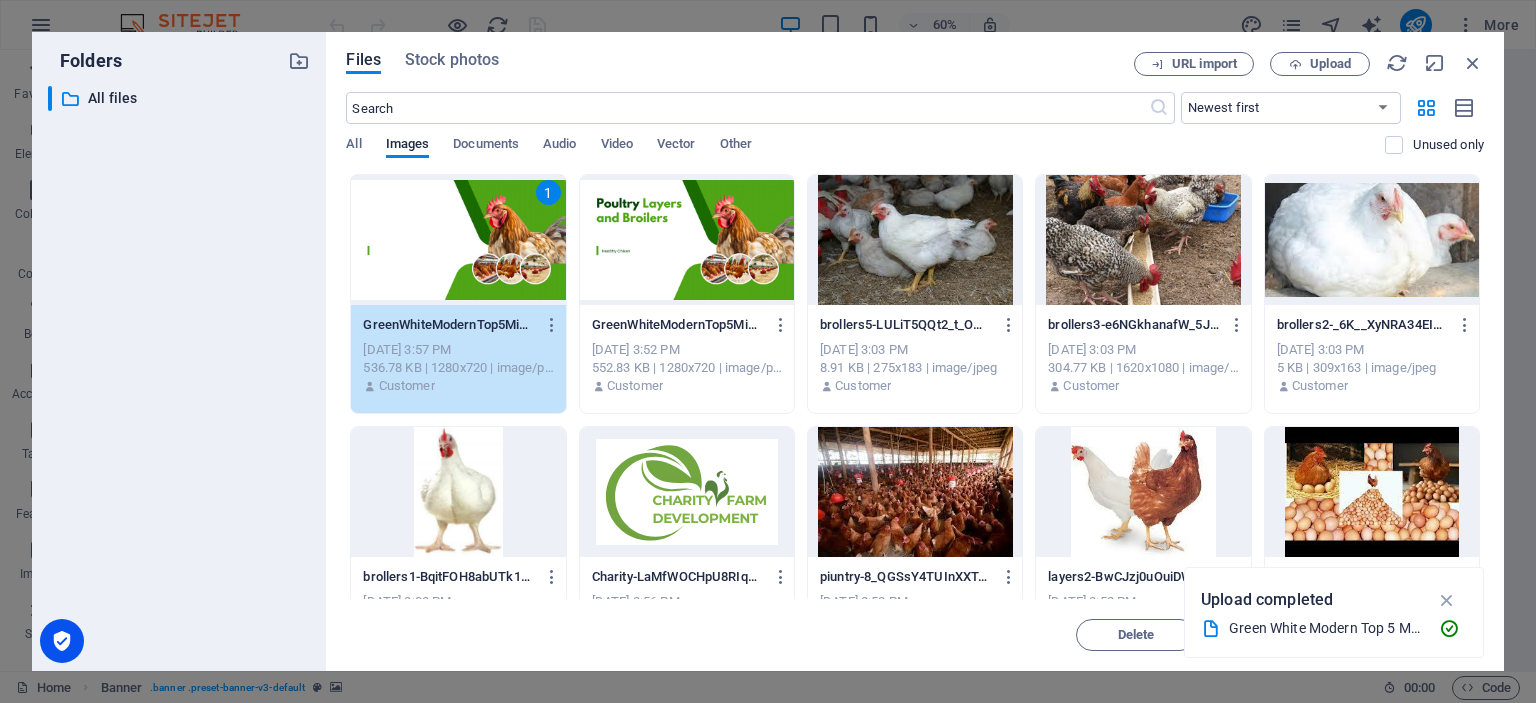 click on "1" at bounding box center [458, 240] 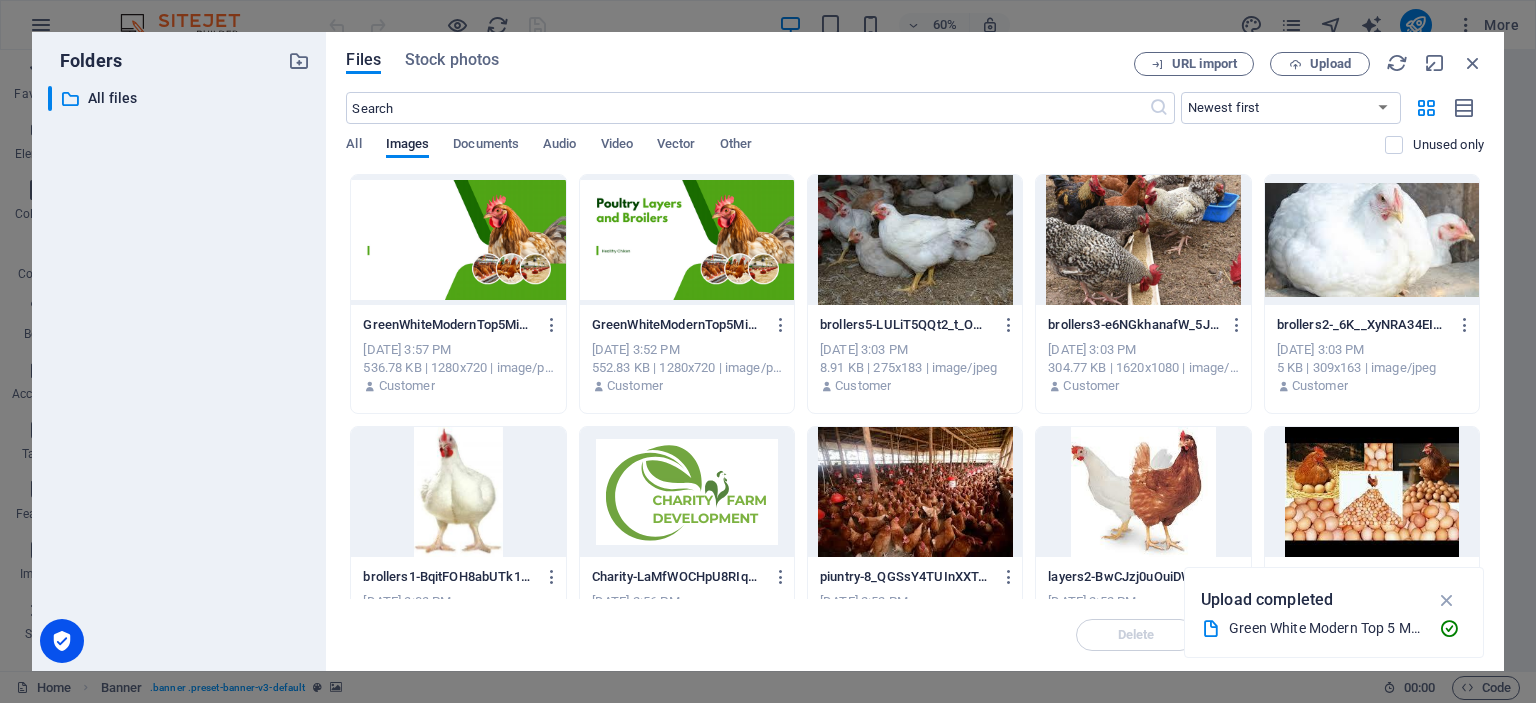 click at bounding box center (458, 240) 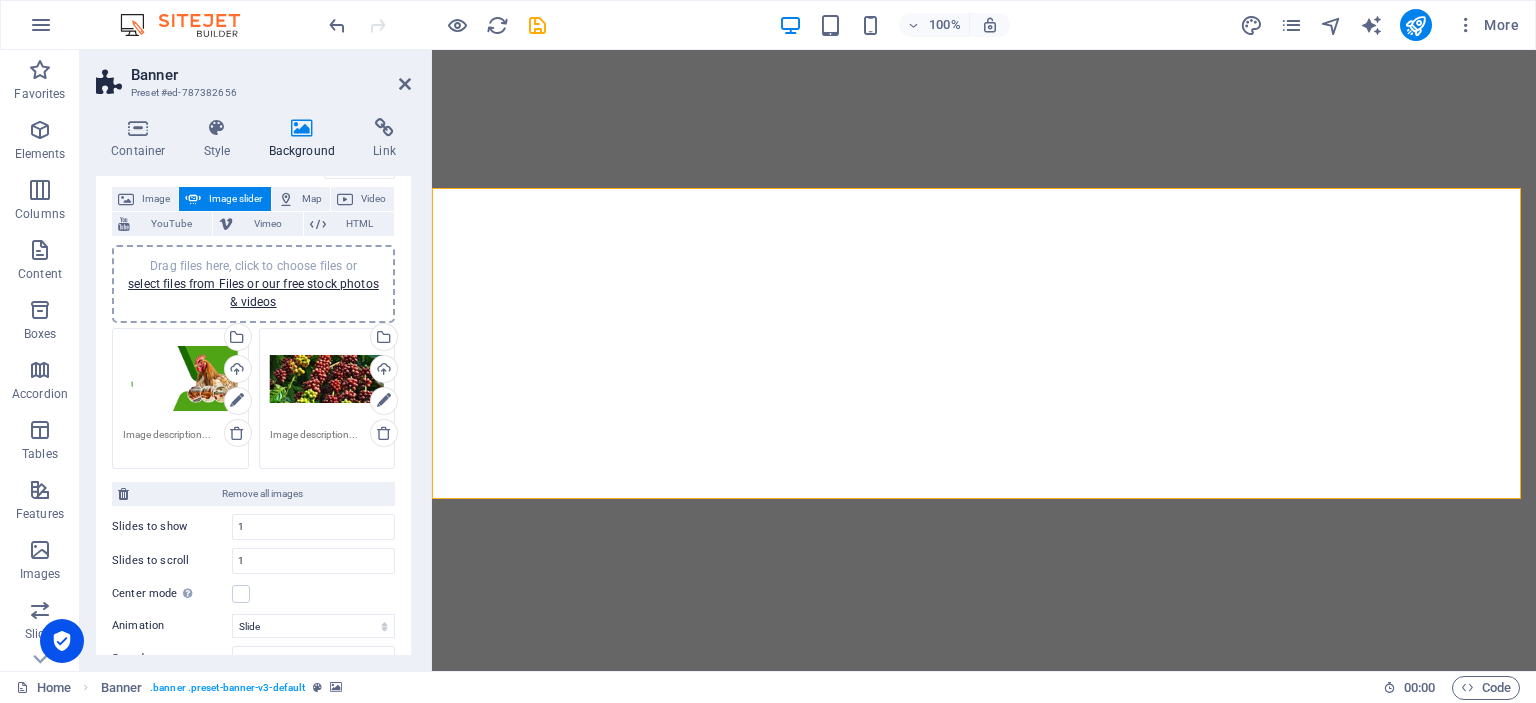 scroll, scrollTop: 116, scrollLeft: 0, axis: vertical 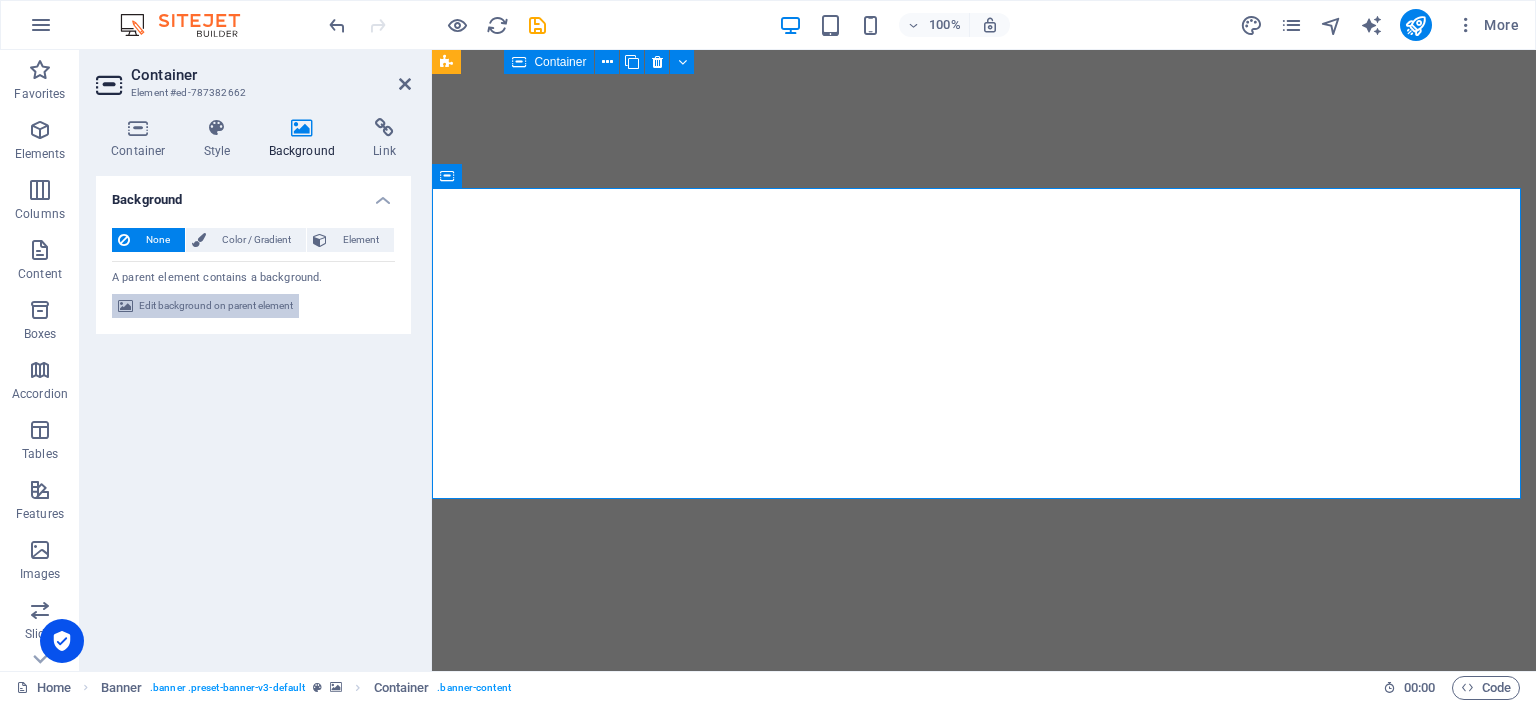 click on "Edit background on parent element" at bounding box center (216, 306) 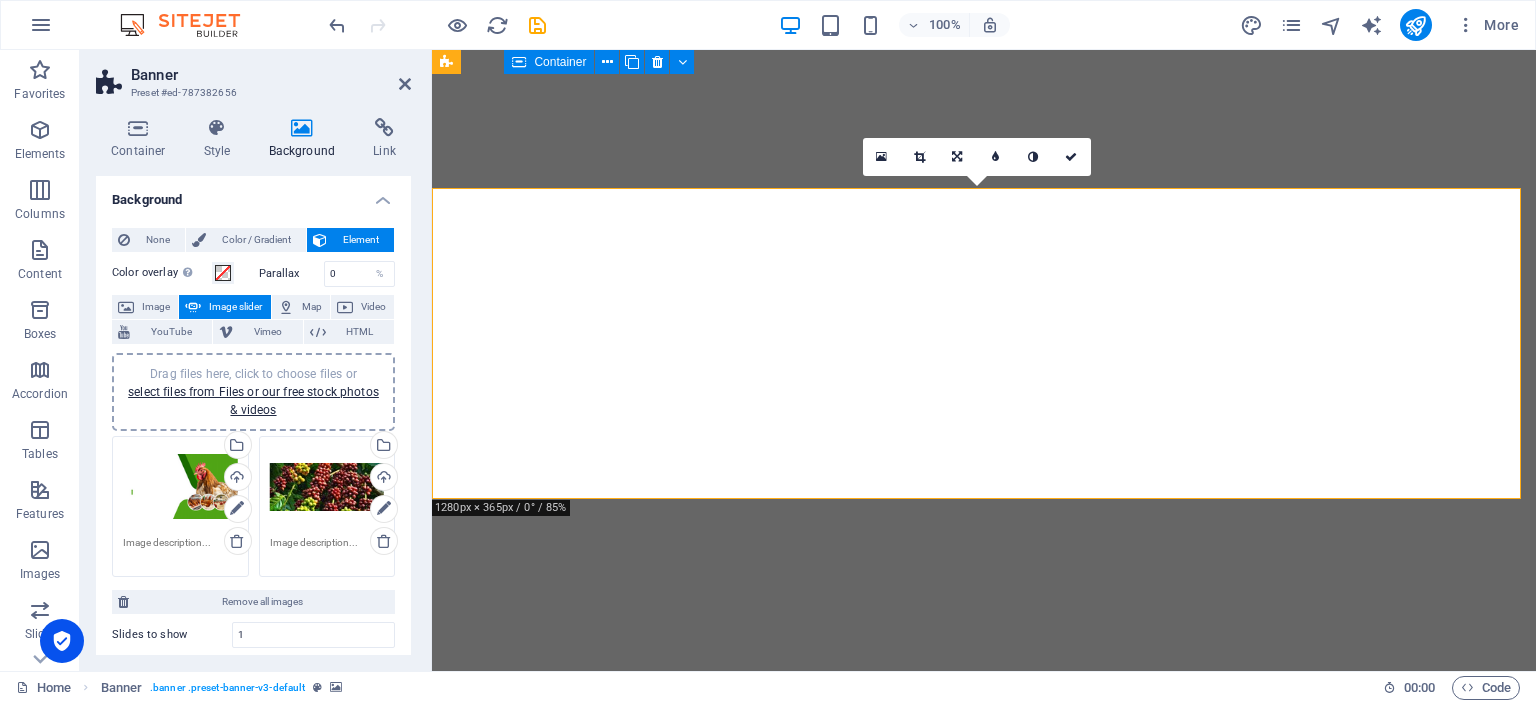 click on "Drag files here, click to choose files or select files from Files or our free stock photos & videos" at bounding box center [180, 487] 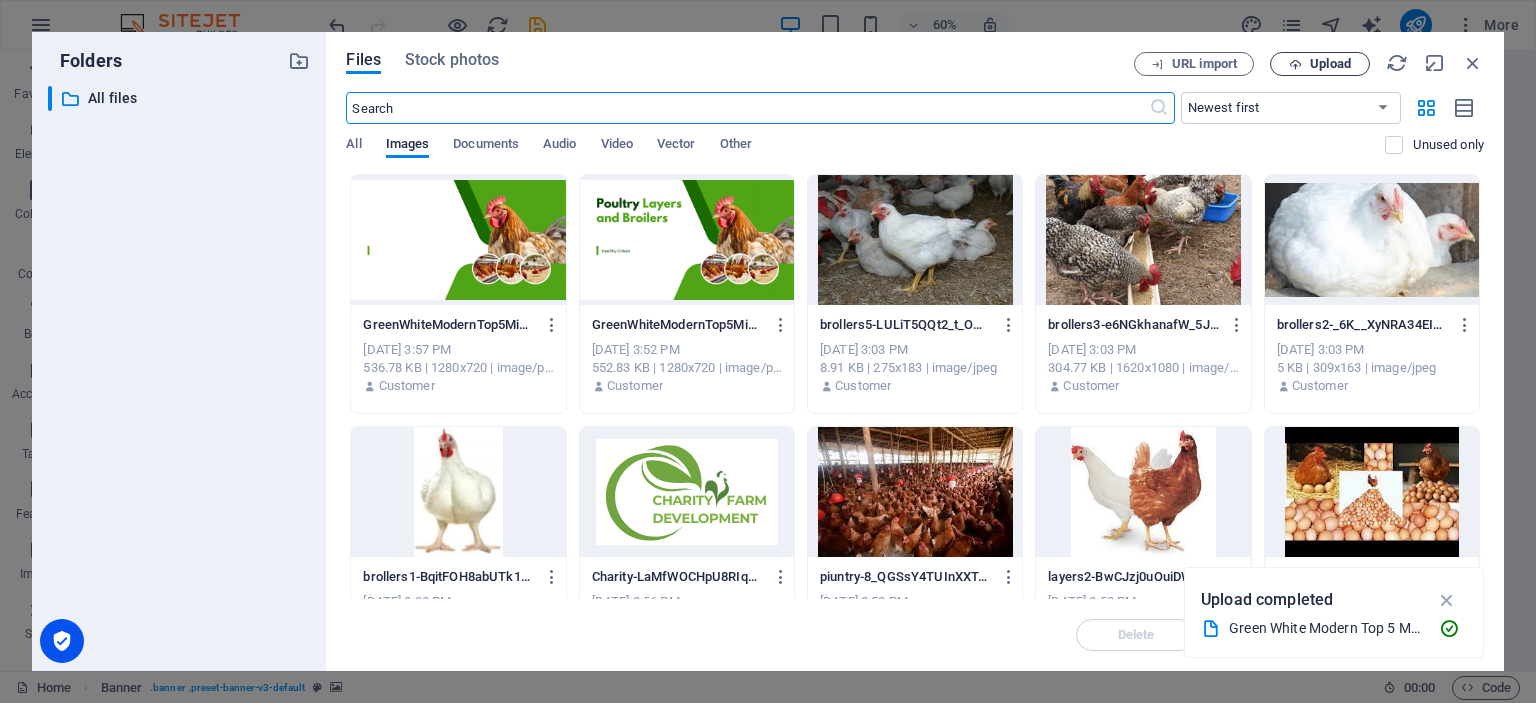 click on "Upload" at bounding box center (1330, 64) 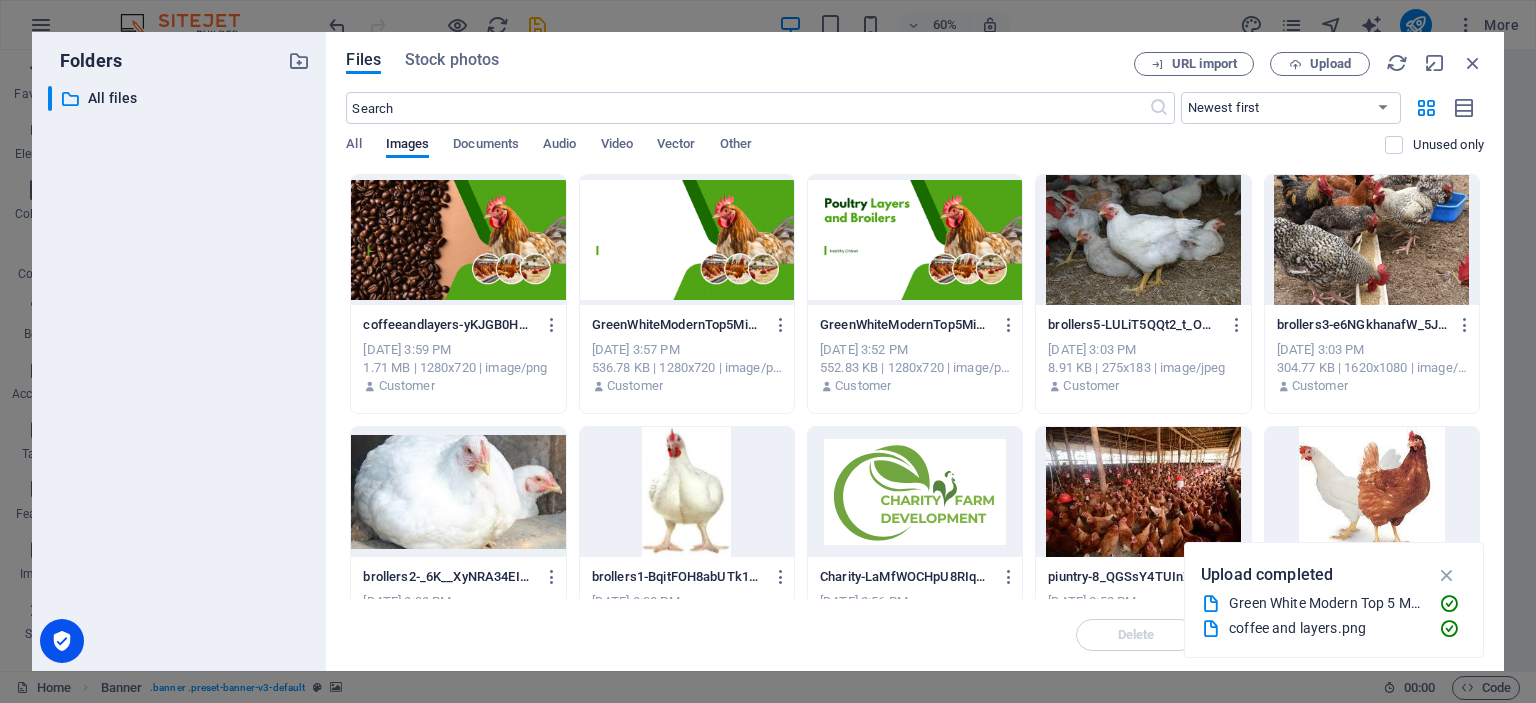 click at bounding box center (458, 240) 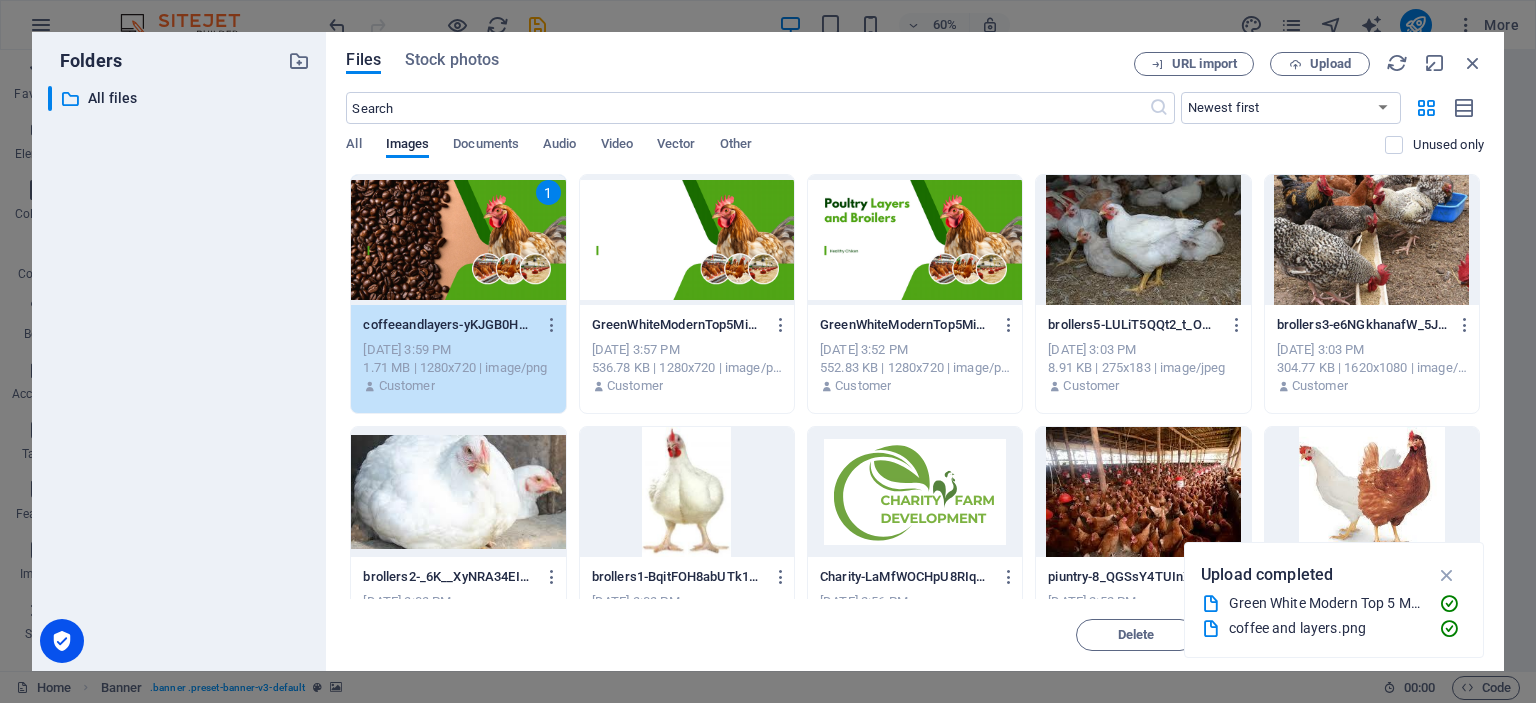 click on "1" at bounding box center [458, 240] 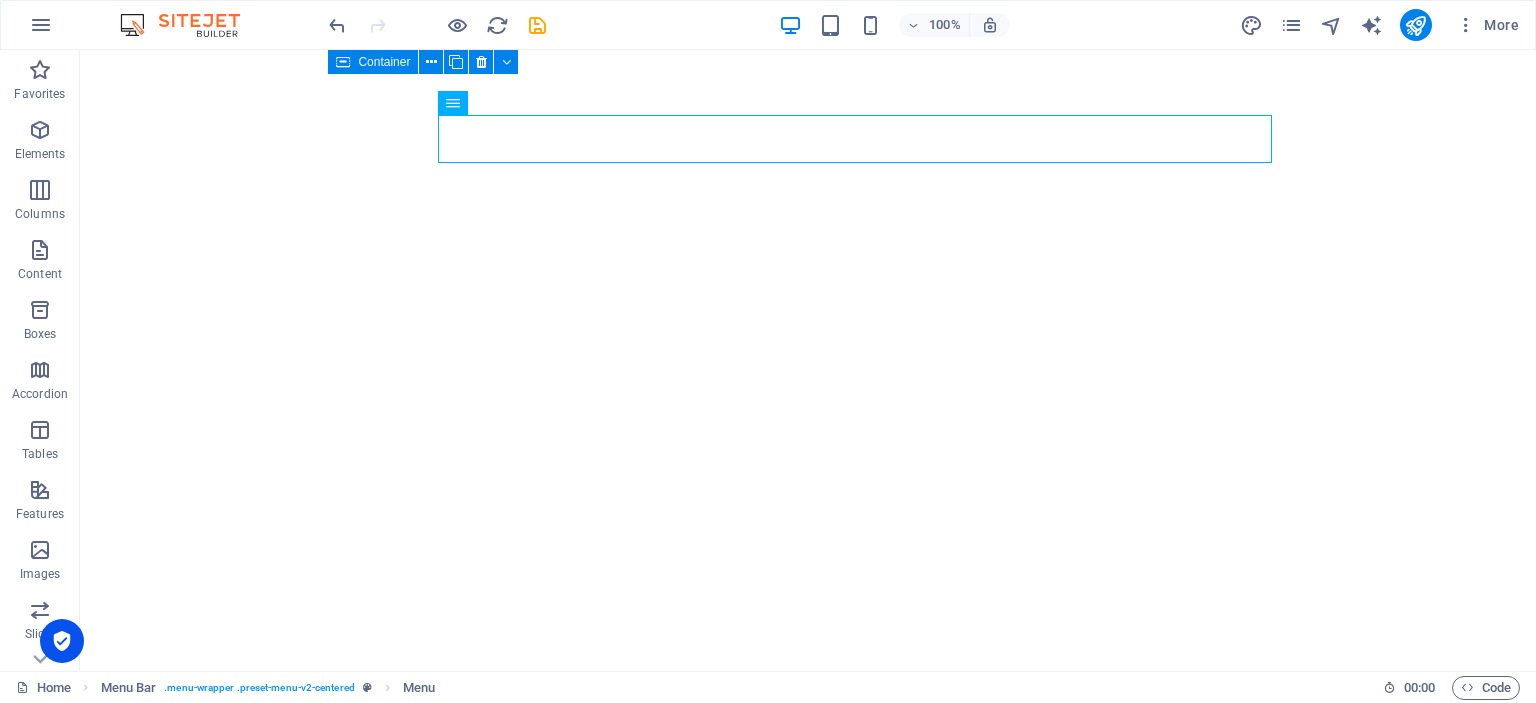 click on "More" at bounding box center (1383, 25) 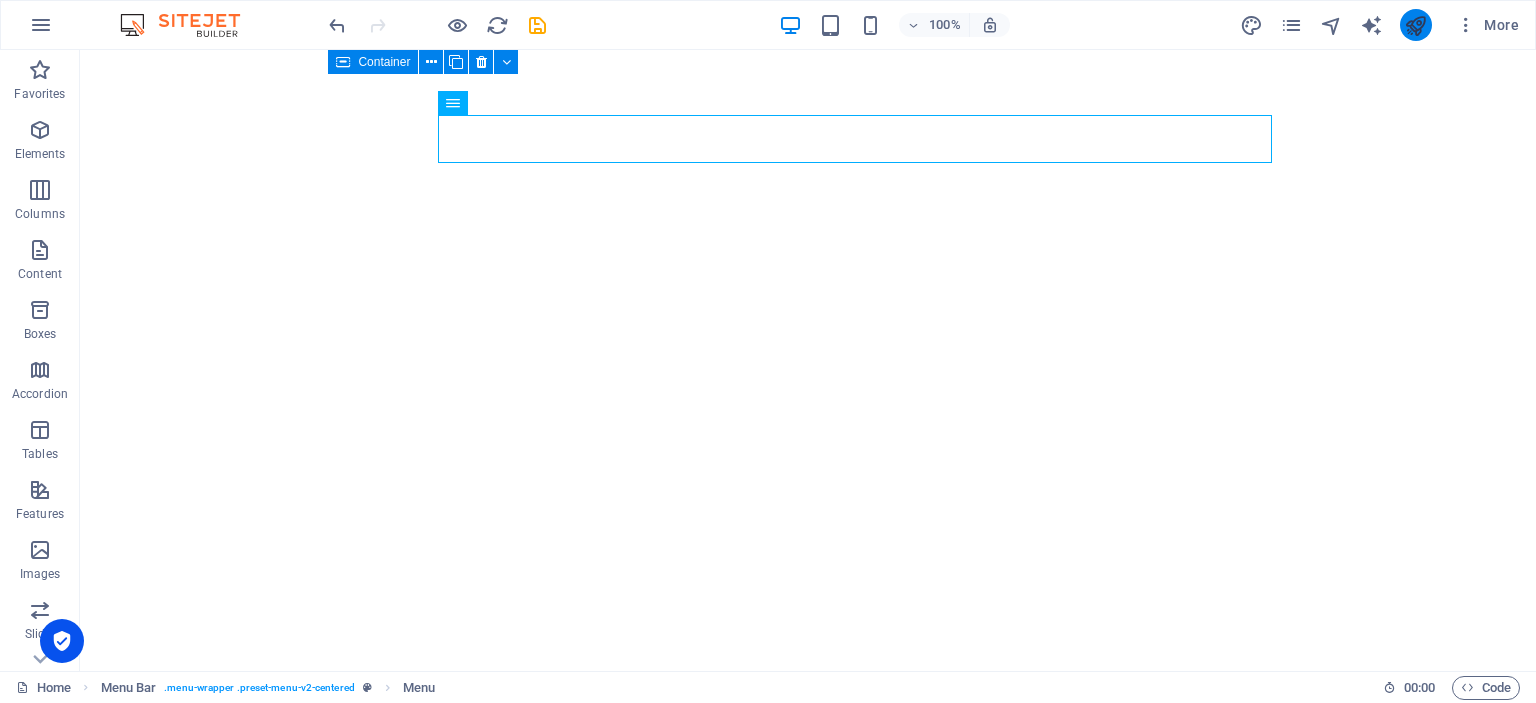 click at bounding box center [1416, 25] 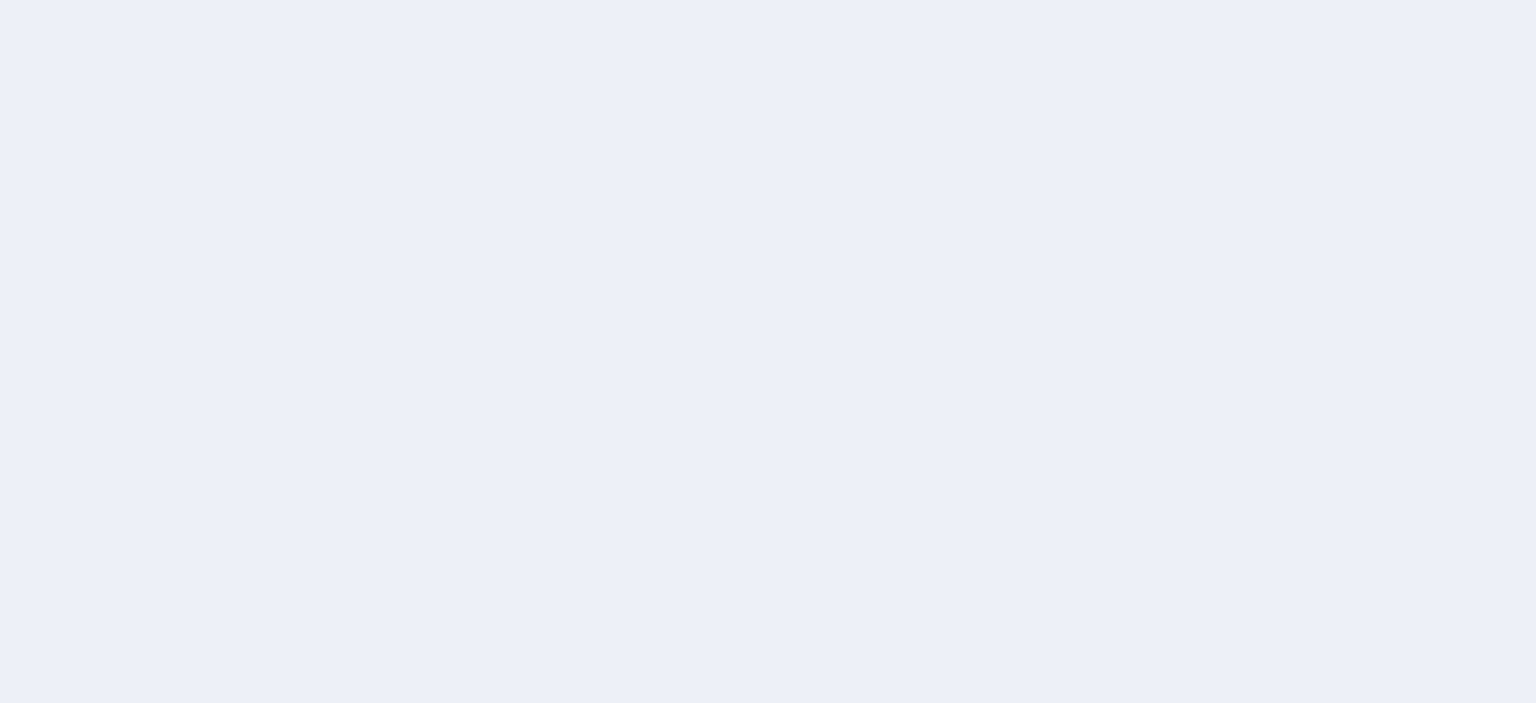 scroll, scrollTop: 0, scrollLeft: 0, axis: both 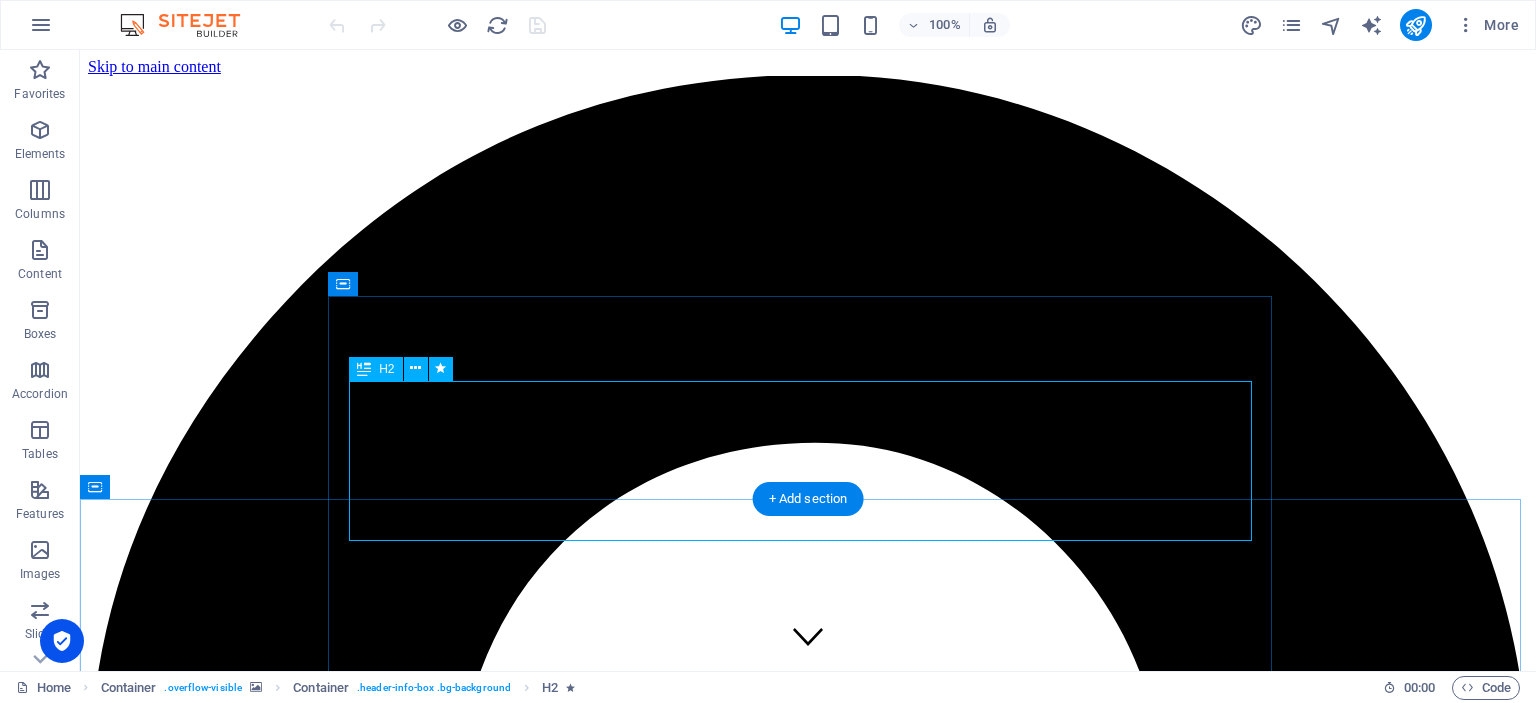click on "Welcome to the  Charity Farm Development LTD" at bounding box center (808, 8220) 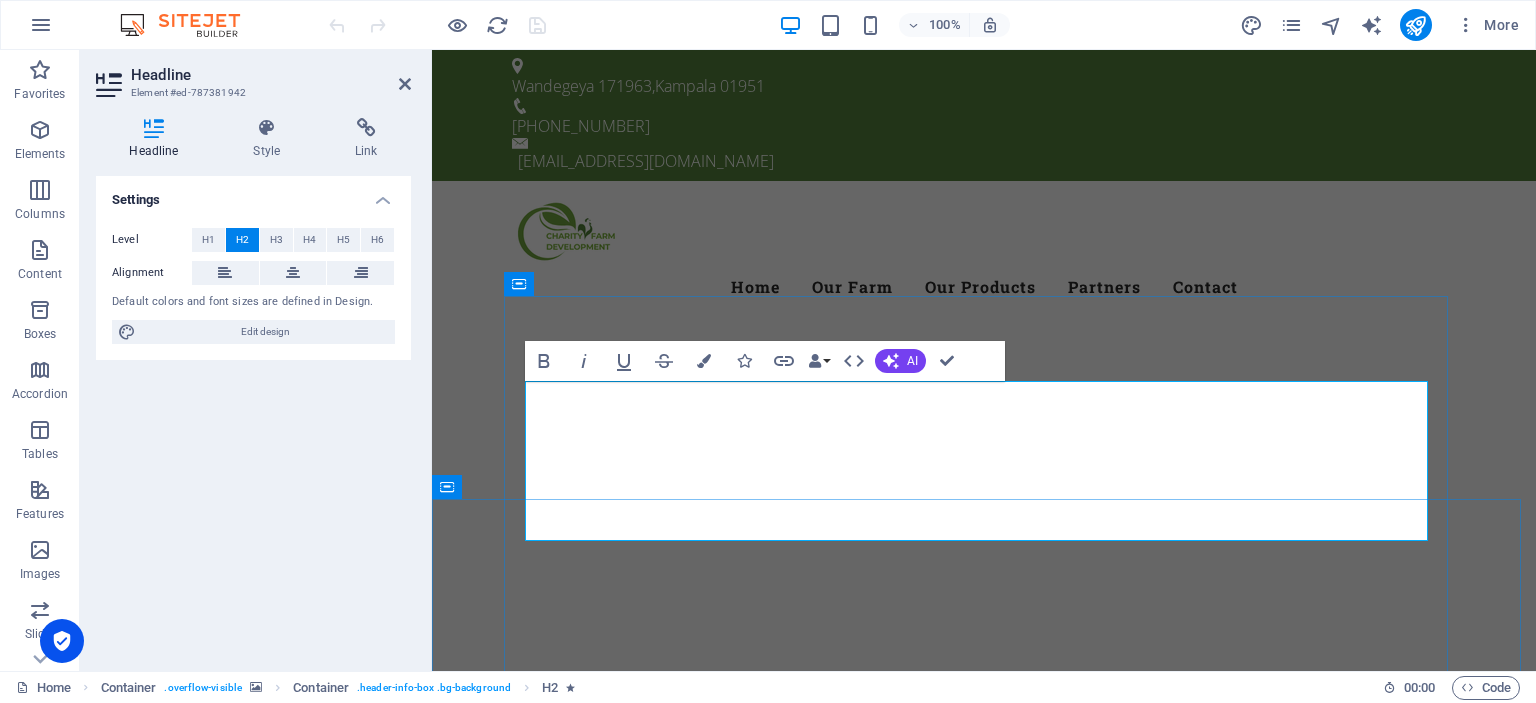 click on "Charity Farm Development LTD" at bounding box center (1070, 1247) 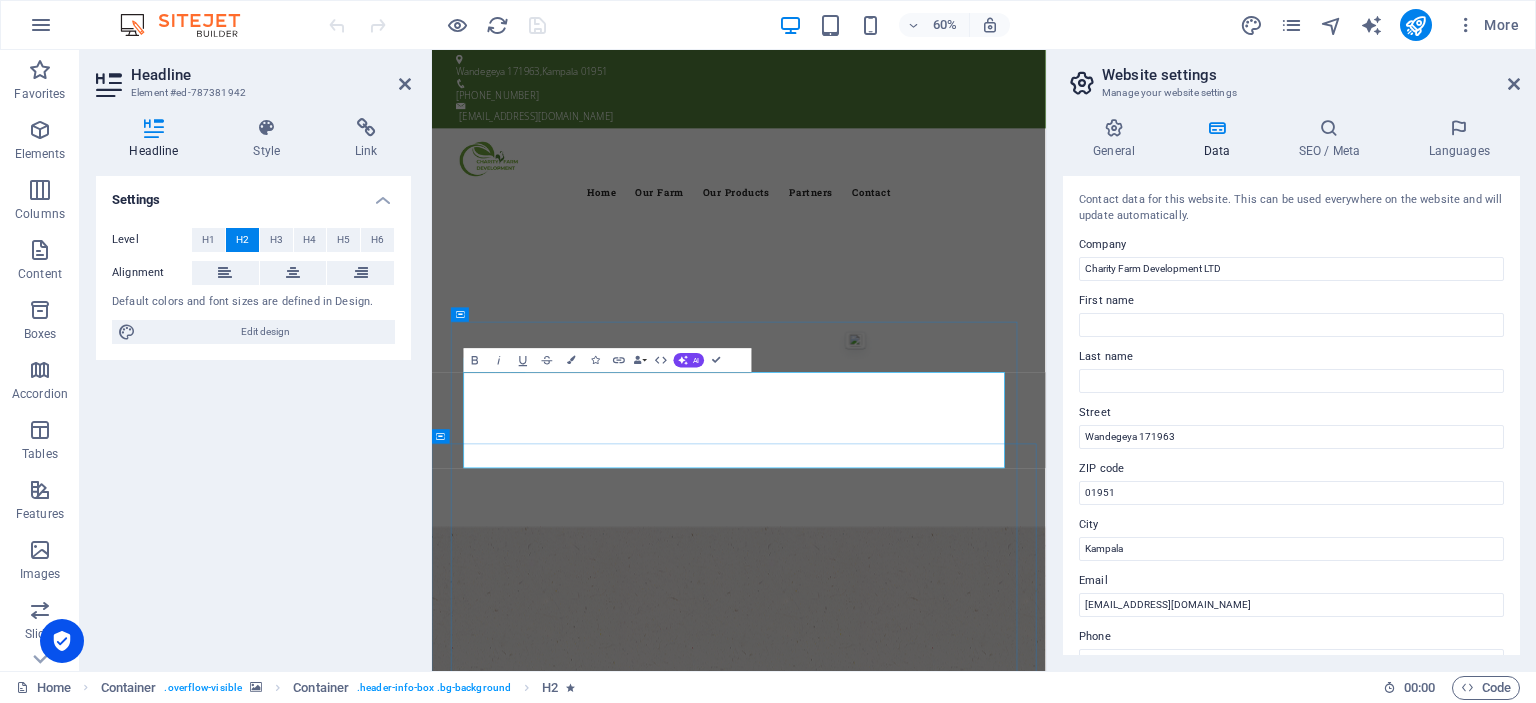 click on "Charity Farm Development LTD" at bounding box center (1030, 1293) 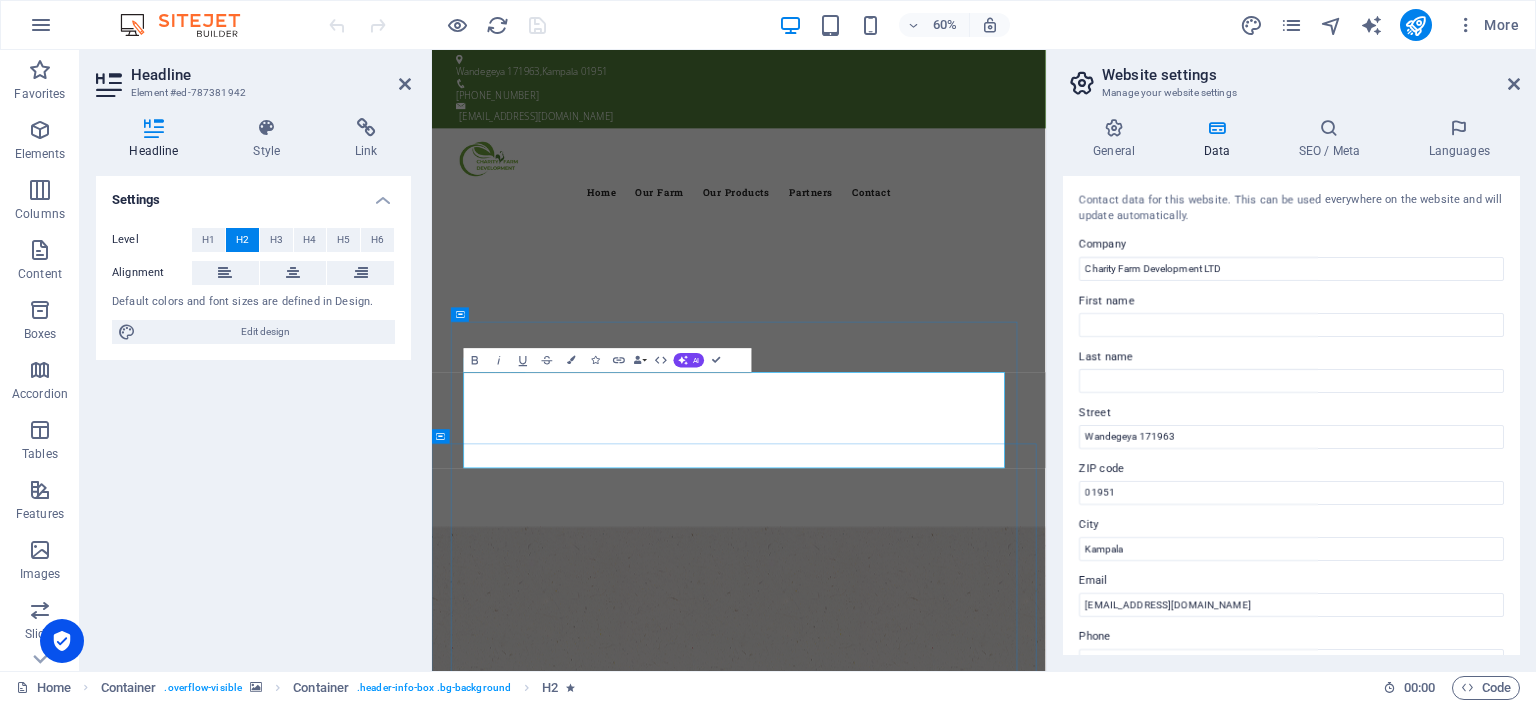click on "Charity Farm Development LTD" at bounding box center [1030, 1293] 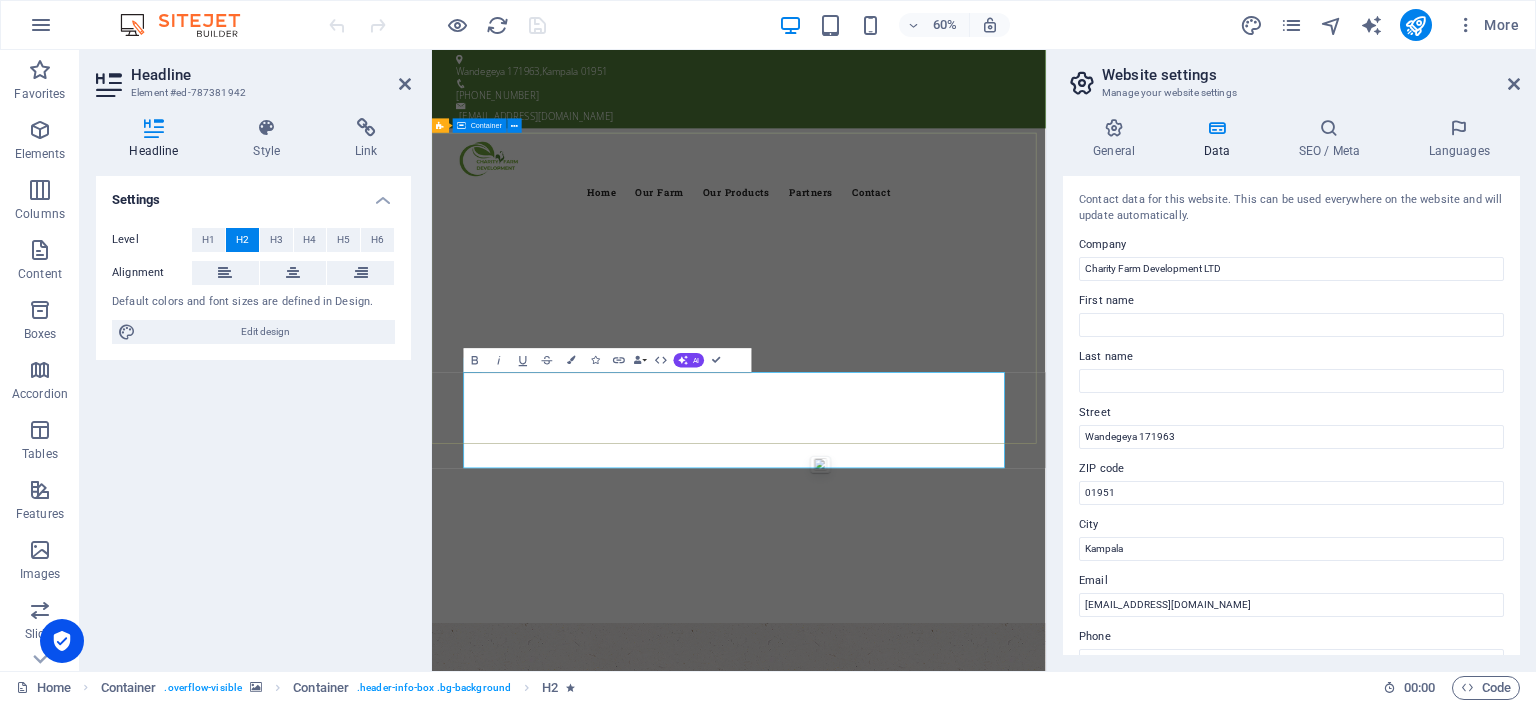 click at bounding box center (943, 925) 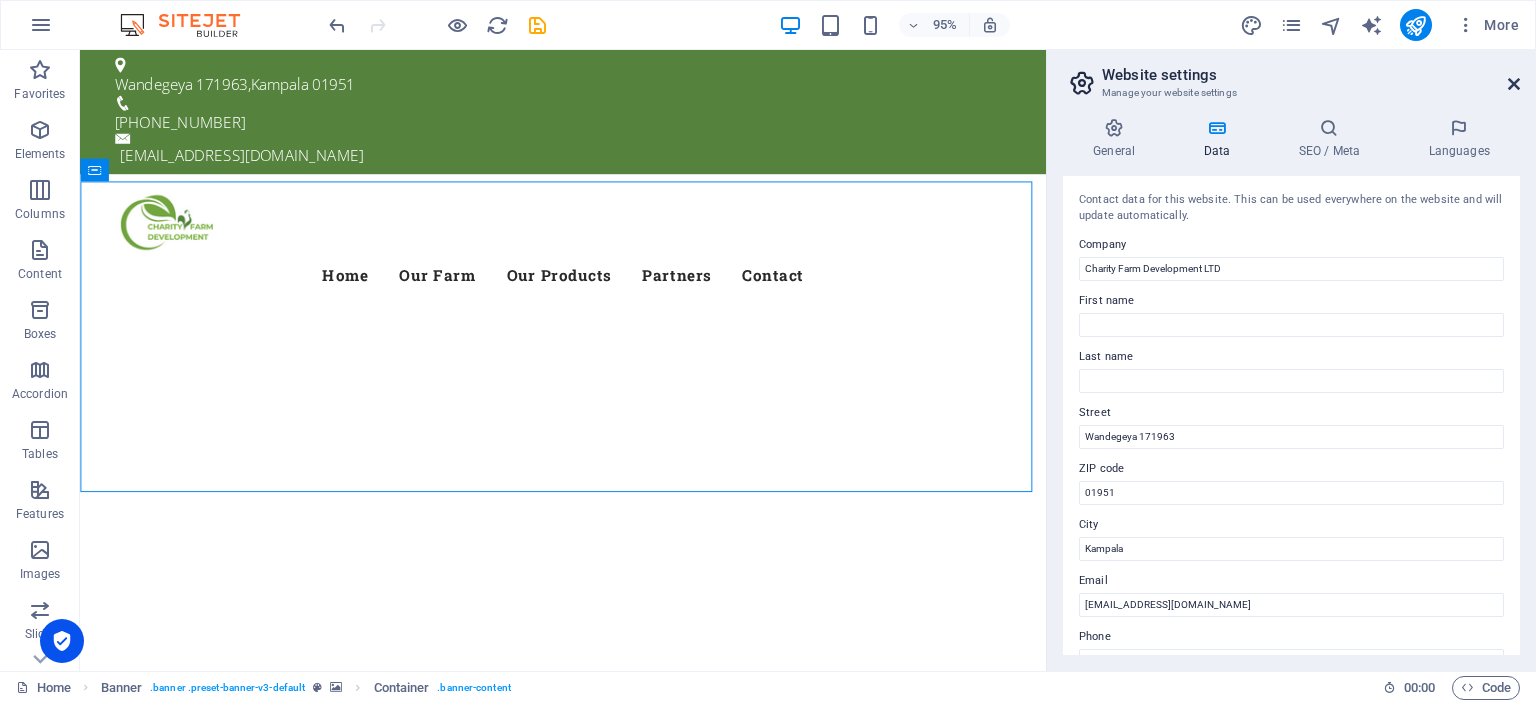 click at bounding box center [1514, 84] 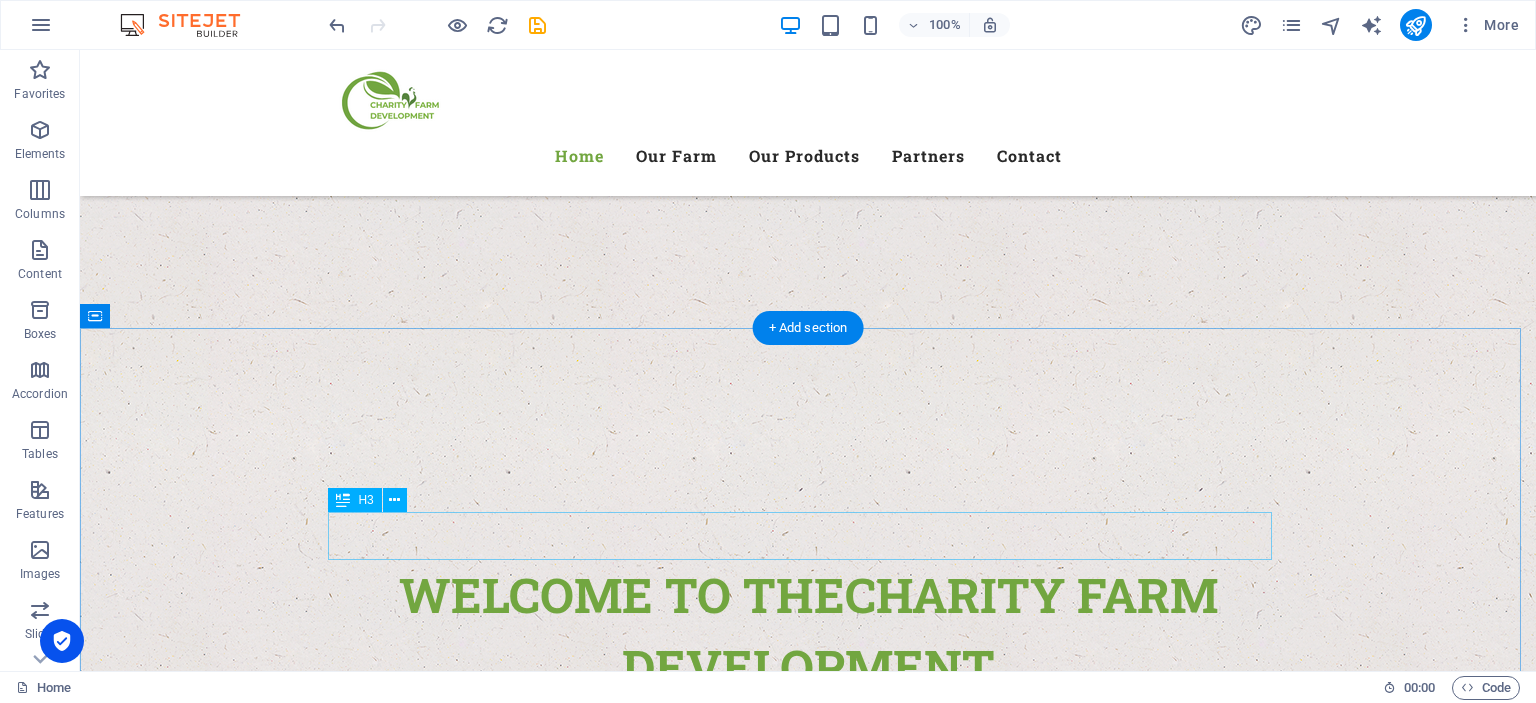 scroll, scrollTop: 739, scrollLeft: 0, axis: vertical 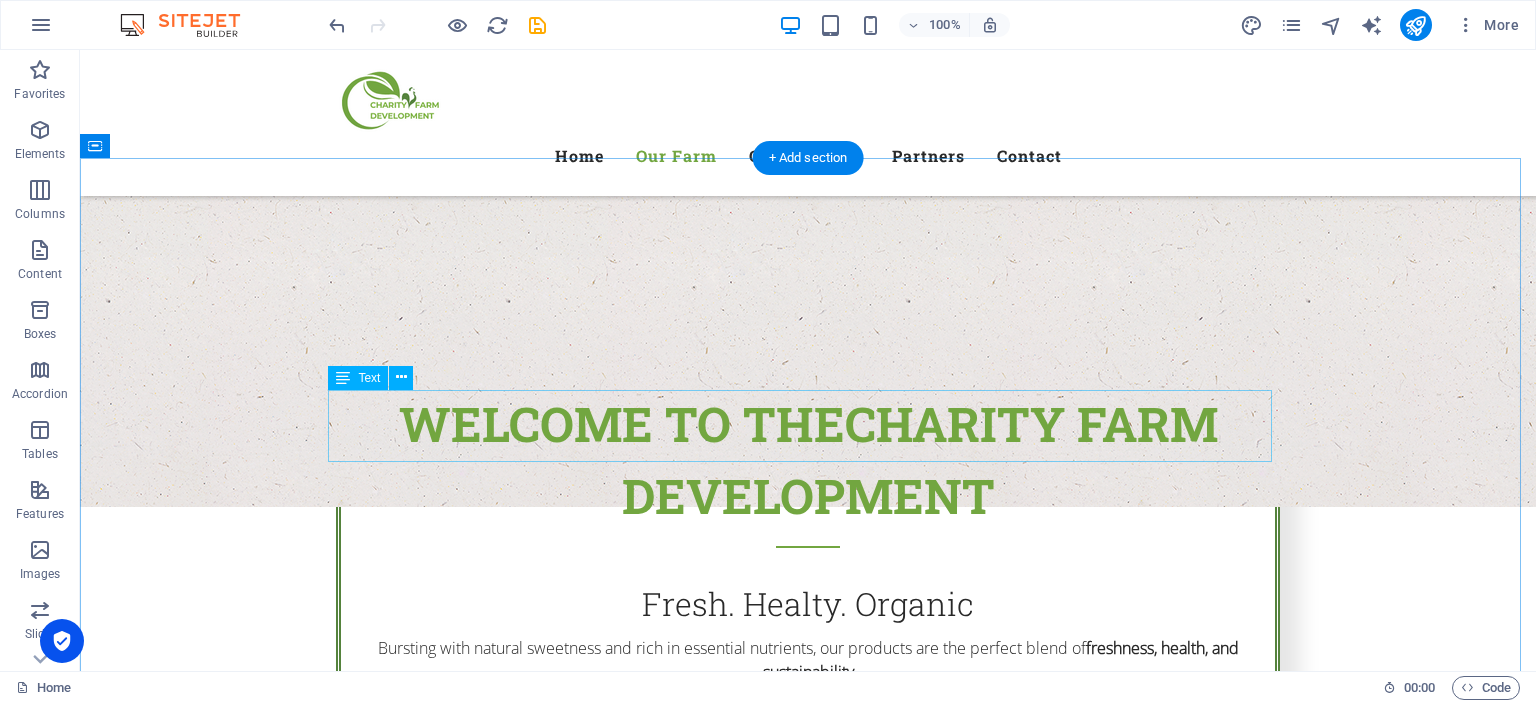 click on "Charity Farm Developments Ltd is a proudly Ugandan agribusiness company dedicated to sustainable farming, food security, and rural empowerment. We specialize in  high-value crops  and  poultry production , ensuring both quality and consistency in everything we grow and raise" at bounding box center (808, 1369) 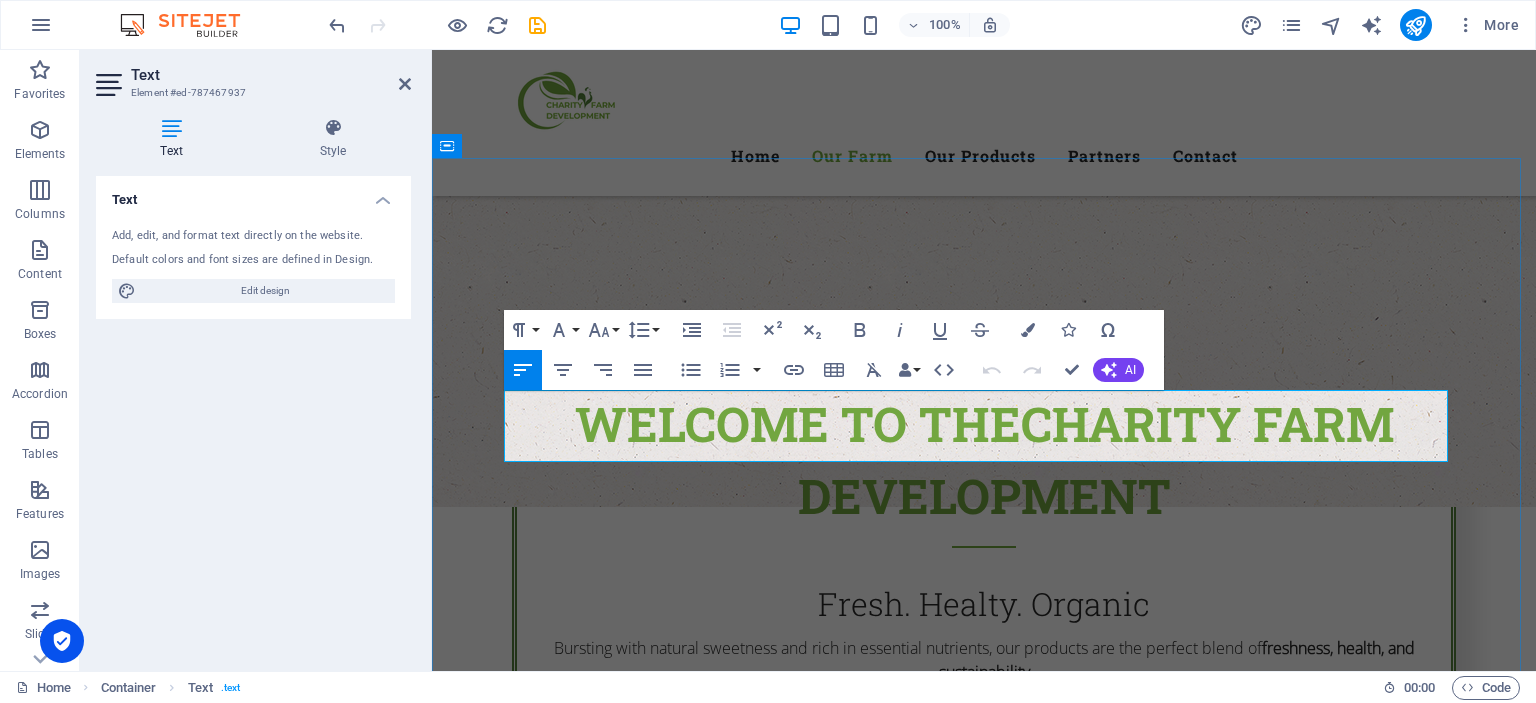 click on "Charity Farm Developments Ltd is a proudly Ugandan agribusiness company dedicated to sustainable farming, food security, and rural empowerment. We specialize in  high-value crops  and  poultry production , ensuring both quality and consistency in everything we grow and raise" at bounding box center (984, 1369) 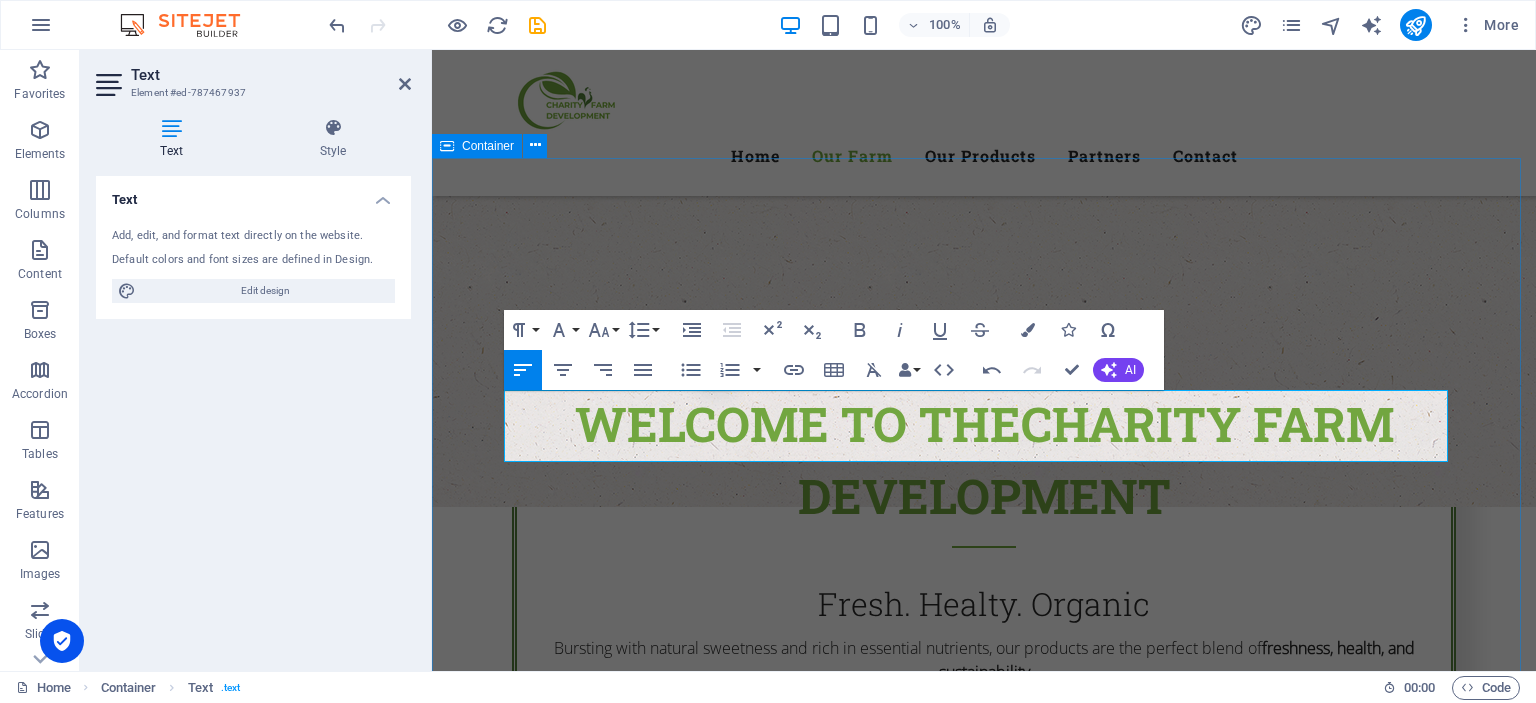 click on "Our  Farm About US Charity Farm Developments is a proudly Ugandan agribusiness company dedicated to sustainable farming, food security, and rural empowerment. We specialize in  high-value crops  and  poultry production , ensuring both quality and consistency in everything we grow and raise Our Vision To be a  leading agricultural company  in [GEOGRAPHIC_DATA], known for innovation, sustainability, and quality production. Our Mission To transform rural livelihoods through modern farming, capacity building, and value chain integration." at bounding box center (984, 1528) 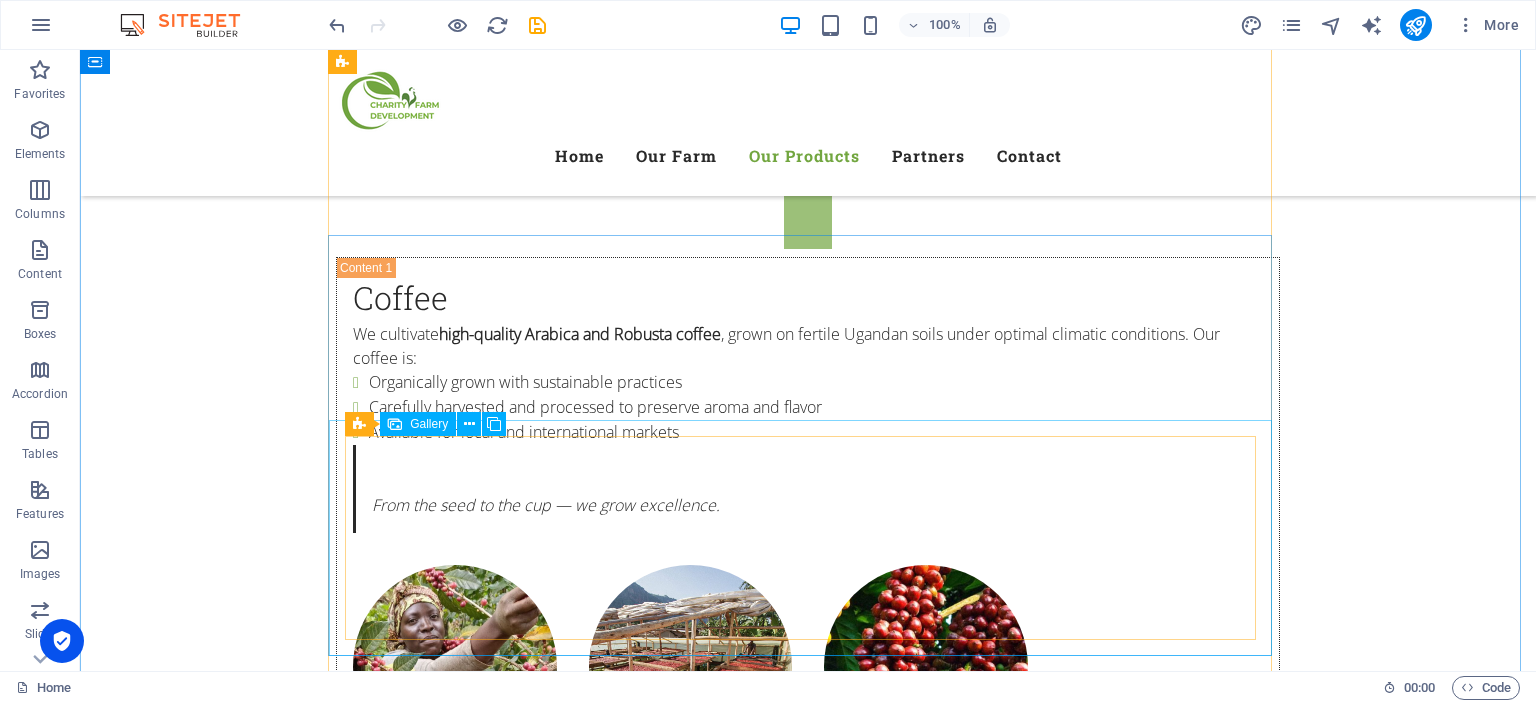scroll, scrollTop: 3186, scrollLeft: 0, axis: vertical 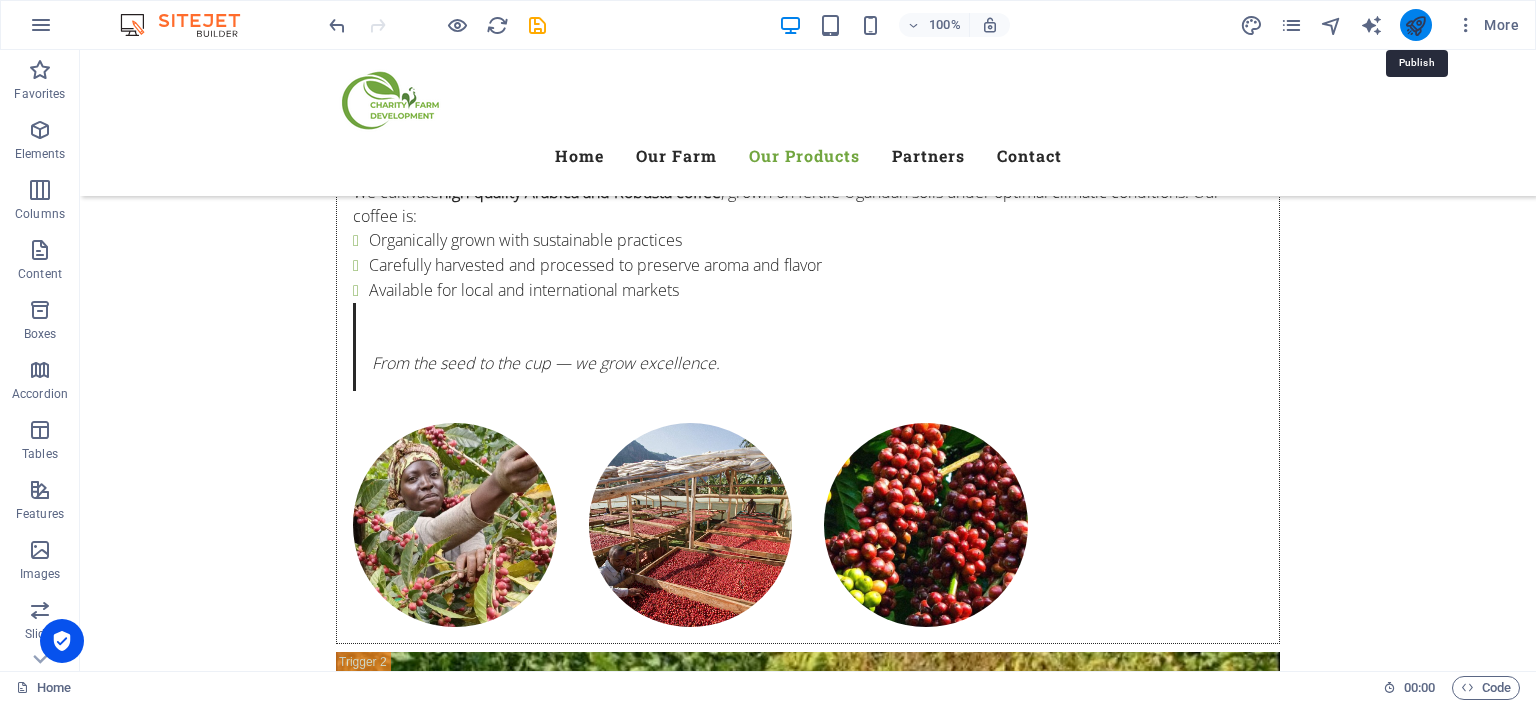 click at bounding box center [1415, 25] 